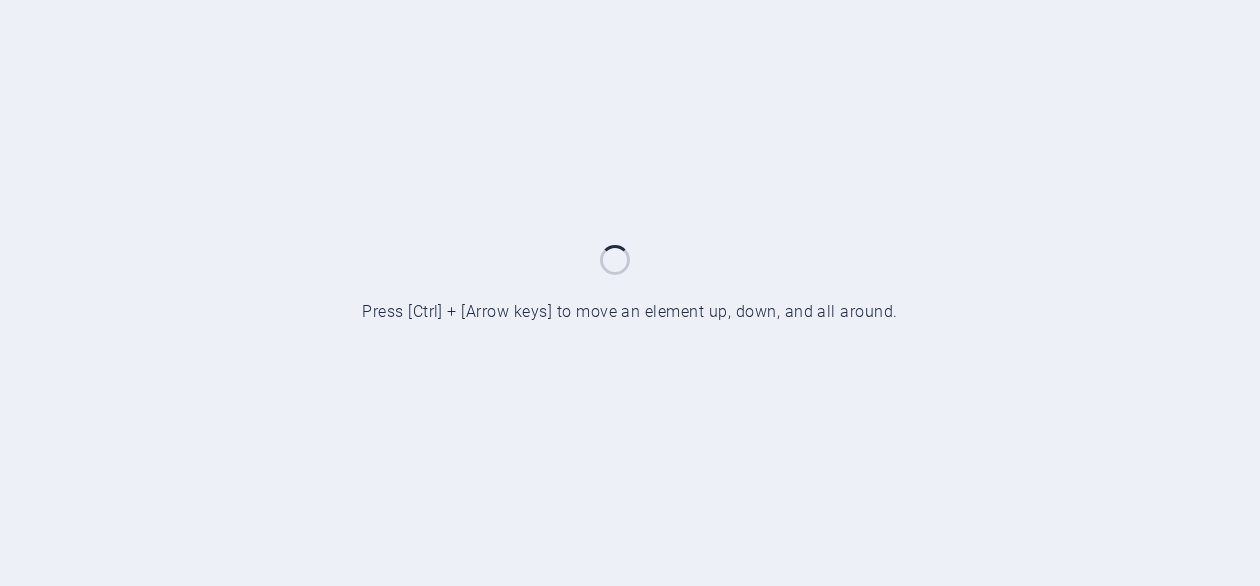 scroll, scrollTop: 0, scrollLeft: 0, axis: both 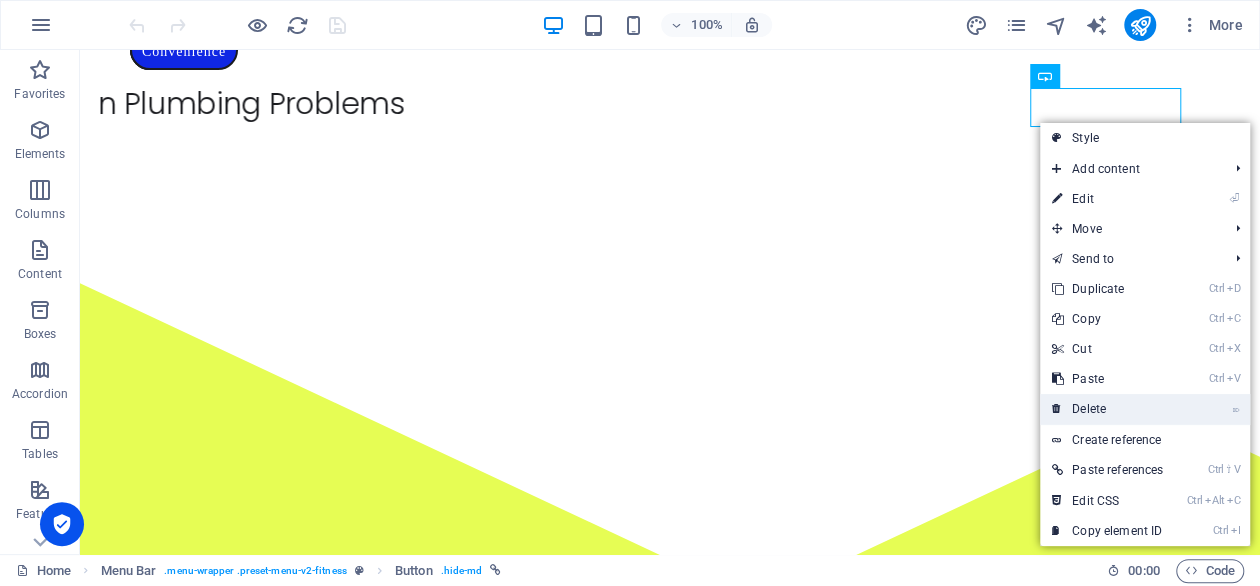 drag, startPoint x: 1075, startPoint y: 412, endPoint x: 995, endPoint y: 359, distance: 95.96353 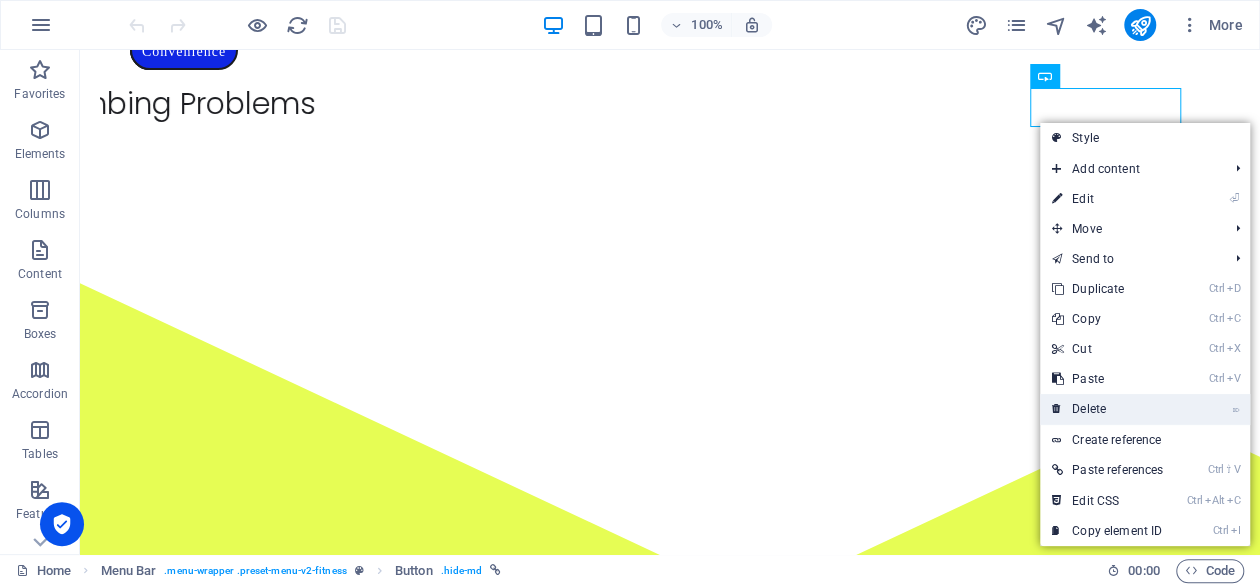 click on "⌦  Delete" at bounding box center [1107, 409] 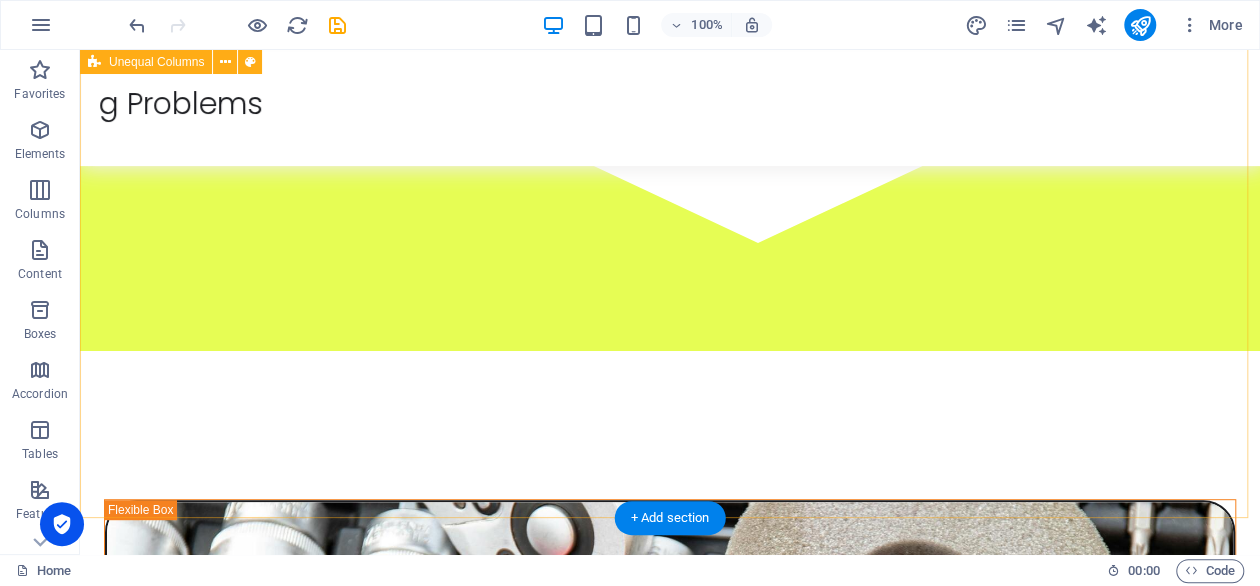 scroll, scrollTop: 319, scrollLeft: 0, axis: vertical 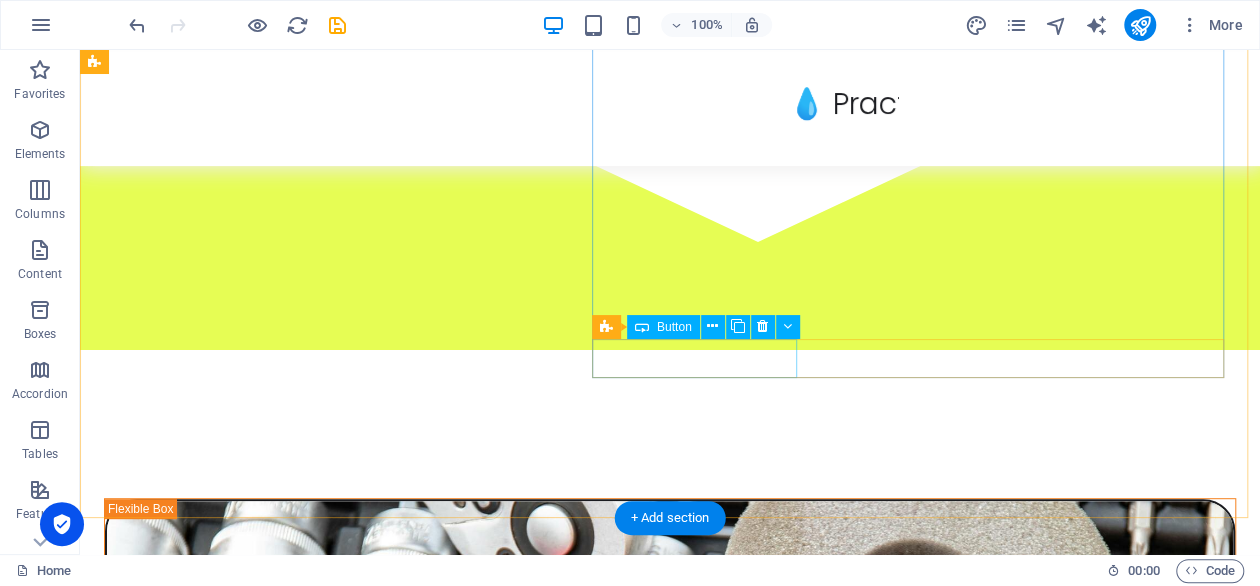 click on "schedule services" at bounding box center [670, 1906] 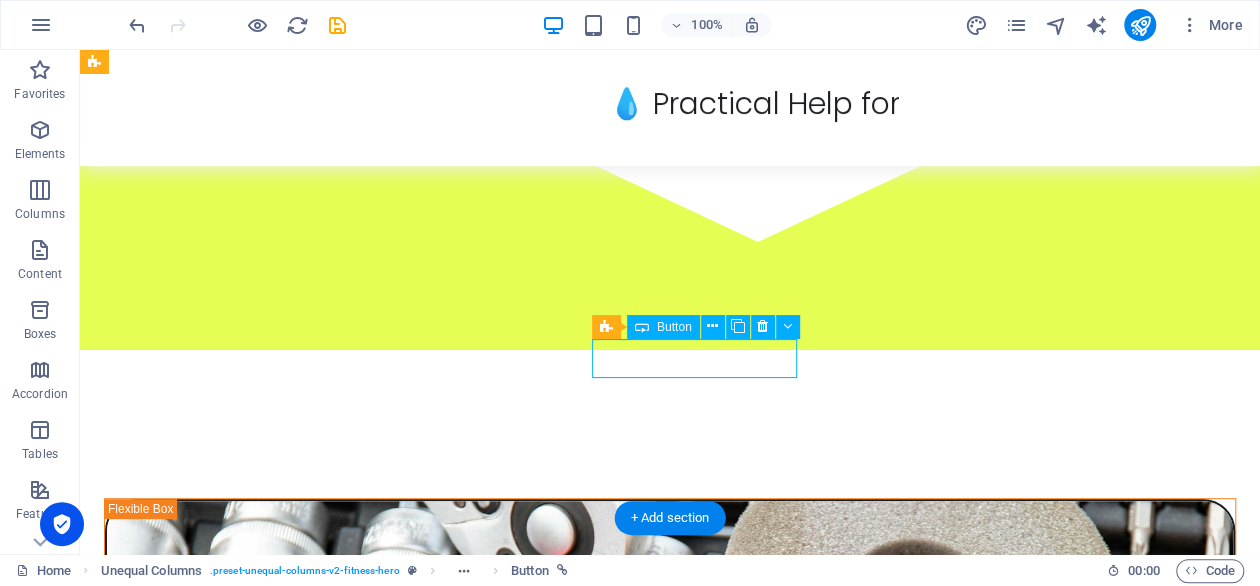 click on "schedule services" at bounding box center (670, 1906) 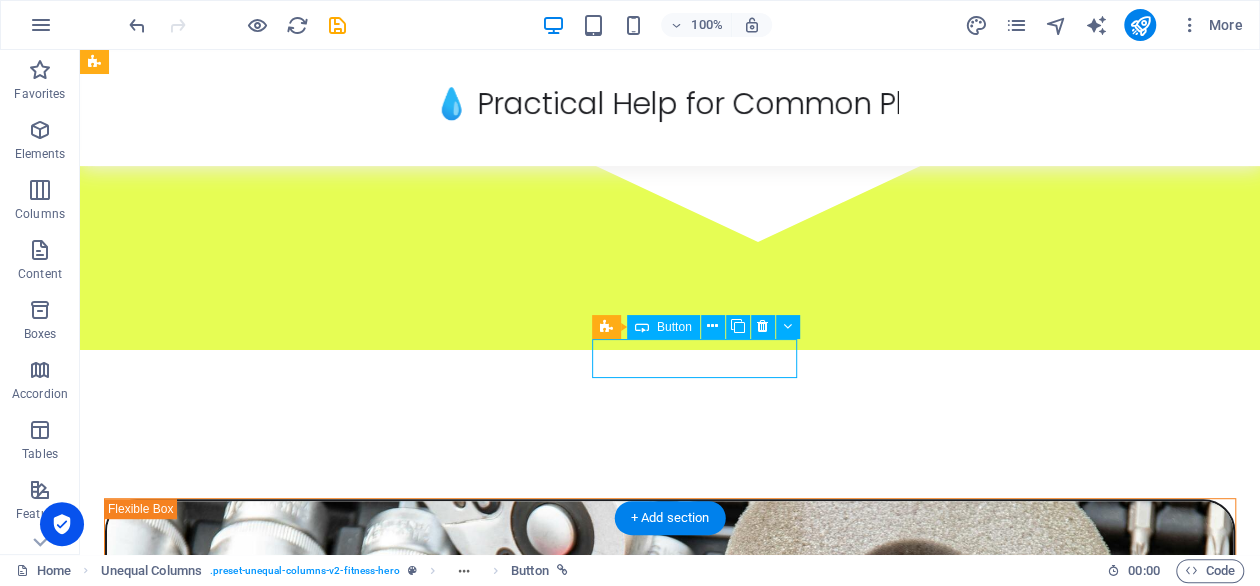 click on "schedule services" at bounding box center [670, 1906] 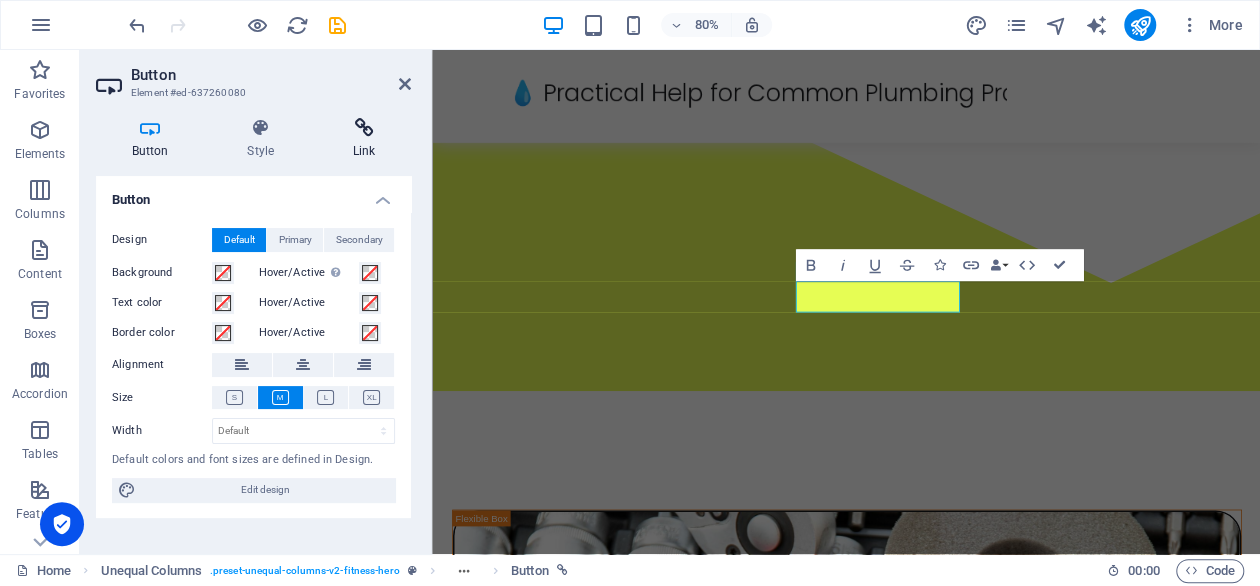 click on "Link" at bounding box center (364, 139) 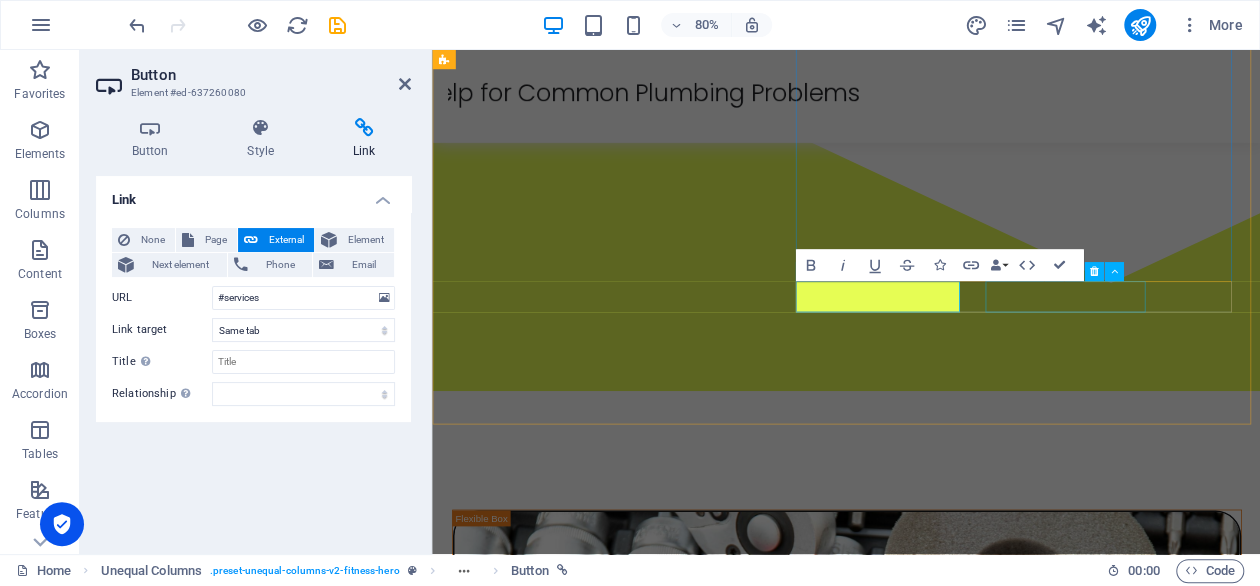 click on "Contact" at bounding box center (949, 1993) 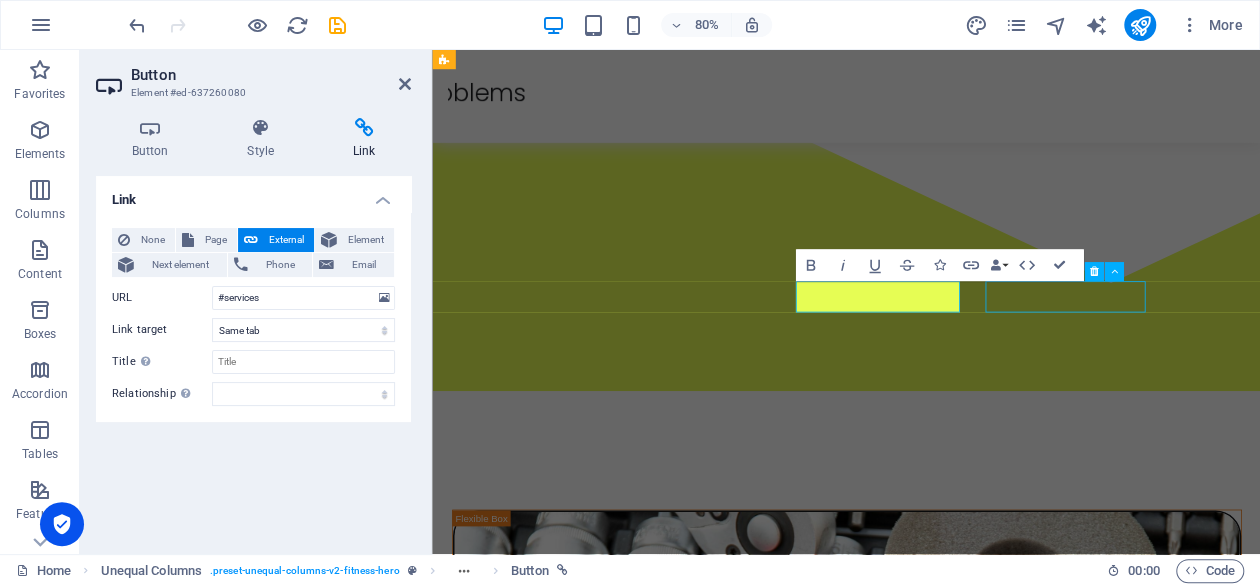 click on "Contact" at bounding box center (949, 1993) 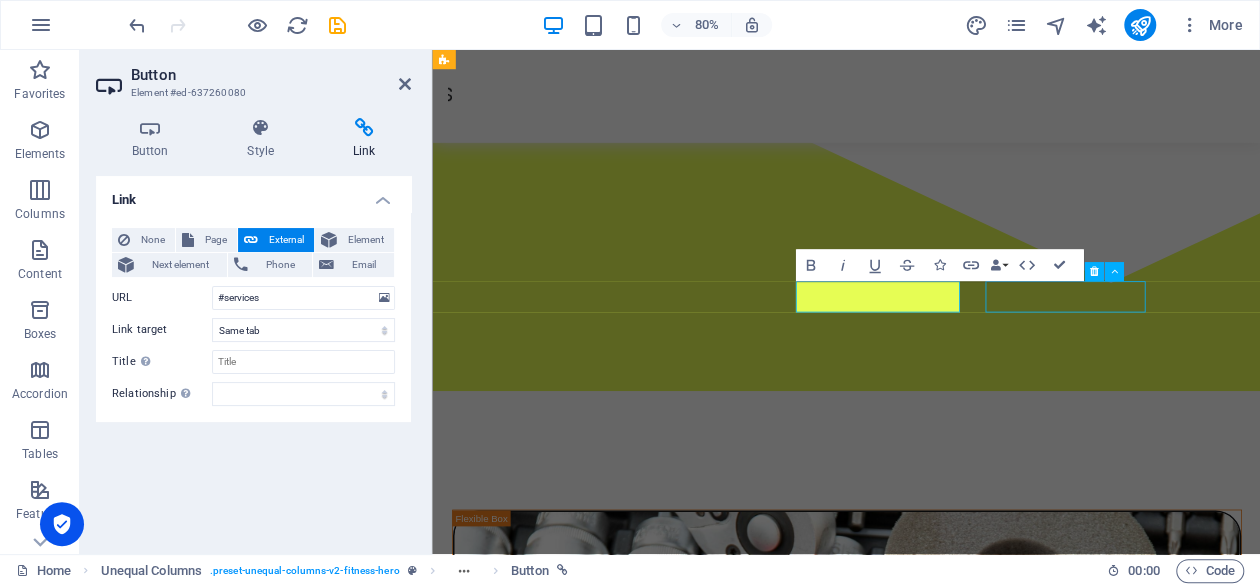 select on "px" 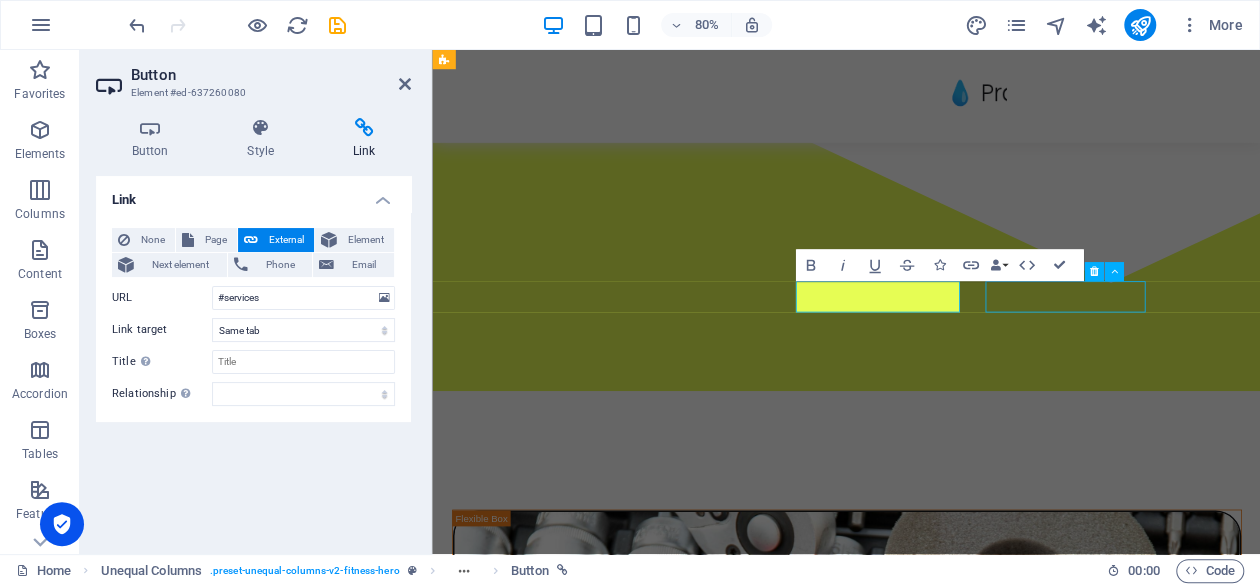select 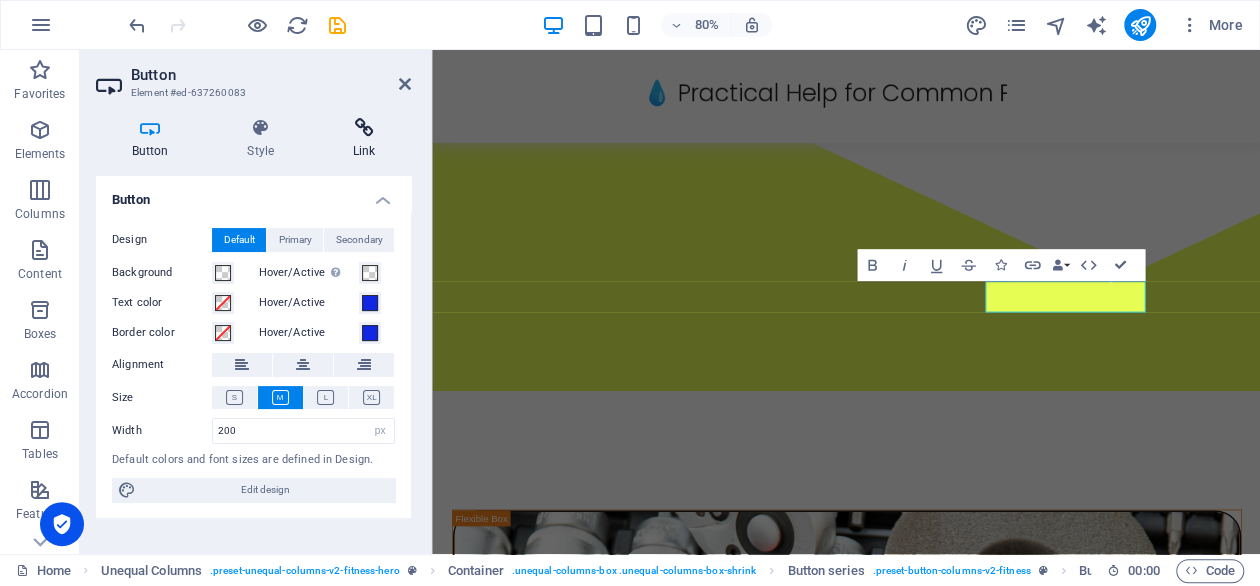 click on "Link" at bounding box center (364, 139) 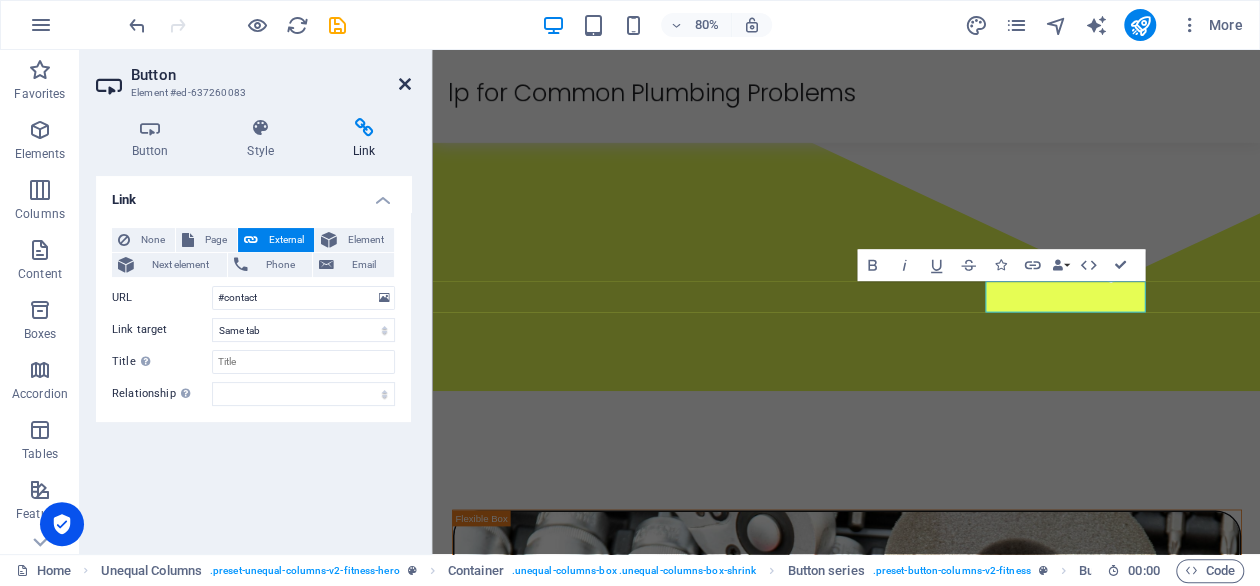 click at bounding box center (405, 84) 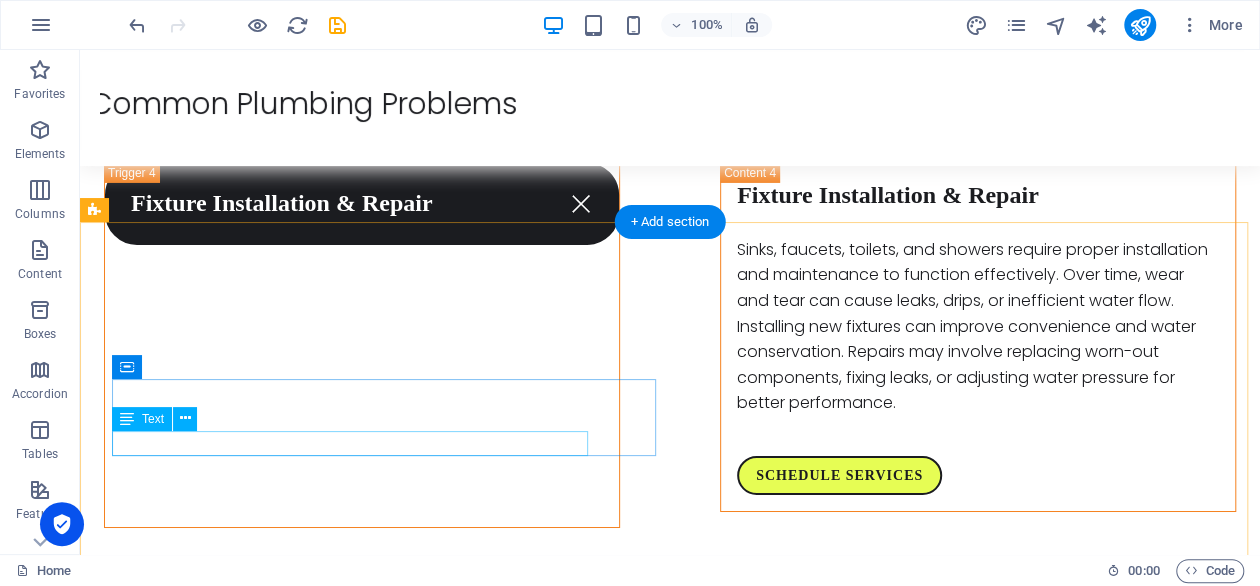 scroll, scrollTop: 3312, scrollLeft: 0, axis: vertical 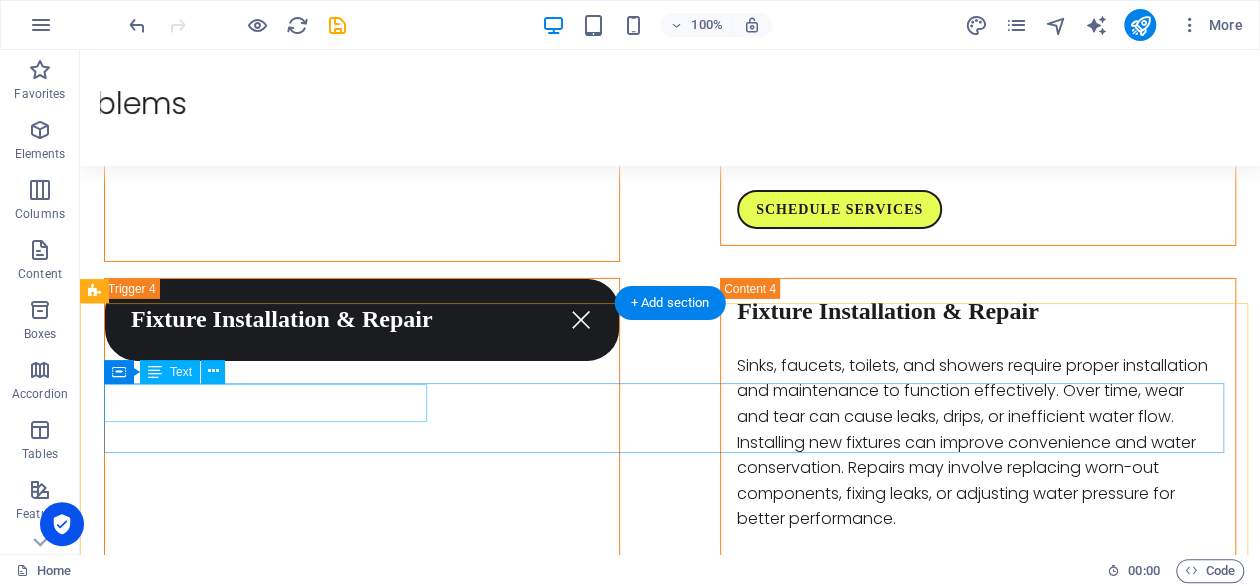 click on "All 24 HR Plumbing Brooklyn" at bounding box center (670, 3461) 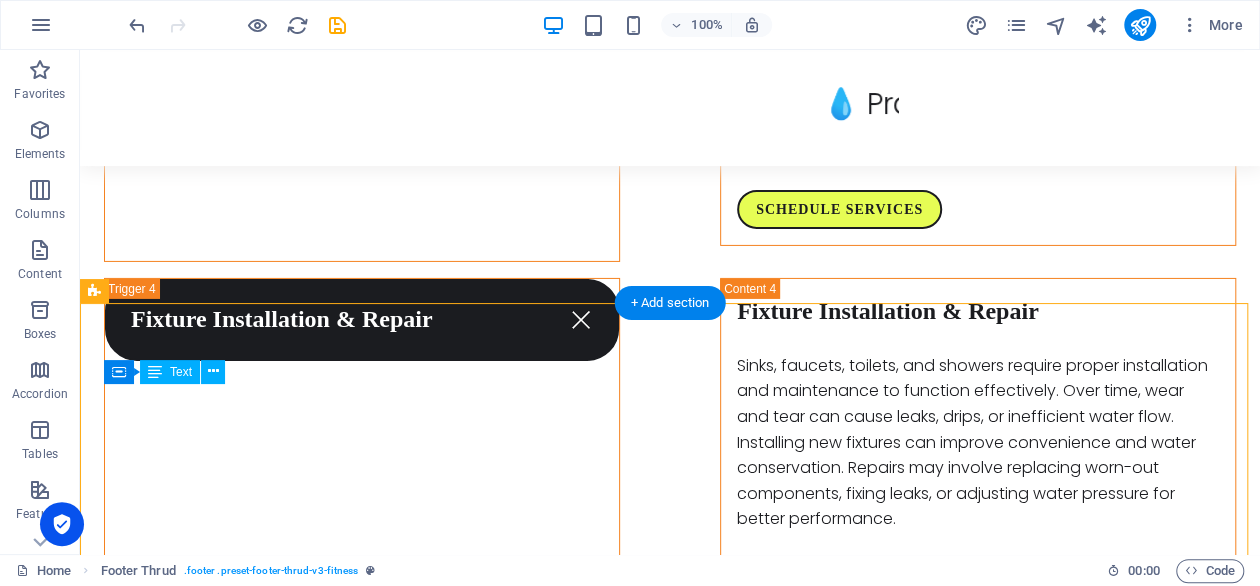 click on "All 24 HR Plumbing Brooklyn" at bounding box center [670, 3461] 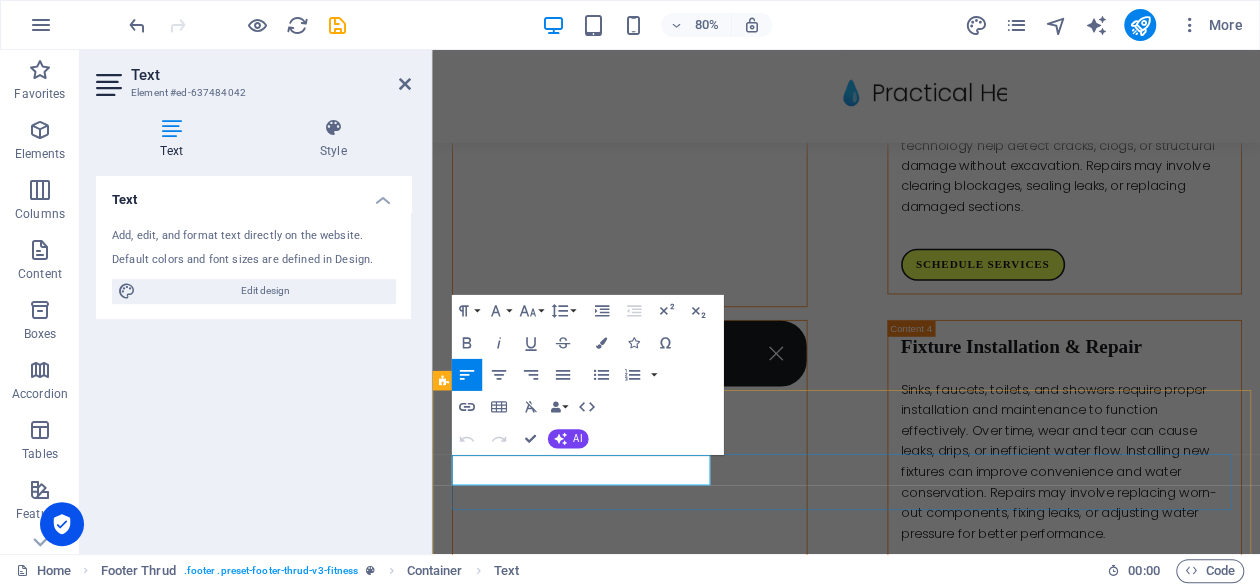 drag, startPoint x: 687, startPoint y: 576, endPoint x: 664, endPoint y: 576, distance: 23 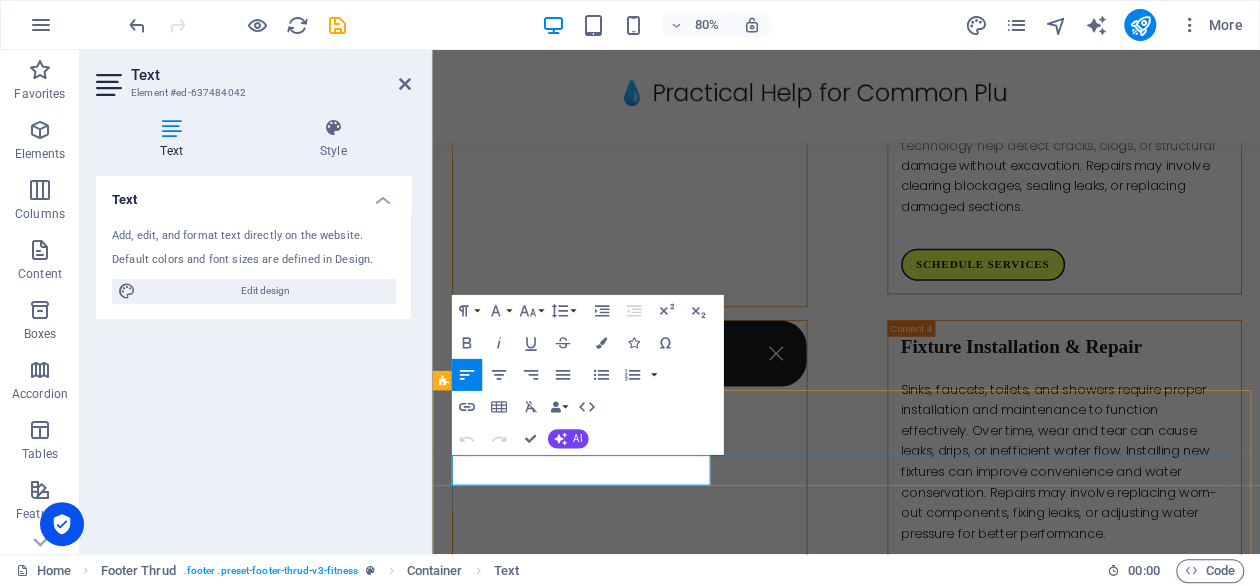 click on "All 24 HR Plumbing Brooklyn" at bounding box center (695, 3872) 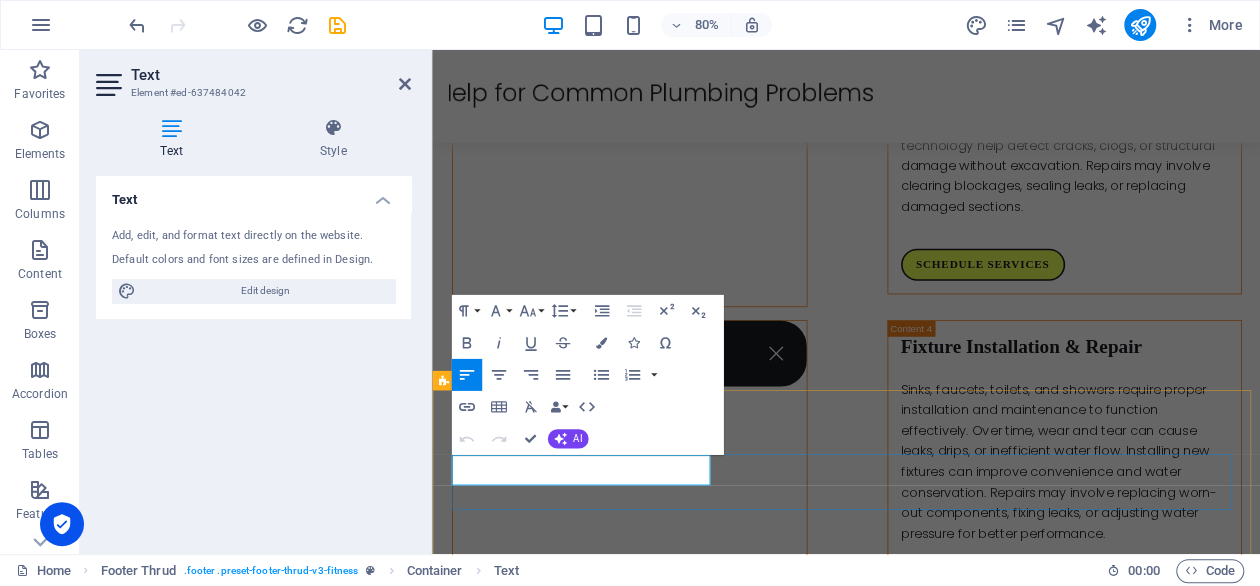 click on "All 24 HR Plumbing Brooklyn" at bounding box center [695, 3872] 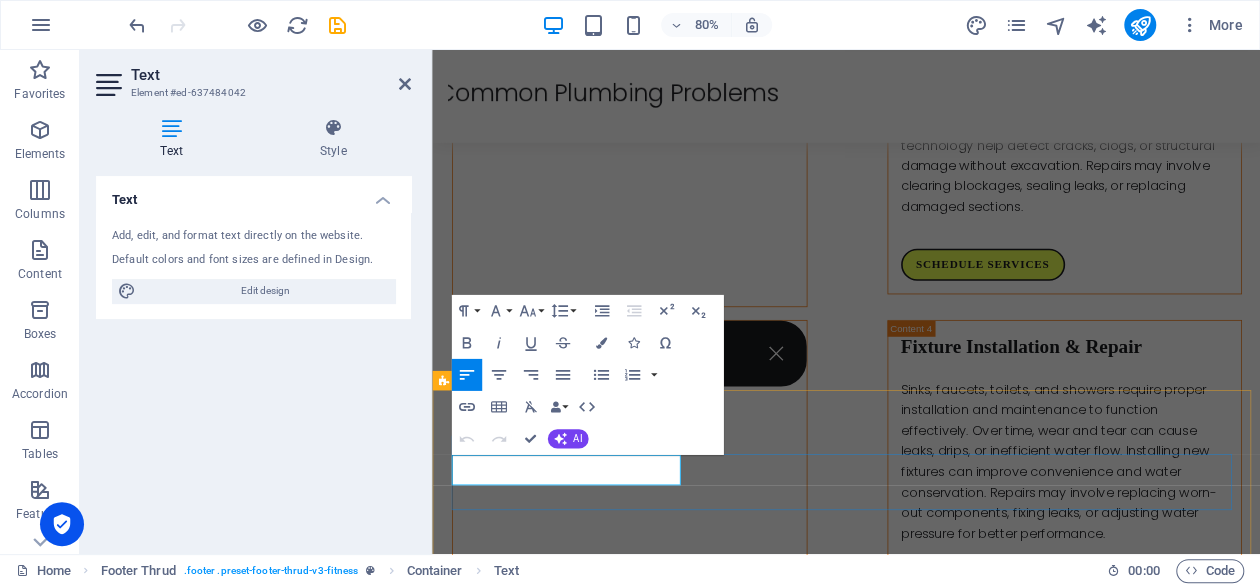 type 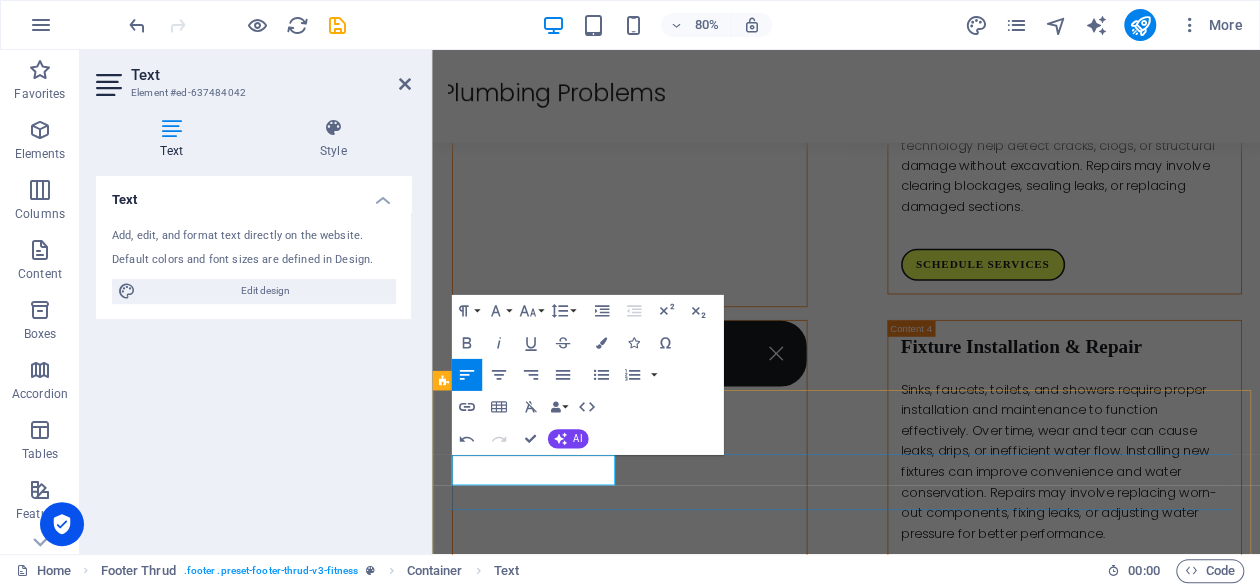 copy on "Plumber [GEOGRAPHIC_DATA]" 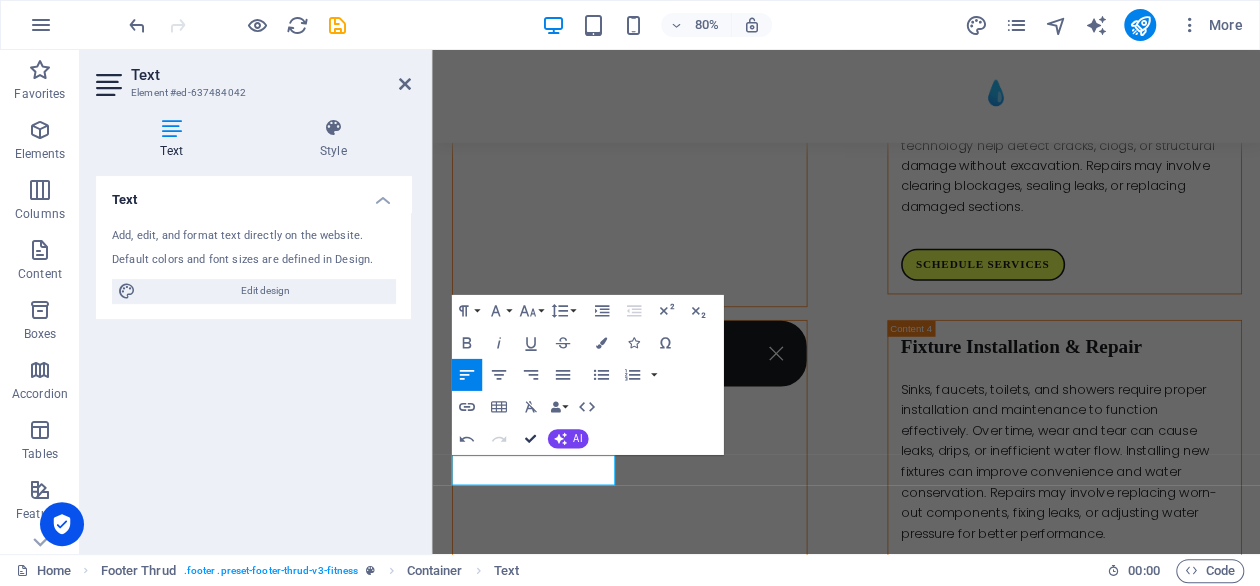 scroll, scrollTop: 3413, scrollLeft: 0, axis: vertical 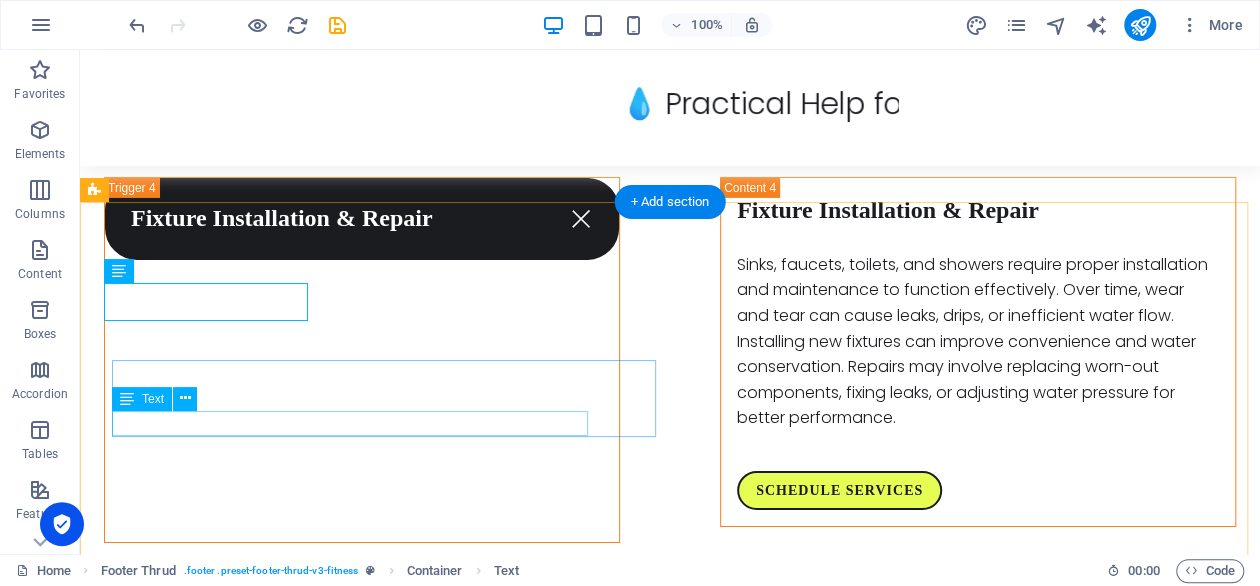 click on "[GEOGRAPHIC_DATA], [GEOGRAPHIC_DATA]" at bounding box center (387, 3744) 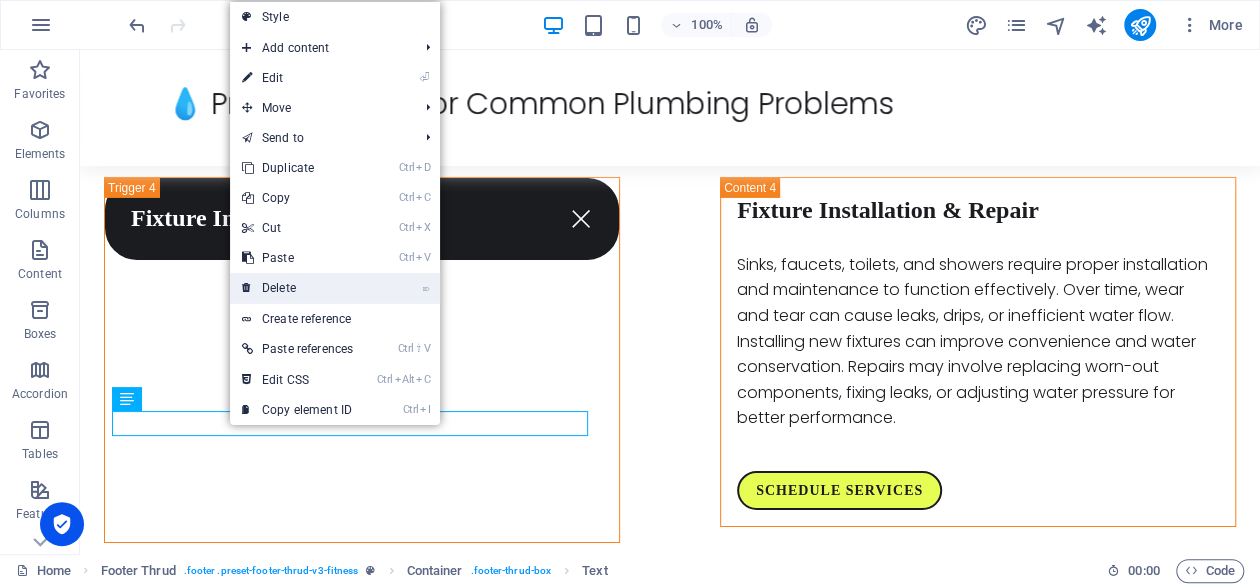 click on "⌦  Delete" at bounding box center (297, 288) 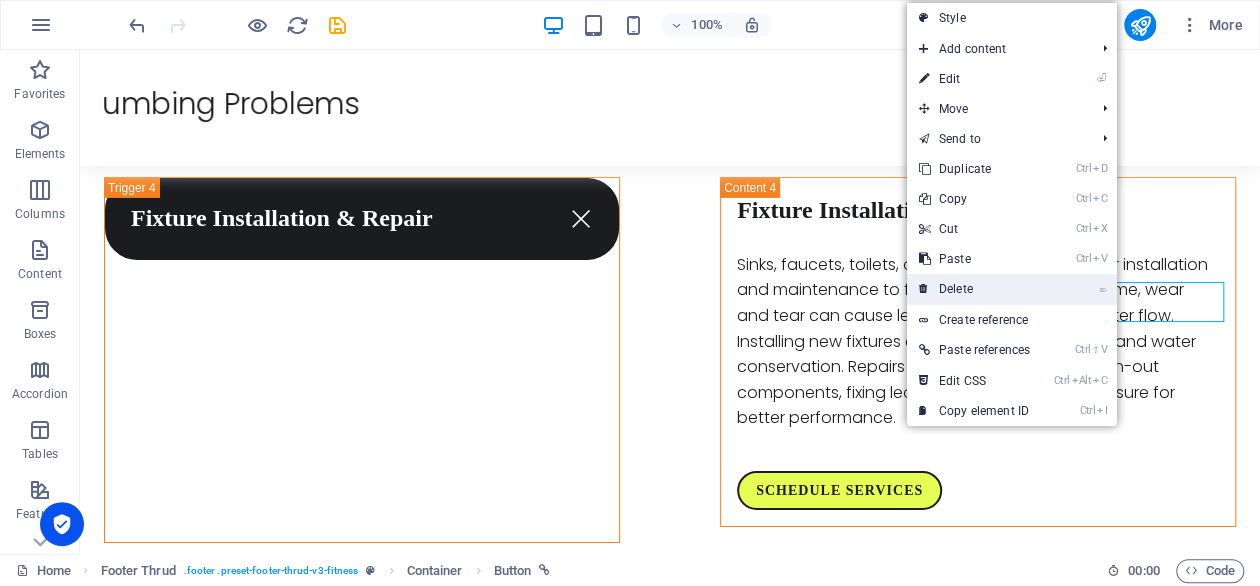 click on "⌦  Delete" at bounding box center (974, 289) 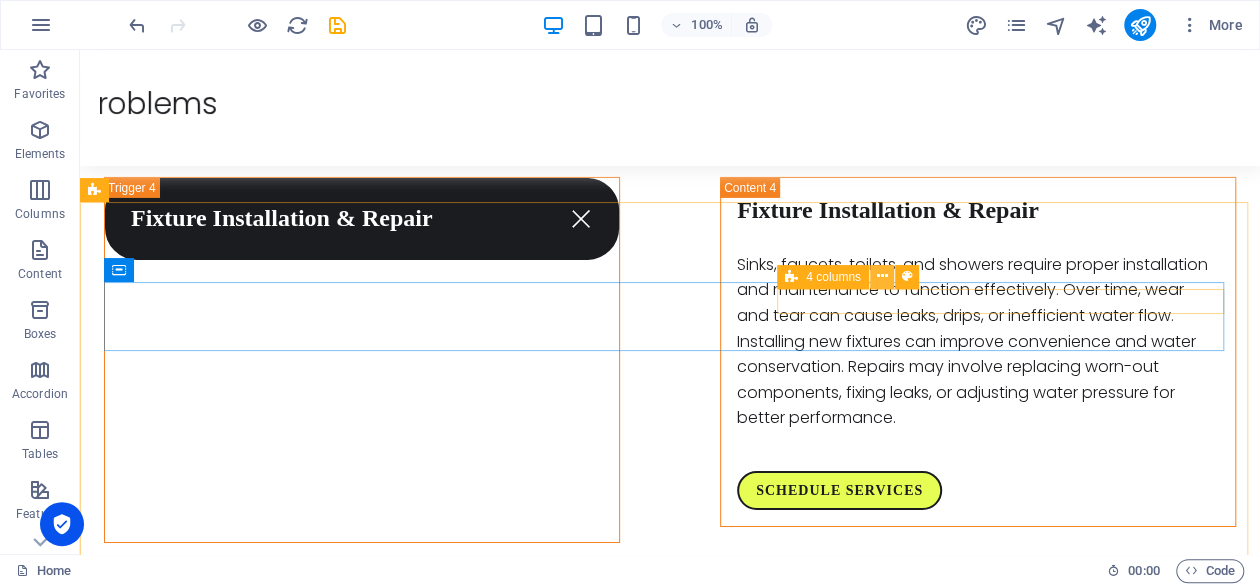 click at bounding box center (881, 276) 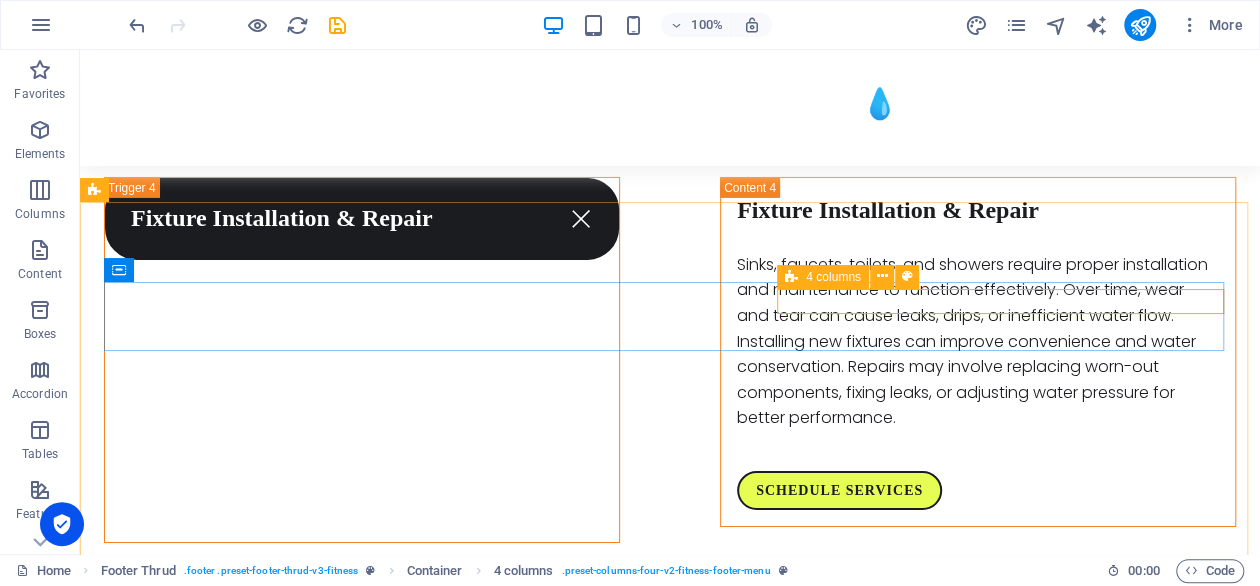 click on "4 columns" at bounding box center (823, 277) 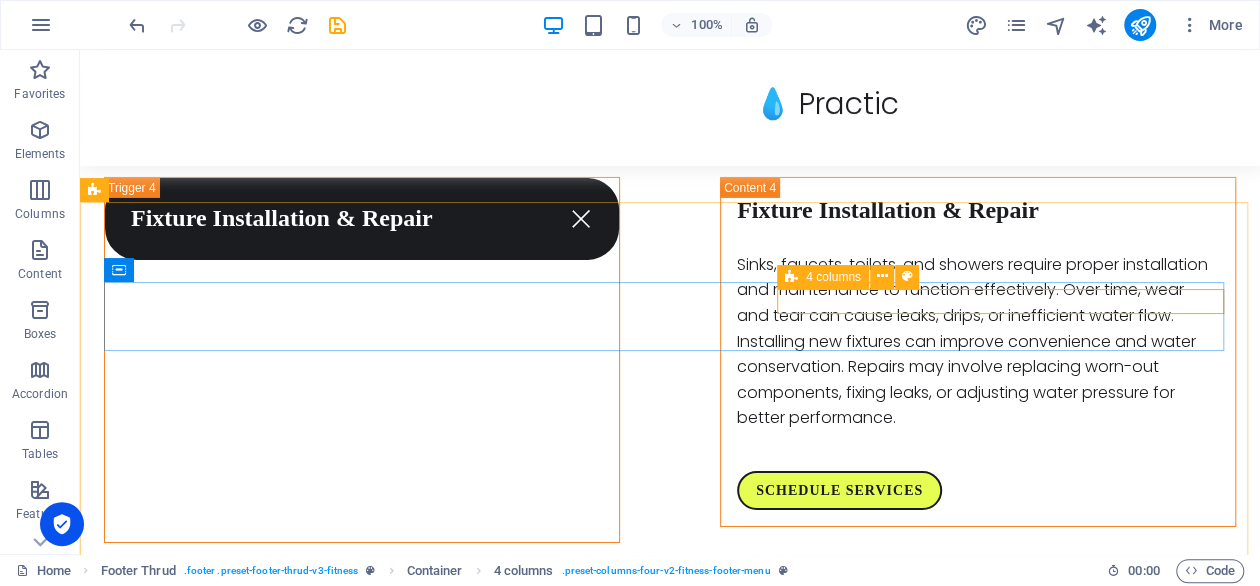 click at bounding box center [791, 277] 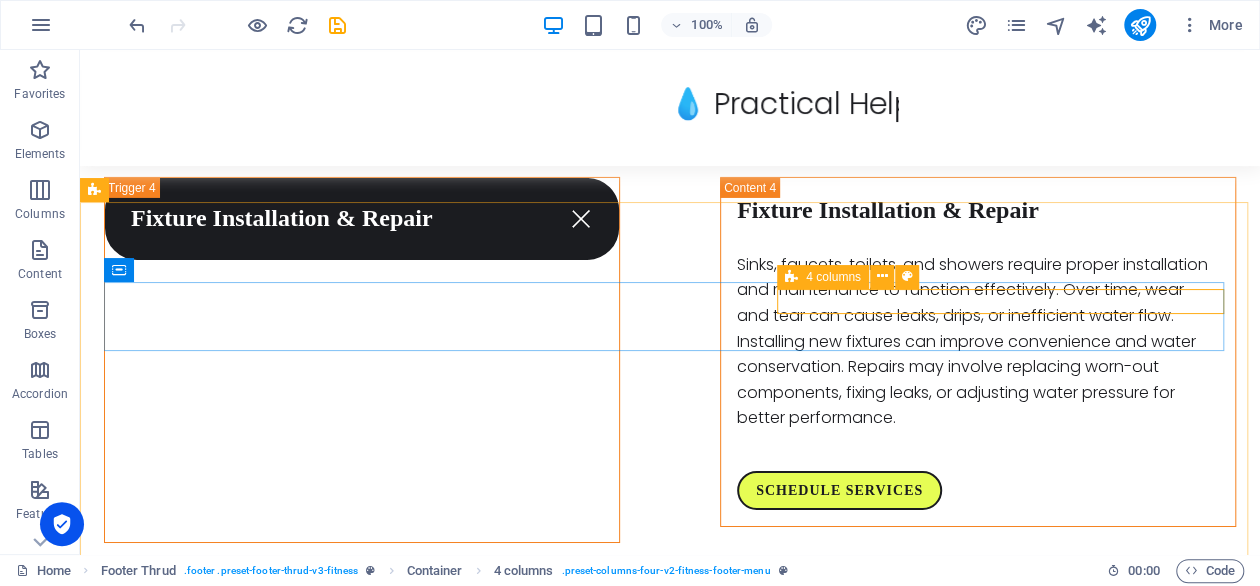 select on "px" 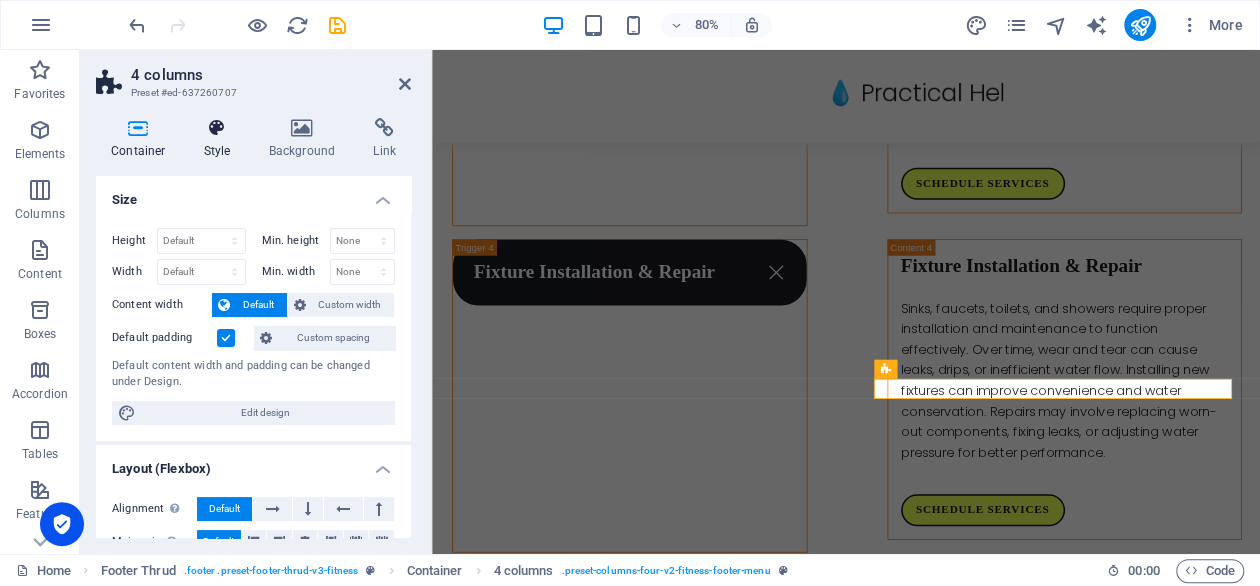 click on "Style" at bounding box center (221, 139) 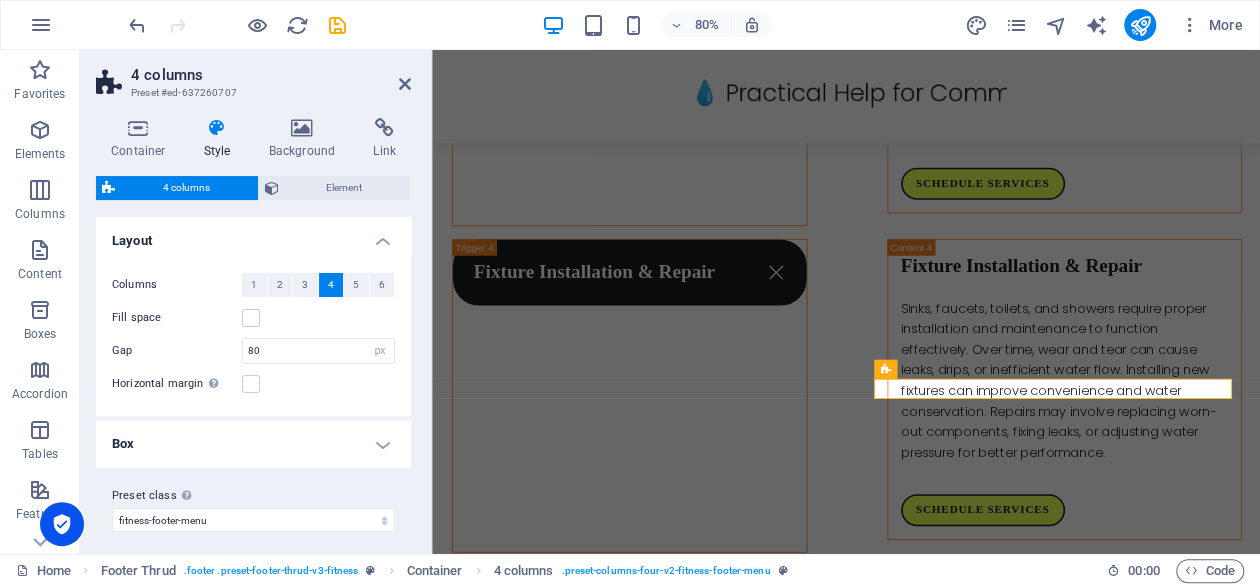 click on "4 columns" at bounding box center [271, 75] 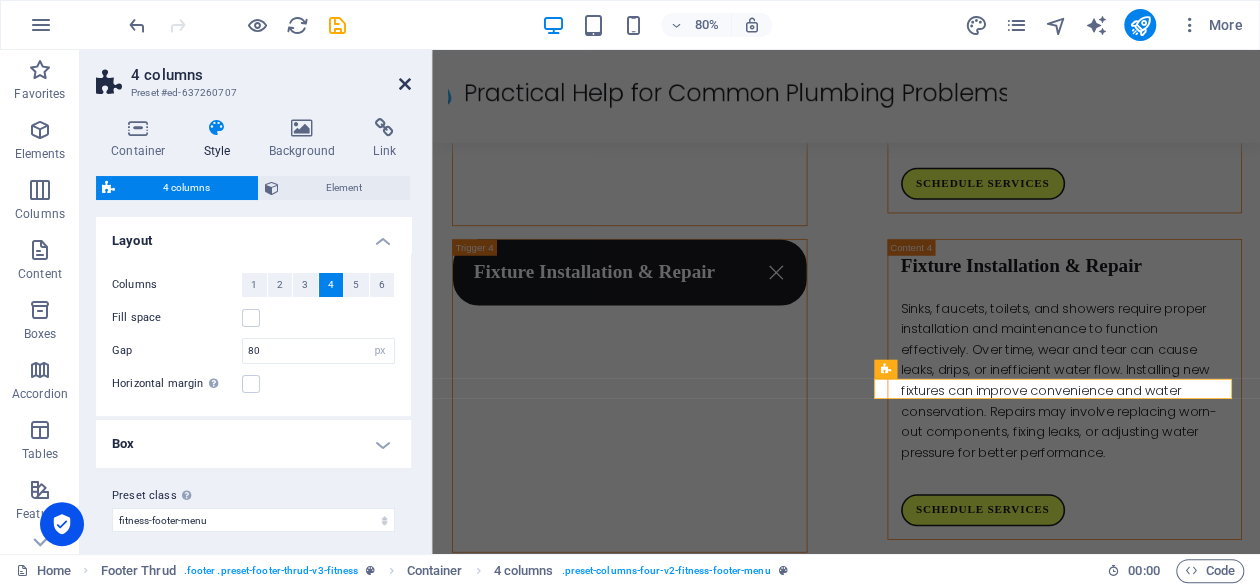 drag, startPoint x: 405, startPoint y: 88, endPoint x: 121, endPoint y: 489, distance: 491.38275 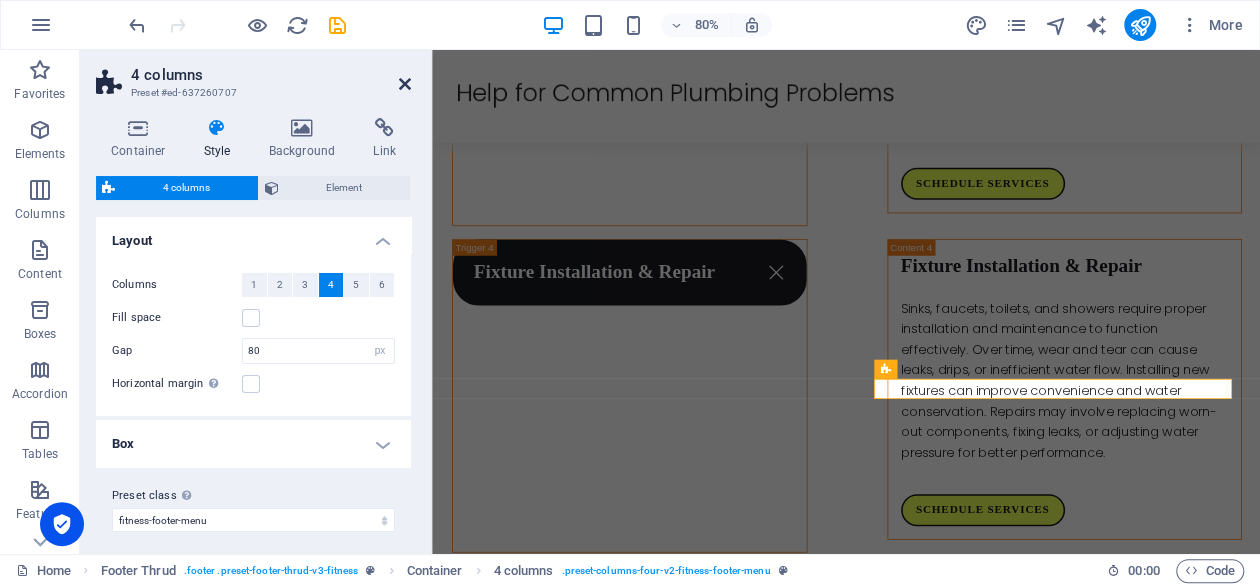 click at bounding box center [405, 84] 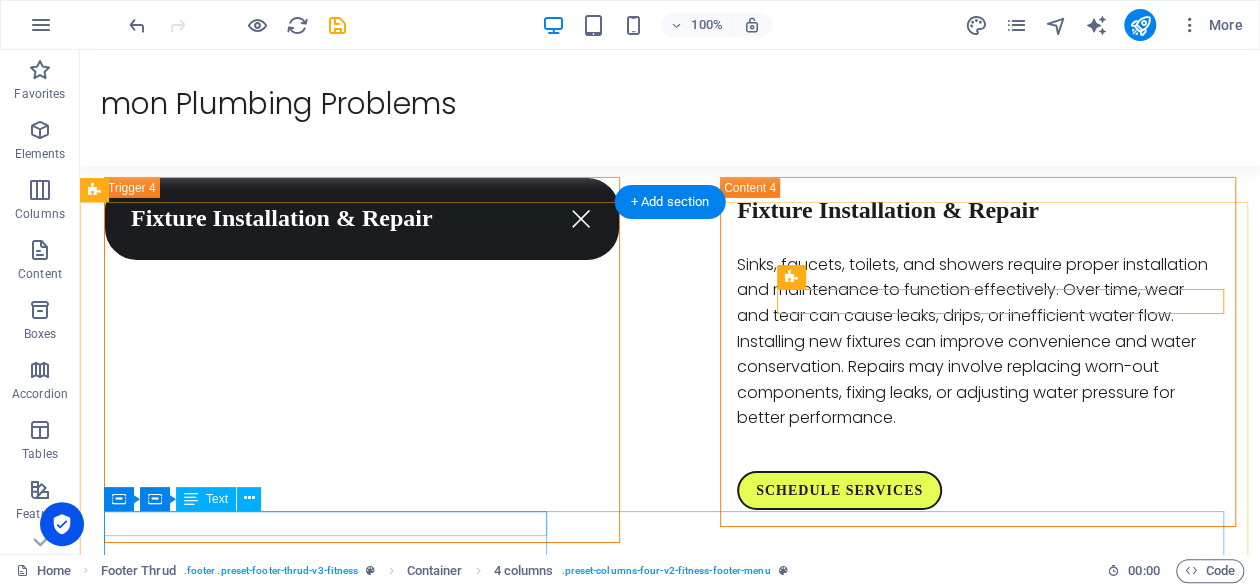 click on "© 2025. All 24 HR Plumbing Brooklyn. All Rights Reserved." at bounding box center (662, 3945) 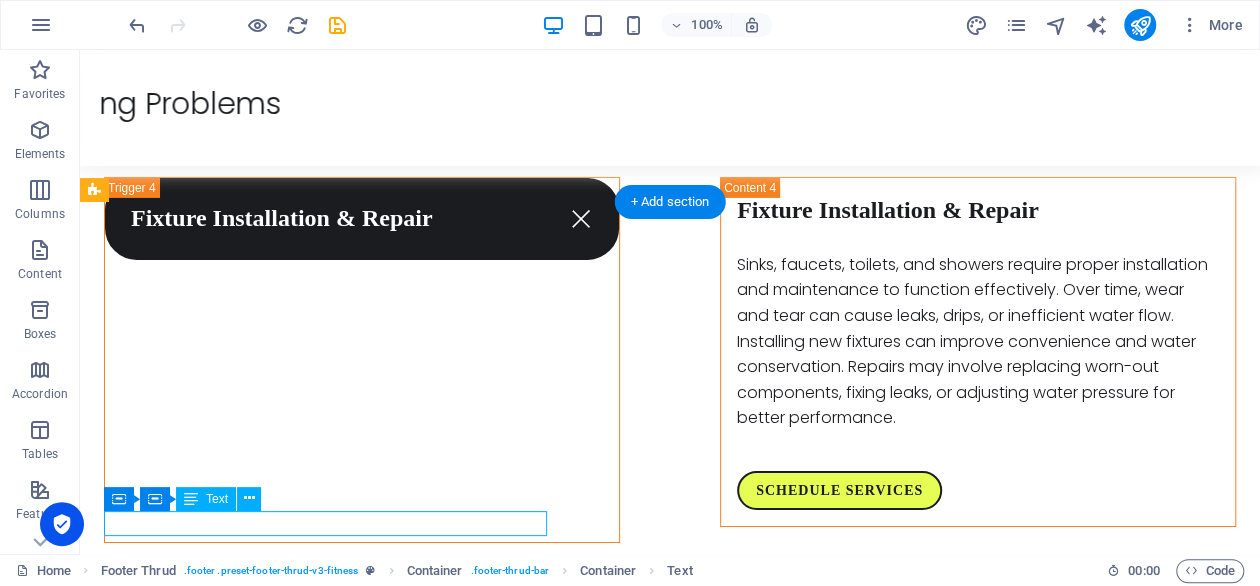 click on "© 2025. All 24 HR Plumbing Brooklyn. All Rights Reserved." at bounding box center (662, 3945) 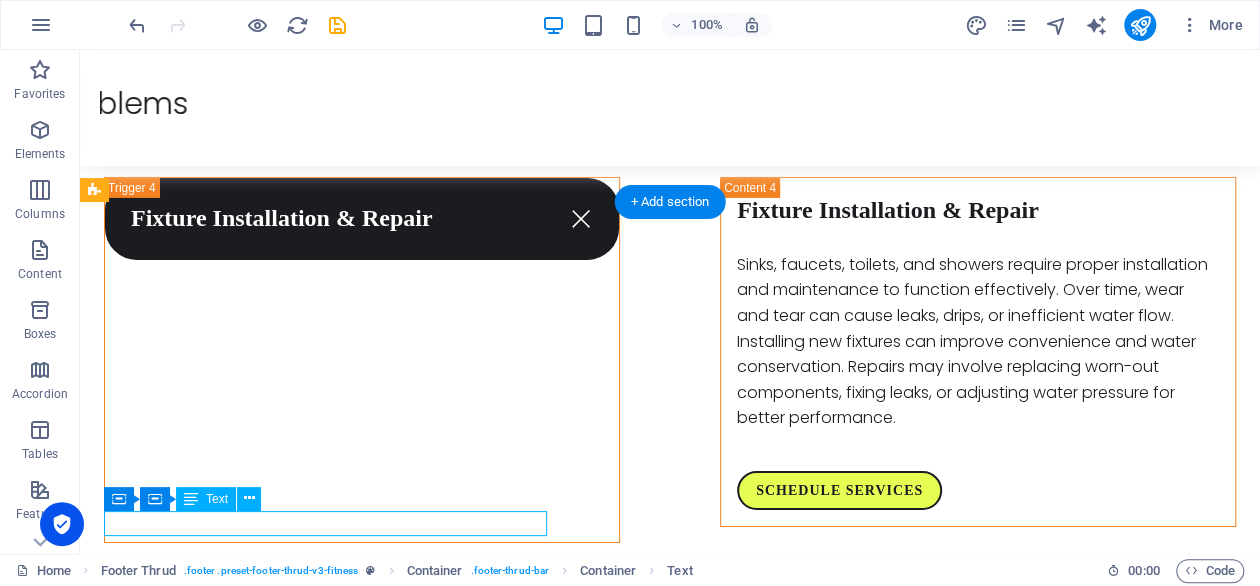 click on "© 2025. All 24 HR Plumbing Brooklyn. All Rights Reserved." at bounding box center [662, 3945] 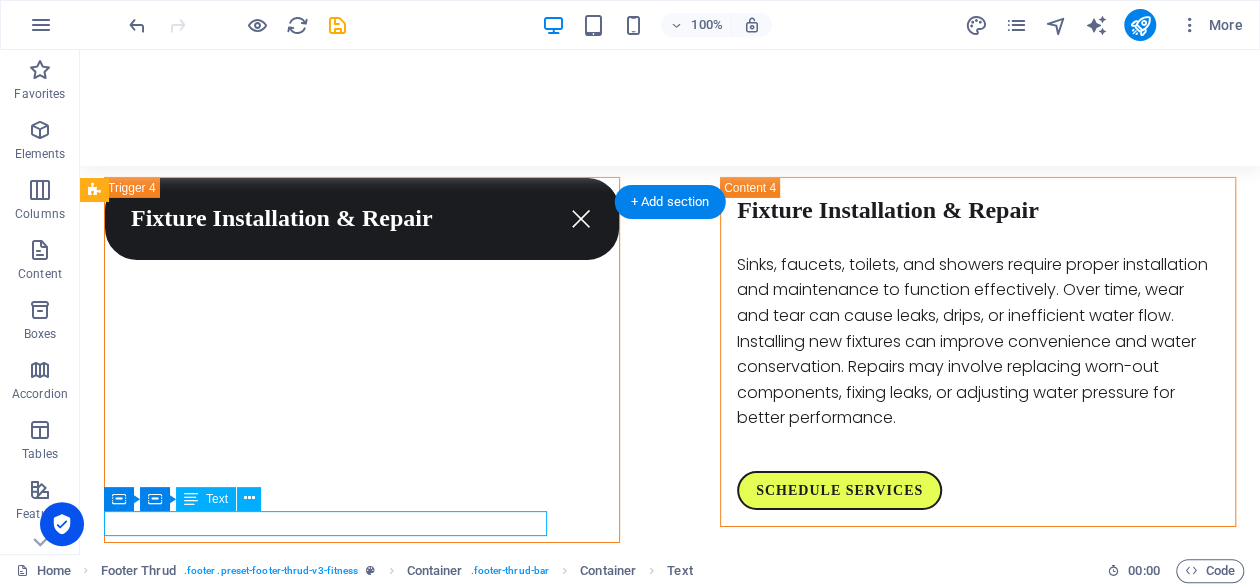 click on "© 2025. All 24 HR Plumbing Brooklyn. All Rights Reserved." at bounding box center [662, 3945] 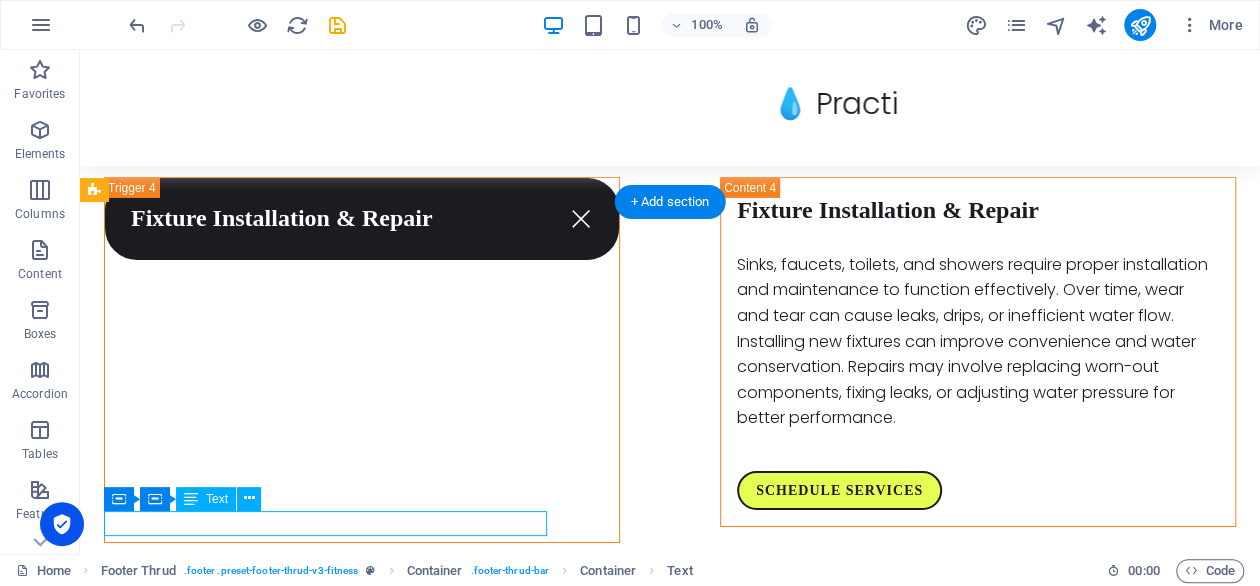 scroll, scrollTop: 3546, scrollLeft: 0, axis: vertical 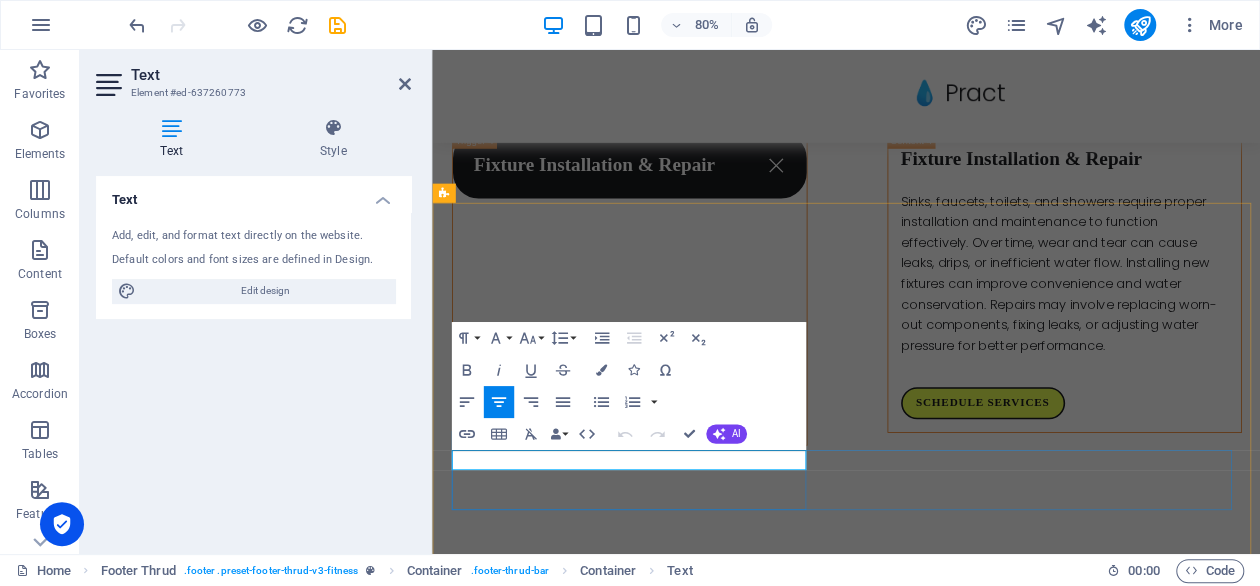 drag, startPoint x: 733, startPoint y: 564, endPoint x: 526, endPoint y: 561, distance: 207.02174 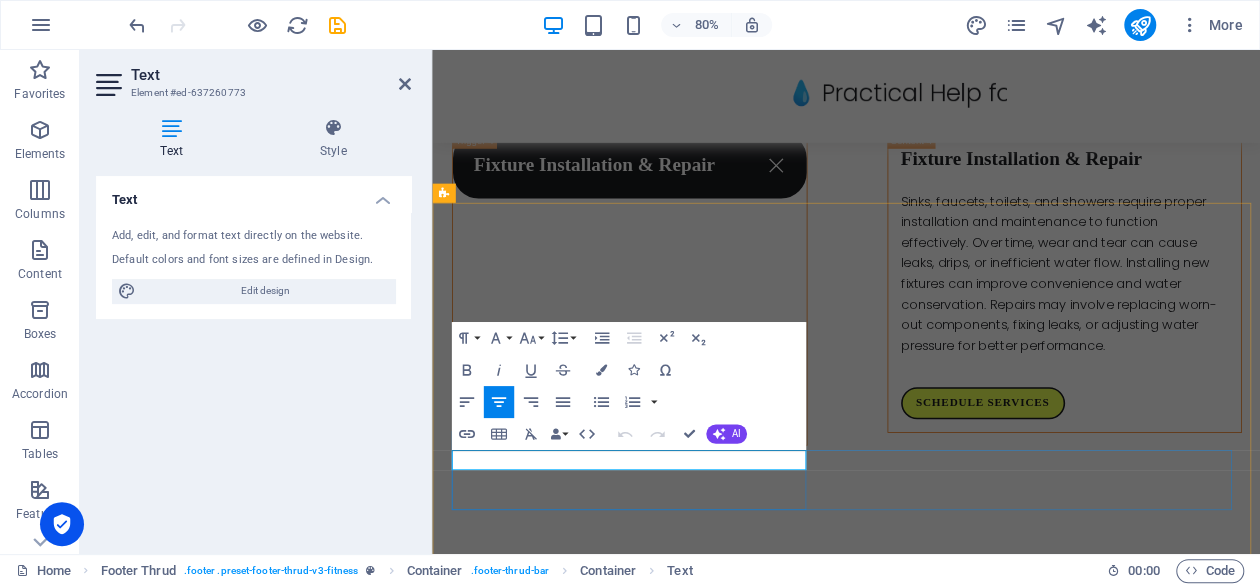 click on "© 2025. All 24 HR Plumbing Brooklyn. All Rights Reserved." at bounding box center [941, 4223] 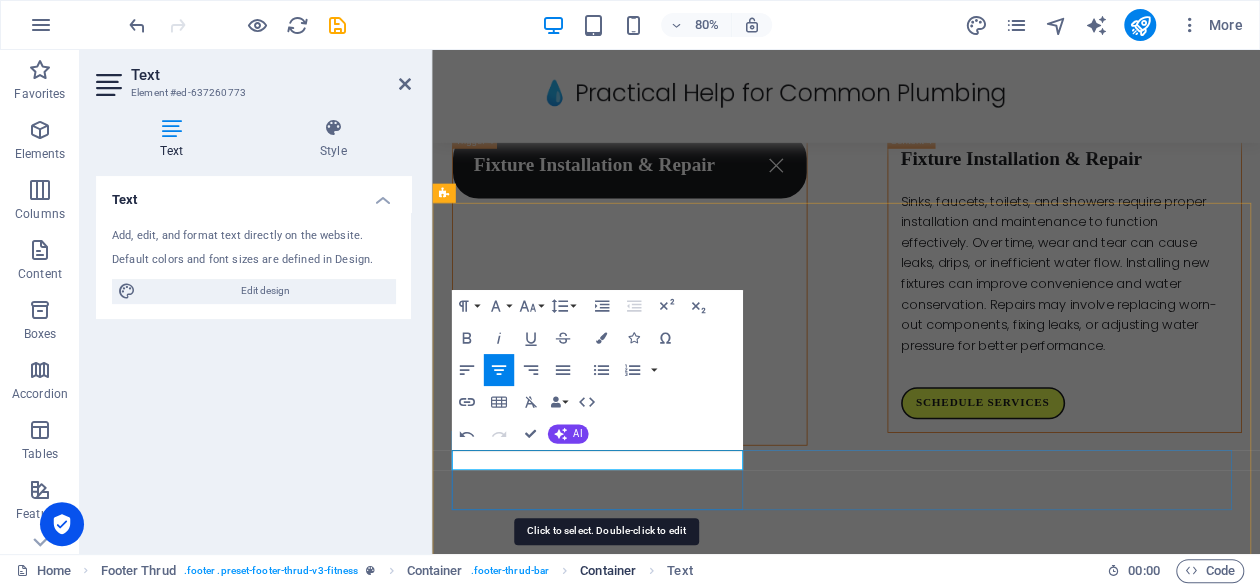 scroll, scrollTop: 0, scrollLeft: 8, axis: horizontal 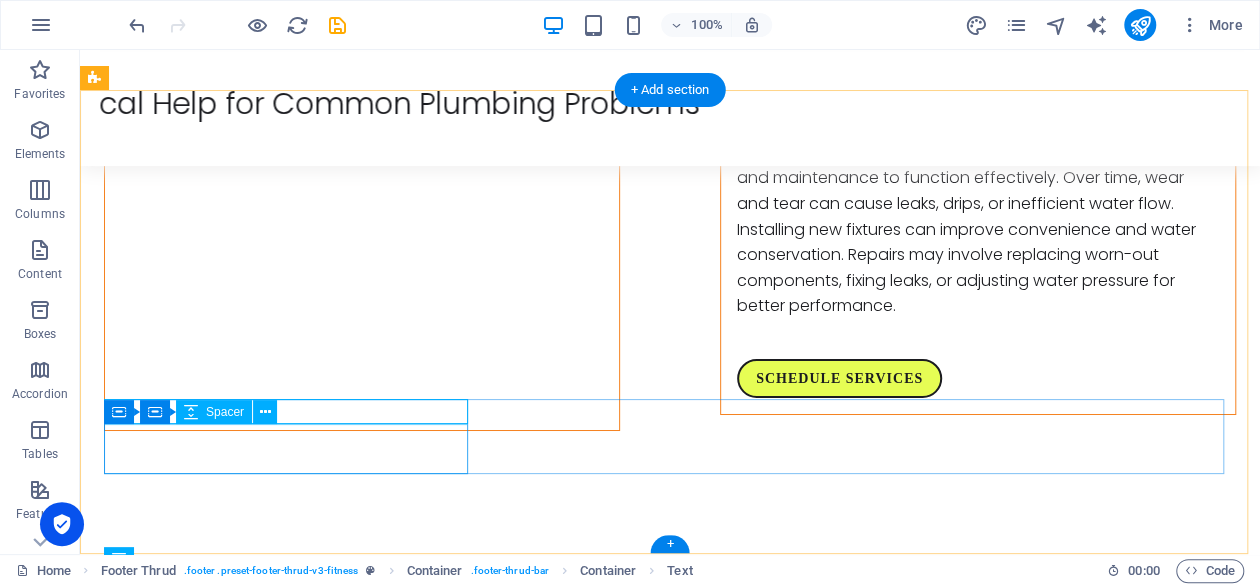 click at bounding box center [666, 3871] 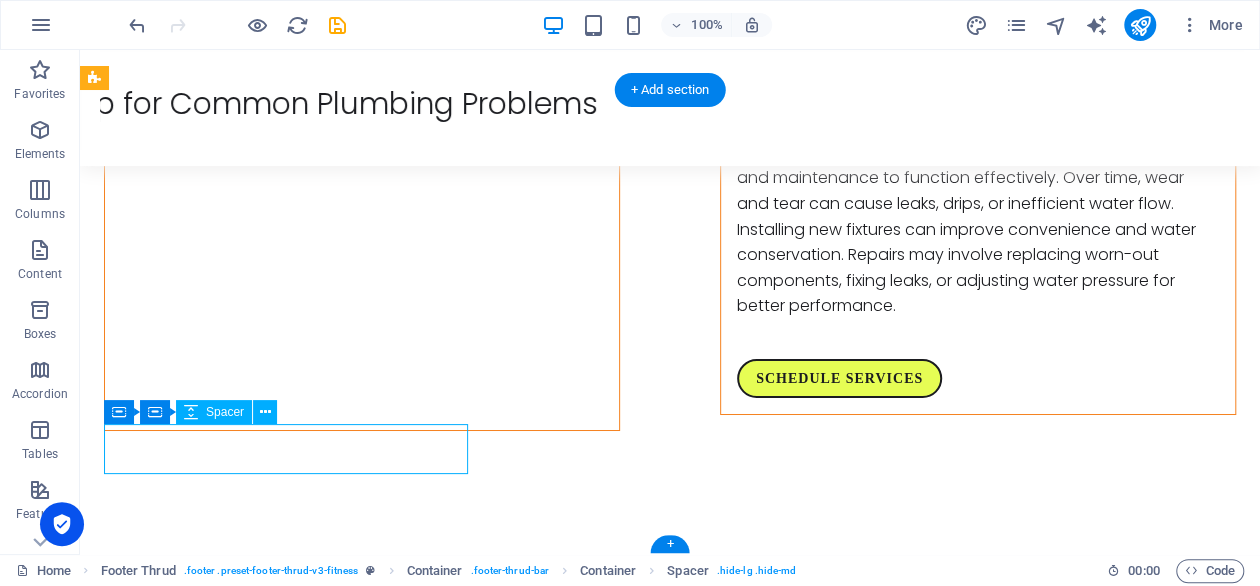 click at bounding box center (666, 3871) 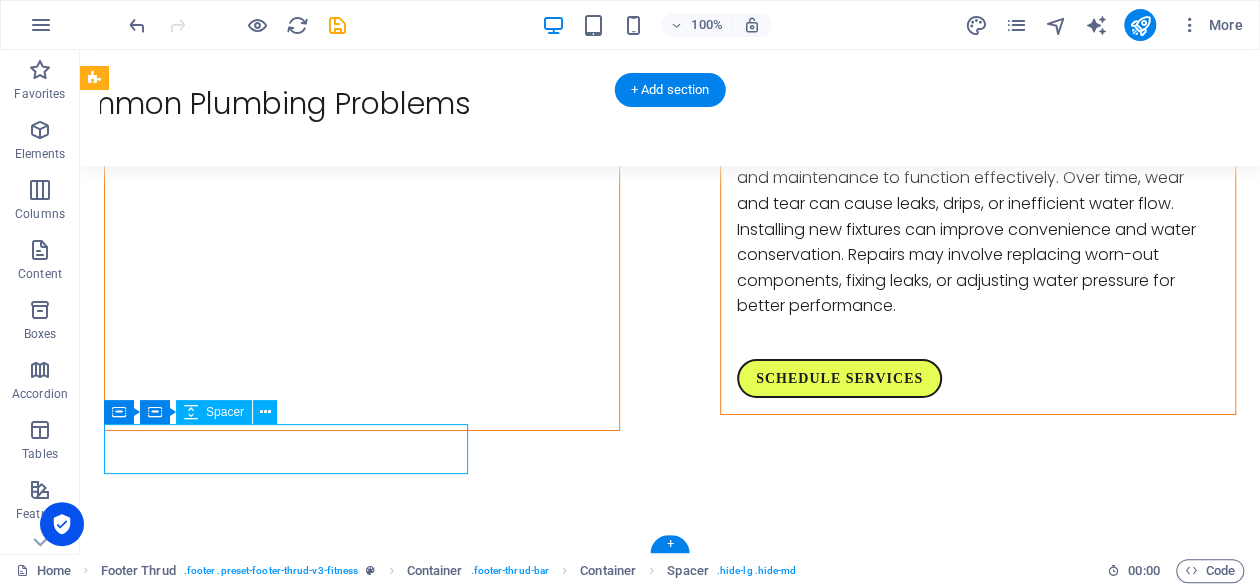 select on "px" 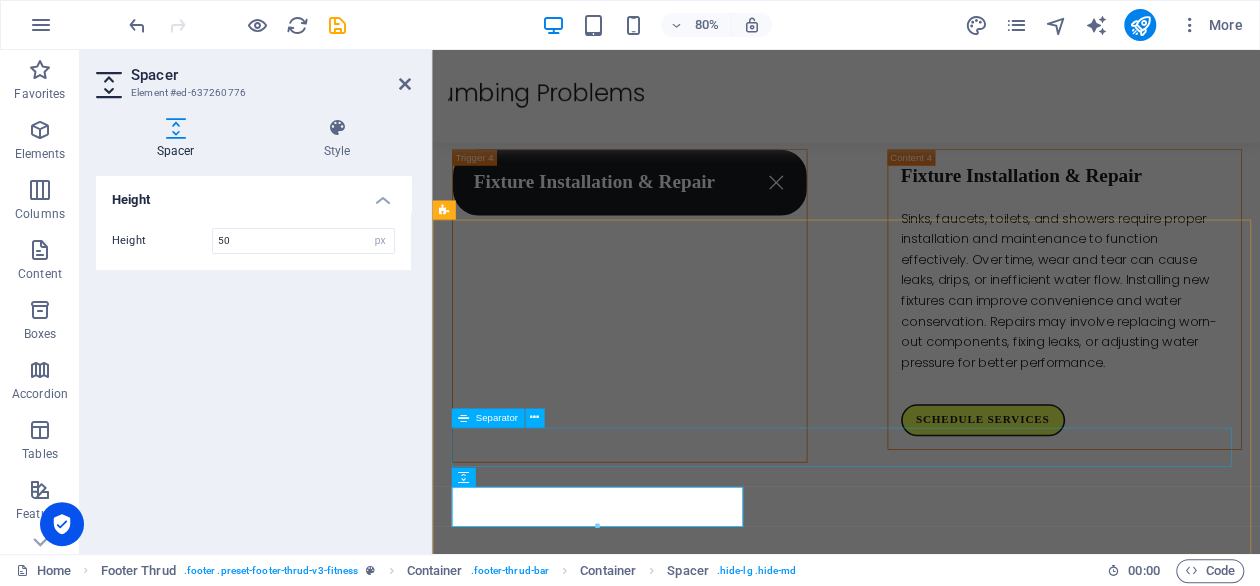 click at bounding box center (949, 4207) 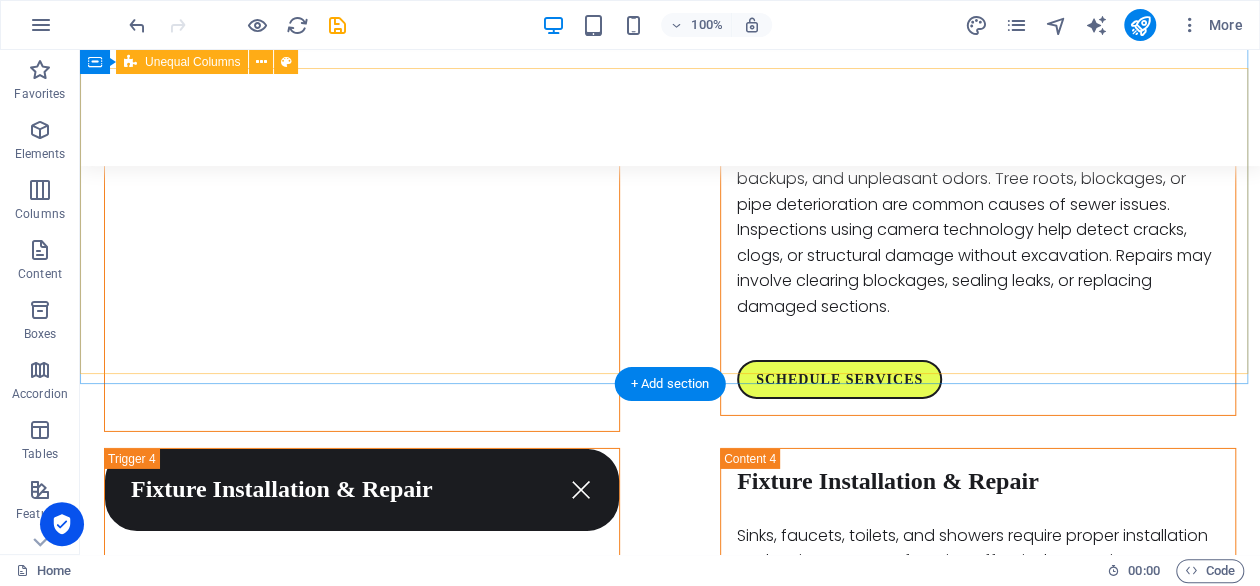 scroll, scrollTop: 3045, scrollLeft: 0, axis: vertical 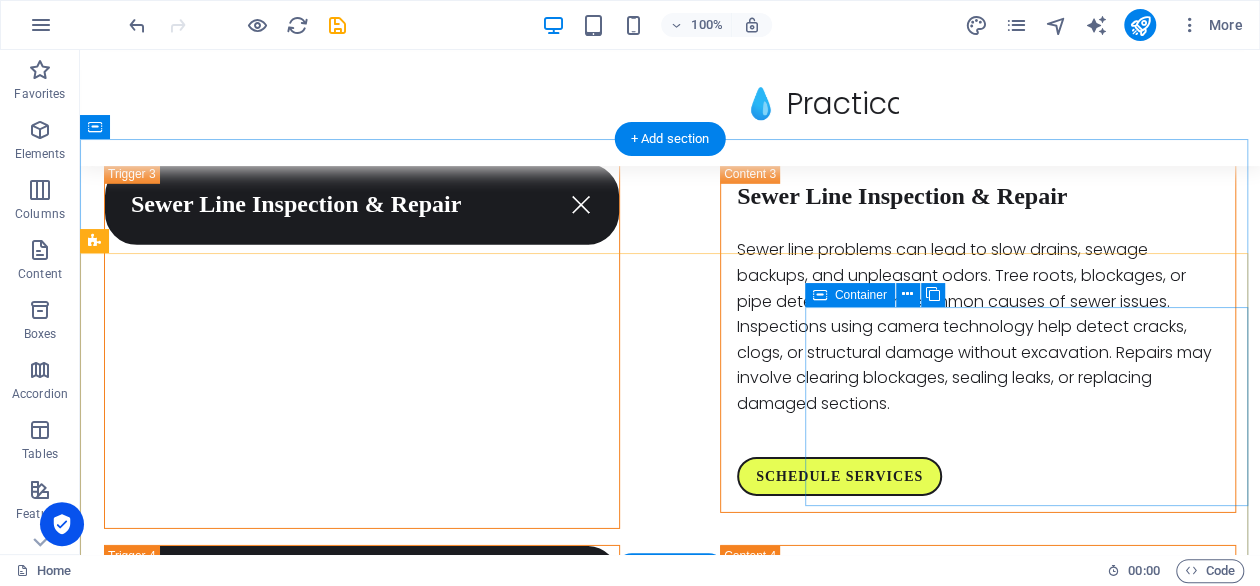 click on "Contact" at bounding box center [670, 3519] 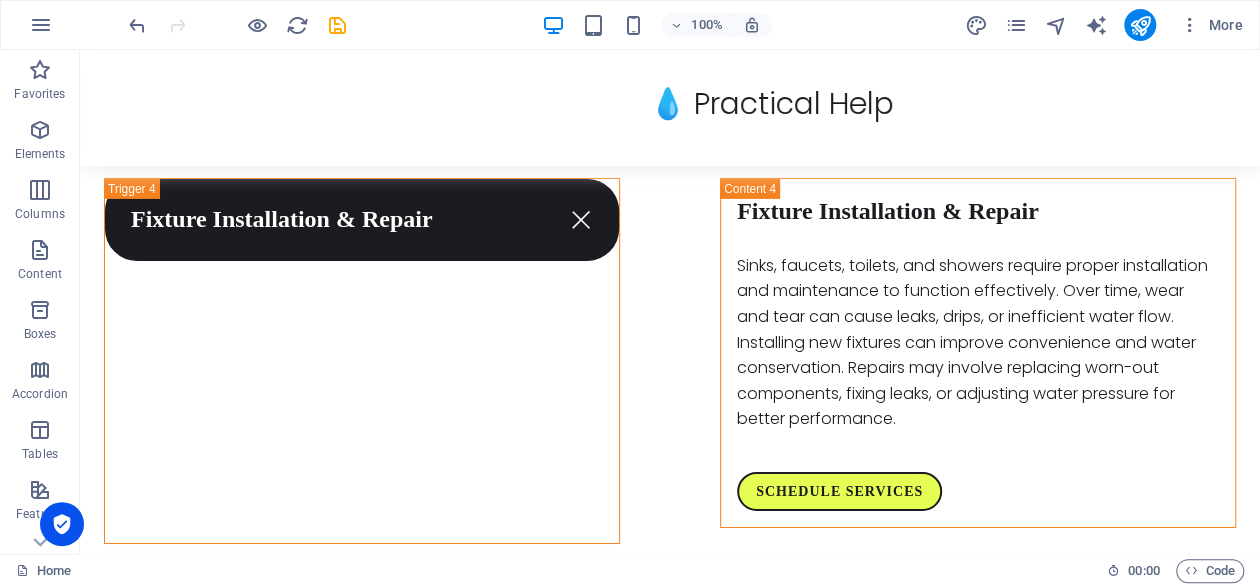 scroll, scrollTop: 2291, scrollLeft: 0, axis: vertical 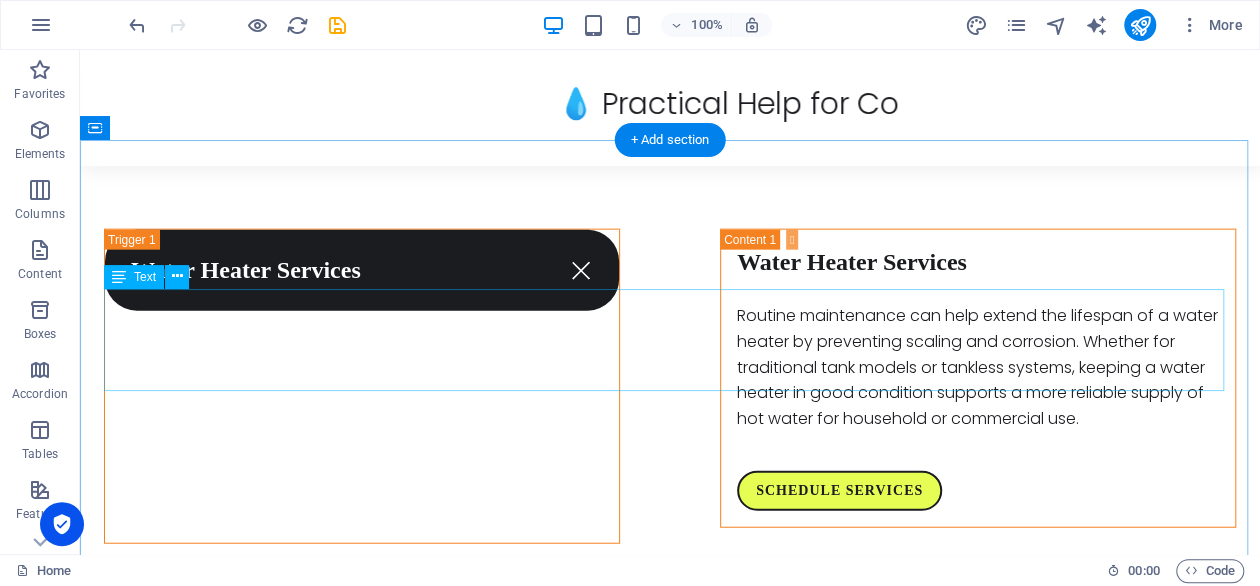 click on "All 24 HR Plumbing Brooklyn plays an essential role in maintaining, repairing, and installing water and drainage systems for homes, businesses, and industrial facilities. Plumbing services cover a wide range of needs, from fixing leaks and unclogging drains to installing new piping systems and ensuring water heaters function properly. Whether addressing emergency repairs or routine maintenance, a plumbers helps keep water and sewage systems running efficiently, preventing costly damage and inconvenience." at bounding box center [670, 2457] 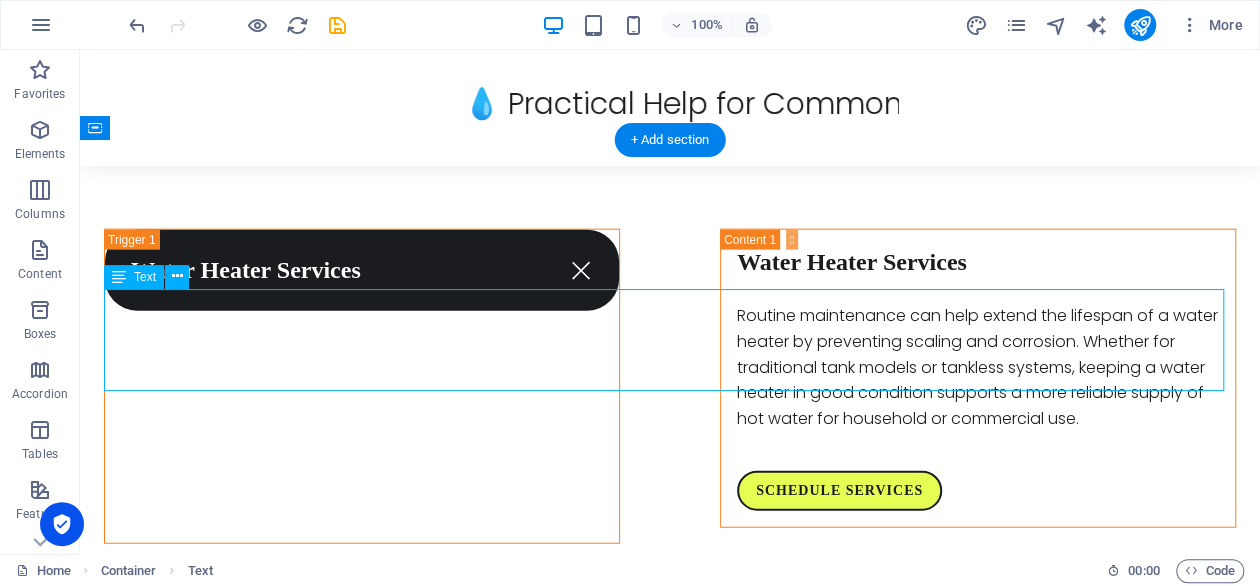 click on "All 24 HR Plumbing Brooklyn plays an essential role in maintaining, repairing, and installing water and drainage systems for homes, businesses, and industrial facilities. Plumbing services cover a wide range of needs, from fixing leaks and unclogging drains to installing new piping systems and ensuring water heaters function properly. Whether addressing emergency repairs or routine maintenance, a plumbers helps keep water and sewage systems running efficiently, preventing costly damage and inconvenience." at bounding box center (670, 2457) 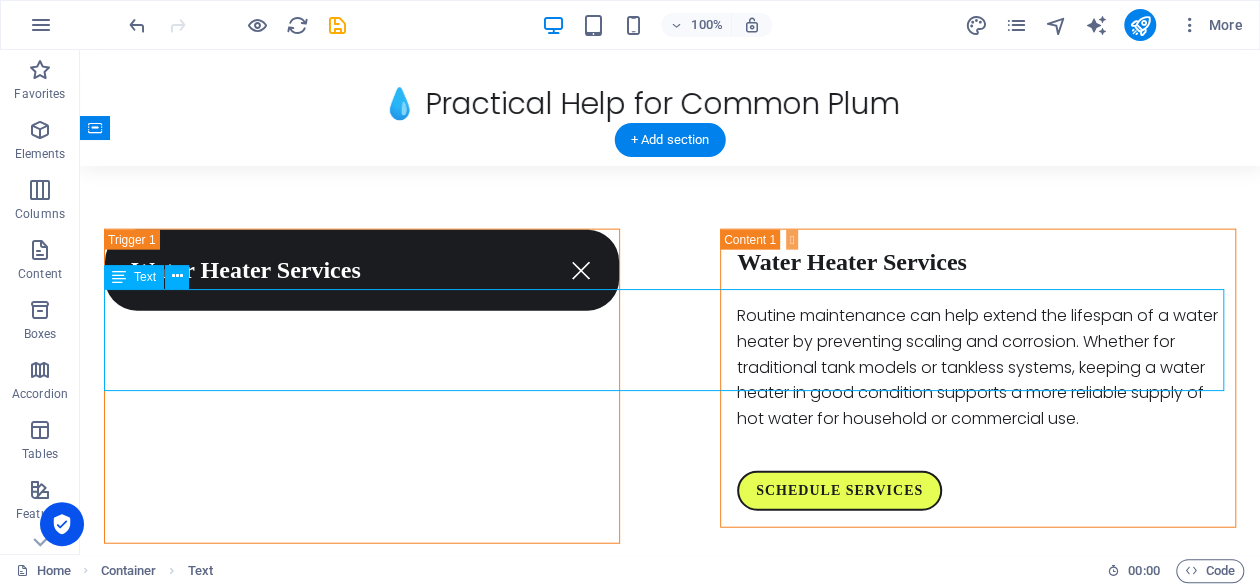 click on "All 24 HR Plumbing Brooklyn plays an essential role in maintaining, repairing, and installing water and drainage systems for homes, businesses, and industrial facilities. Plumbing services cover a wide range of needs, from fixing leaks and unclogging drains to installing new piping systems and ensuring water heaters function properly. Whether addressing emergency repairs or routine maintenance, a plumbers helps keep water and sewage systems running efficiently, preventing costly damage and inconvenience." at bounding box center [670, 2457] 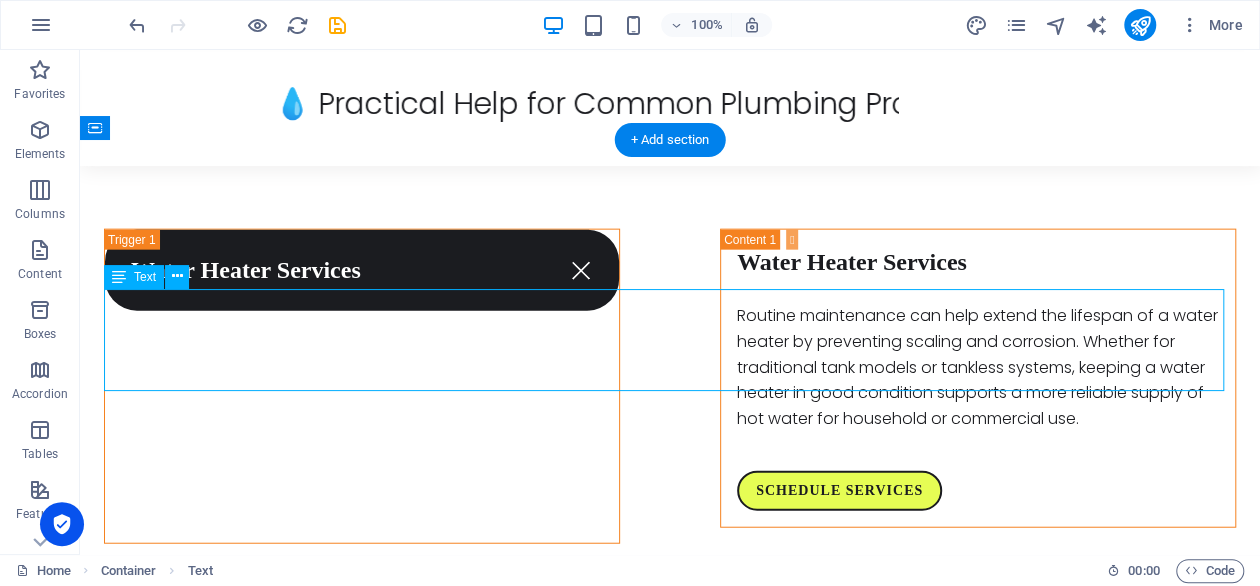 click on "All 24 HR Plumbing Brooklyn plays an essential role in maintaining, repairing, and installing water and drainage systems for homes, businesses, and industrial facilities. Plumbing services cover a wide range of needs, from fixing leaks and unclogging drains to installing new piping systems and ensuring water heaters function properly. Whether addressing emergency repairs or routine maintenance, a plumbers helps keep water and sewage systems running efficiently, preventing costly damage and inconvenience." at bounding box center (670, 2457) 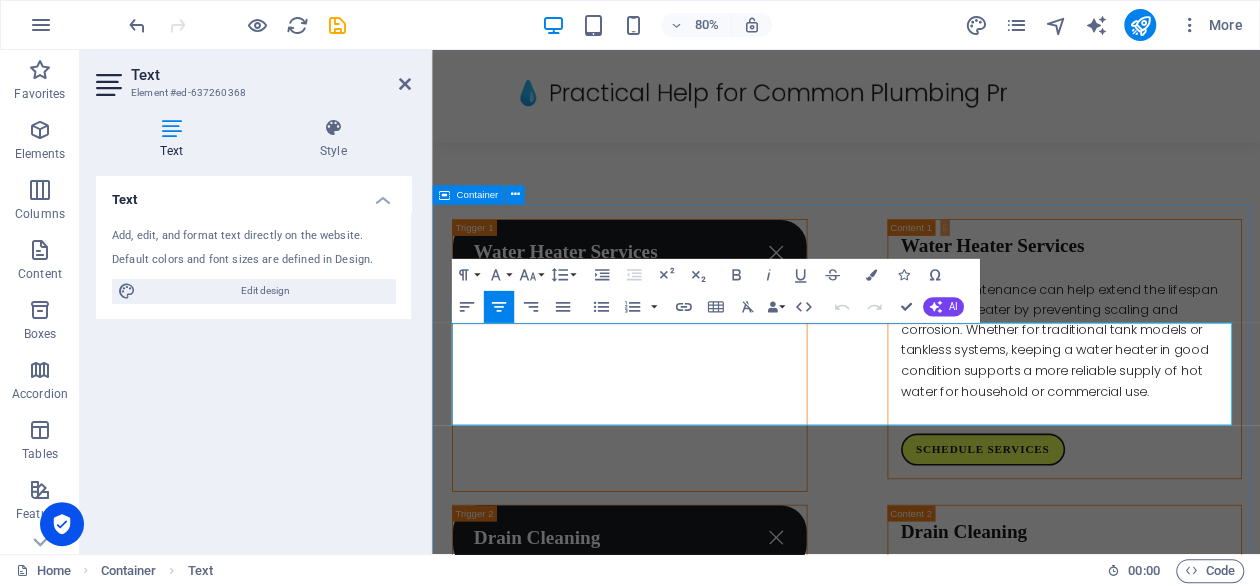 drag, startPoint x: 528, startPoint y: 405, endPoint x: 432, endPoint y: 400, distance: 96.13012 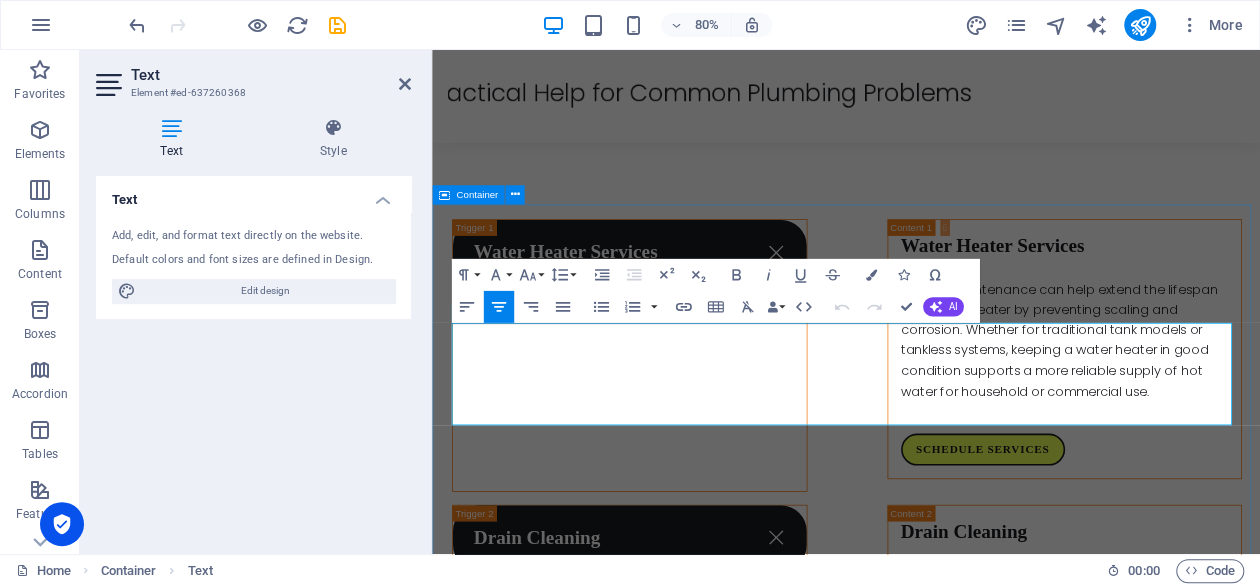 click on "Plumbing Solutions When You Need Them All 24 HR Plumbing Brooklyn plays an essential role in maintaining, repairing, and installing water and drainage systems for homes, businesses, and industrial facilities. Plumbing services cover a wide range of needs, from fixing leaks and unclogging drains to installing new piping systems and ensuring water heaters function properly. Whether addressing emergency repairs or routine maintenance, a plumbers helps keep water and sewage systems running efficiently, preventing costly damage and inconvenience. +1 347-919-2325 Reliability A functioning system supports daily activities like cooking, cleaning, and bathing without unexpected disruptions. Addressing issues promptly prevents major damage. Efficiency Efficient plumbing systems help regulate water pressure, prevent leaks, and maintain optimal water flow. Properly installed and maintained pipes and fixtures reduce water waste and improve overall performance. Convenience" at bounding box center (949, 2706) 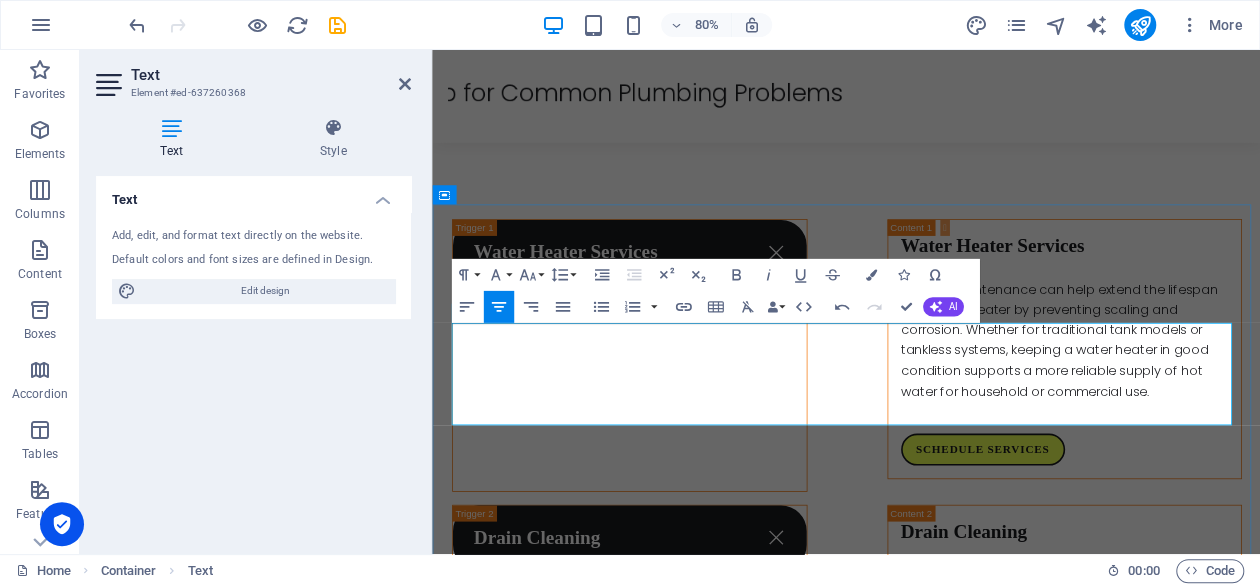 click on "Plumbing Brooklyn plays an essential role in maintaining, repairing, and installing water and drainage systems for homes, businesses, and industrial facilities. Plumbing services cover a wide range of needs, from fixing leaks and unclogging drains to installing new piping systems and ensuring water heaters function properly. Whether addressing emergency repairs or routine maintenance, a plumbers helps keep water and sewage systems running efficiently, preventing costly damage and inconvenience." at bounding box center [949, 2730] 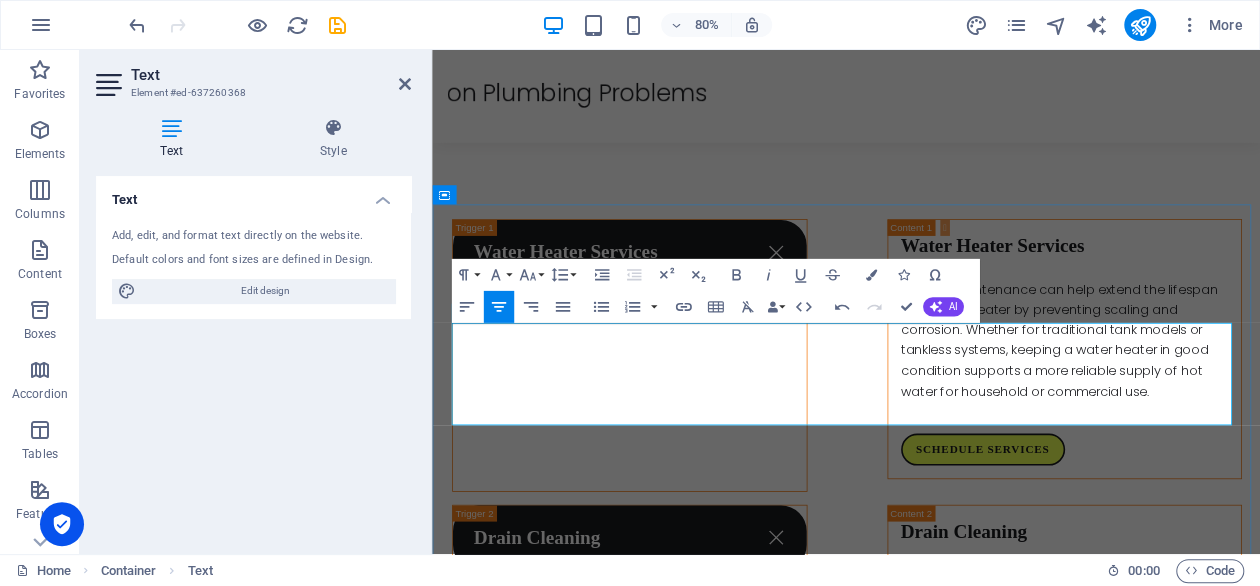 type 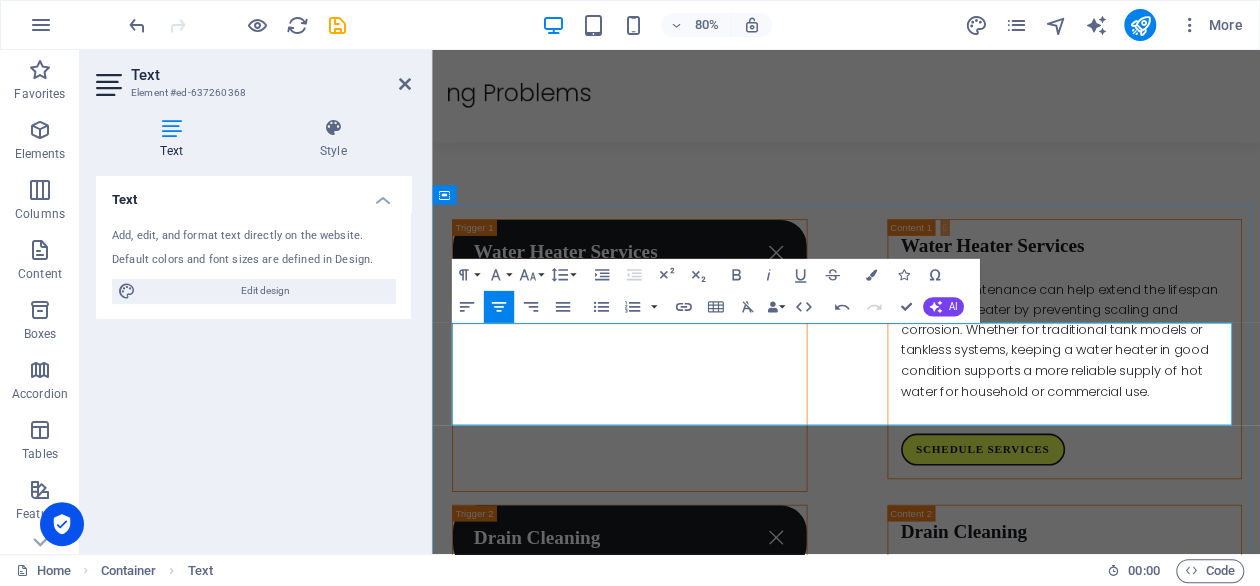 click on "Plumbing in Brooklyn plays an essential role in maintaining, repairing, and installing water and drainage systems for homes, businesses, and industrial facilities. Plumbing services cover a wide range of needs, from fixing leaks and unclogging drains to installing new piping systems and ensuring water heaters function properly. Whether addressing emergency repairs or routine maintenance, a plumbers helps keep water and sewage systems running efficiently, preventing costly damage and inconvenience." at bounding box center (949, 2730) 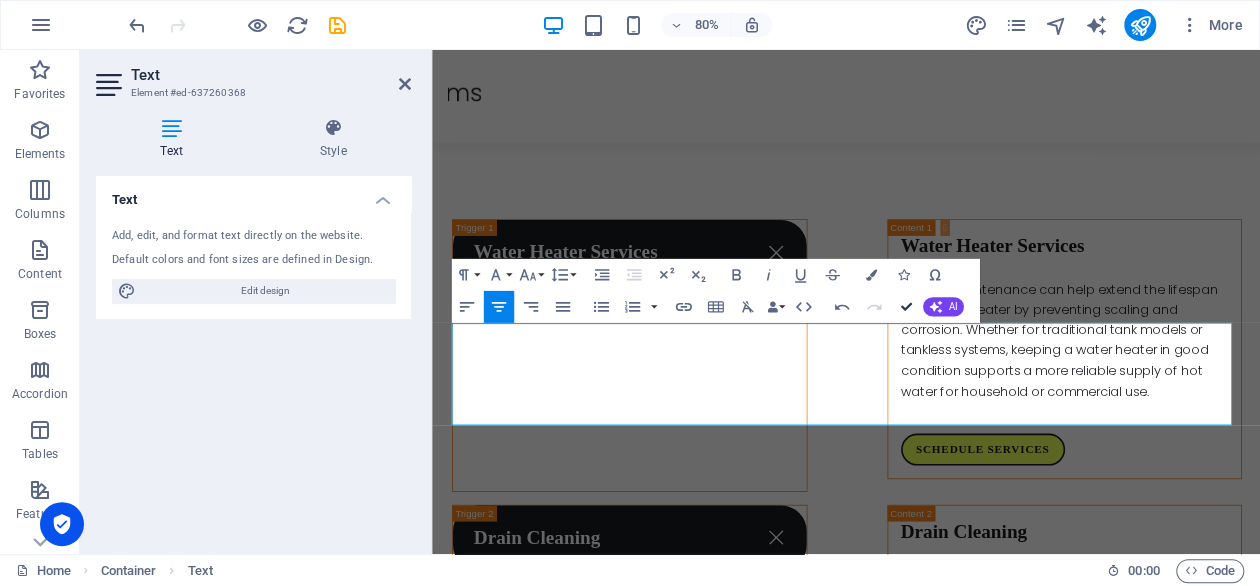 drag, startPoint x: 909, startPoint y: 305, endPoint x: 739, endPoint y: 332, distance: 172.13077 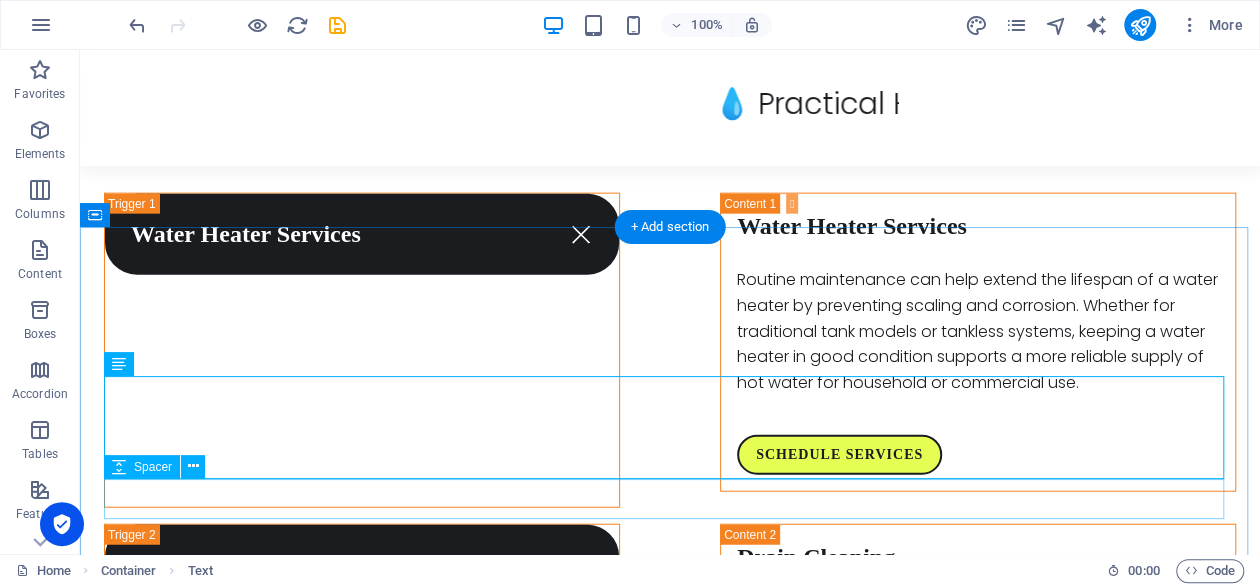 scroll, scrollTop: 2428, scrollLeft: 0, axis: vertical 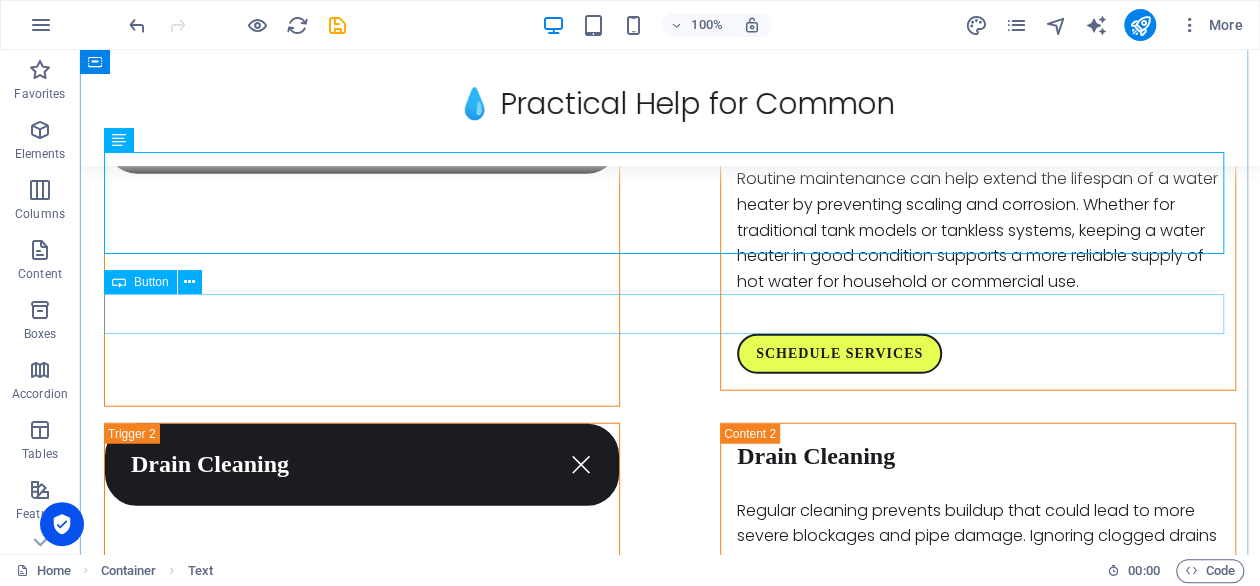 click on "+1 347-919-2325" at bounding box center (670, 2431) 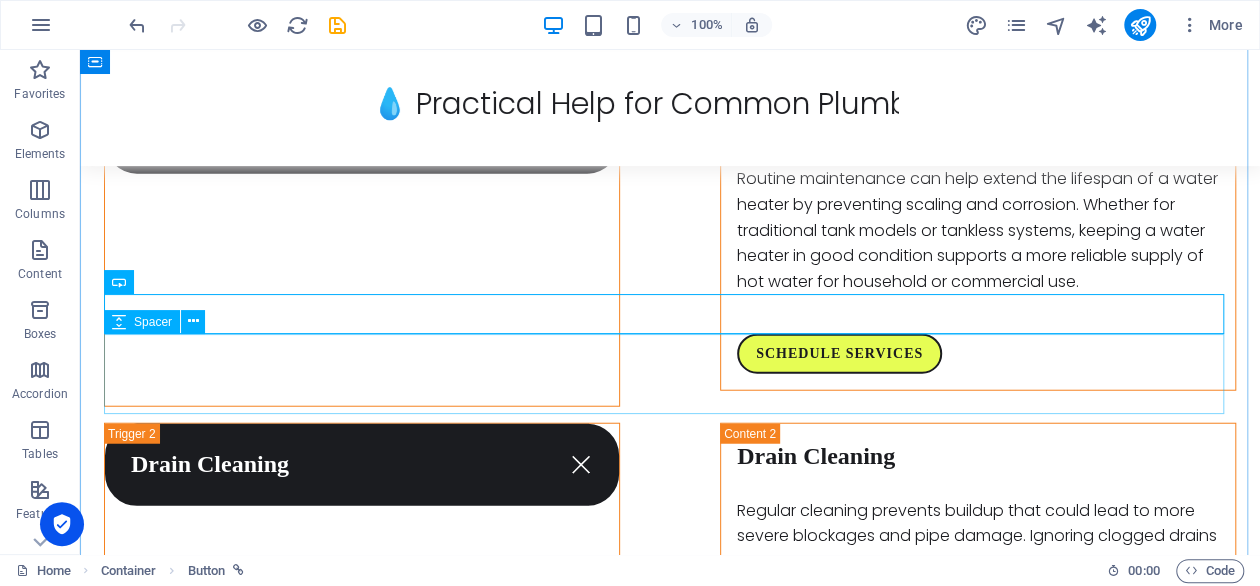 click at bounding box center [670, 2491] 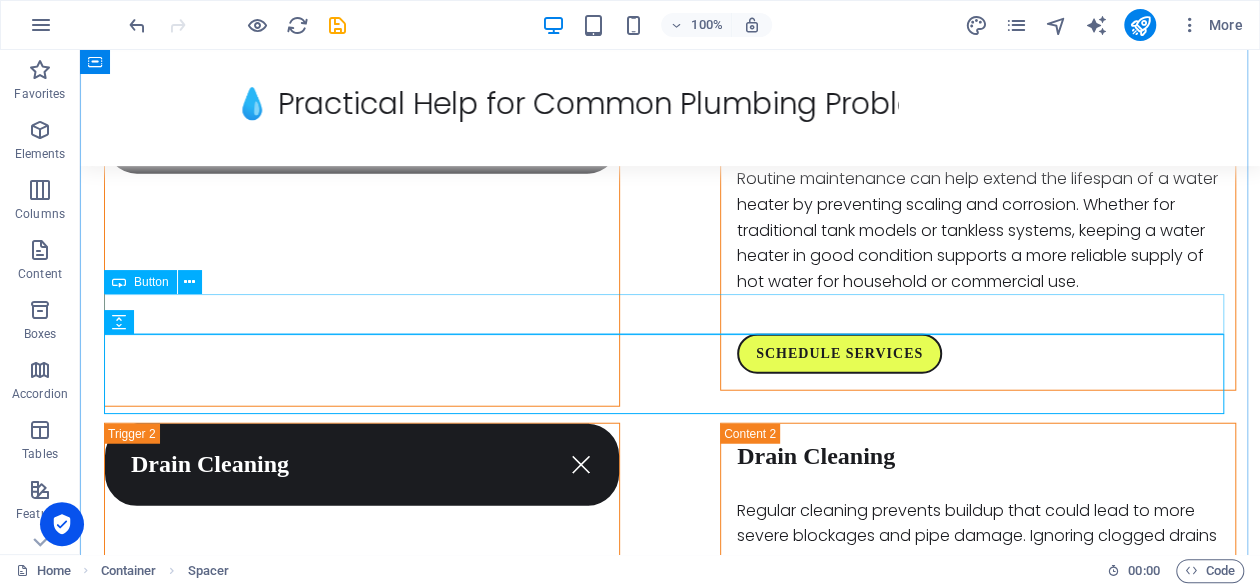 click on "+1 347-919-2325" at bounding box center (670, 2431) 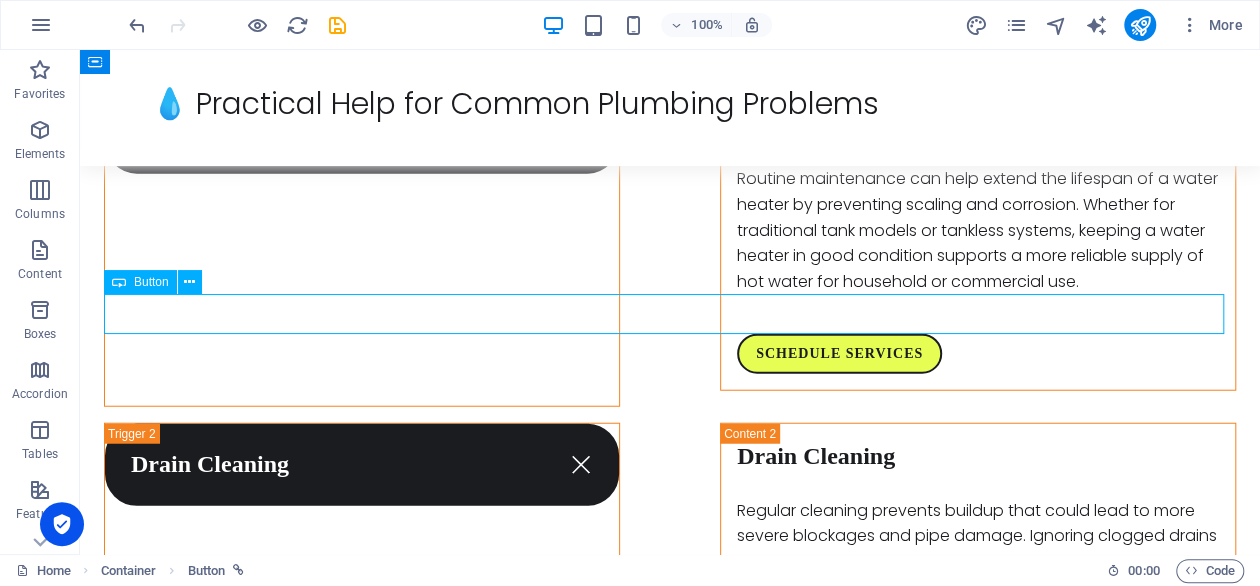 click on "+1 347-919-2325" at bounding box center [670, 2431] 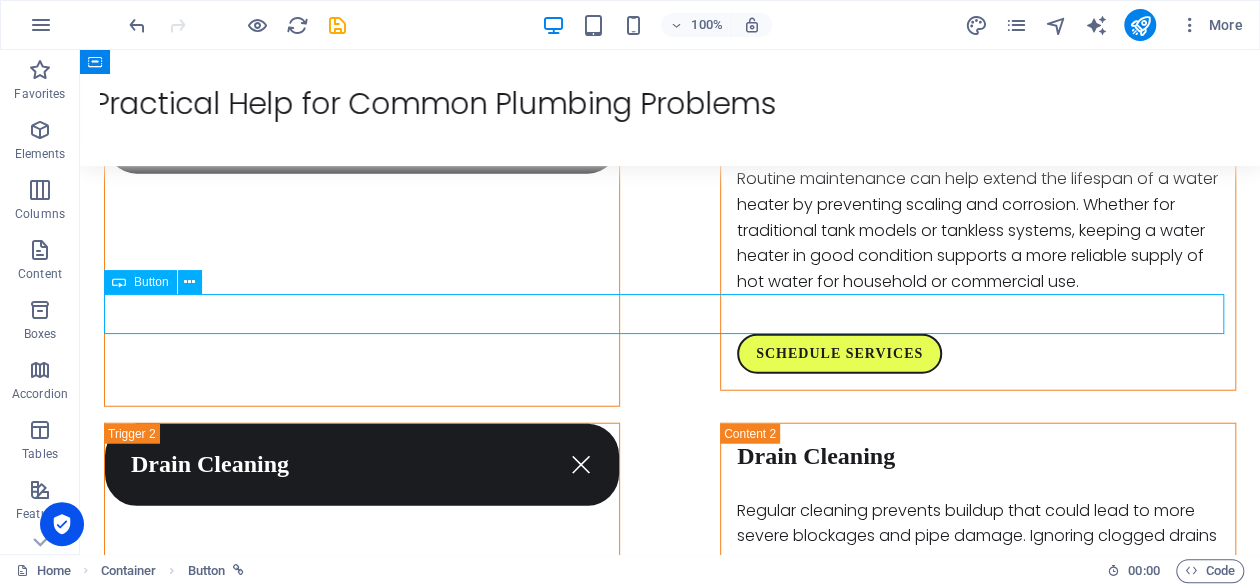 select 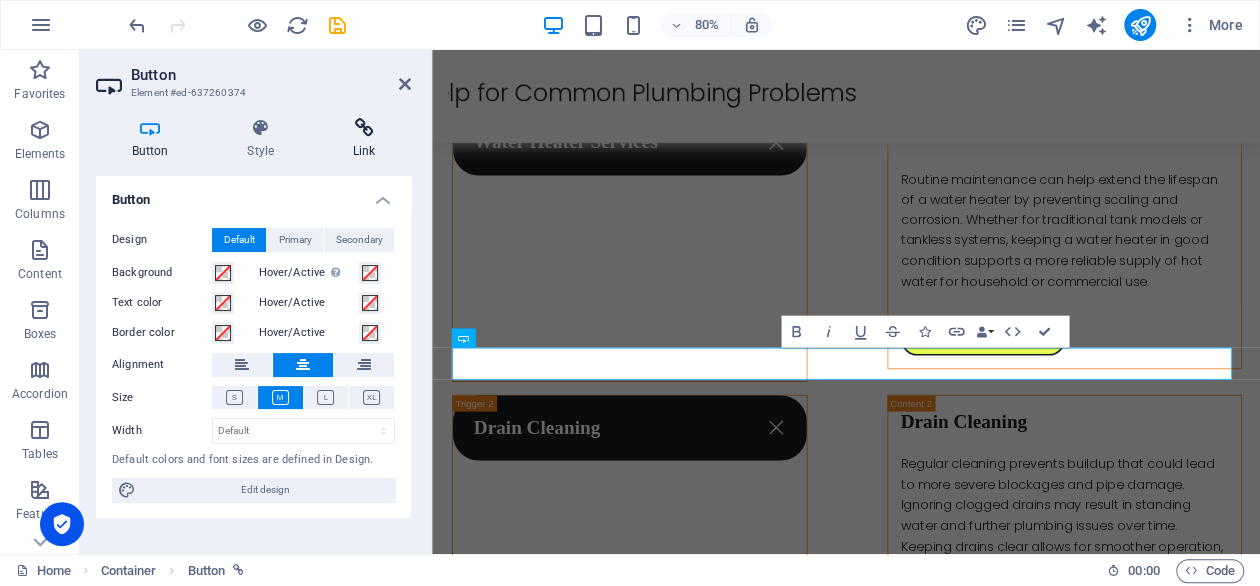 click on "Link" at bounding box center (364, 139) 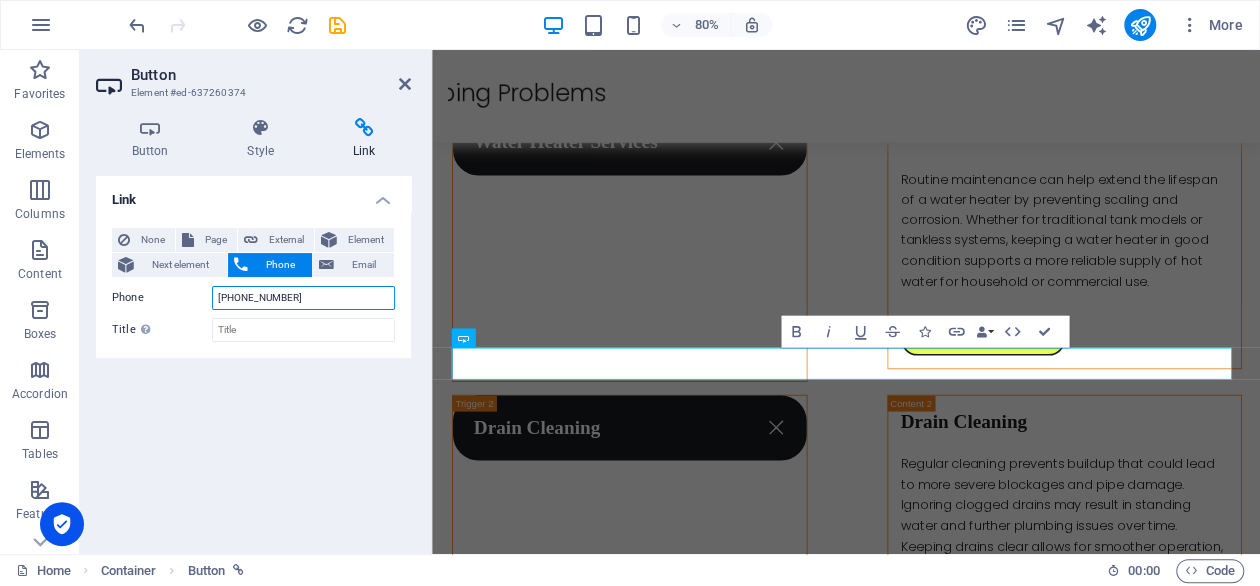drag, startPoint x: 300, startPoint y: 298, endPoint x: 188, endPoint y: 291, distance: 112.21854 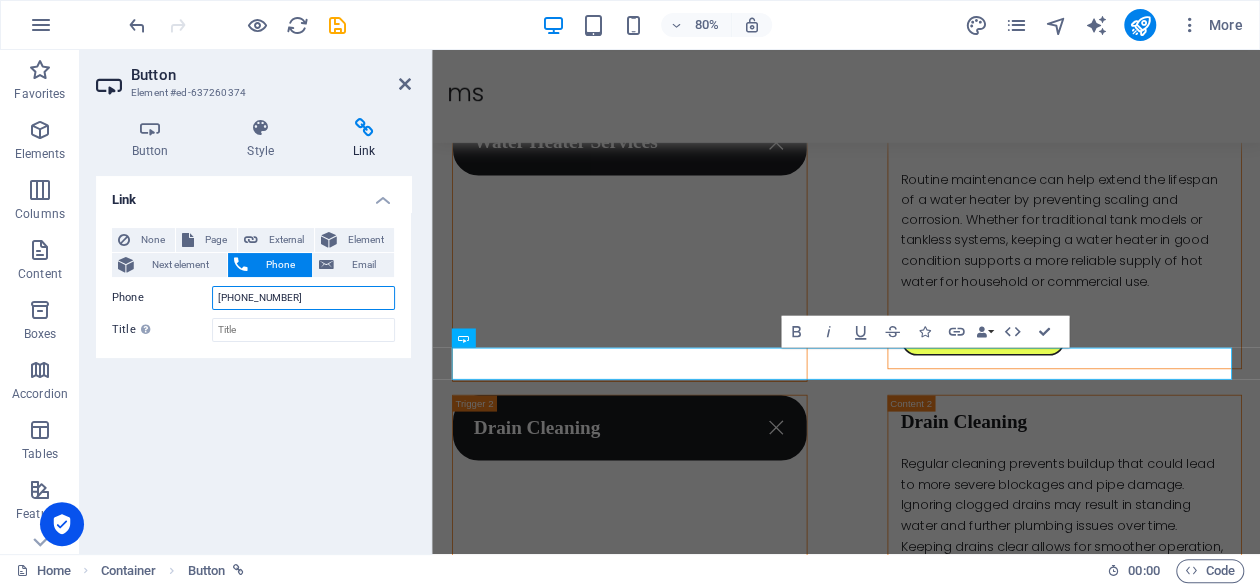 click on "Phone +13479192325" at bounding box center [253, 298] 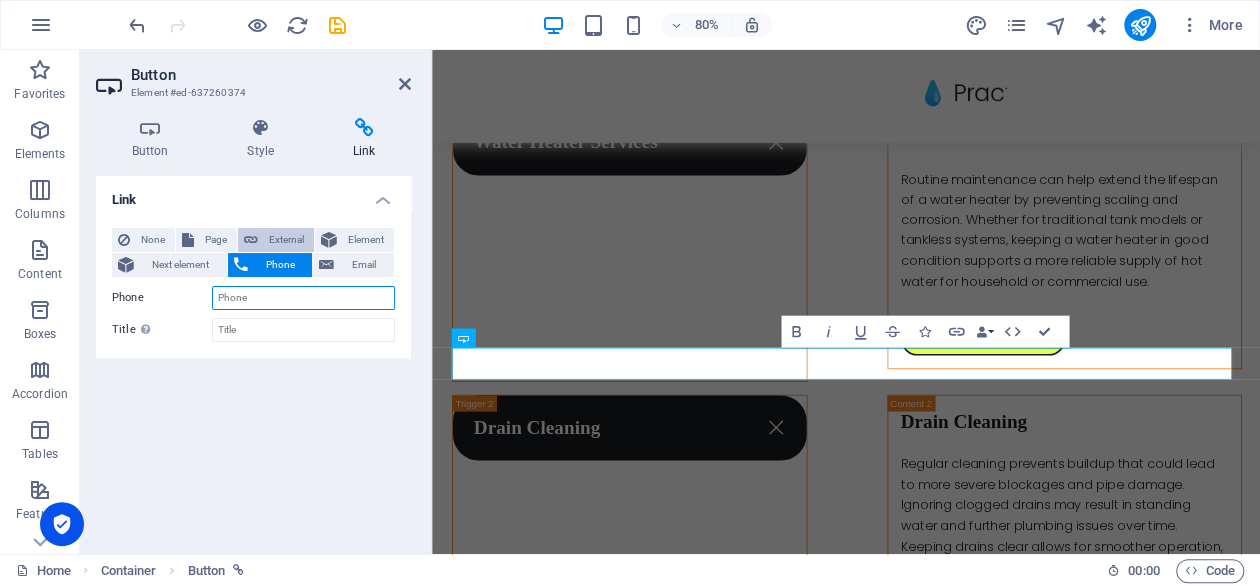 type 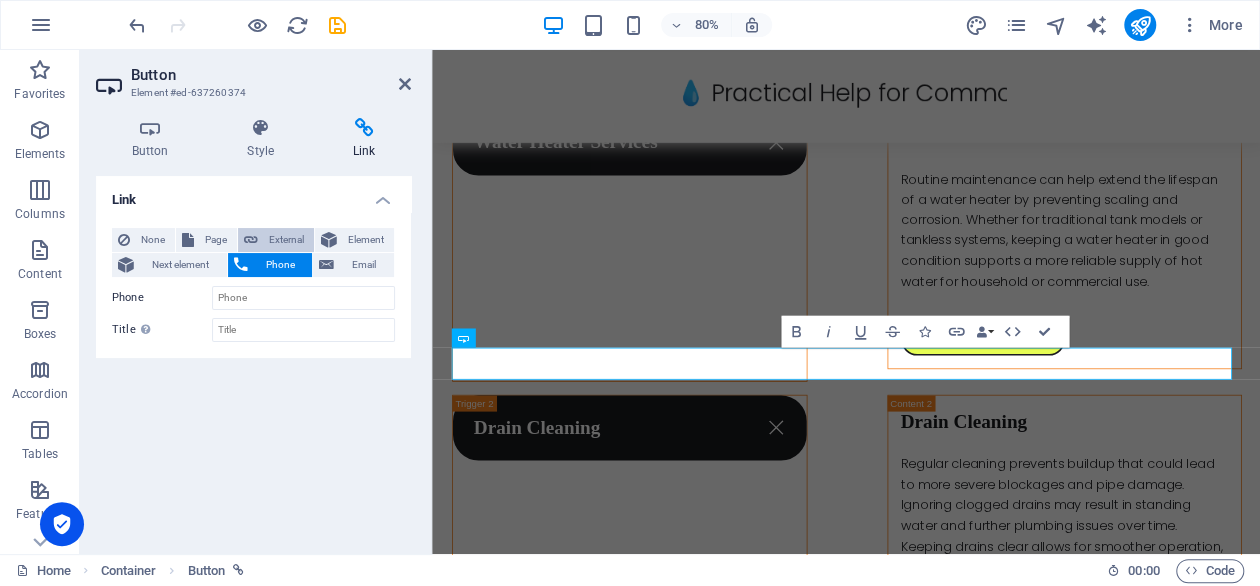 click on "External" at bounding box center [286, 240] 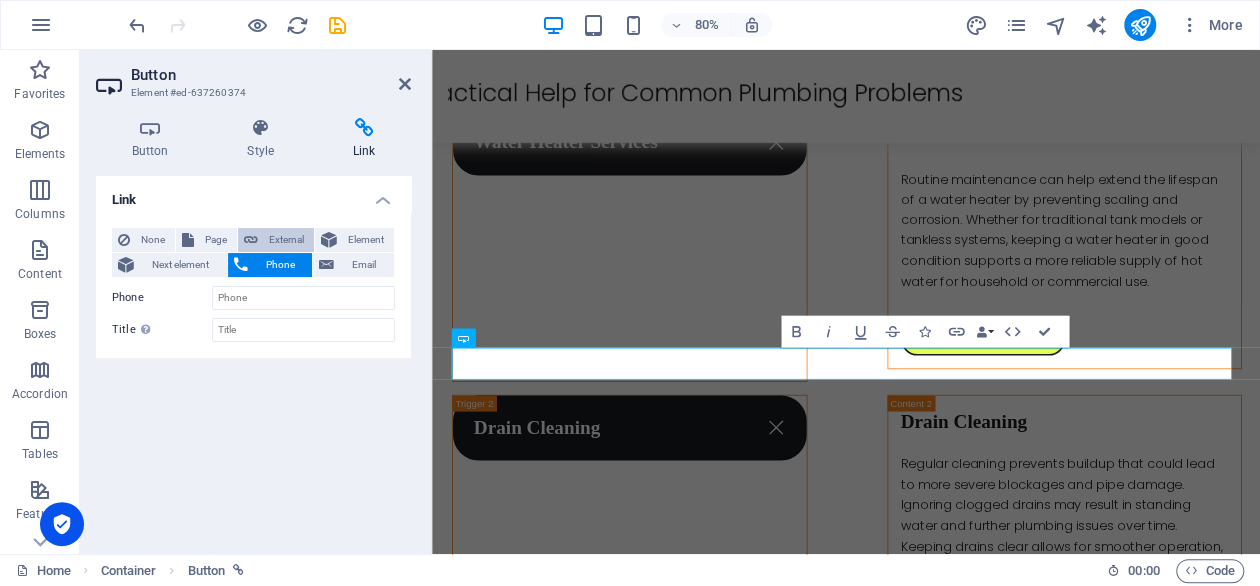 select on "blank" 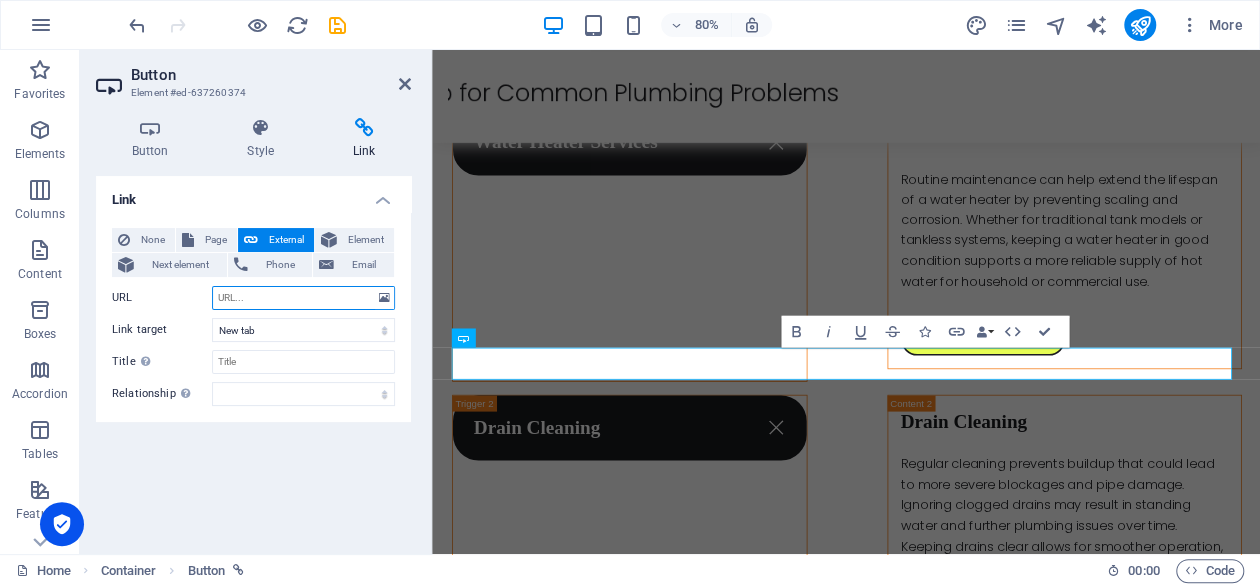 click on "URL" at bounding box center [303, 298] 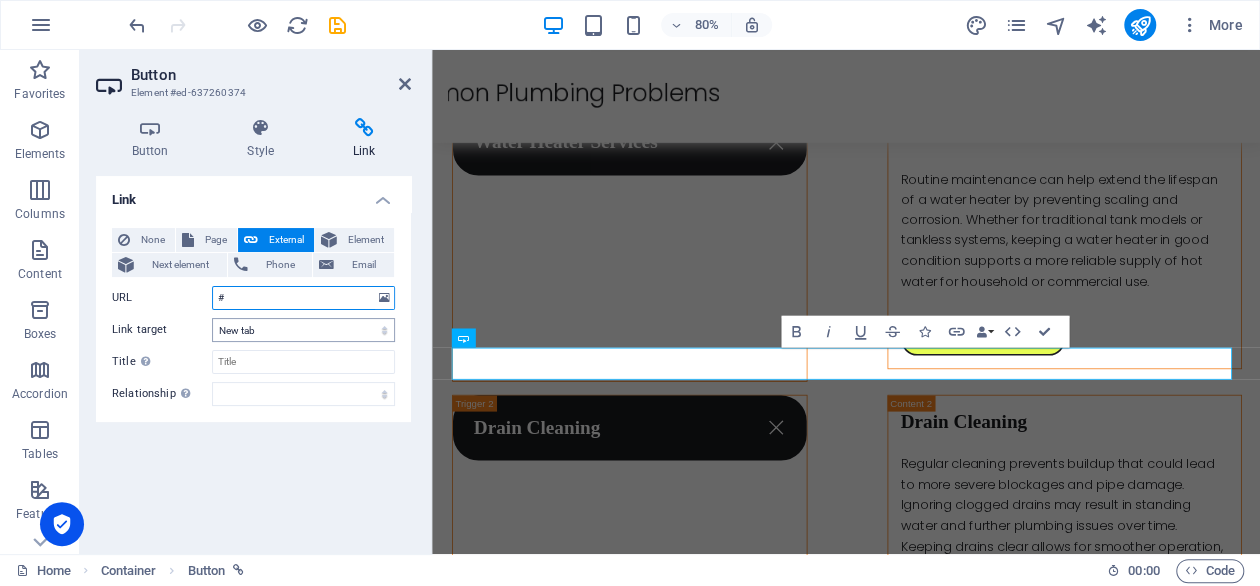type on "#" 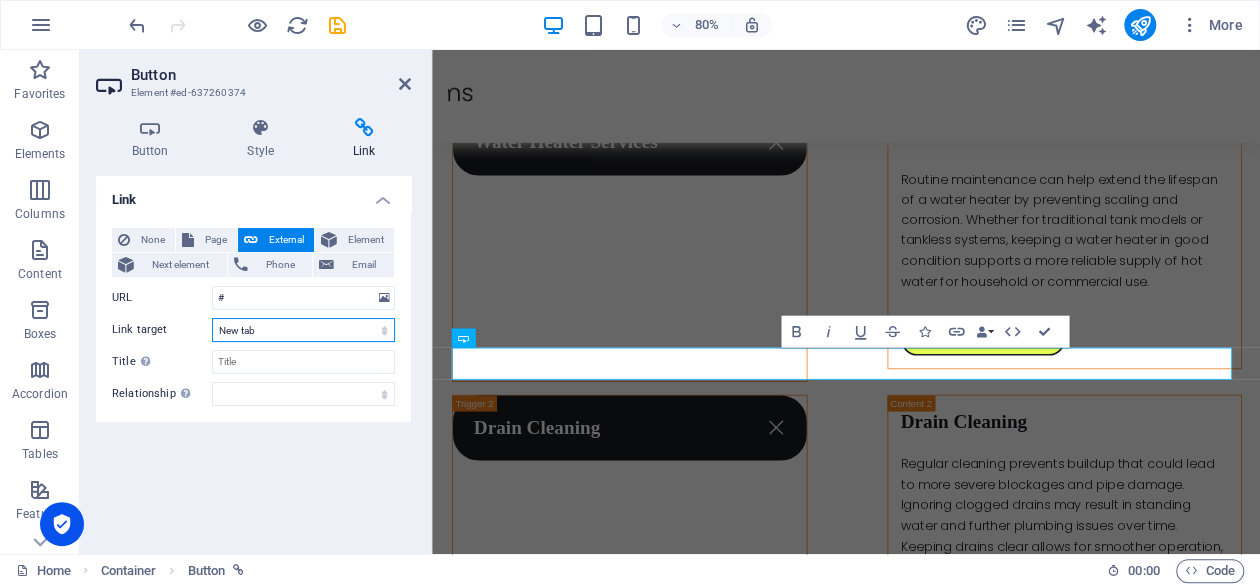 drag, startPoint x: 259, startPoint y: 328, endPoint x: 259, endPoint y: 340, distance: 12 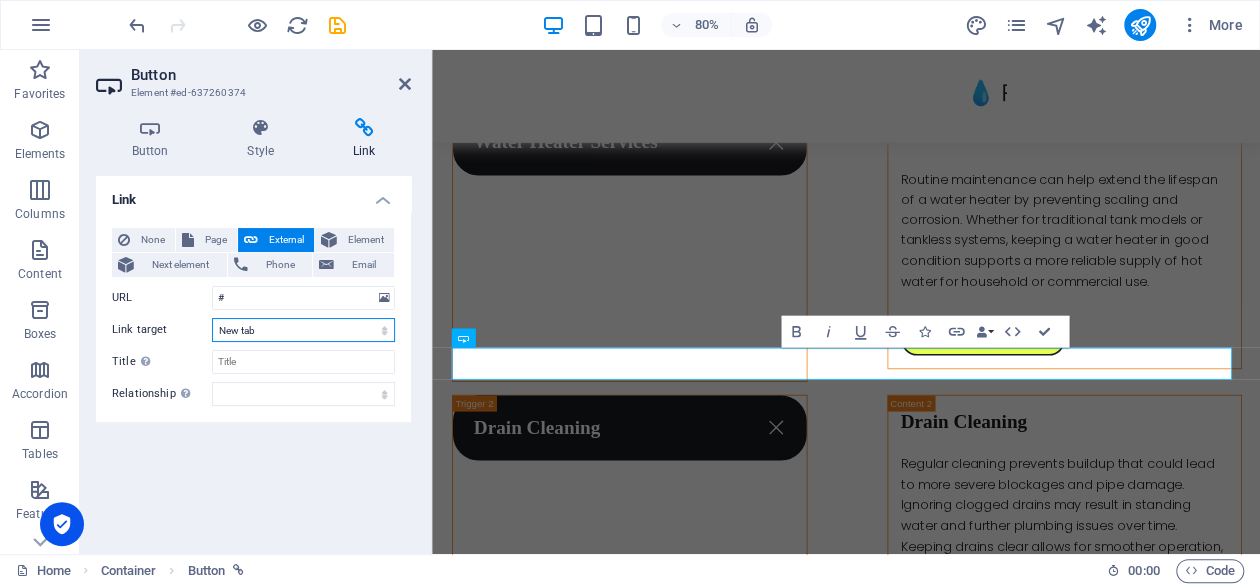 click on "New tab Same tab Overlay" at bounding box center [303, 330] 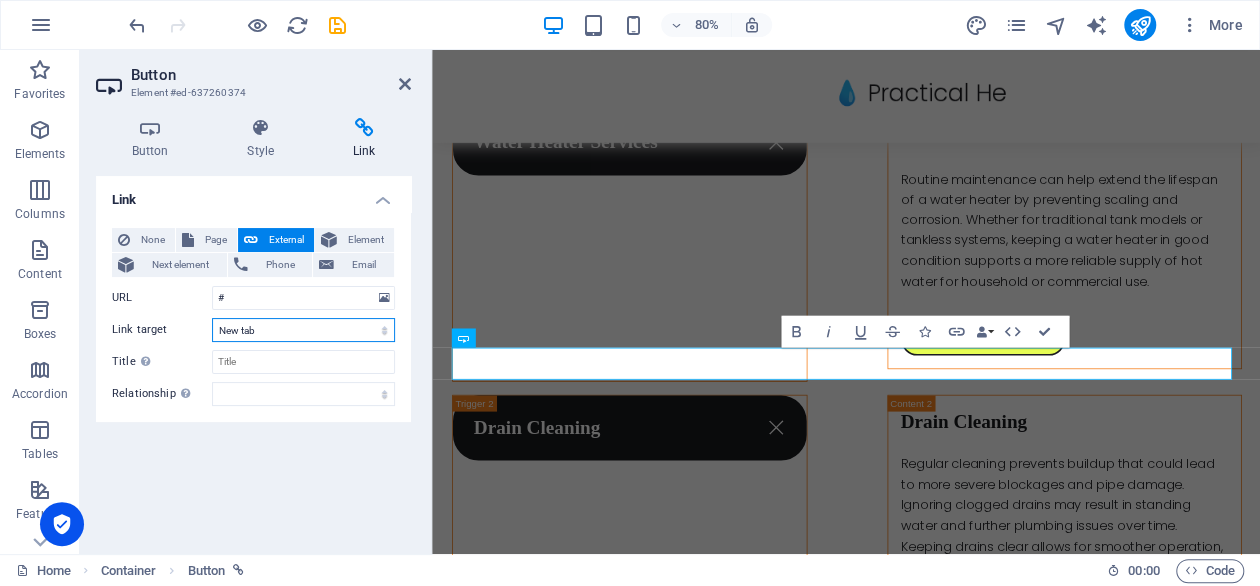 select 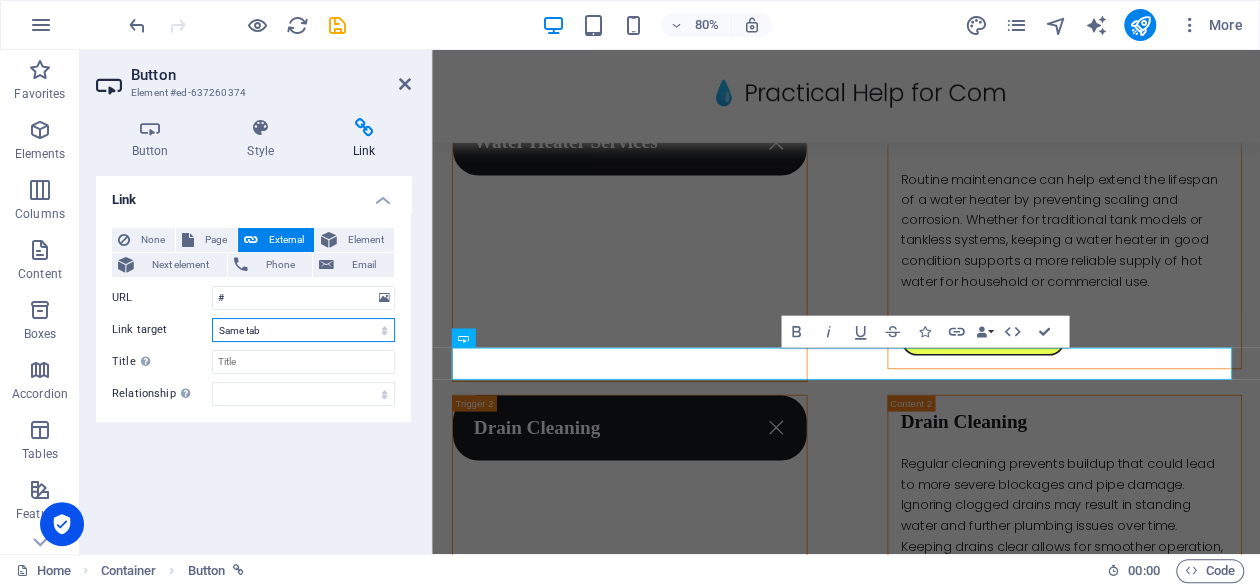 click on "New tab Same tab Overlay" at bounding box center (303, 330) 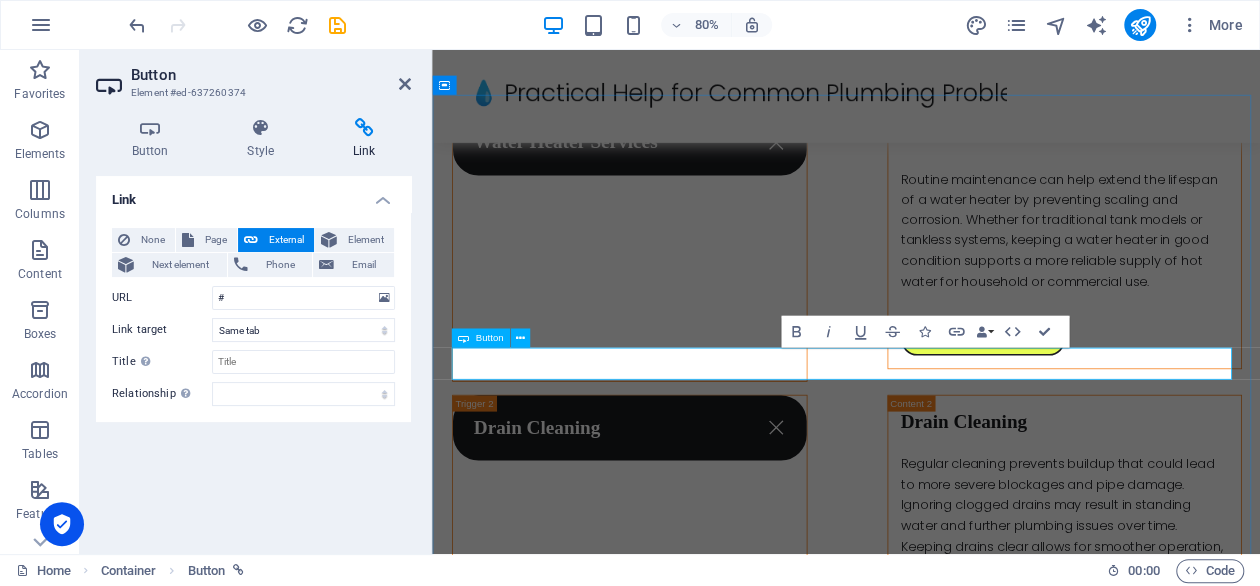 click on "+1 347-919-2325" at bounding box center (949, 2717) 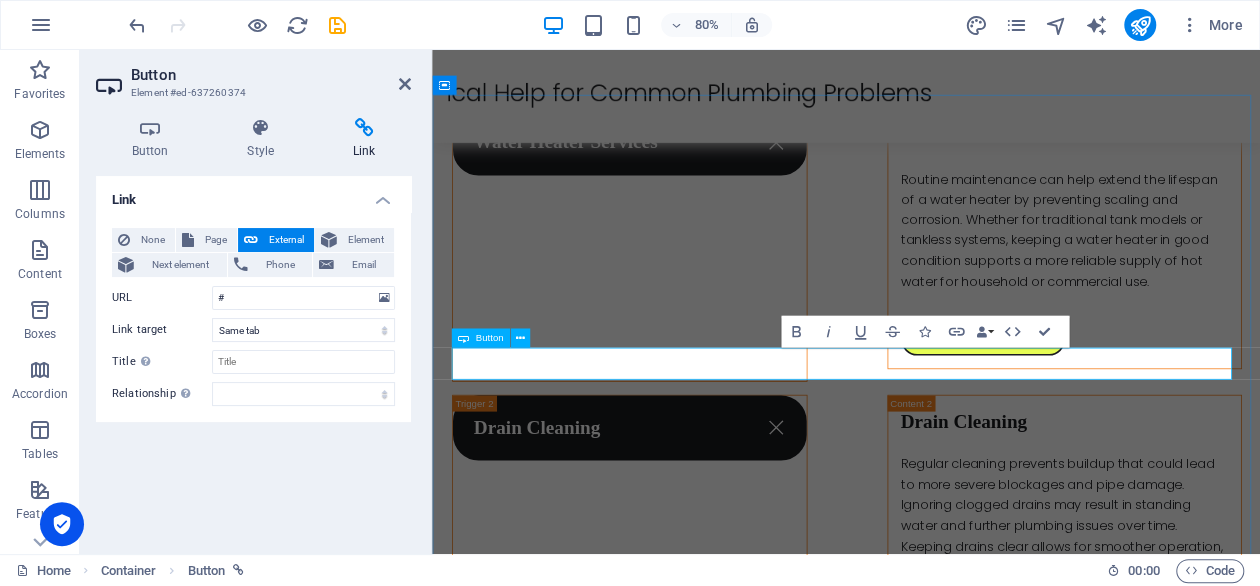 type 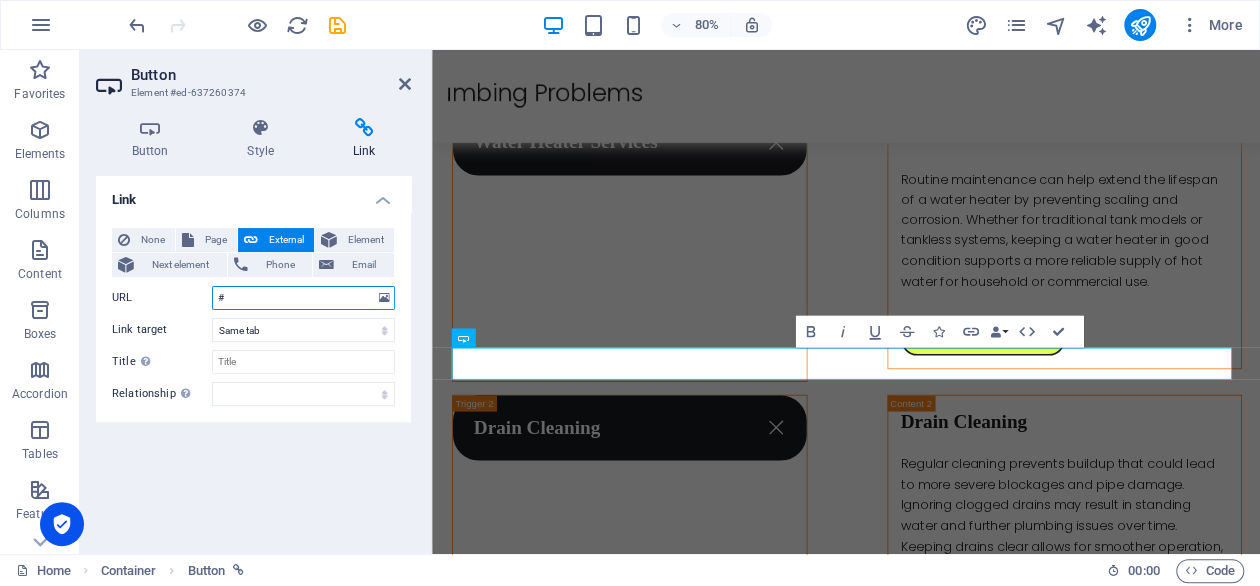 click on "#" at bounding box center [303, 298] 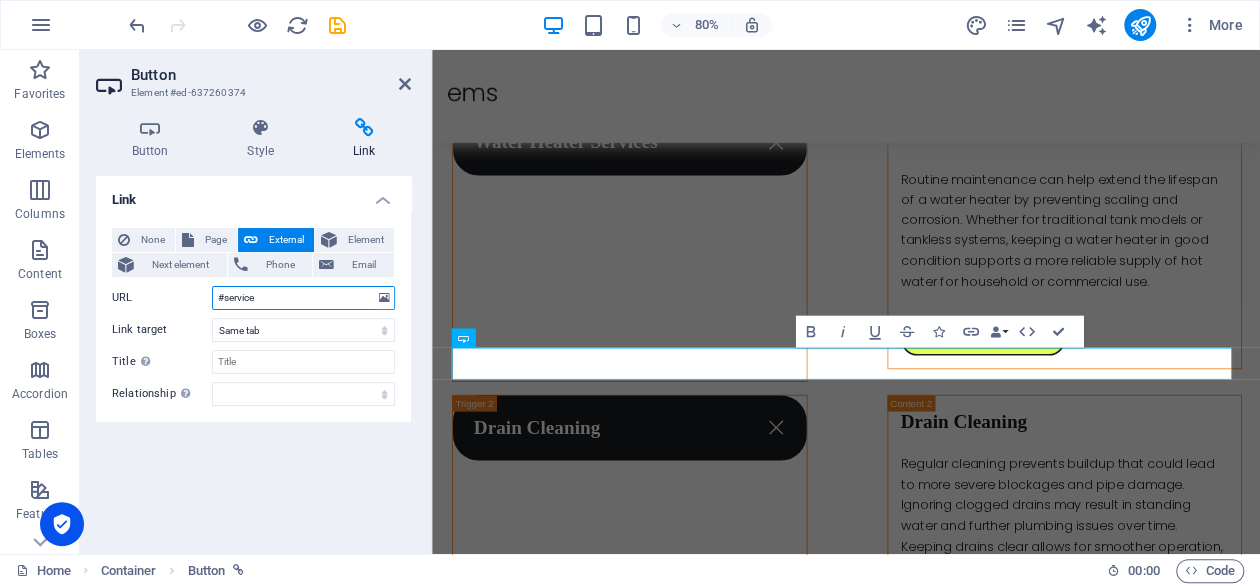type on "#services" 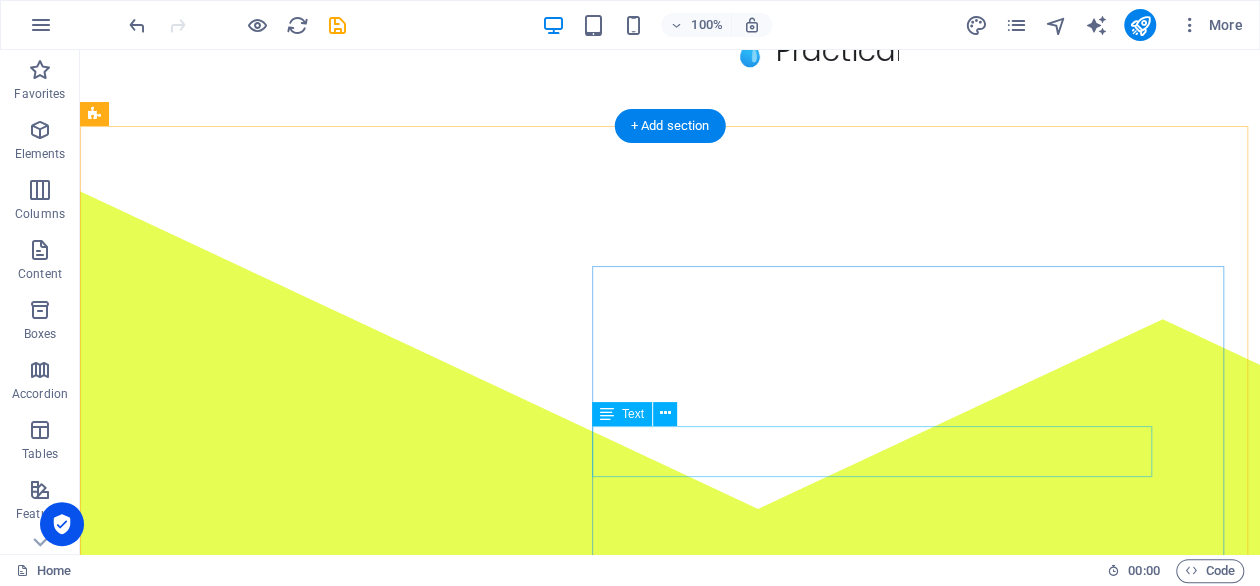 scroll, scrollTop: 0, scrollLeft: 0, axis: both 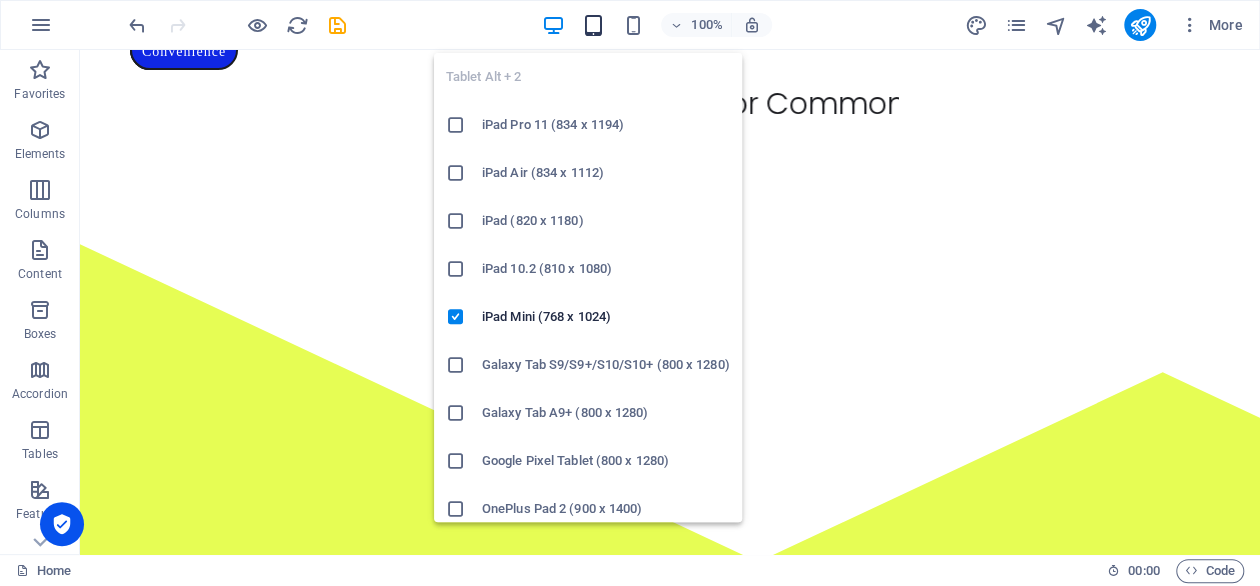 click at bounding box center [592, 25] 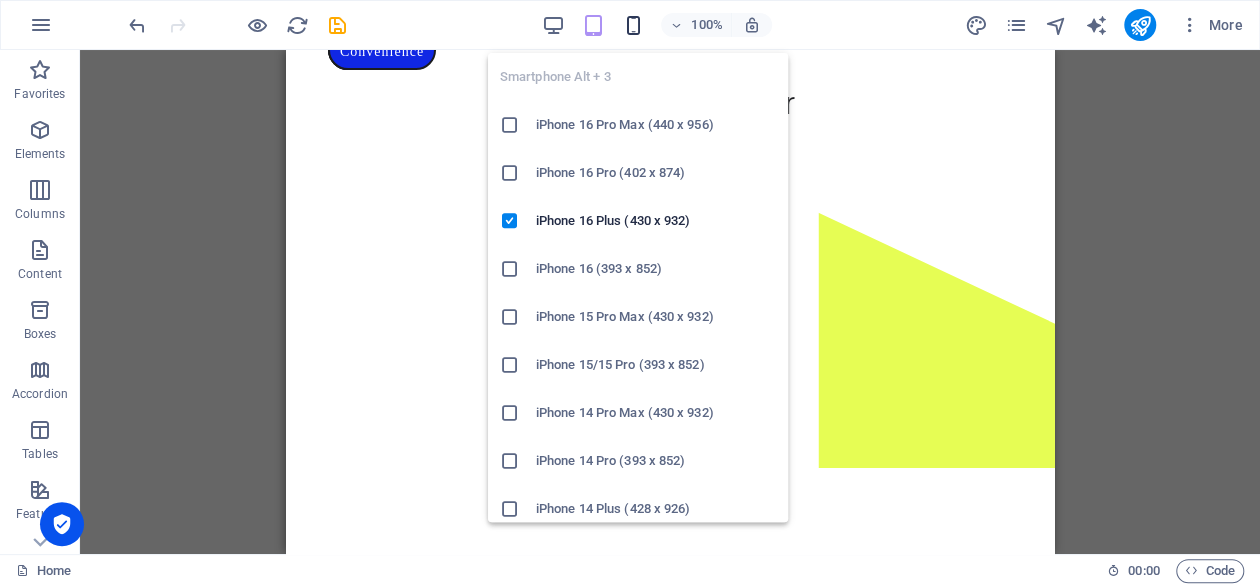 click at bounding box center (632, 25) 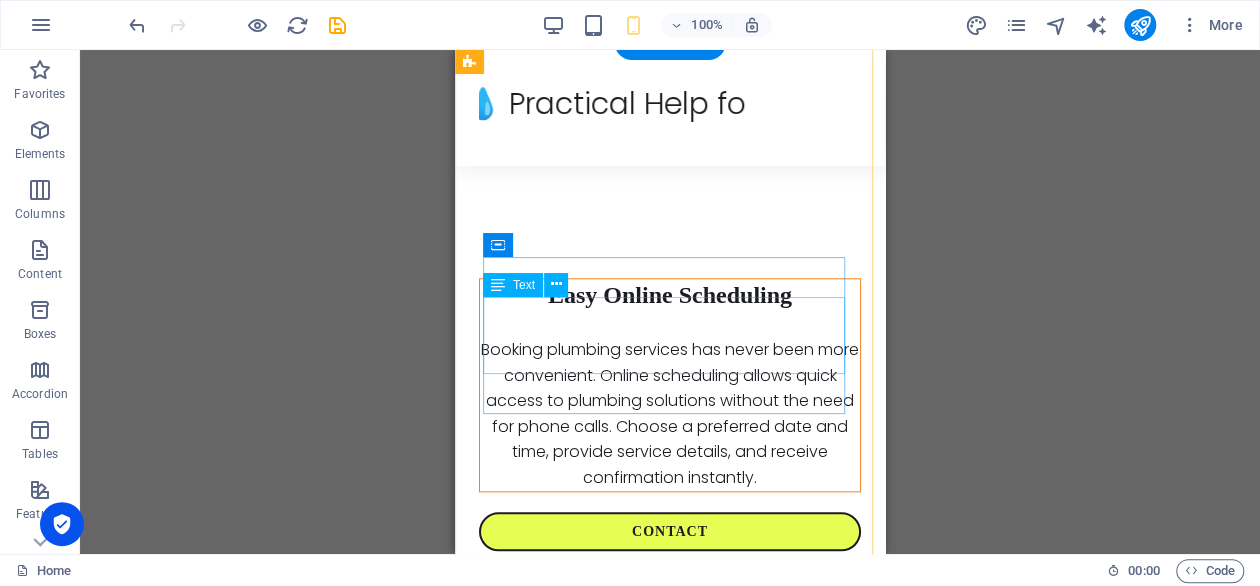scroll, scrollTop: 5155, scrollLeft: 0, axis: vertical 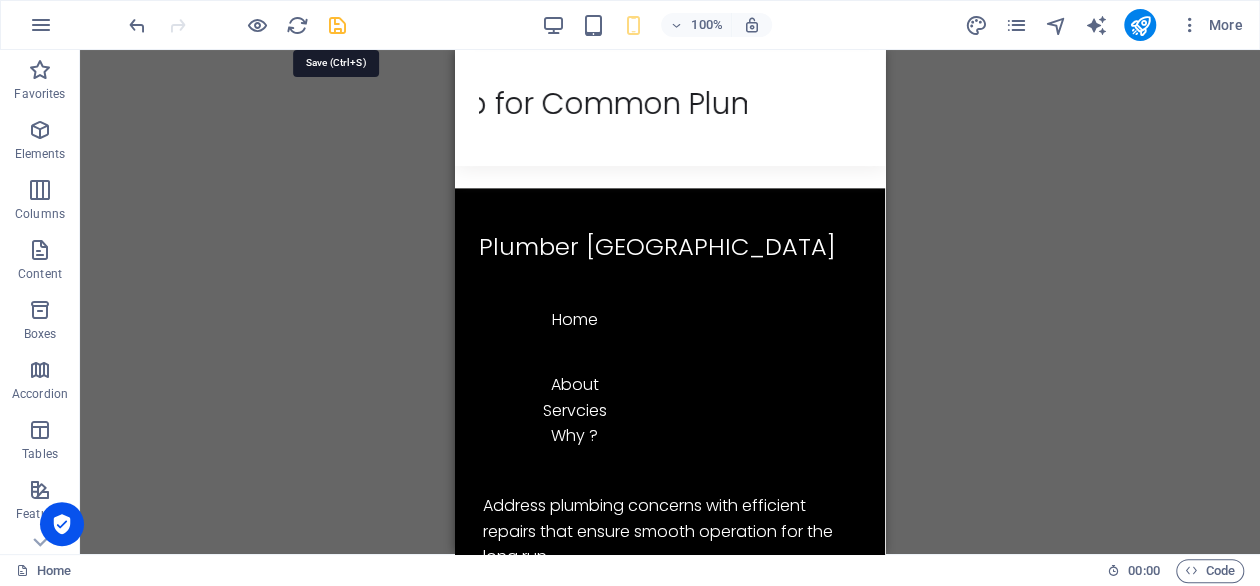click at bounding box center (337, 25) 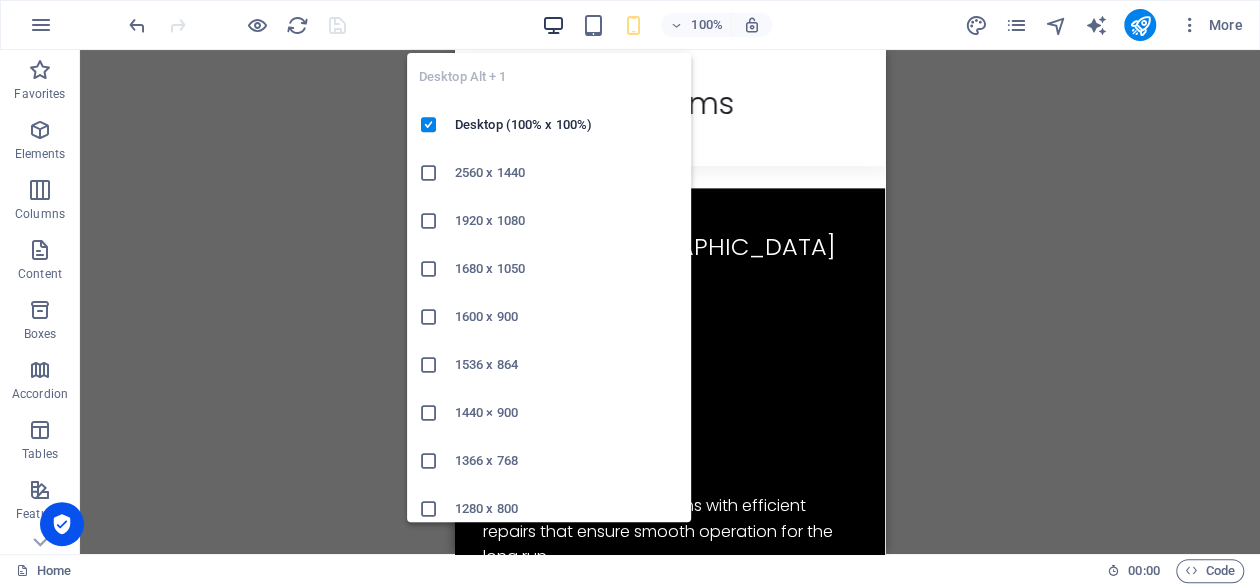 click at bounding box center (552, 25) 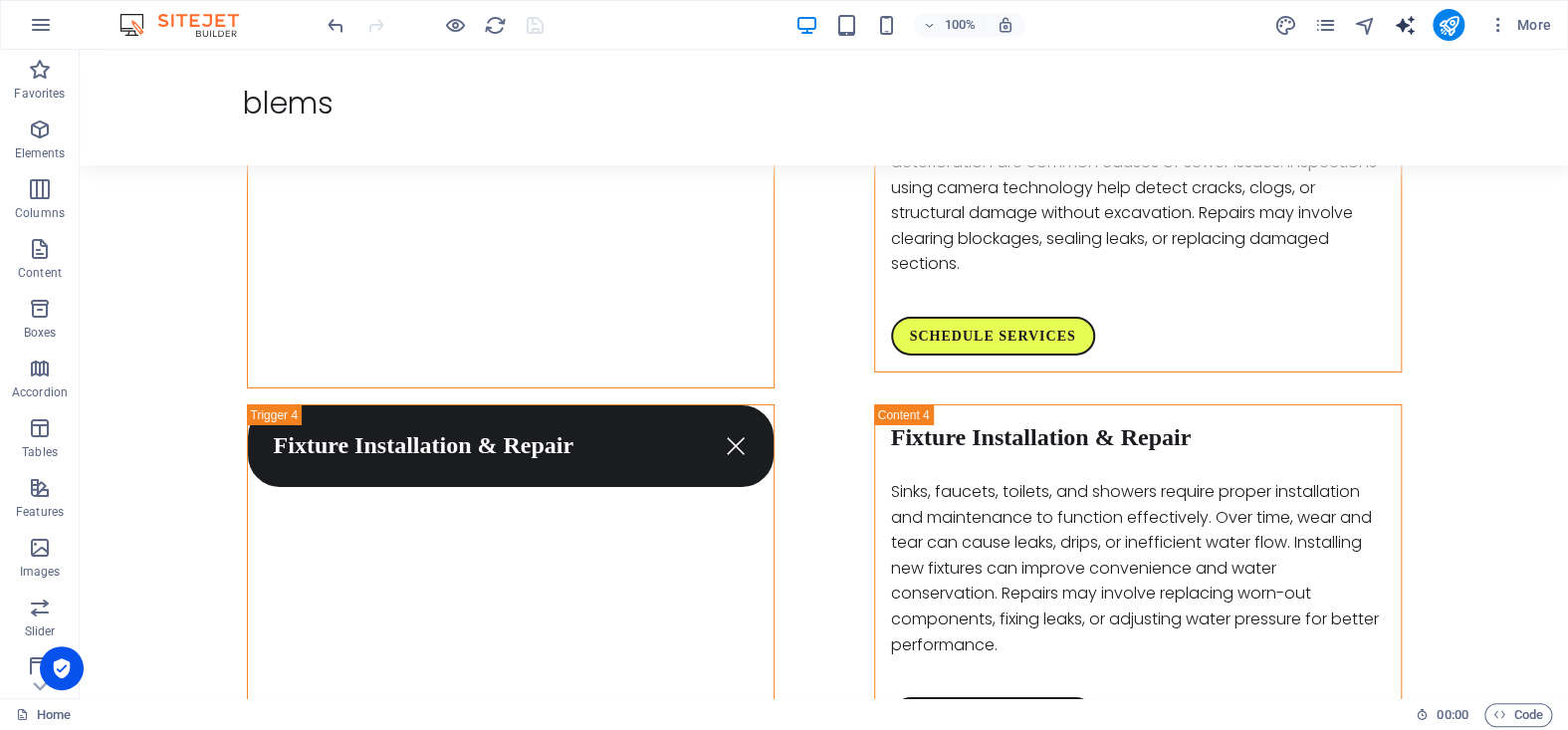 scroll, scrollTop: 3354, scrollLeft: 0, axis: vertical 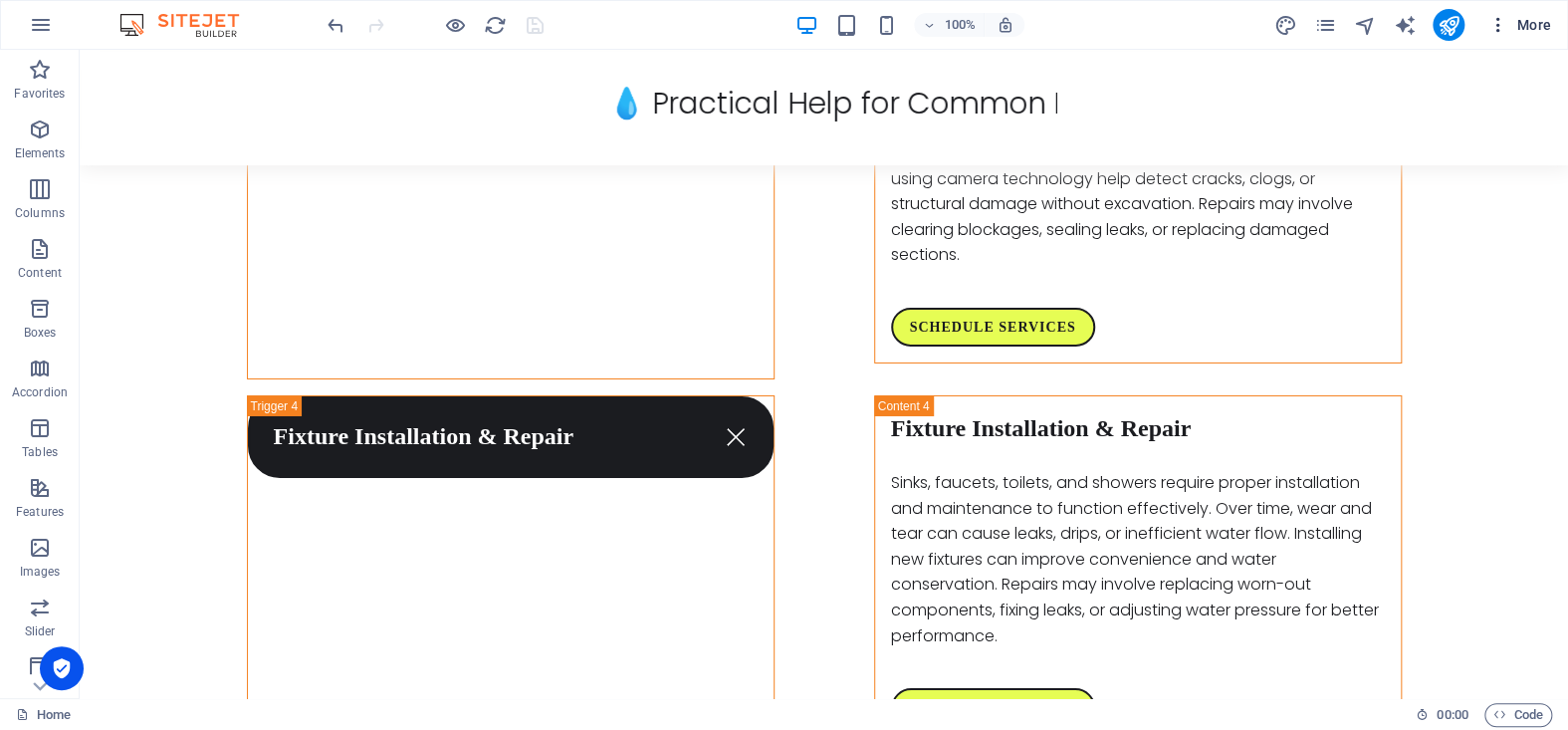 click on "More" at bounding box center (1519, 25) 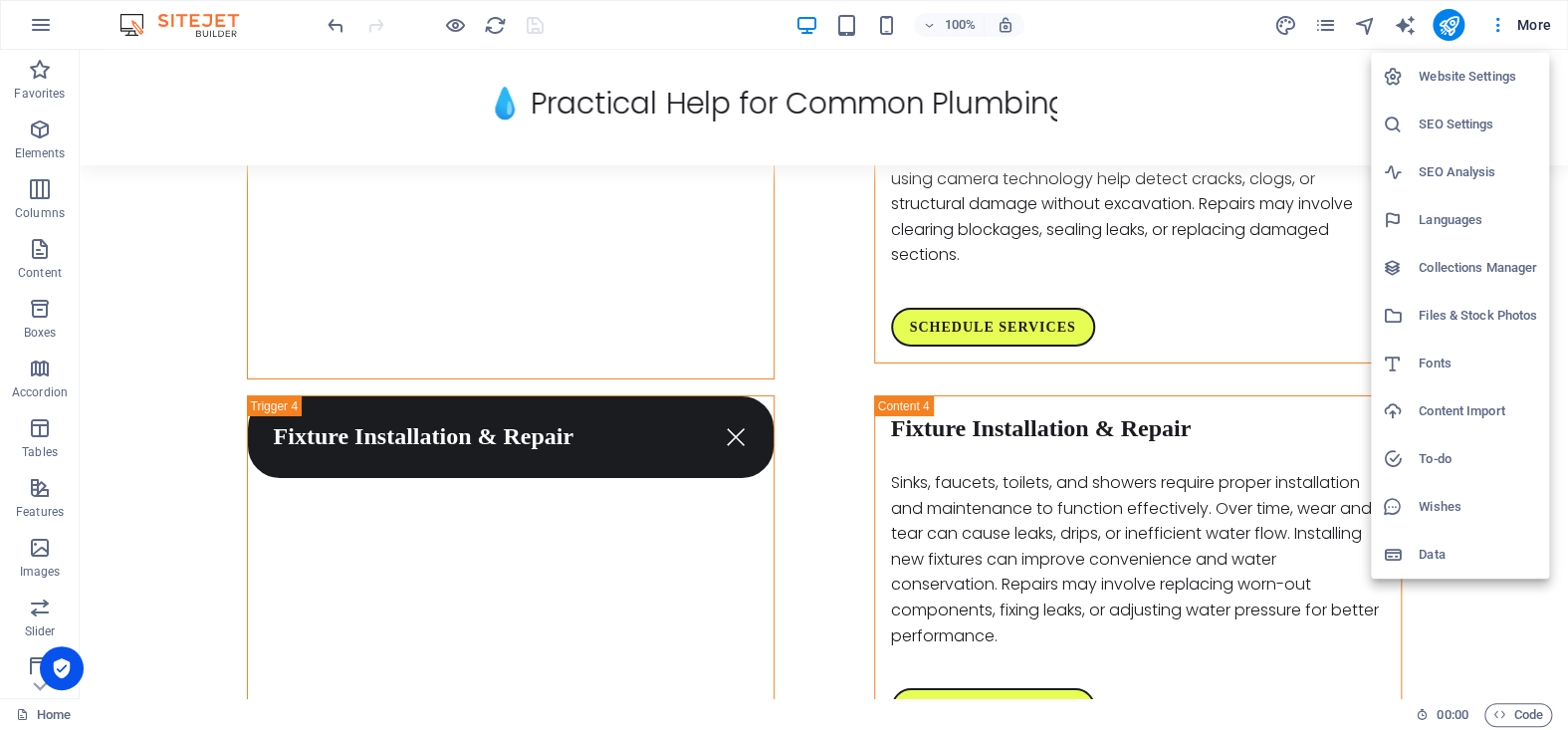 click on "Website Settings" at bounding box center (1477, 77) 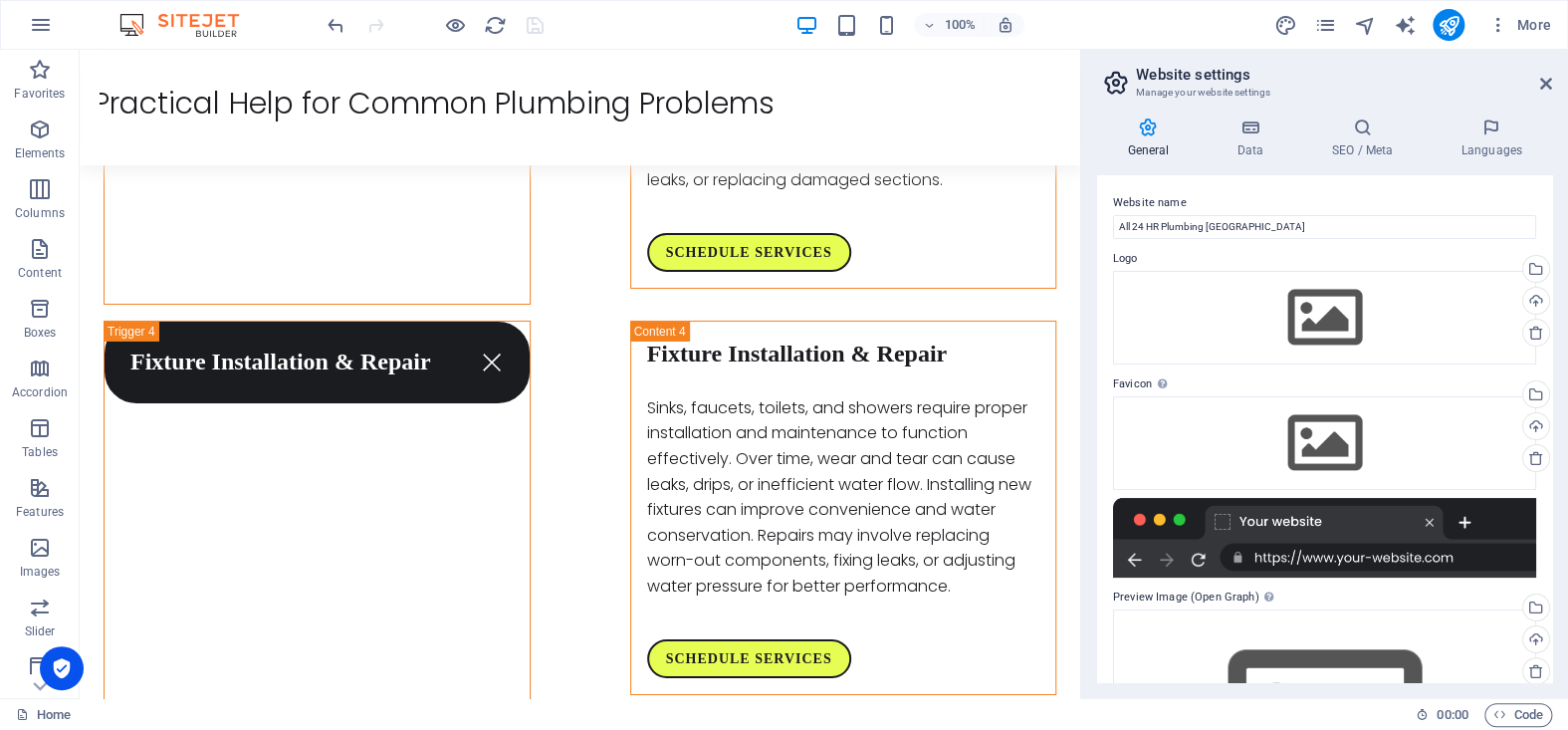 scroll, scrollTop: 3556, scrollLeft: 0, axis: vertical 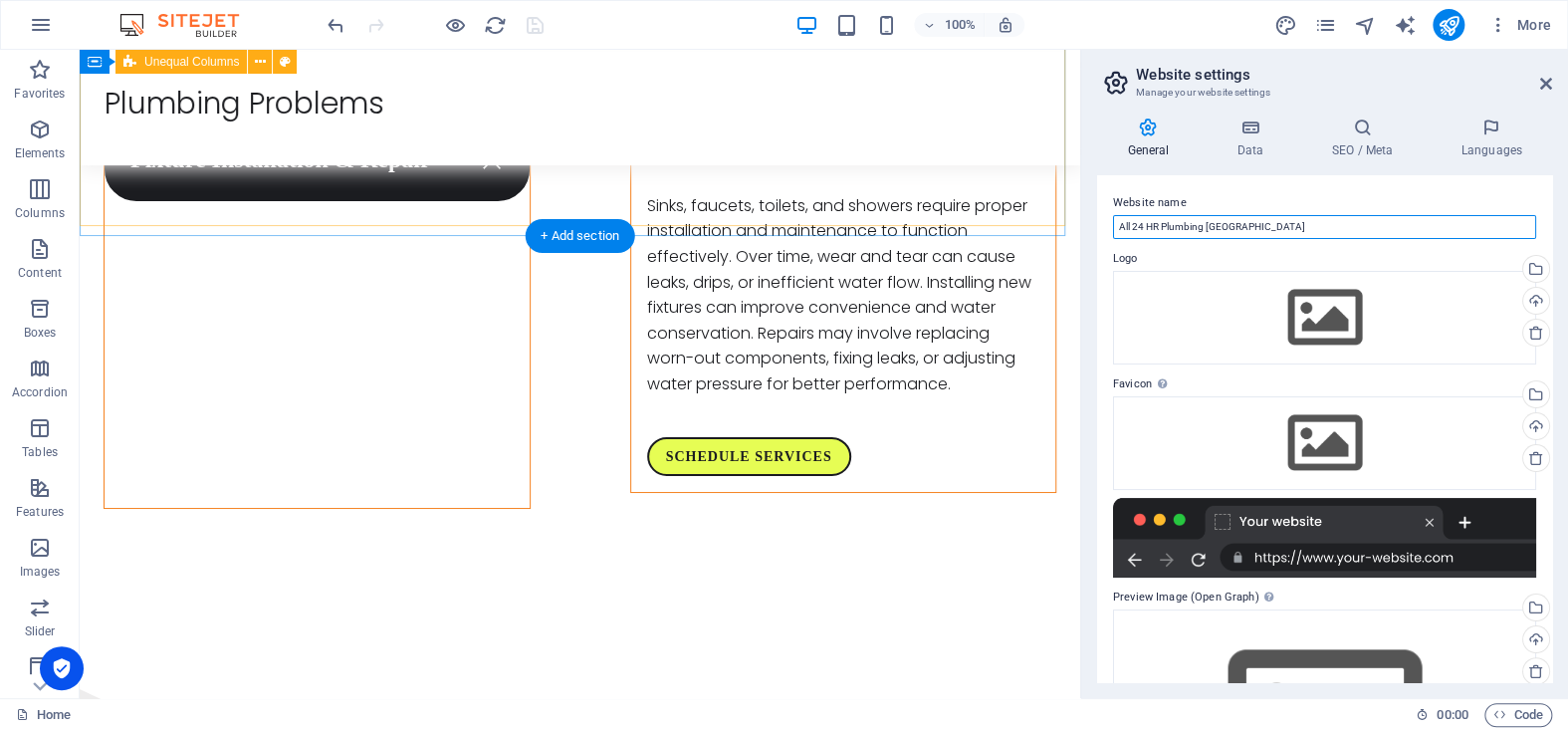 drag, startPoint x: 1333, startPoint y: 277, endPoint x: 1054, endPoint y: 223, distance: 284.1778 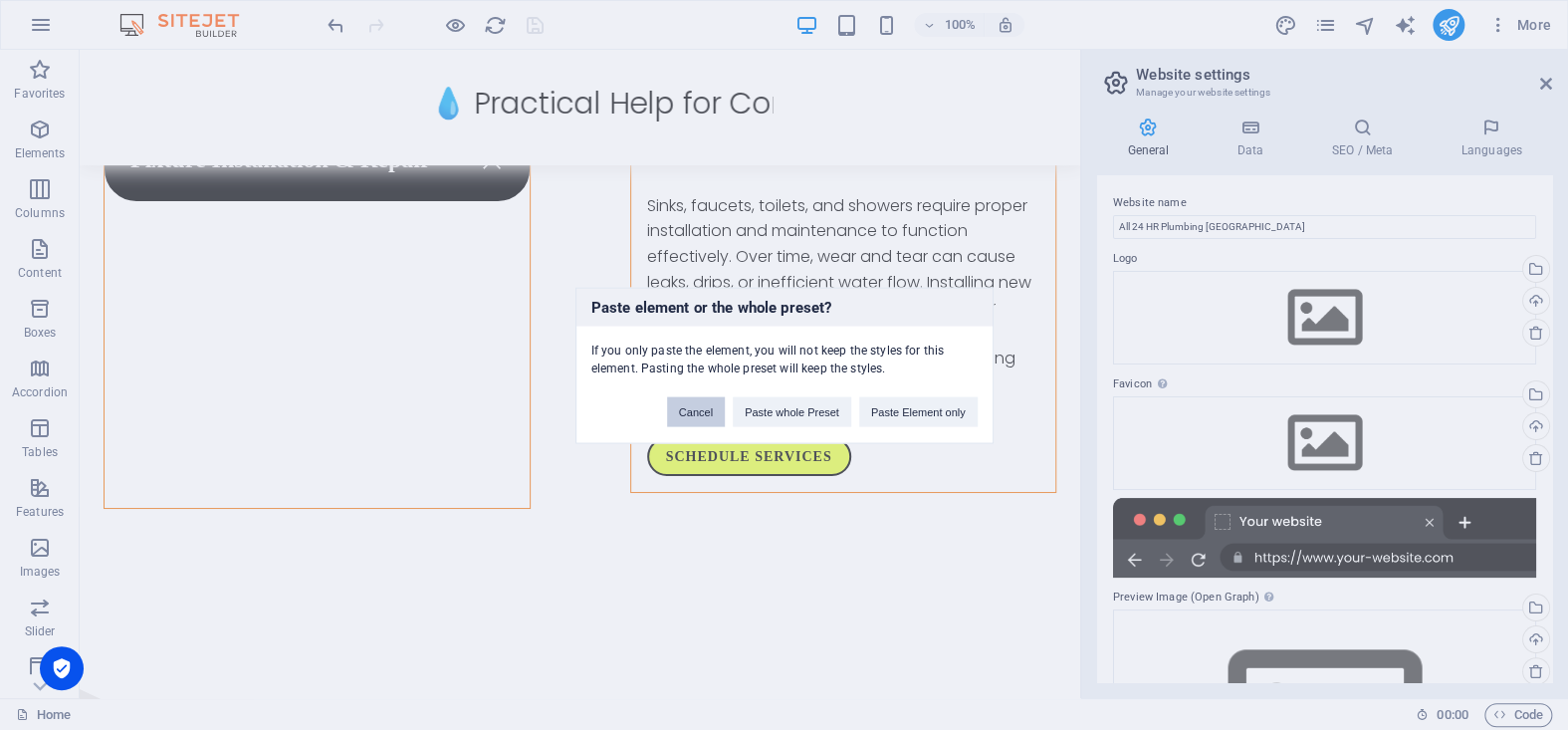 click on "Cancel" at bounding box center [696, 411] 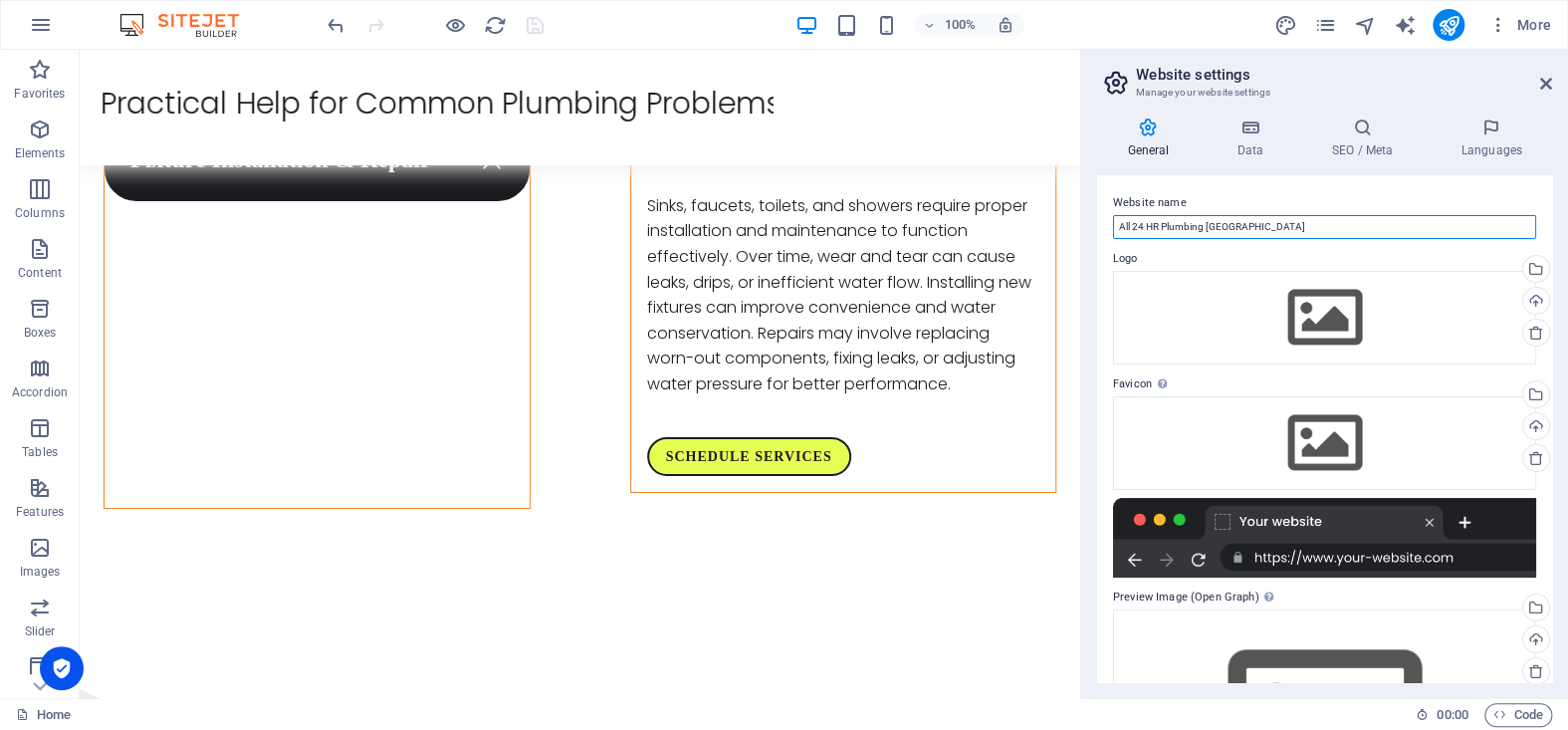 paste on "Plumber" 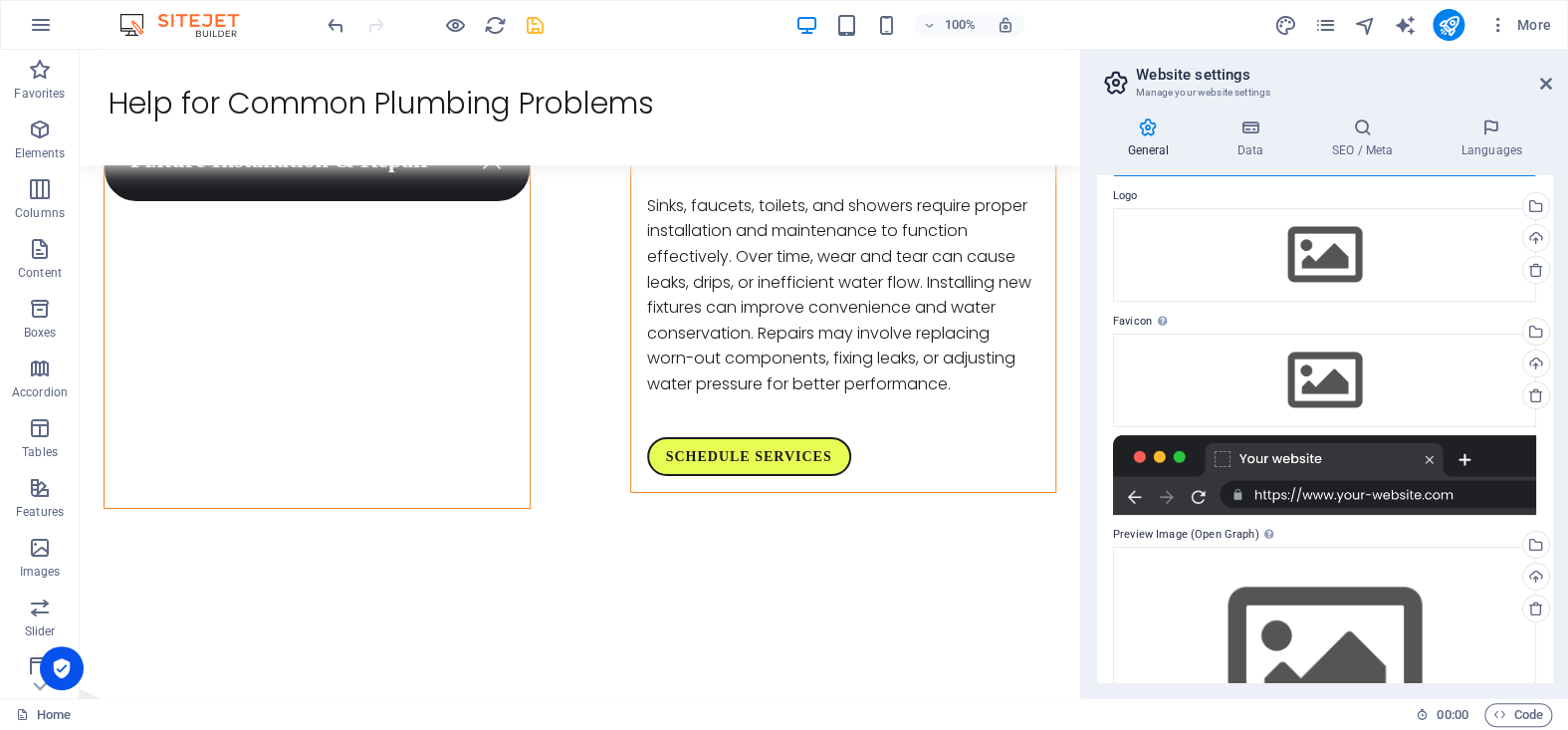 scroll, scrollTop: 0, scrollLeft: 0, axis: both 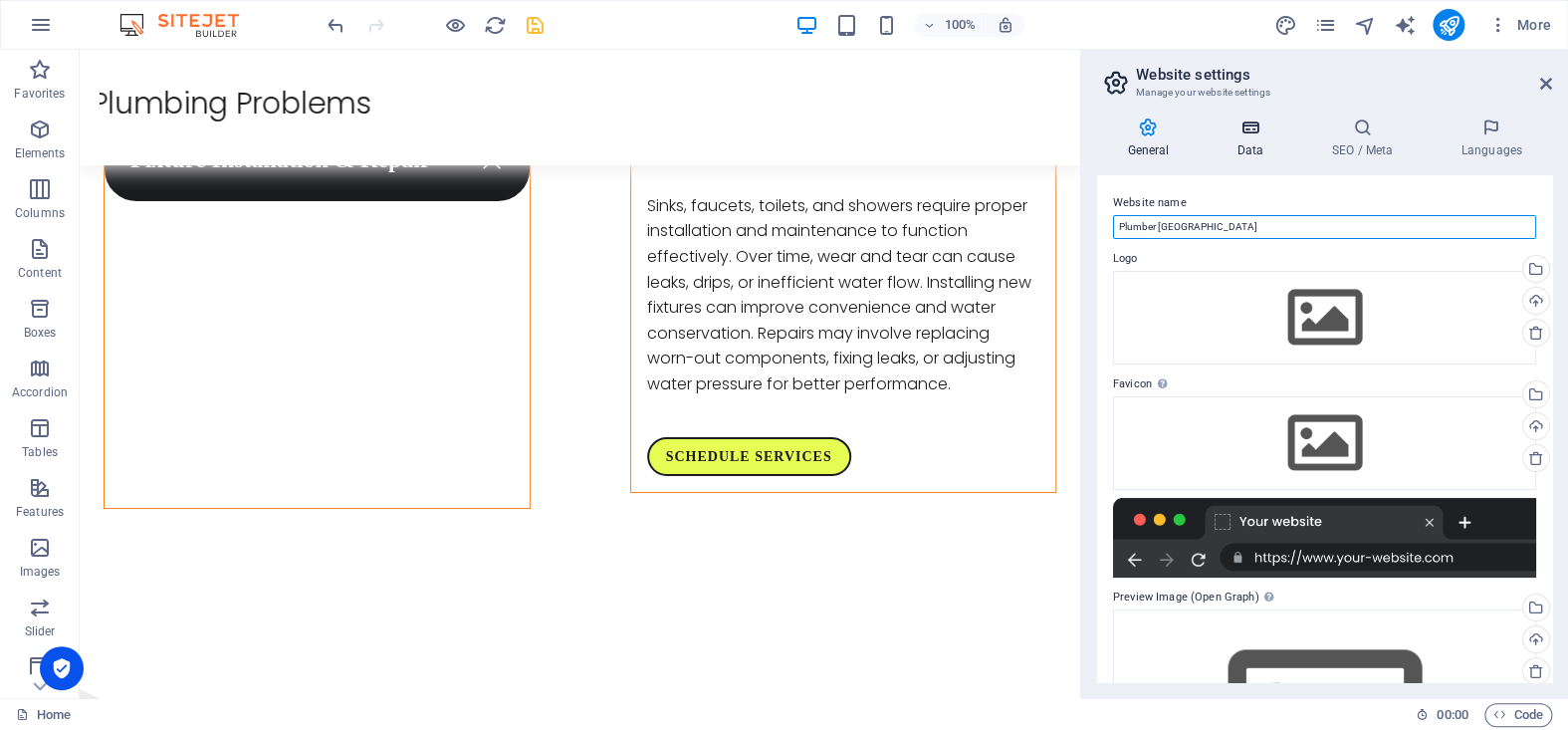 type on "Plumber [GEOGRAPHIC_DATA]" 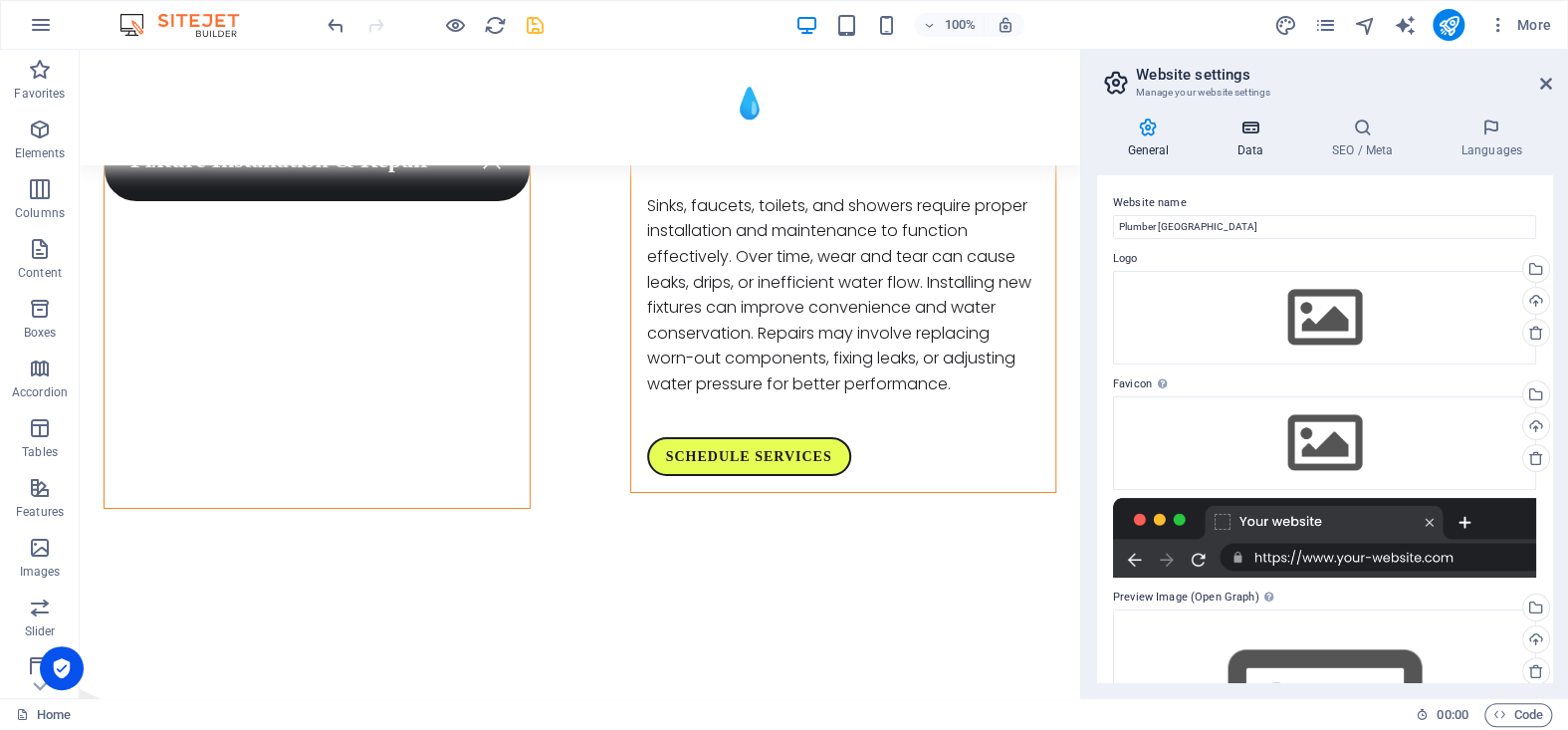 click on "Data" at bounding box center (1253, 138) 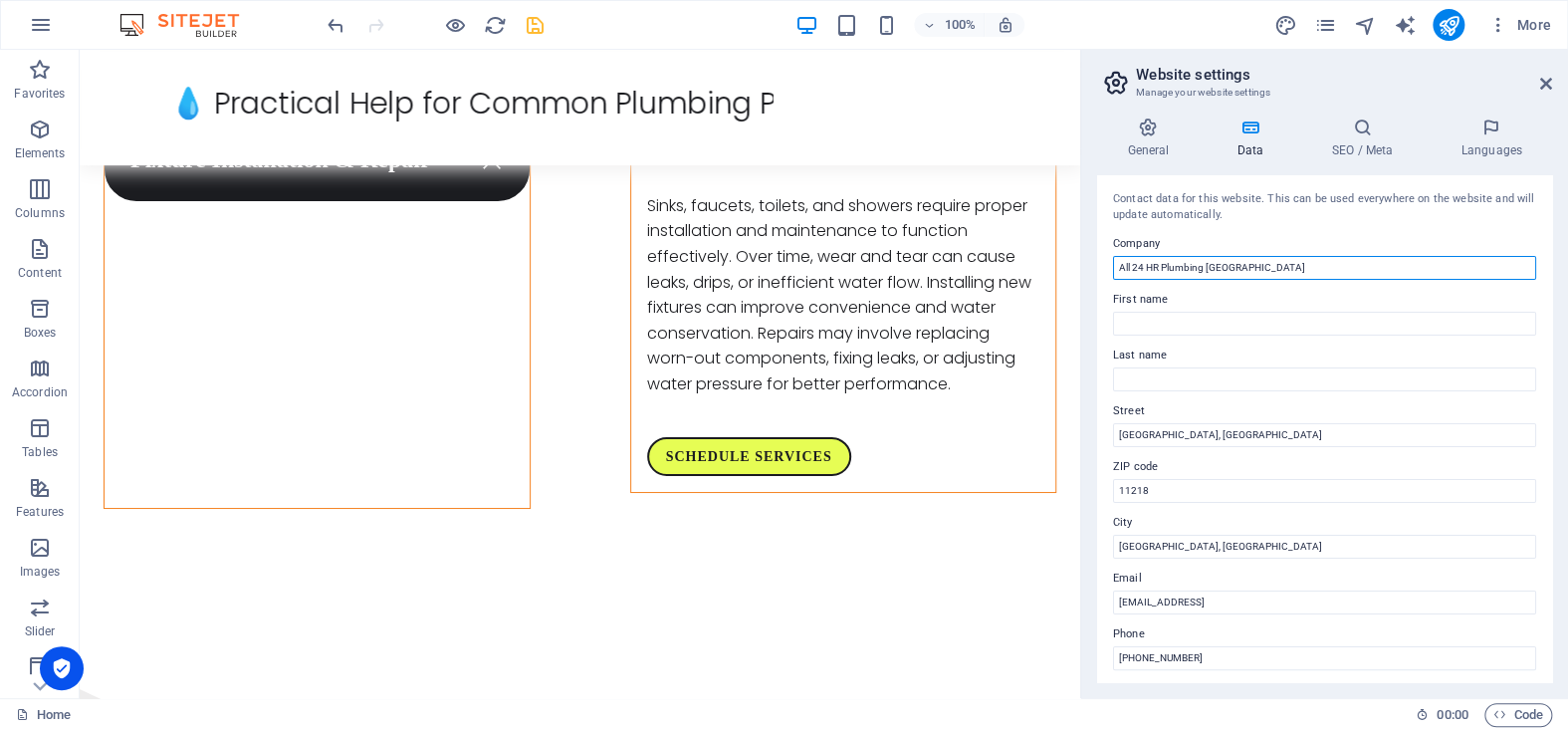 click on "All 24 HR Plumbing Brooklyn" at bounding box center (1324, 268) 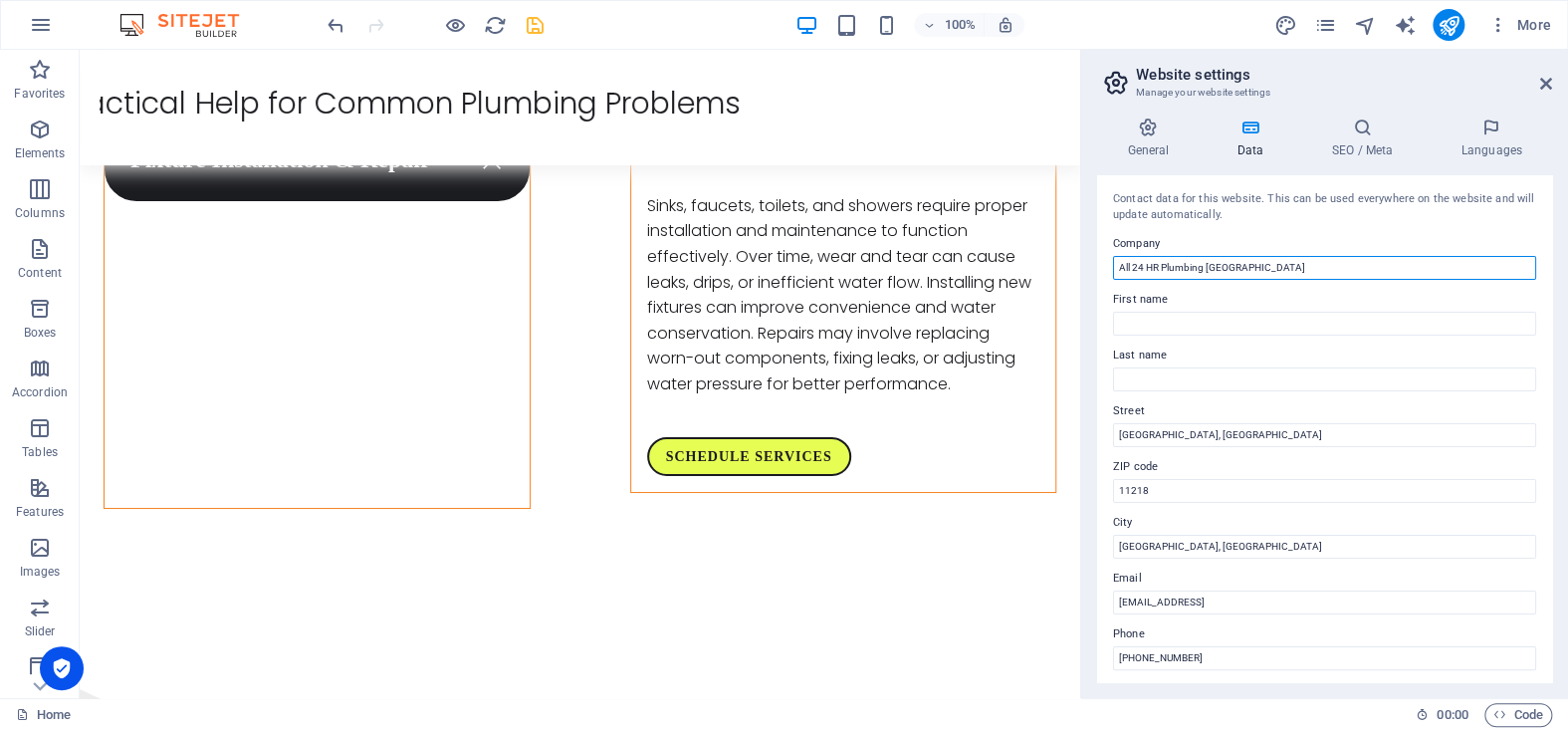paste on "Plumber" 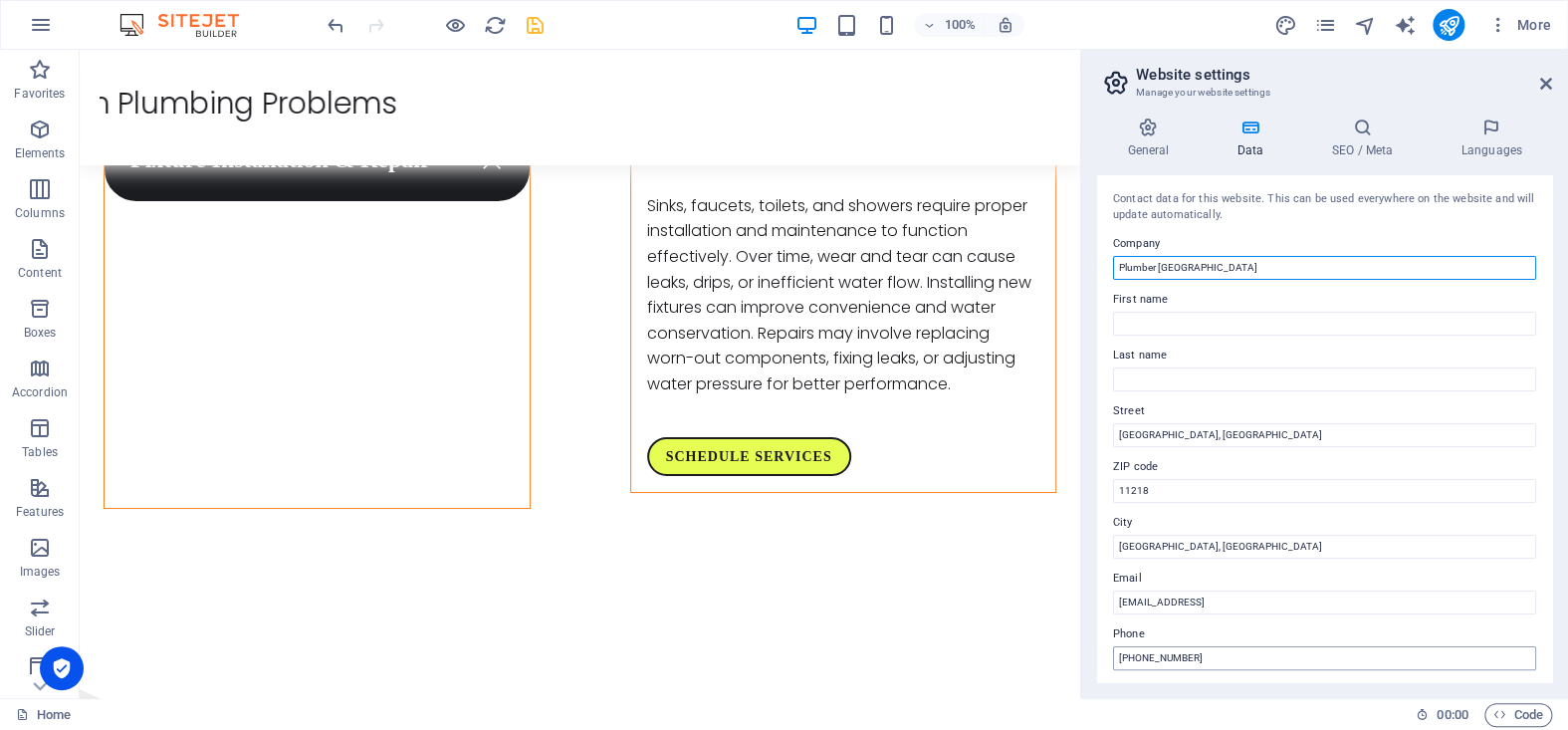type on "Plumber [GEOGRAPHIC_DATA]" 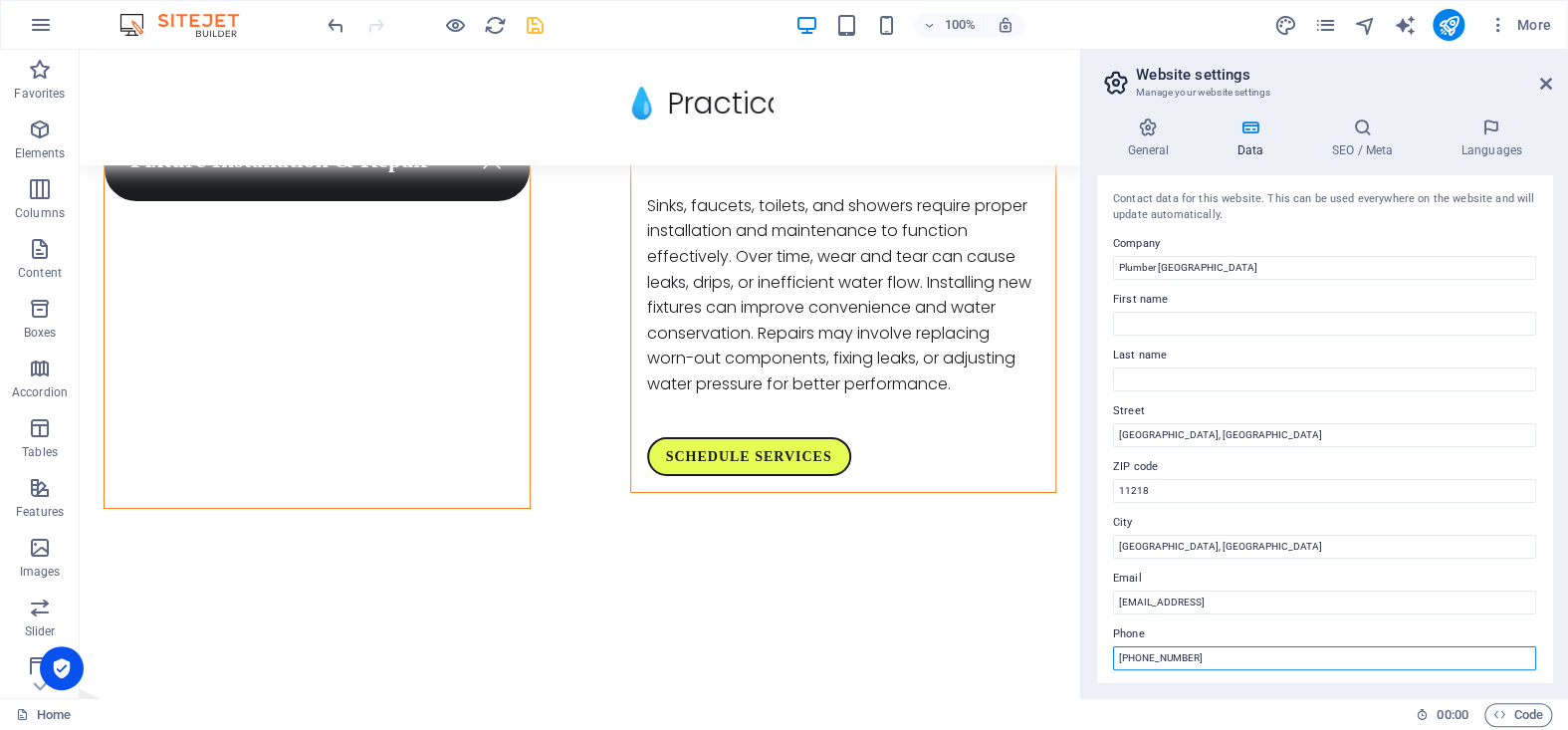 click on "+1(347)-919-2325" at bounding box center (1324, 658) 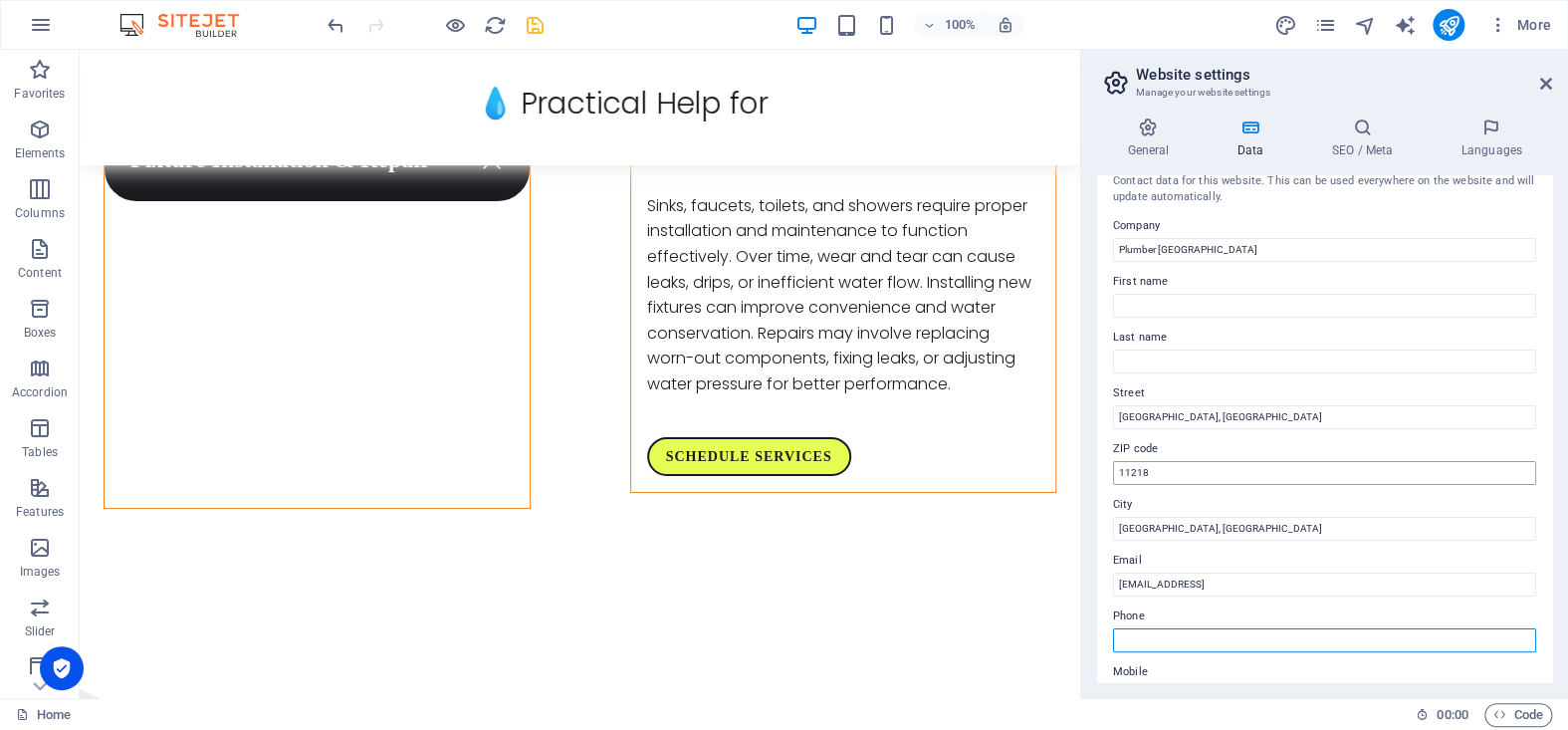 scroll, scrollTop: 0, scrollLeft: 0, axis: both 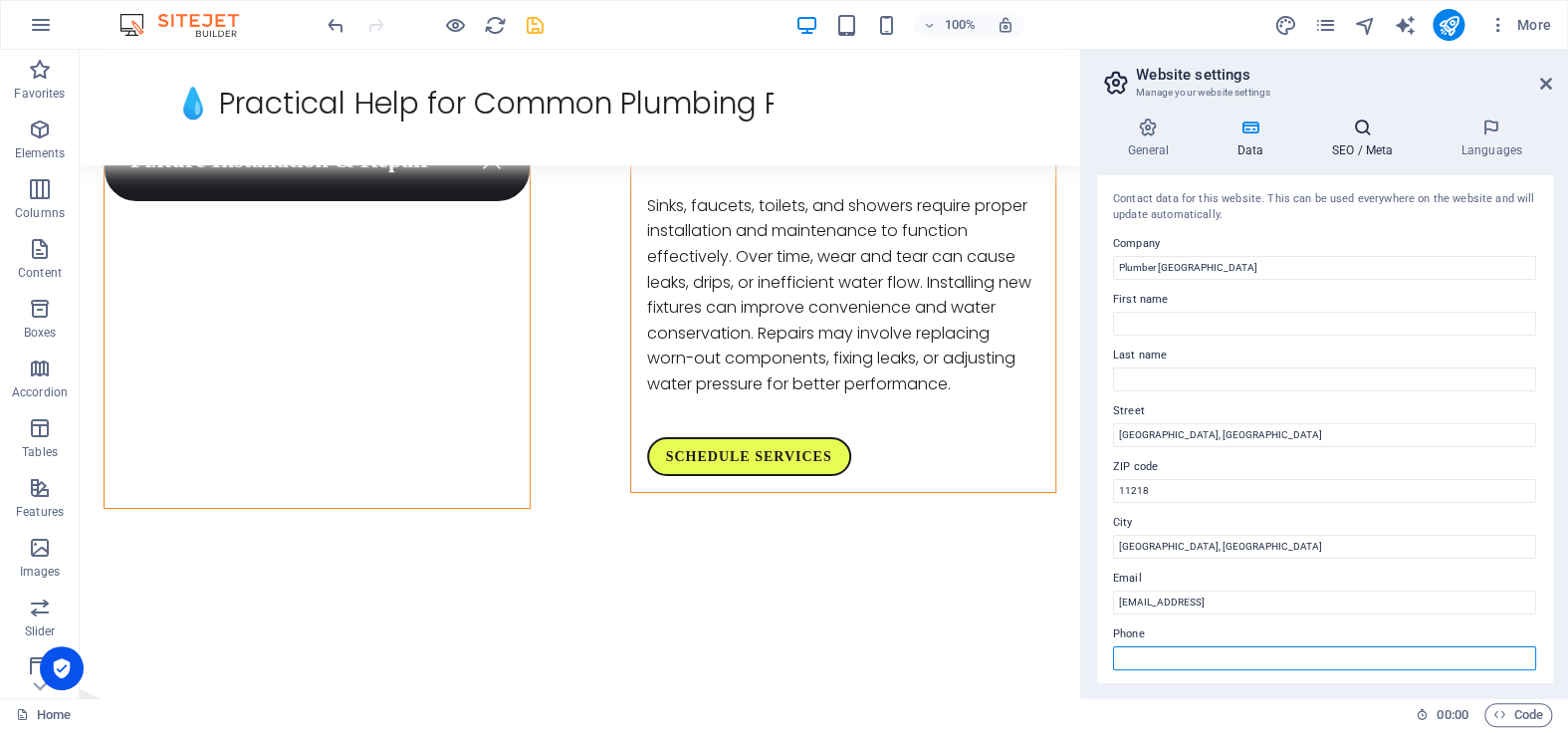 type 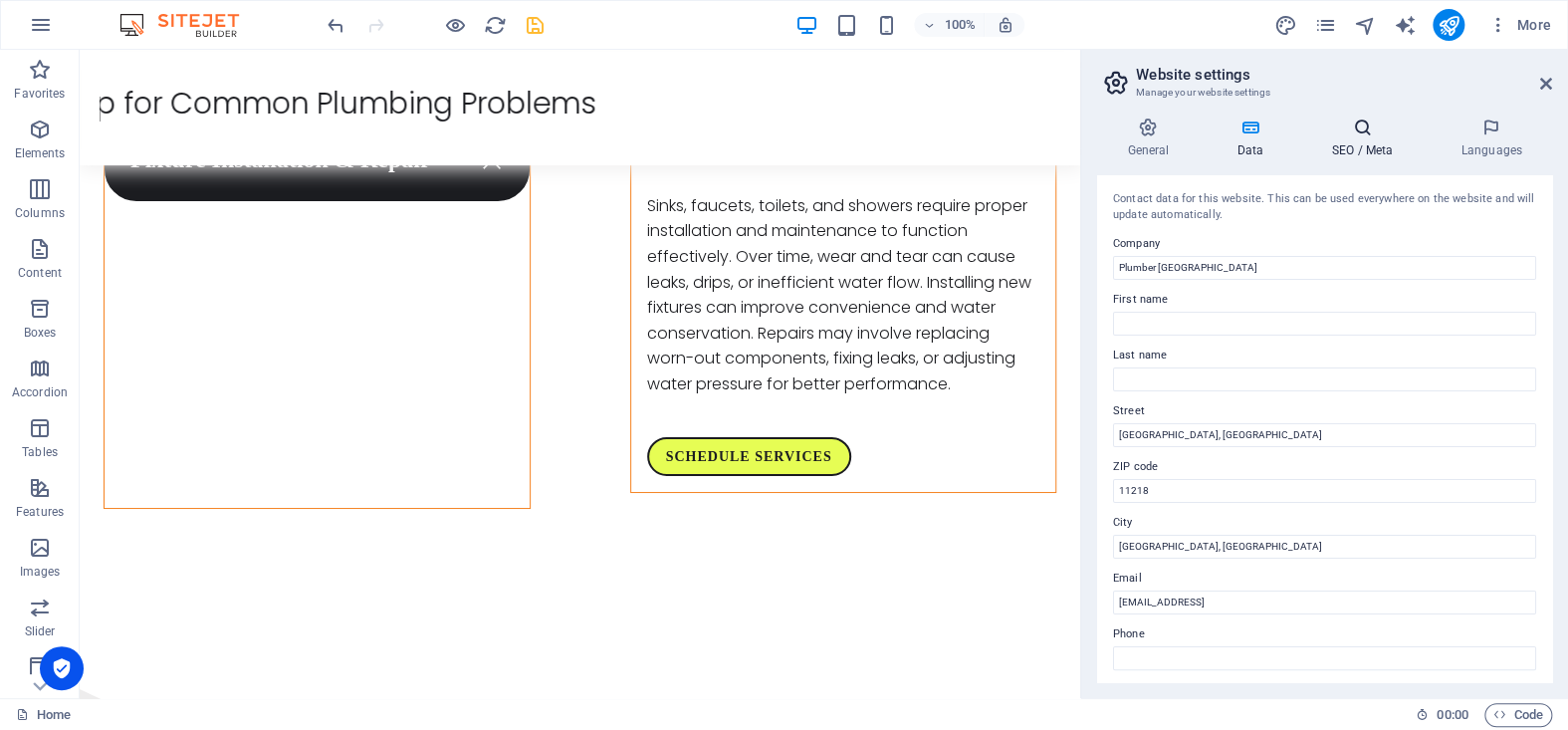 click on "SEO / Meta" at bounding box center [1366, 138] 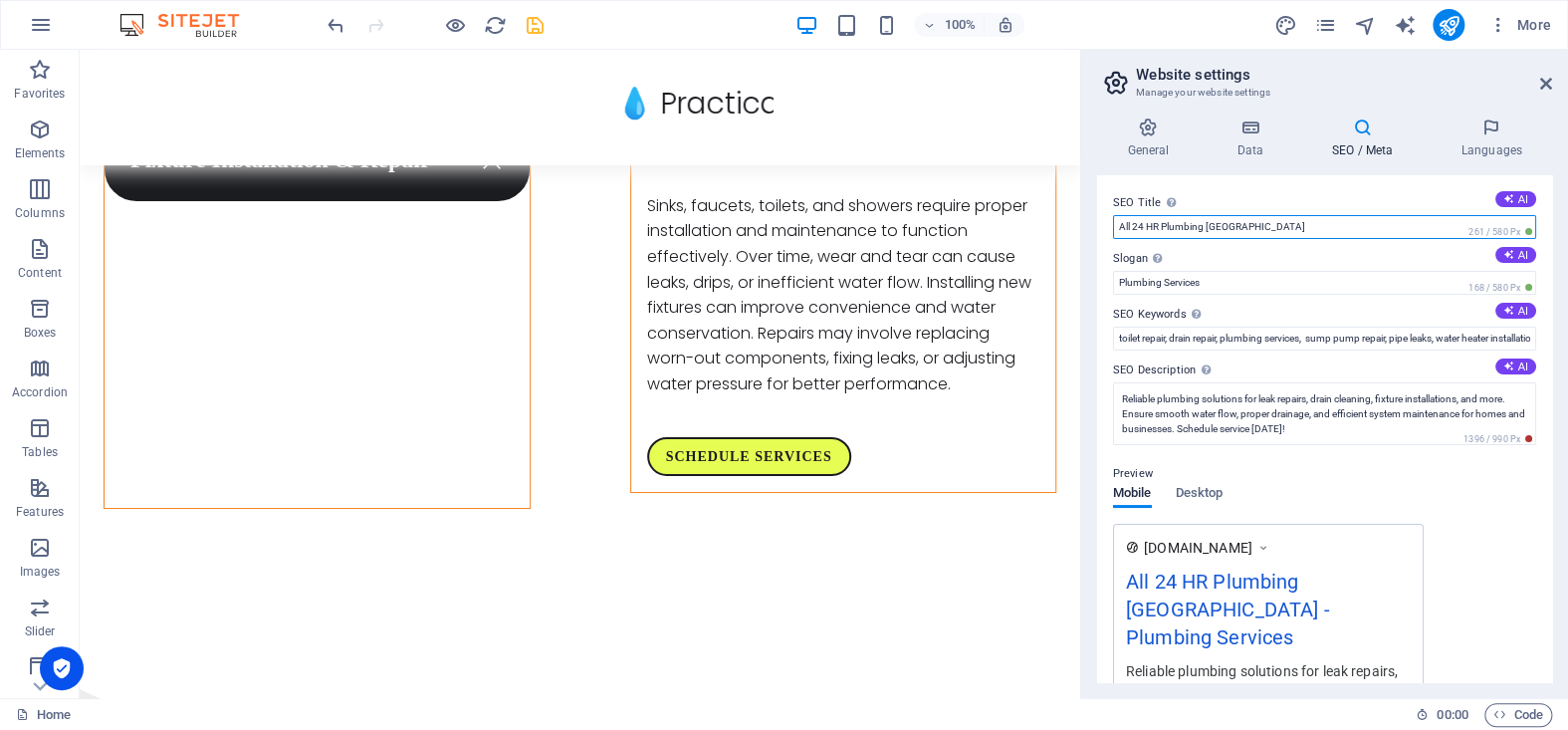 click on "All 24 HR Plumbing Brooklyn" at bounding box center [1324, 227] 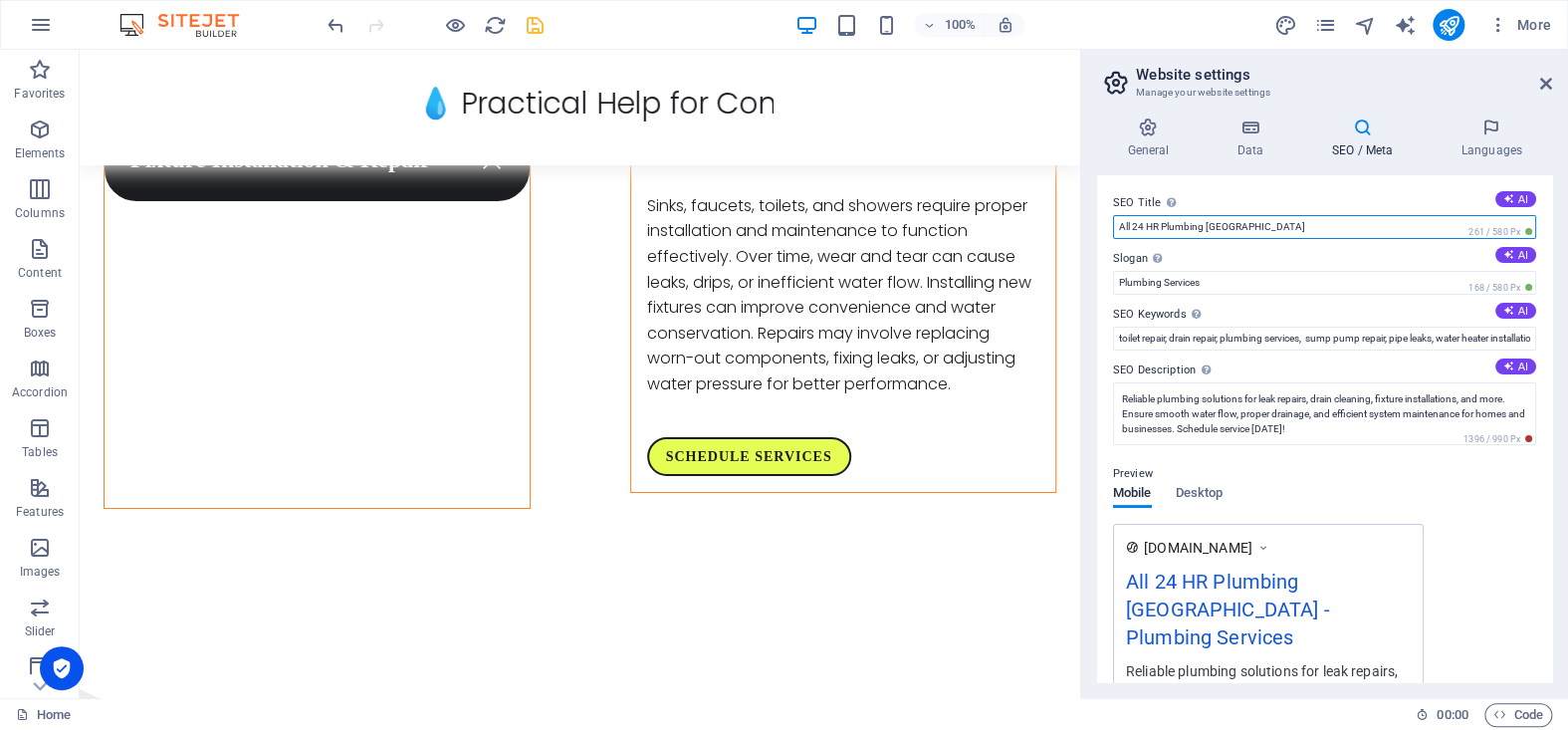 paste on "Plumber" 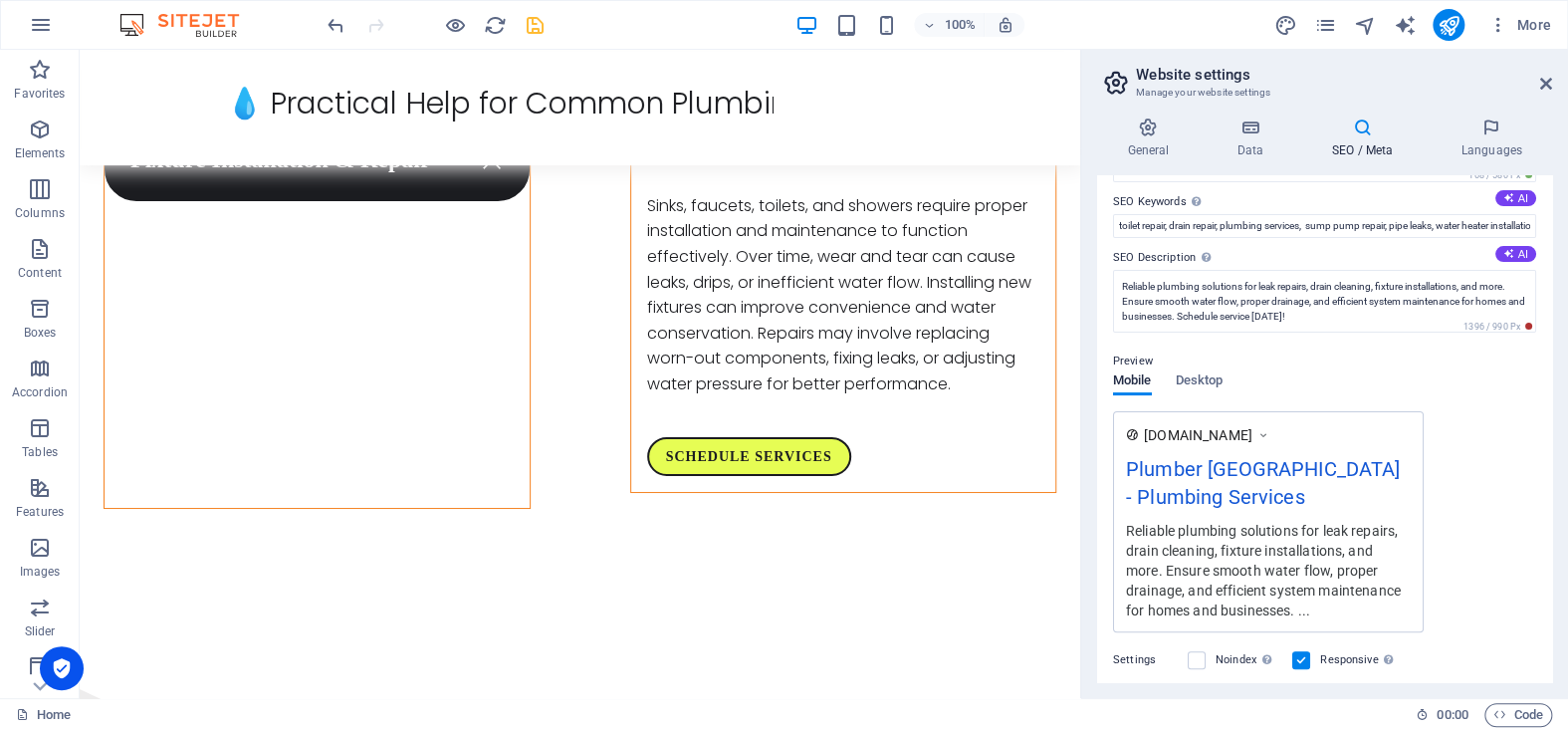 scroll, scrollTop: 0, scrollLeft: 0, axis: both 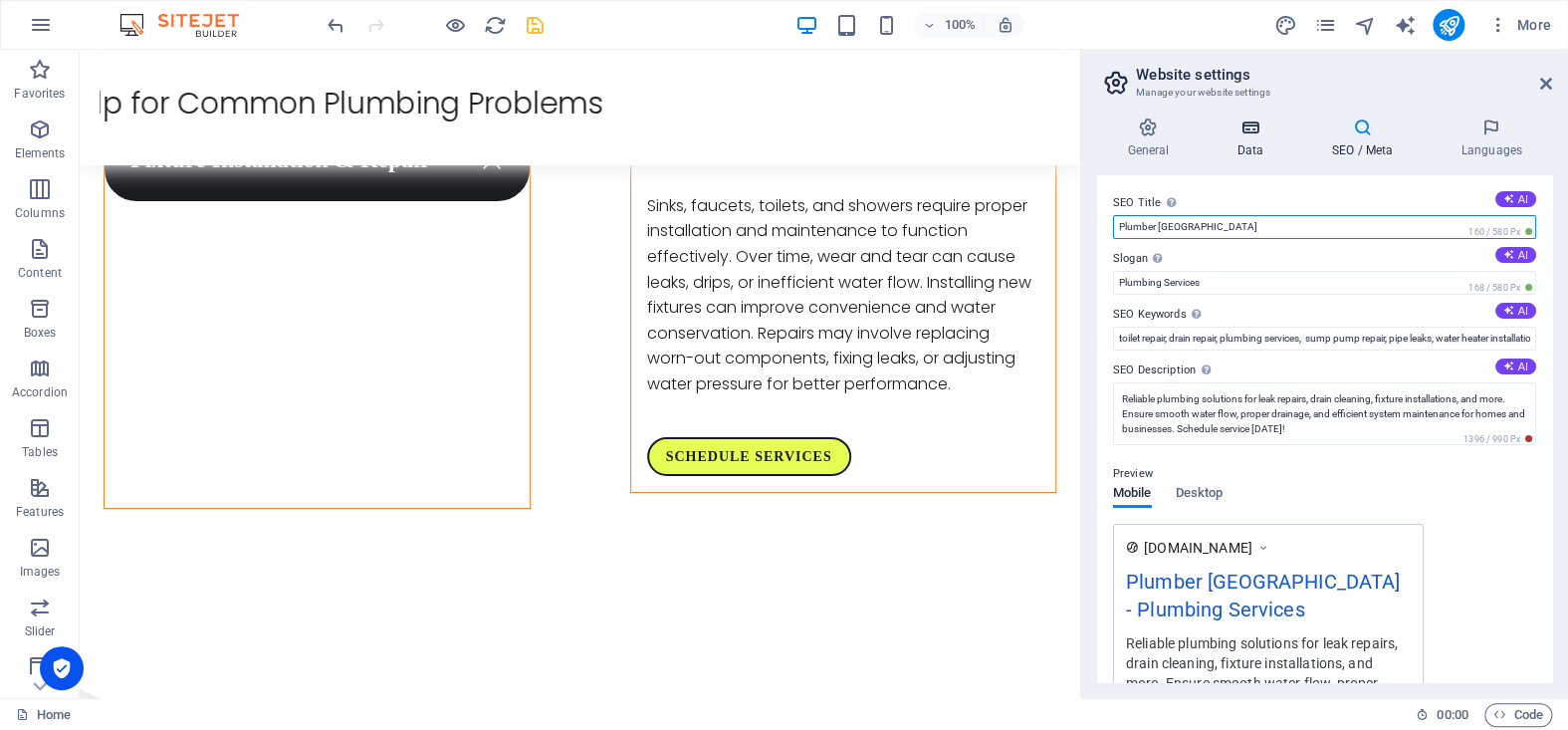 type on "Plumber [GEOGRAPHIC_DATA]" 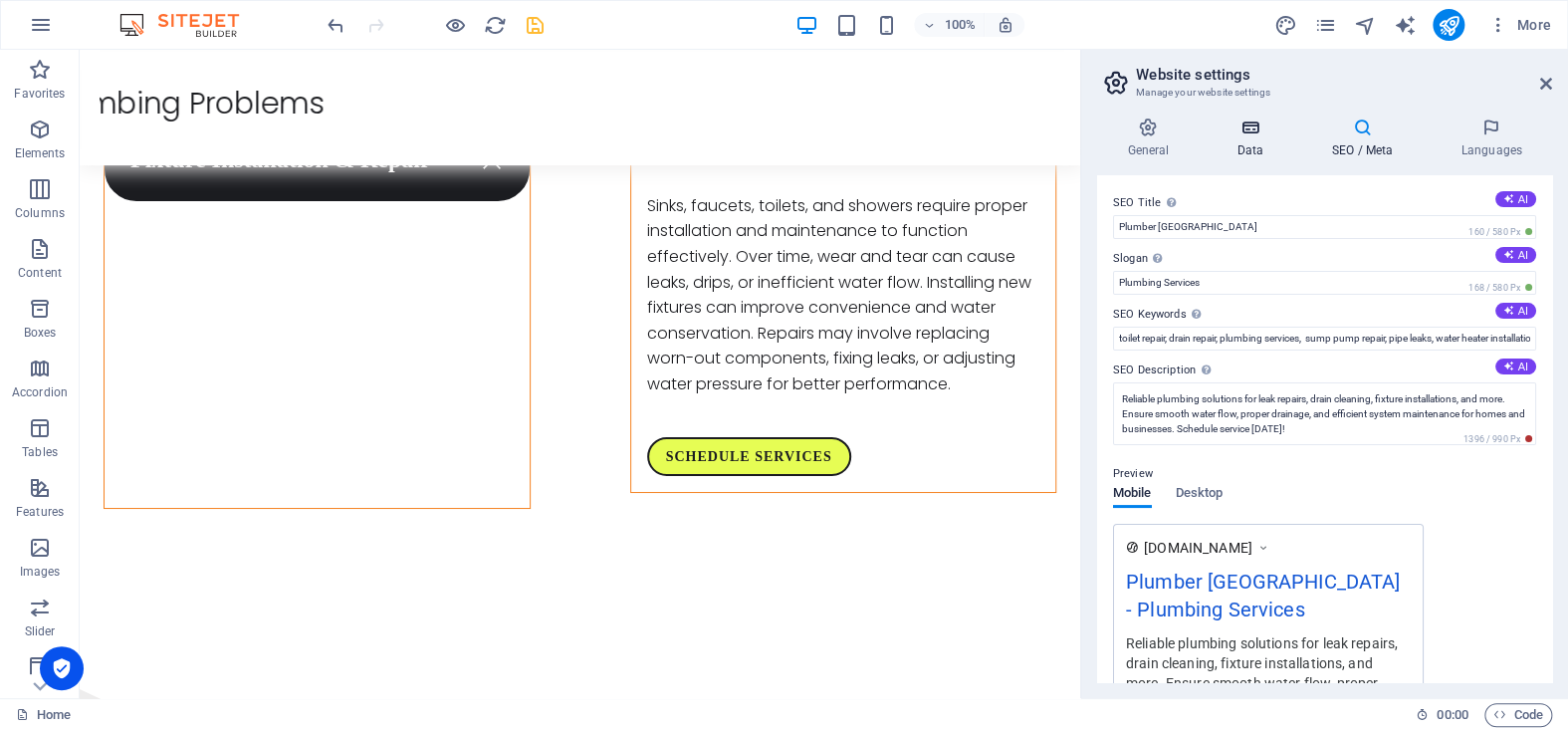 click at bounding box center [1249, 127] 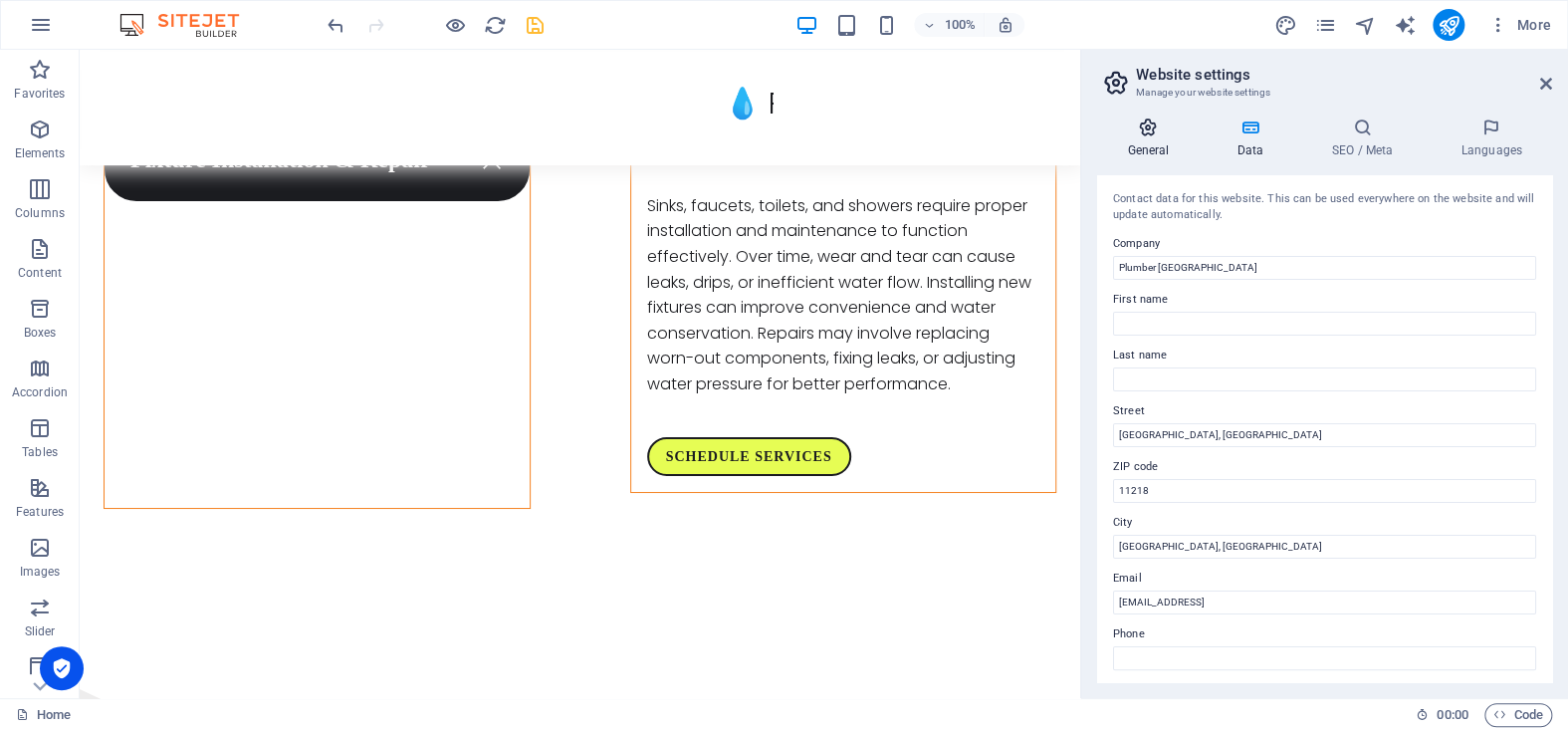 click on "General" at bounding box center (1152, 138) 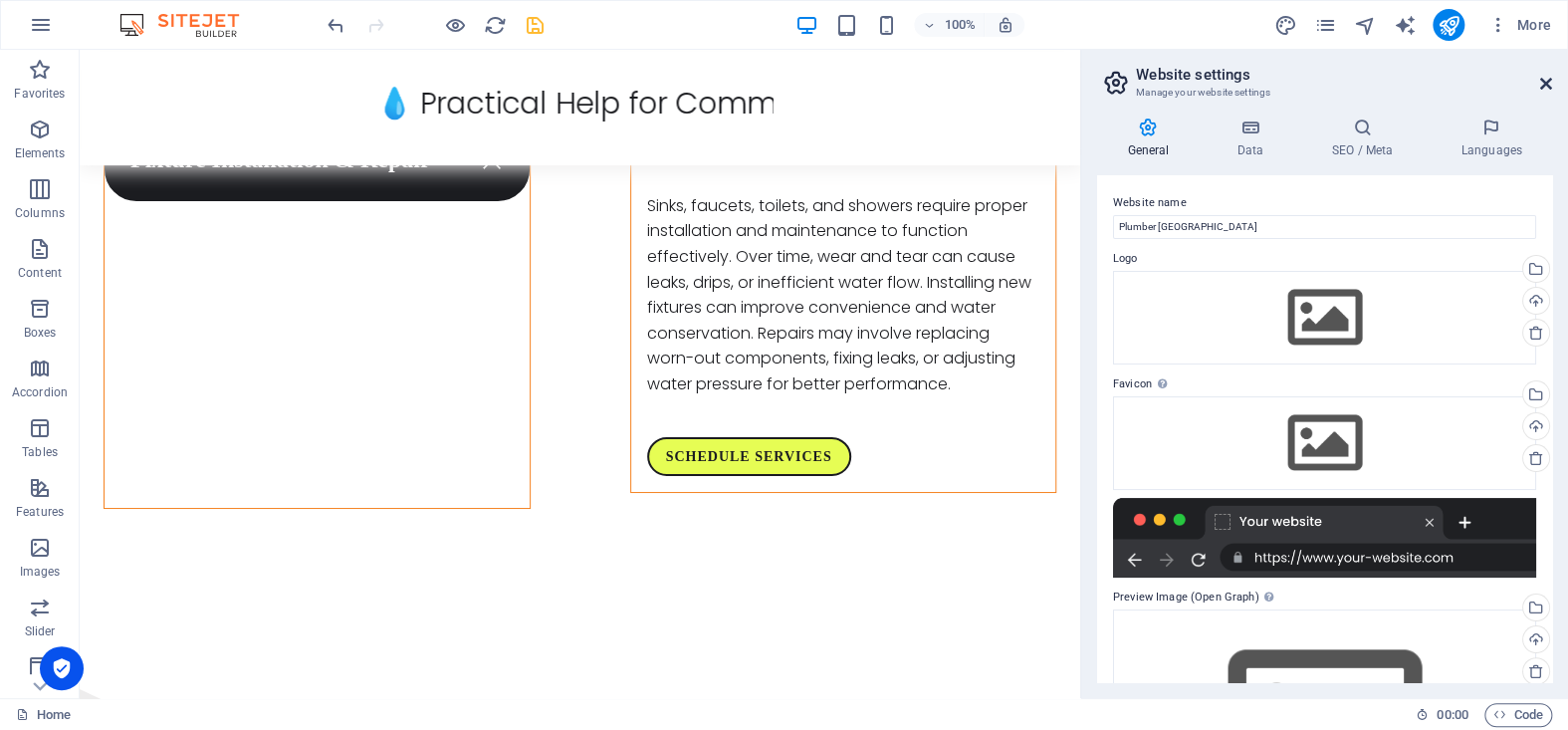 click at bounding box center [1546, 84] 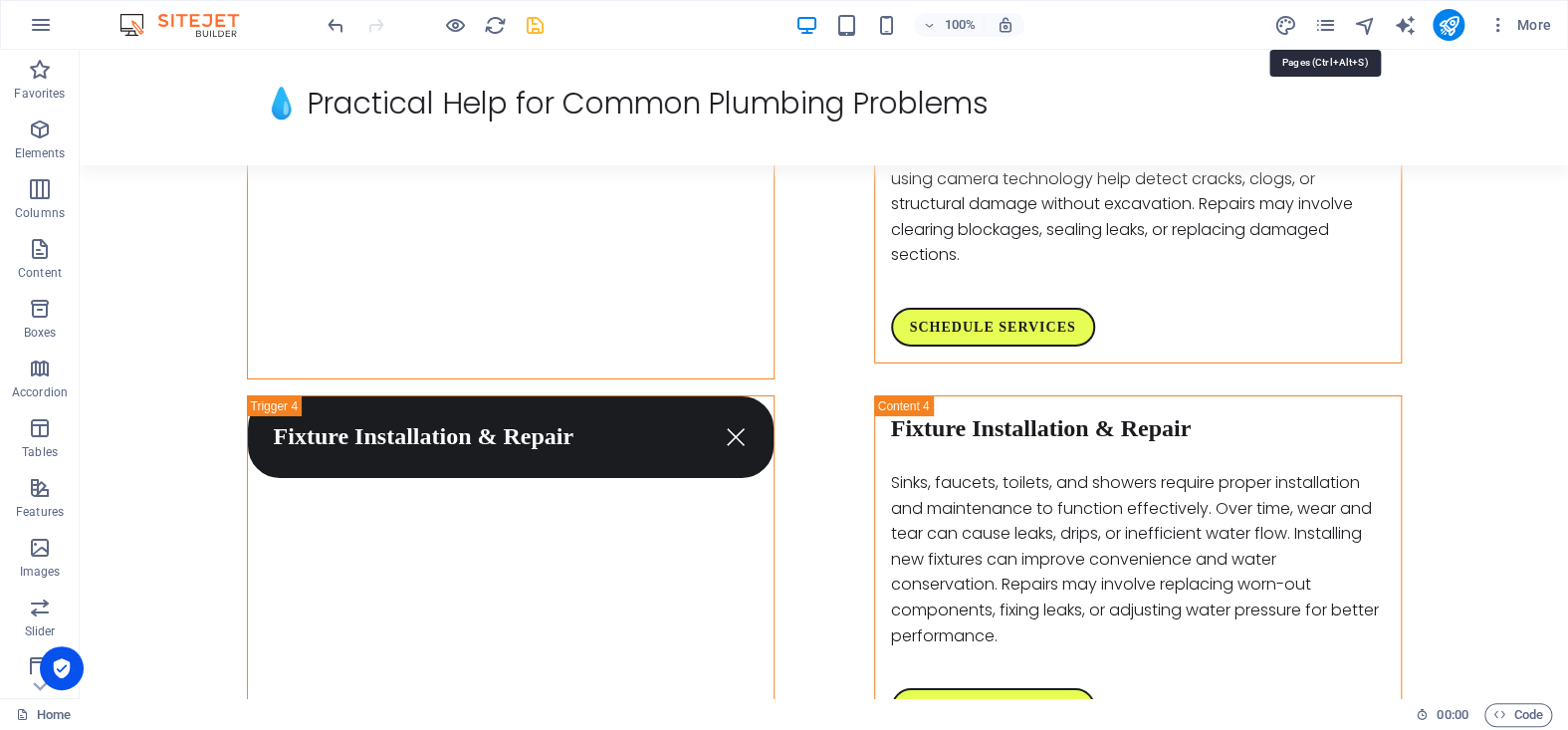 click at bounding box center [1324, 25] 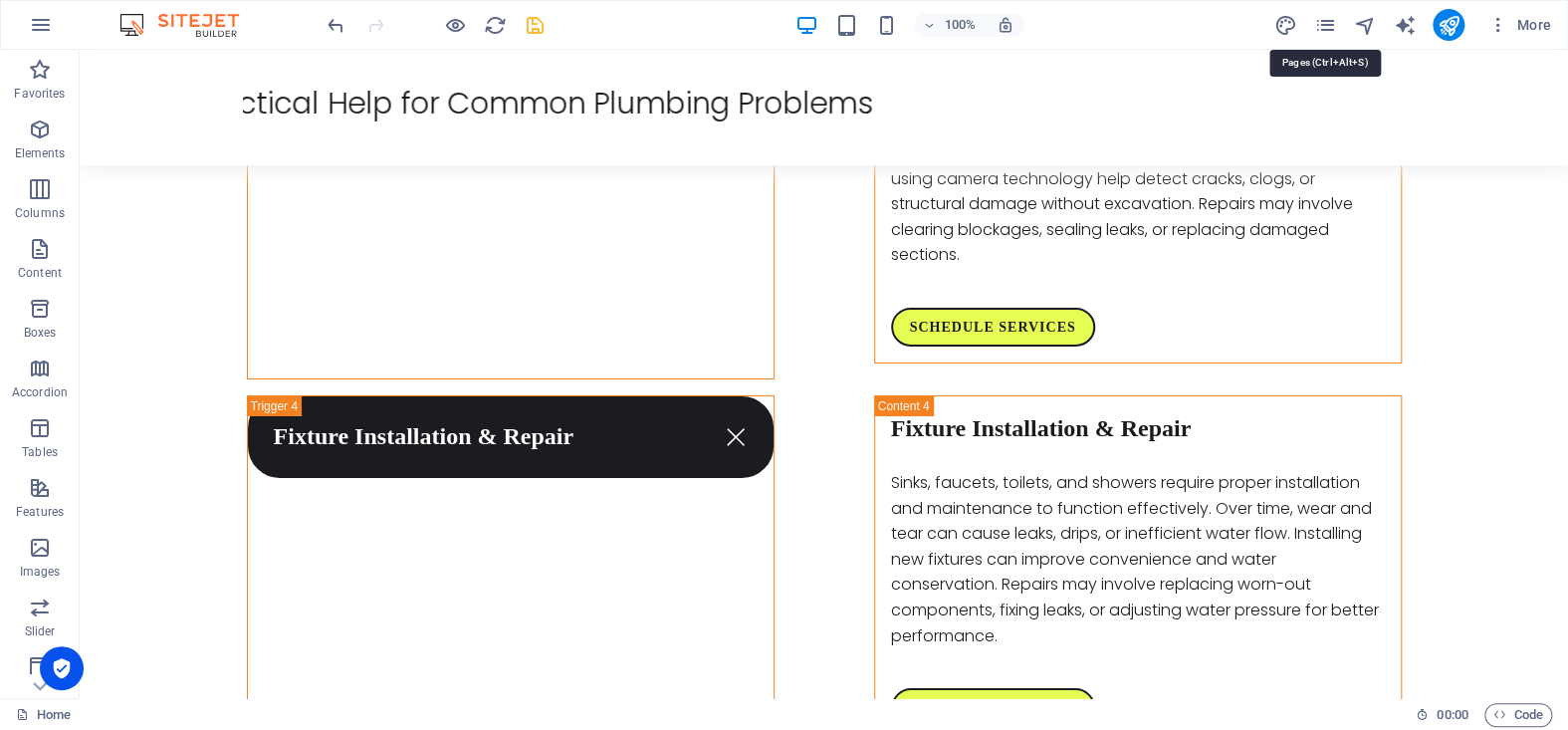 scroll, scrollTop: 3556, scrollLeft: 0, axis: vertical 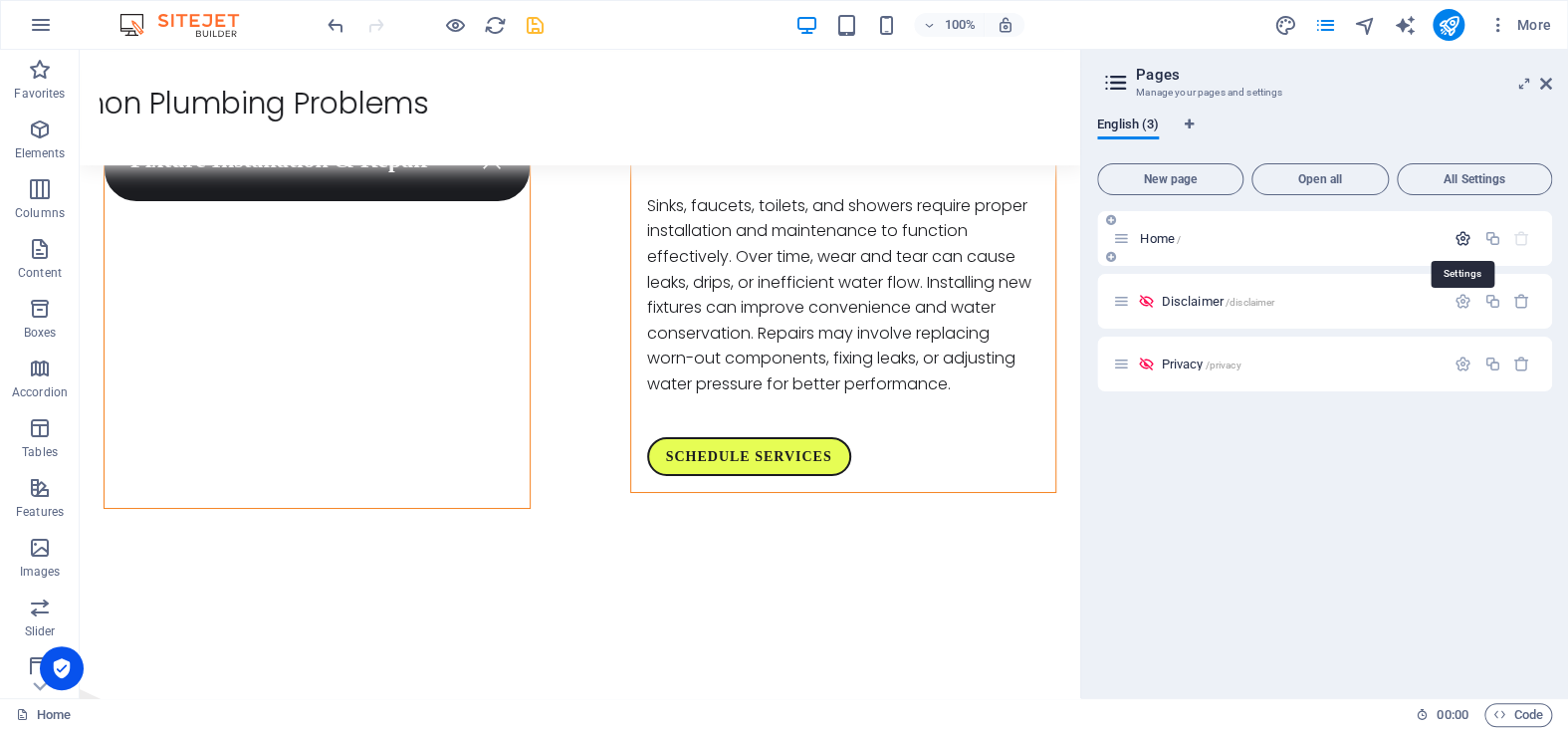 click at bounding box center (1462, 238) 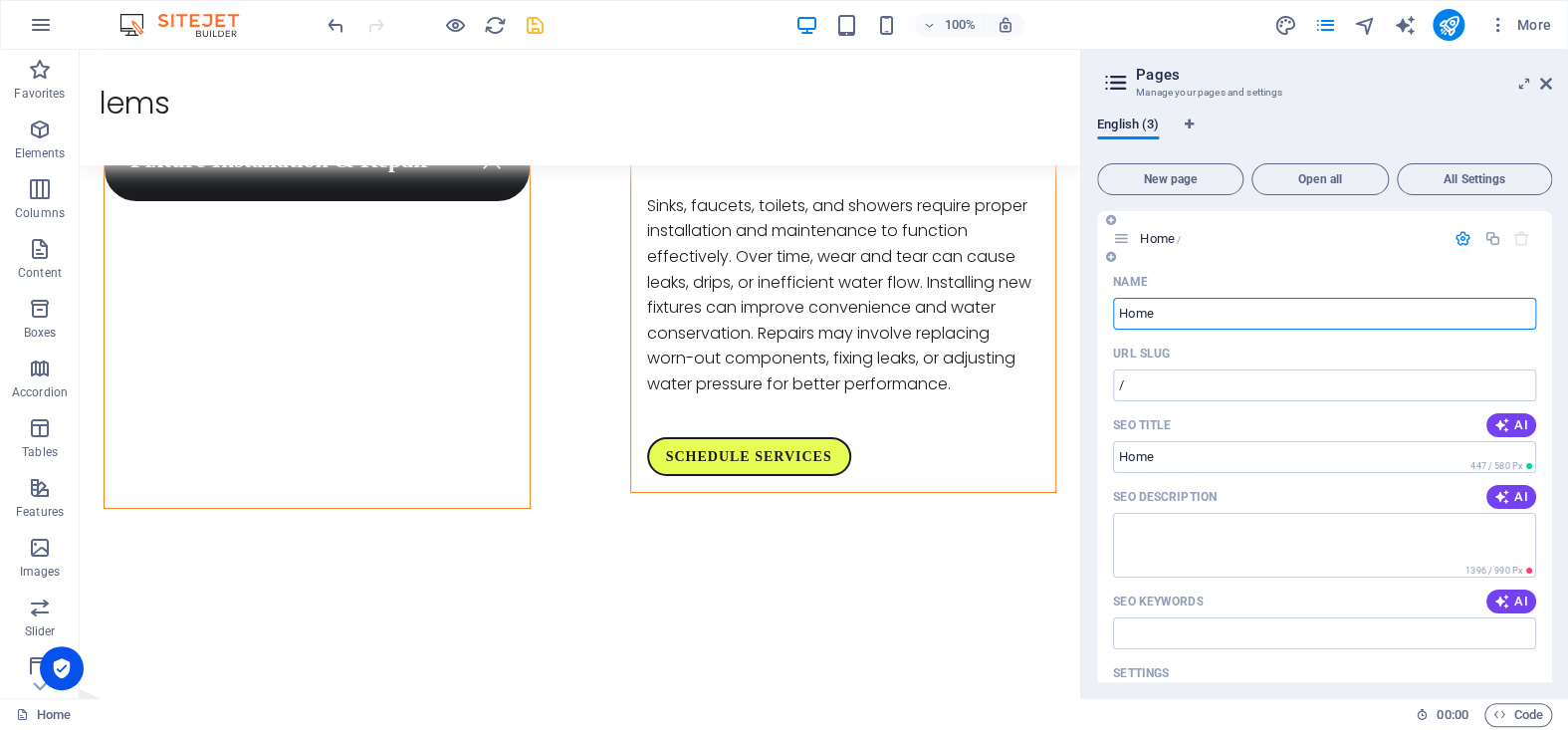click at bounding box center (1462, 238) 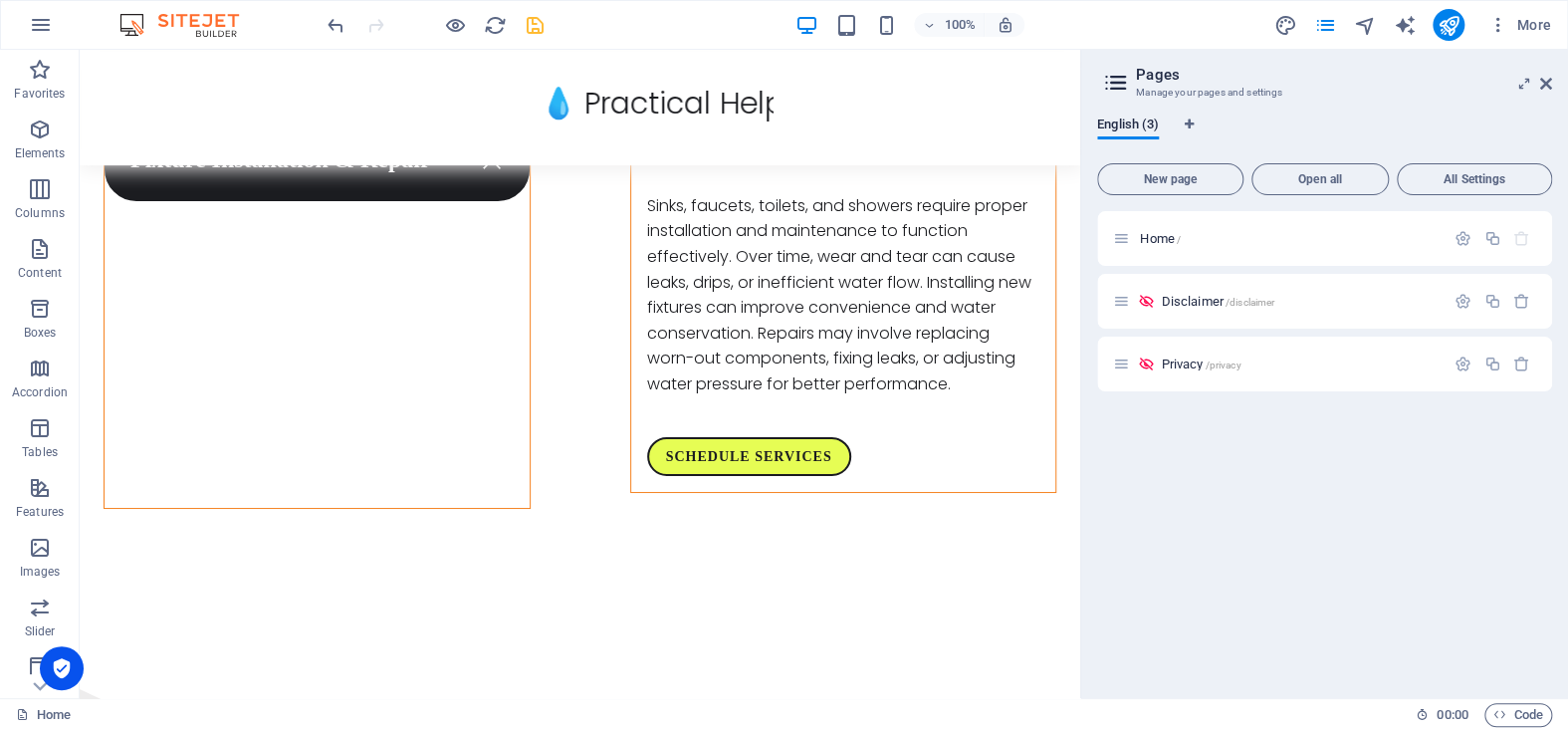 click at bounding box center (535, 25) 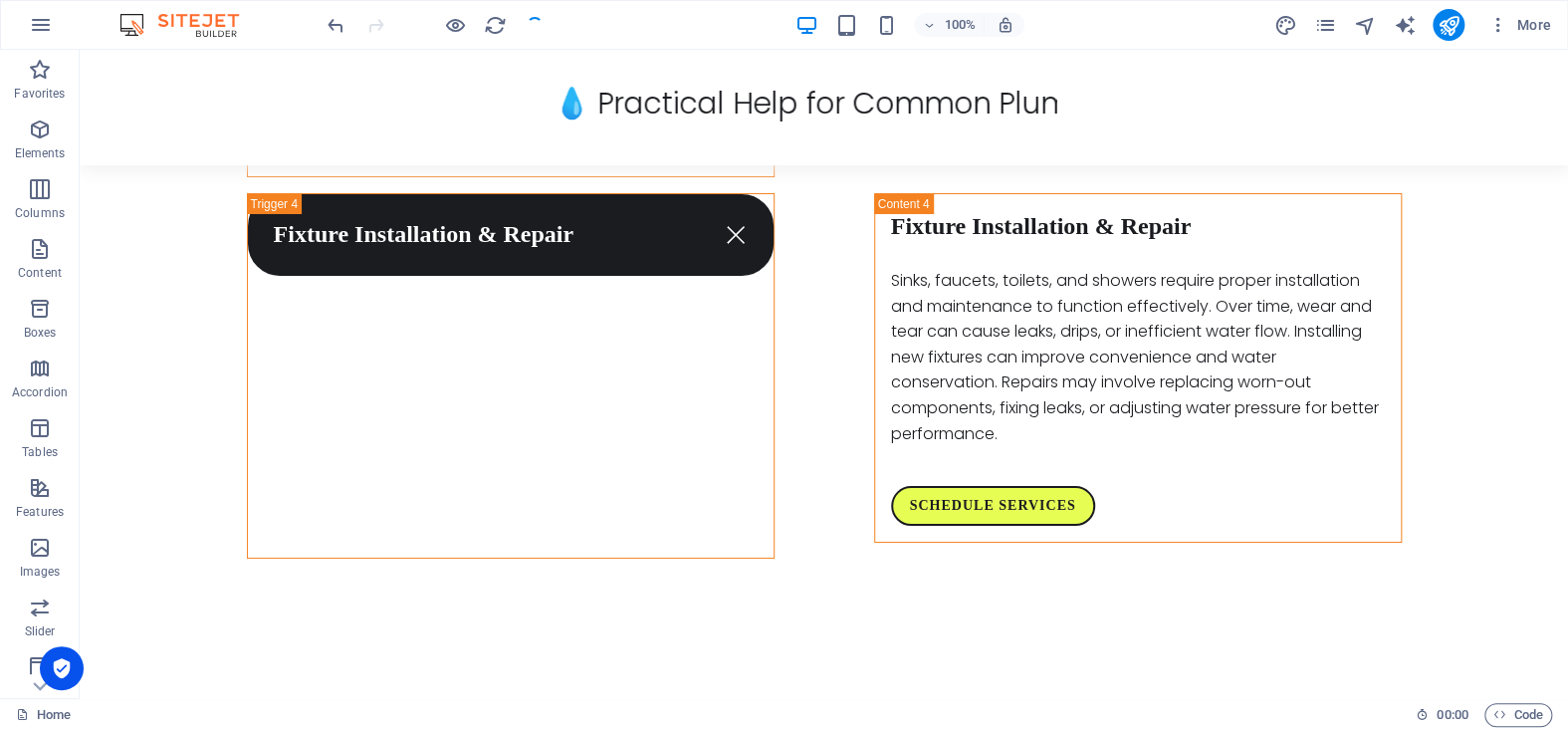 scroll, scrollTop: 3354, scrollLeft: 0, axis: vertical 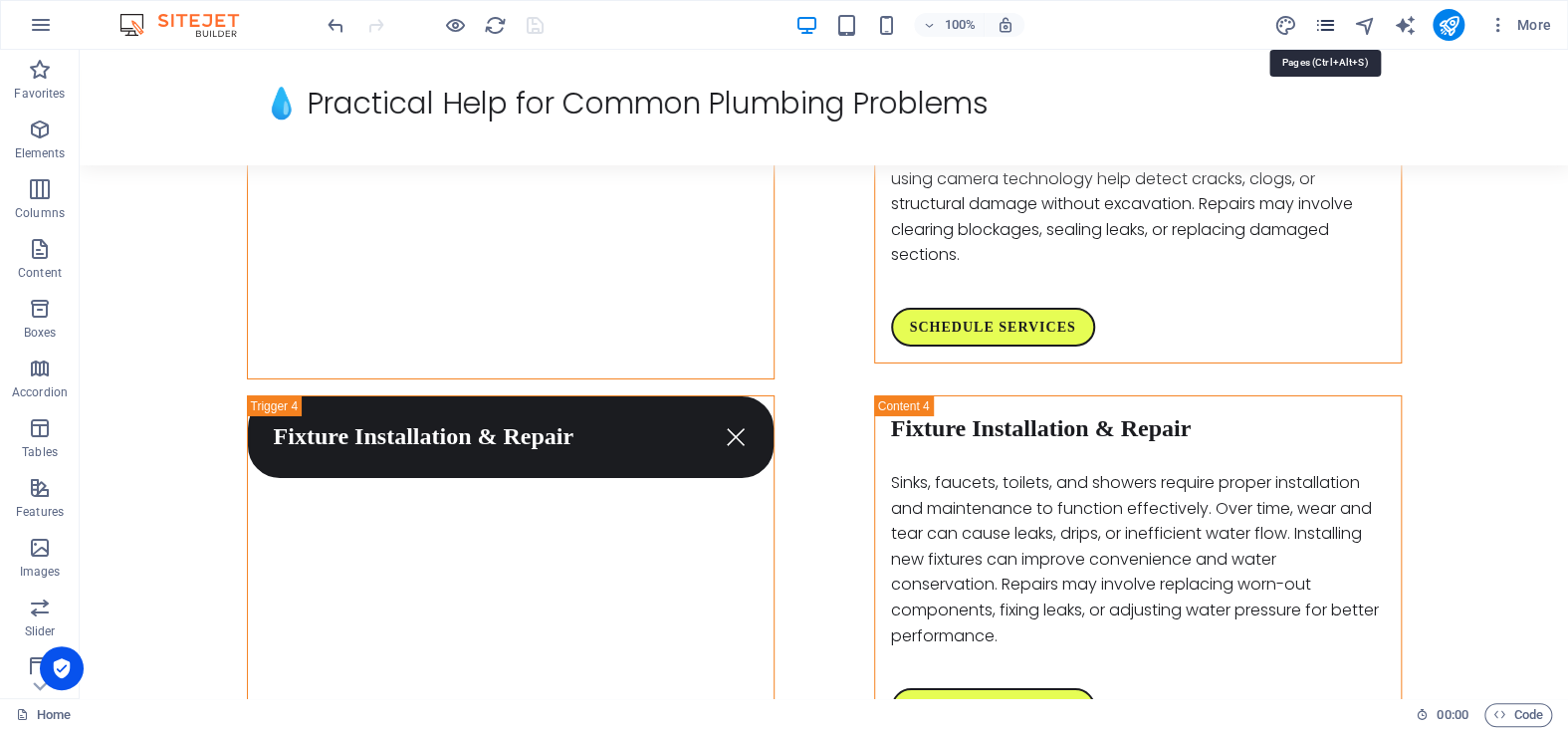 click at bounding box center (1324, 25) 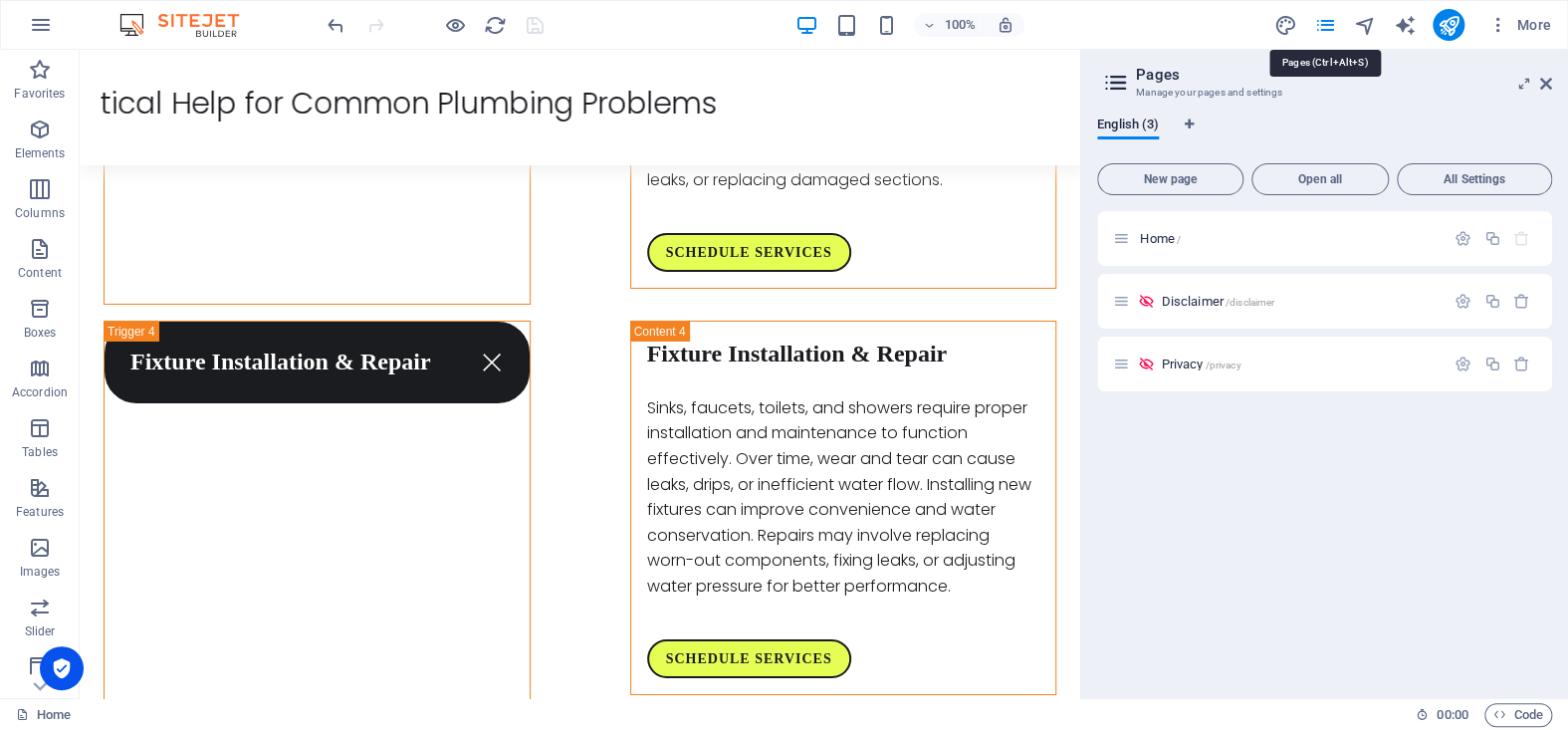 scroll, scrollTop: 3556, scrollLeft: 0, axis: vertical 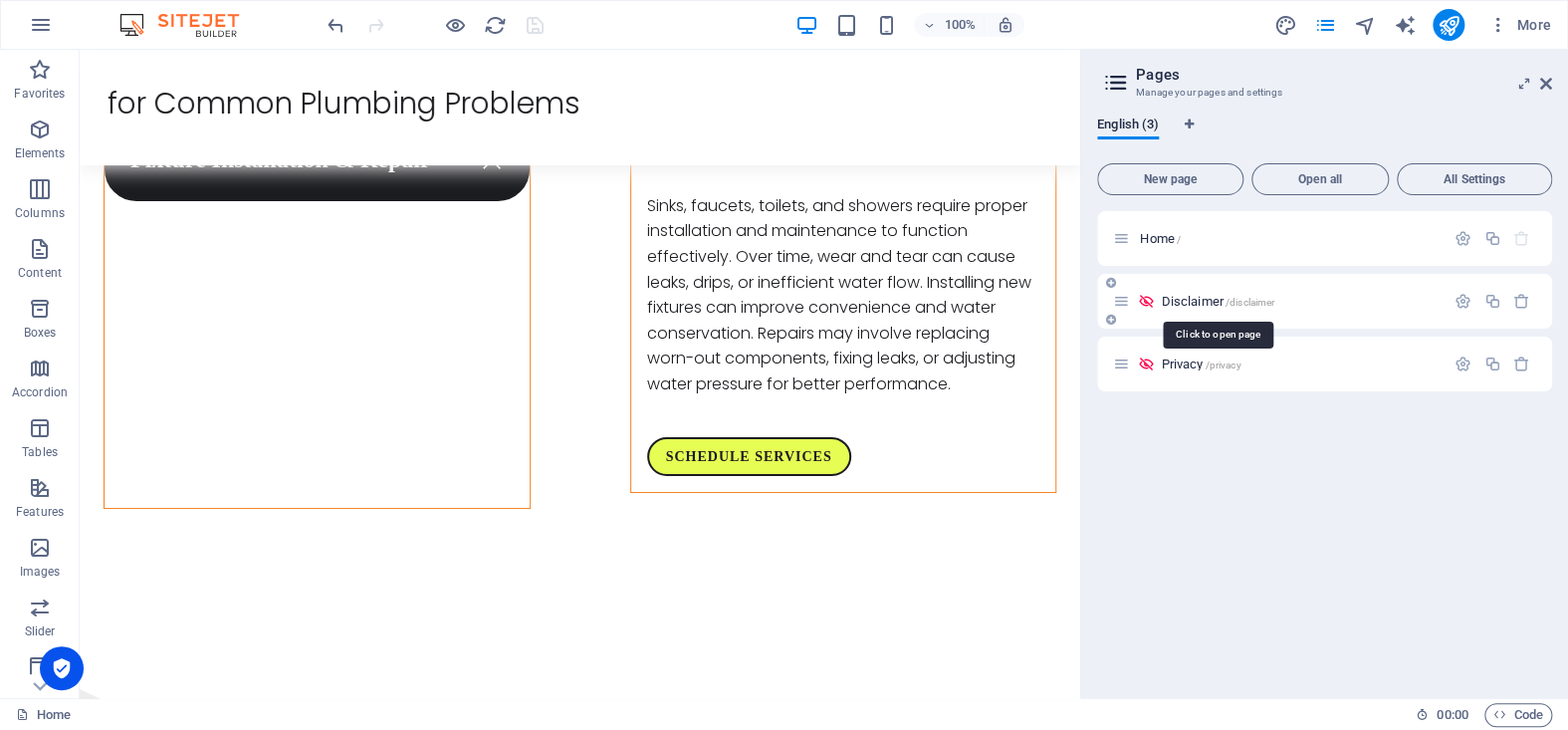 click on "/disclaimer" at bounding box center (1250, 302) 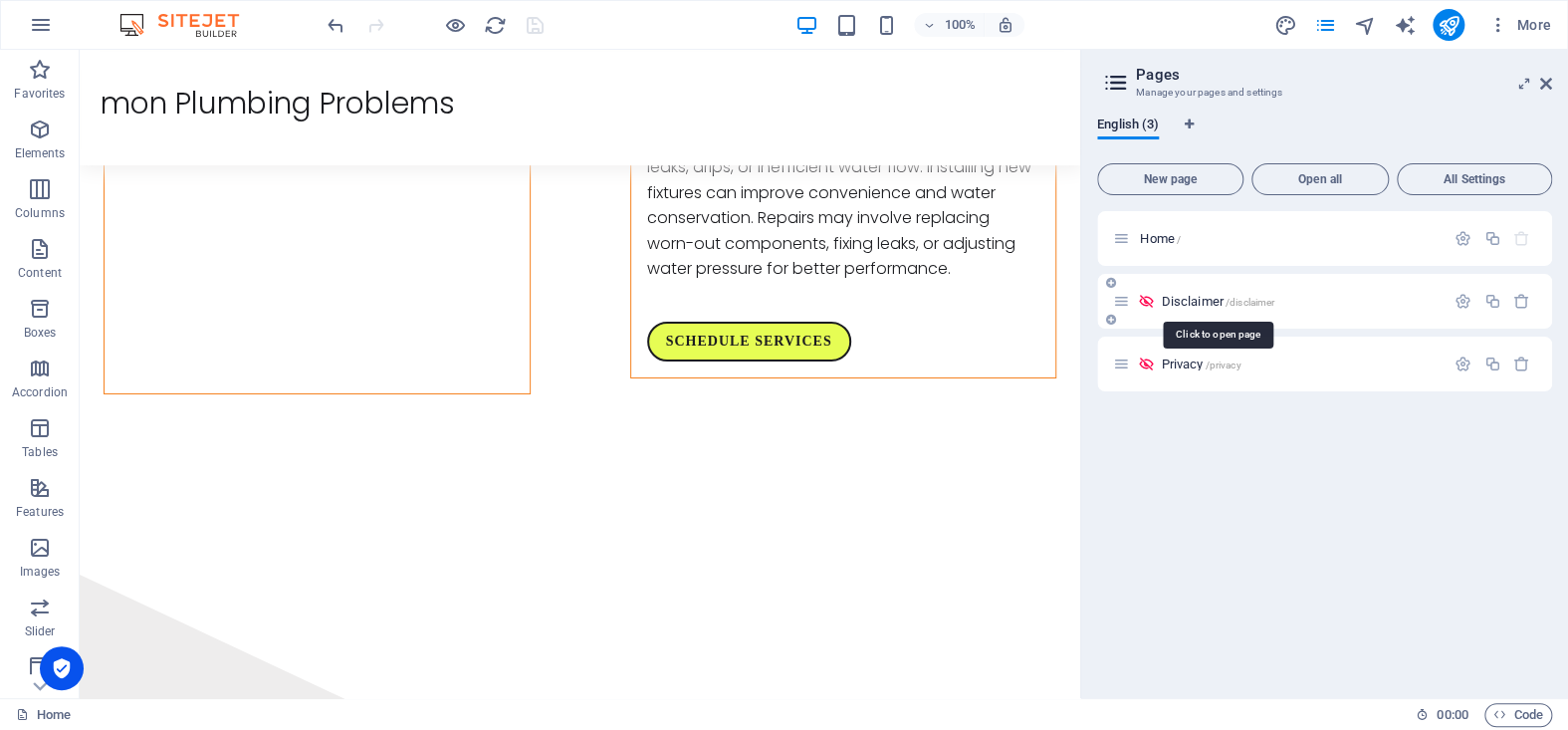 scroll, scrollTop: 0, scrollLeft: 0, axis: both 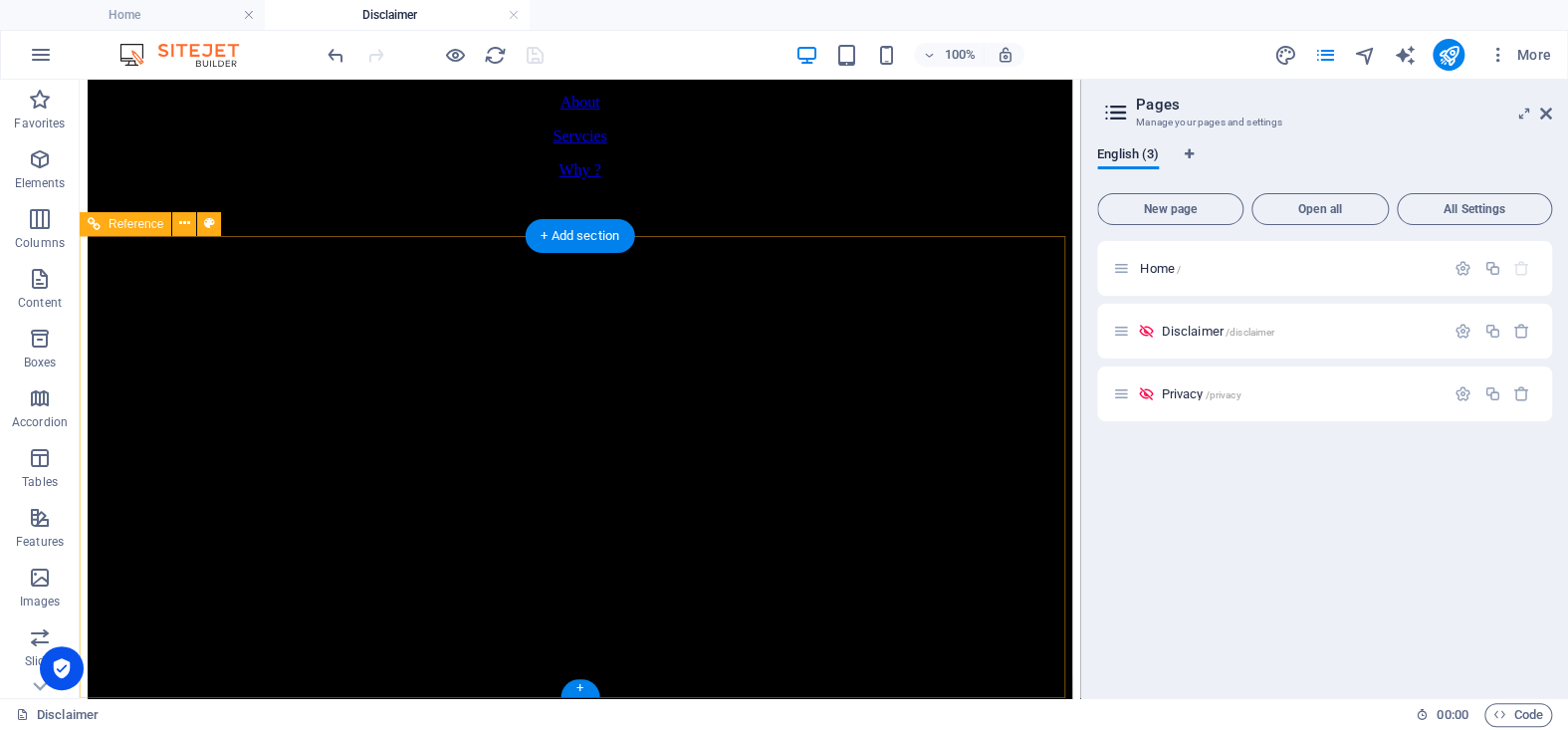 click on "Plumber Brooklyn Home About Servcies Why ? Address plumbing concerns with efficient repairs that ensure smooth operation for the long run.
© 2025. Plumber Brooklyn. All Rights Reserved. Privacy Policy  |    Disclaimer" at bounding box center [579, 2103] 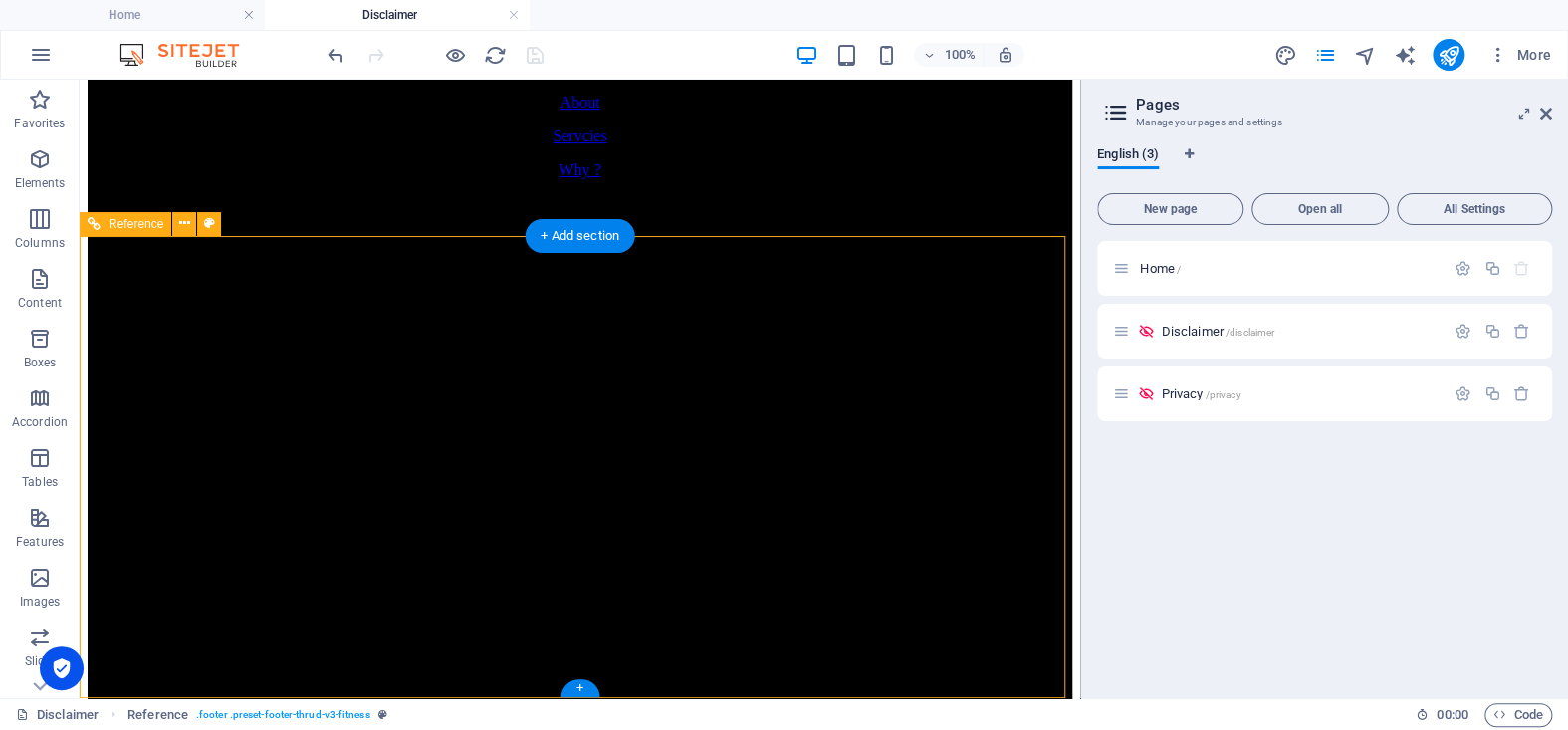 click on "Plumber Brooklyn Home About Servcies Why ? Address plumbing concerns with efficient repairs that ensure smooth operation for the long run.
© 2025. Plumber Brooklyn. All Rights Reserved. Privacy Policy  |    Disclaimer" at bounding box center (579, 2103) 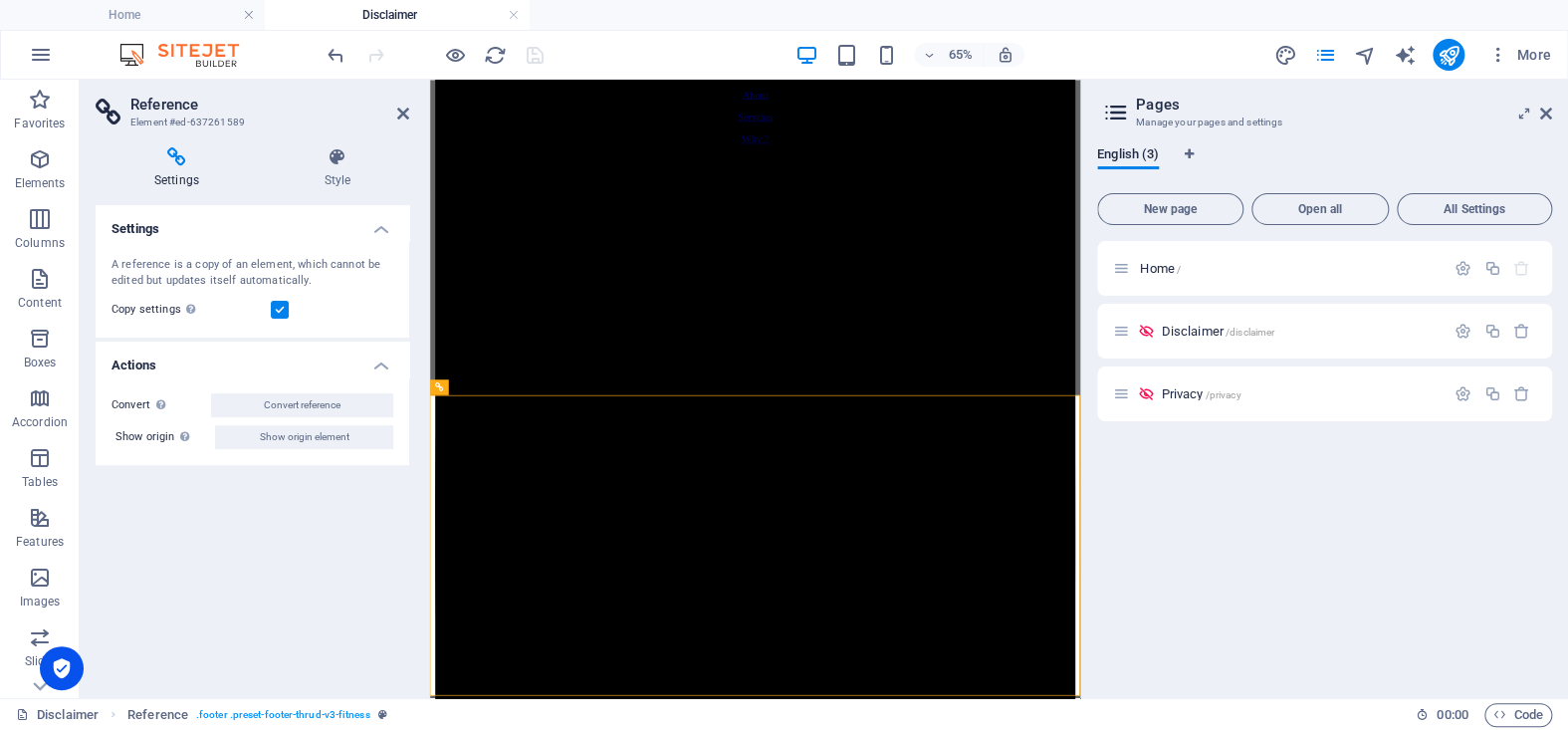 scroll, scrollTop: 0, scrollLeft: 0, axis: both 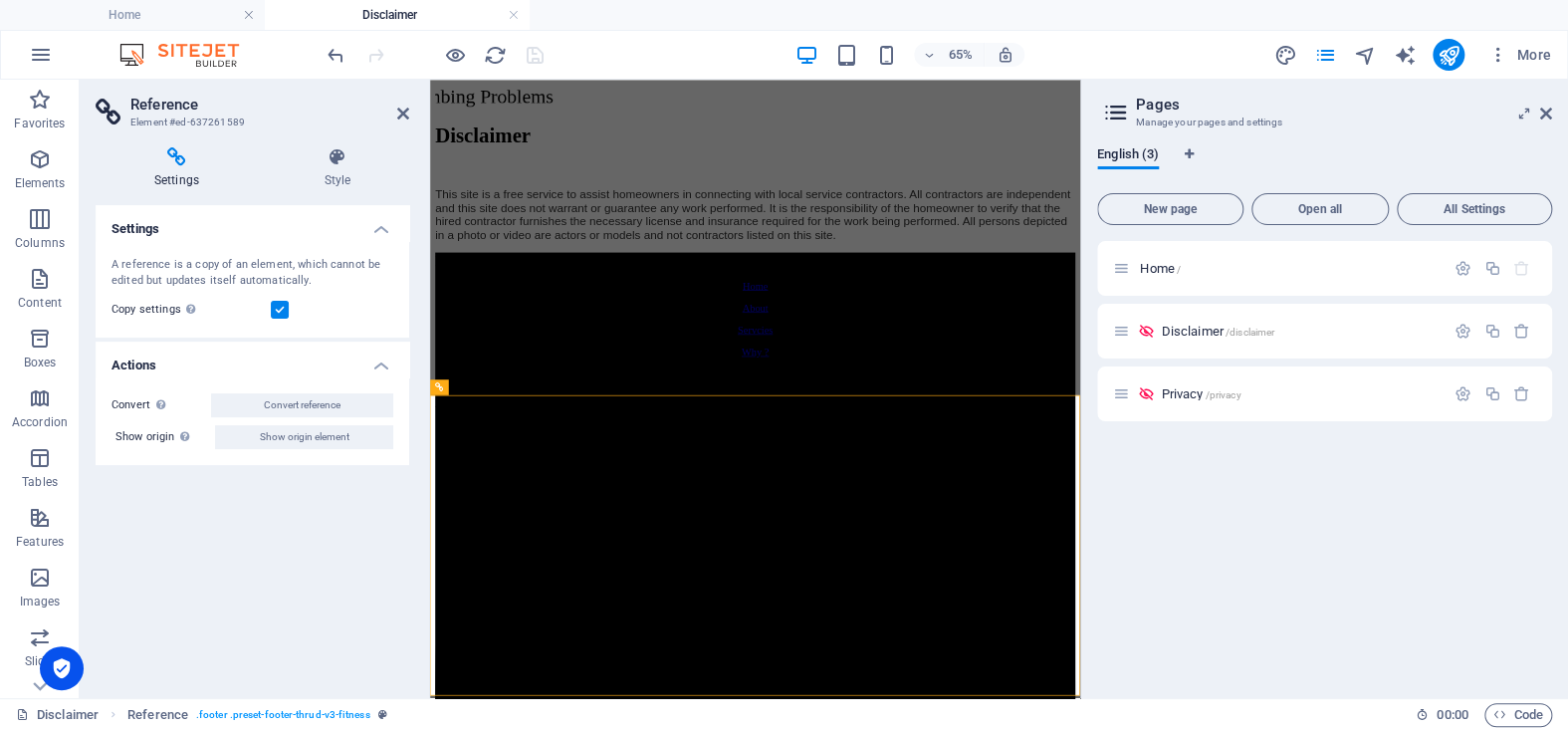 click on "Reference Element #ed-637261589 Settings Style Settings A reference is a copy of an element, which cannot be edited but updates itself automatically.  Copy settings Use the same settings (flex, animation, position, style) as for the reference target element Actions Convert Convert the reference into a separate element. All subsequent changes made won't affect the initially referenced element. Convert reference Show origin Jump to the referenced element. If the referenced element is on another page, it will be opened in a new tab. Show origin element Footer Thrud Element Layout How this element expands within the layout (Flexbox). Size Default auto px % 1/1 1/2 1/3 1/4 1/5 1/6 1/7 1/8 1/9 1/10 Grow Shrink Order Container layout Visible Visible Opacity 100 % Overflow Spacing Margin Default auto px % rem vw vh Custom Custom auto px % rem vw vh auto px % rem vw vh auto px % rem vw vh auto px % rem vw vh Padding Default px rem % vh vw Custom Custom px rem % vh vw px rem % vh vw px rem % vh vw px rem % vh vw Border" at bounding box center [255, 388] 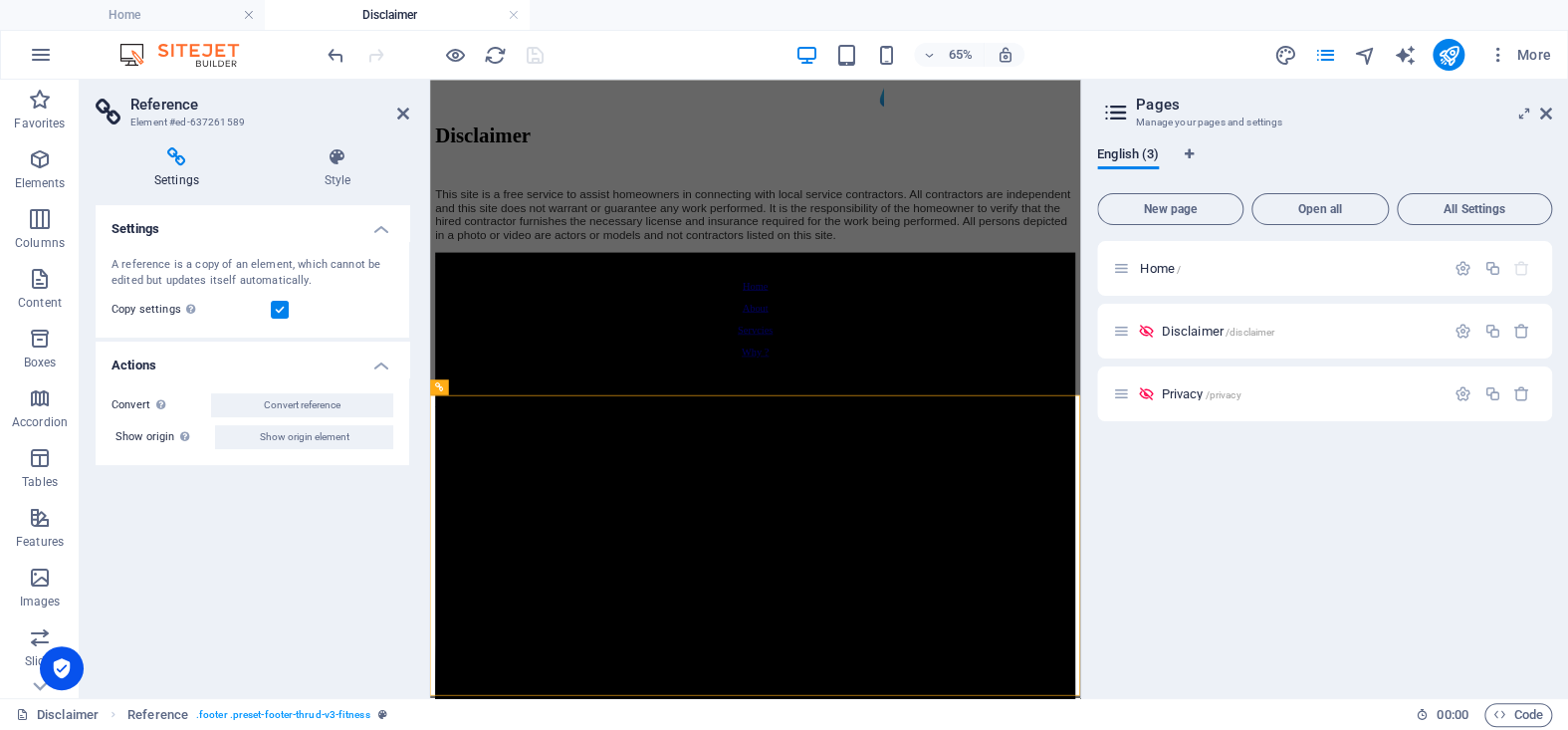 click on "Reference Element #ed-637261589 Settings Style Settings A reference is a copy of an element, which cannot be edited but updates itself automatically.  Copy settings Use the same settings (flex, animation, position, style) as for the reference target element Actions Convert Convert the reference into a separate element. All subsequent changes made won't affect the initially referenced element. Convert reference Show origin Jump to the referenced element. If the referenced element is on another page, it will be opened in a new tab. Show origin element Footer Thrud Element Layout How this element expands within the layout (Flexbox). Size Default auto px % 1/1 1/2 1/3 1/4 1/5 1/6 1/7 1/8 1/9 1/10 Grow Shrink Order Container layout Visible Visible Opacity 100 % Overflow Spacing Margin Default auto px % rem vw vh Custom Custom auto px % rem vw vh auto px % rem vw vh auto px % rem vw vh auto px % rem vw vh Padding Default px rem % vh vw Custom Custom px rem % vh vw px rem % vh vw px rem % vh vw px rem % vh vw Border" at bounding box center (255, 388) 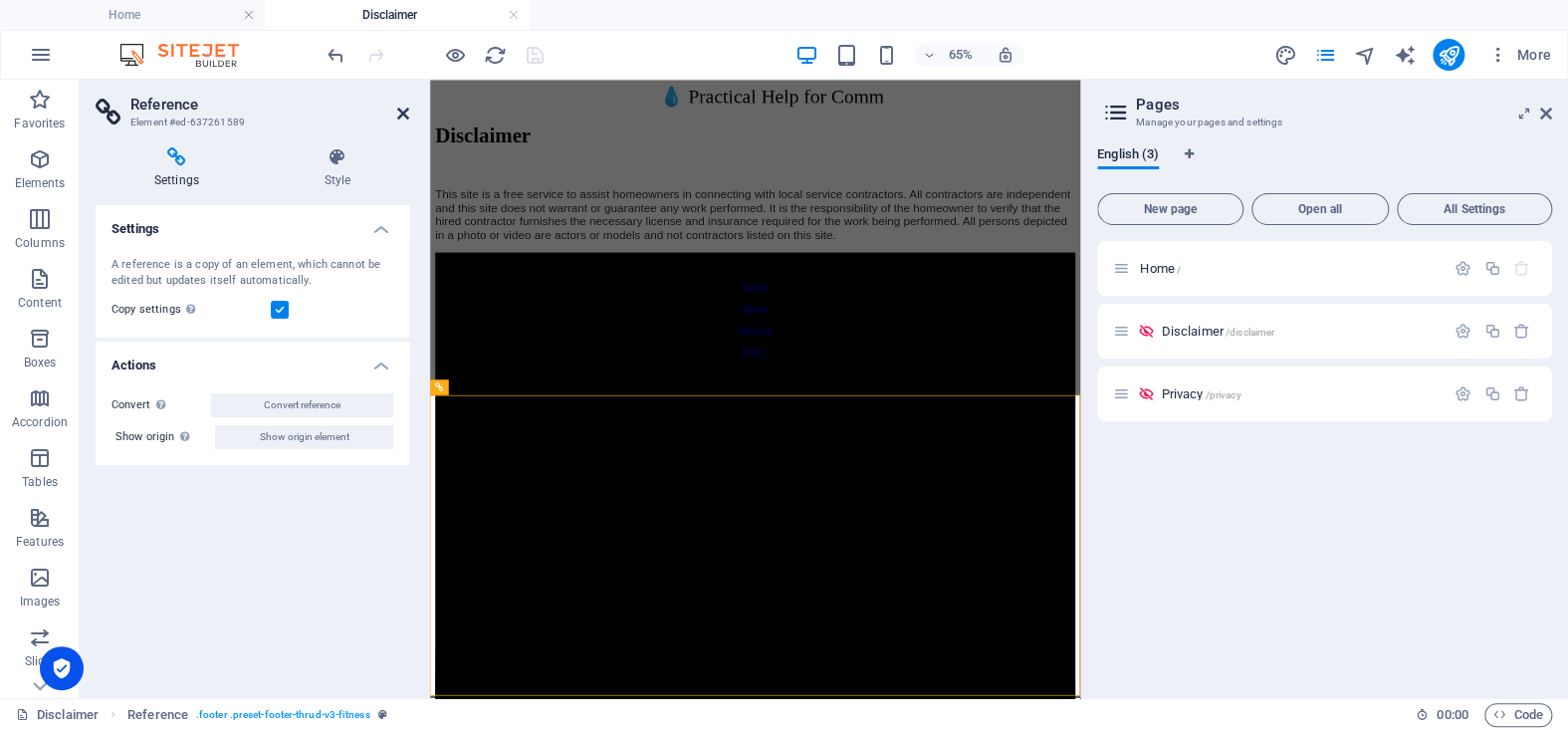 click at bounding box center (403, 114) 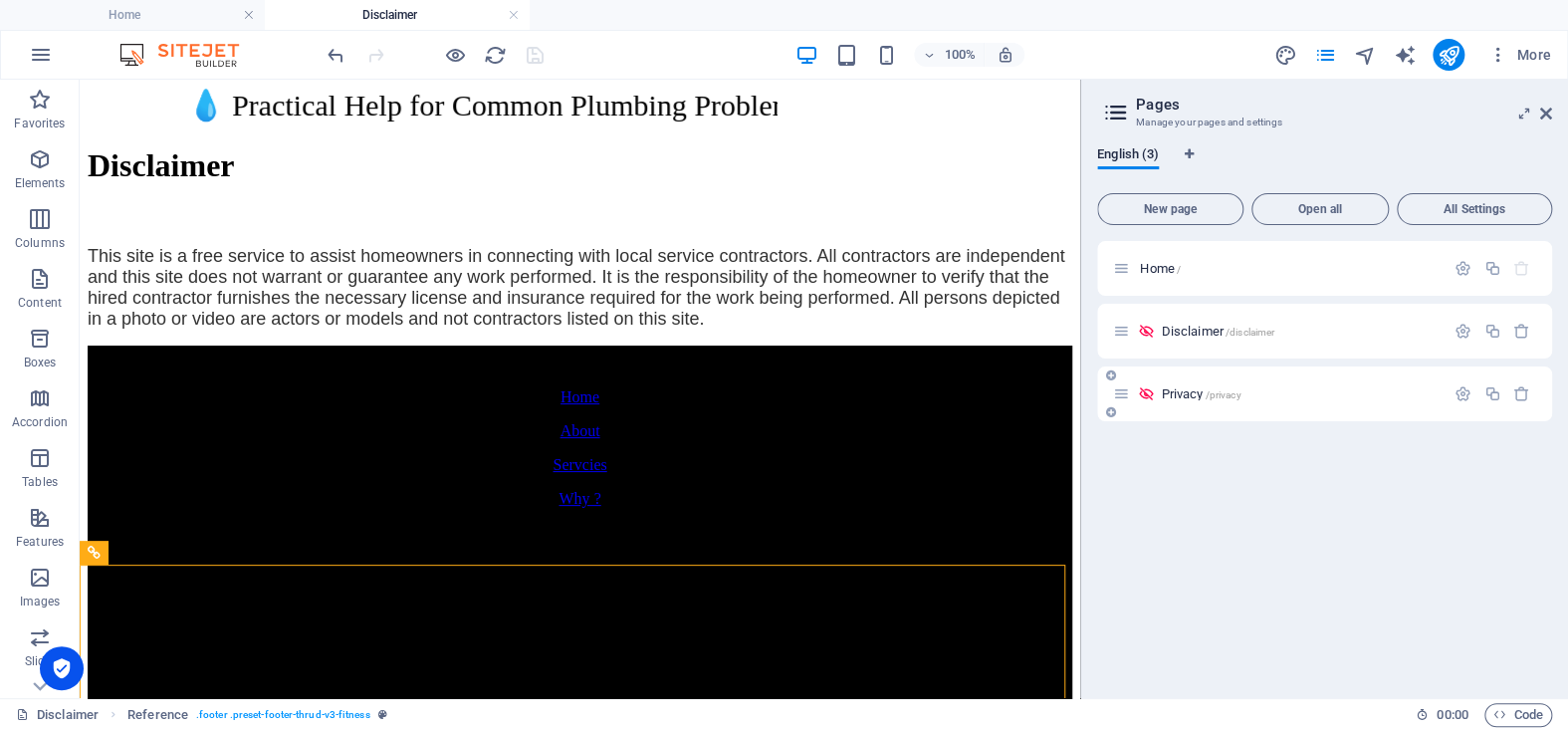 click on "/privacy" at bounding box center [1223, 394] 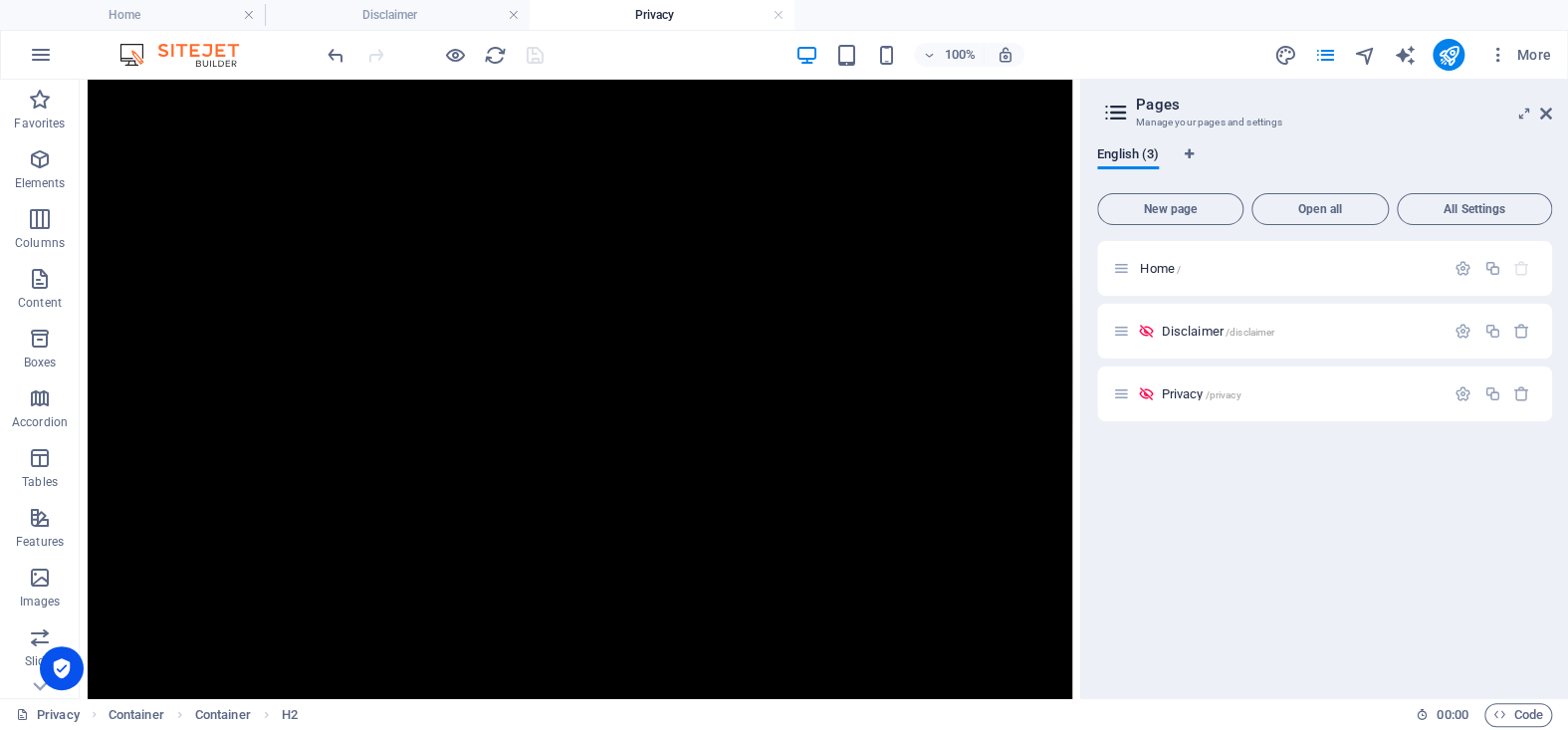 scroll, scrollTop: 5817, scrollLeft: 0, axis: vertical 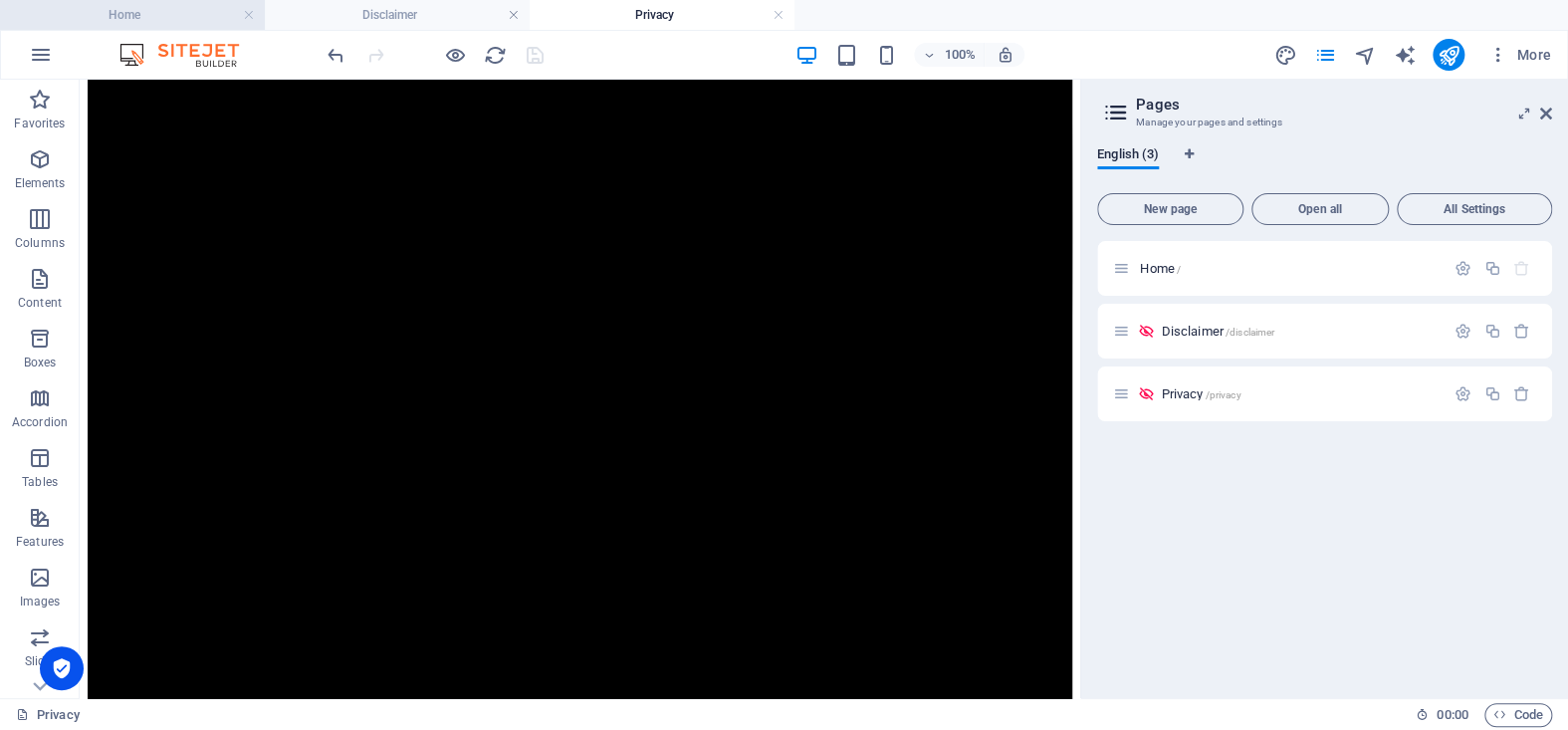 click on "Home" at bounding box center [132, 15] 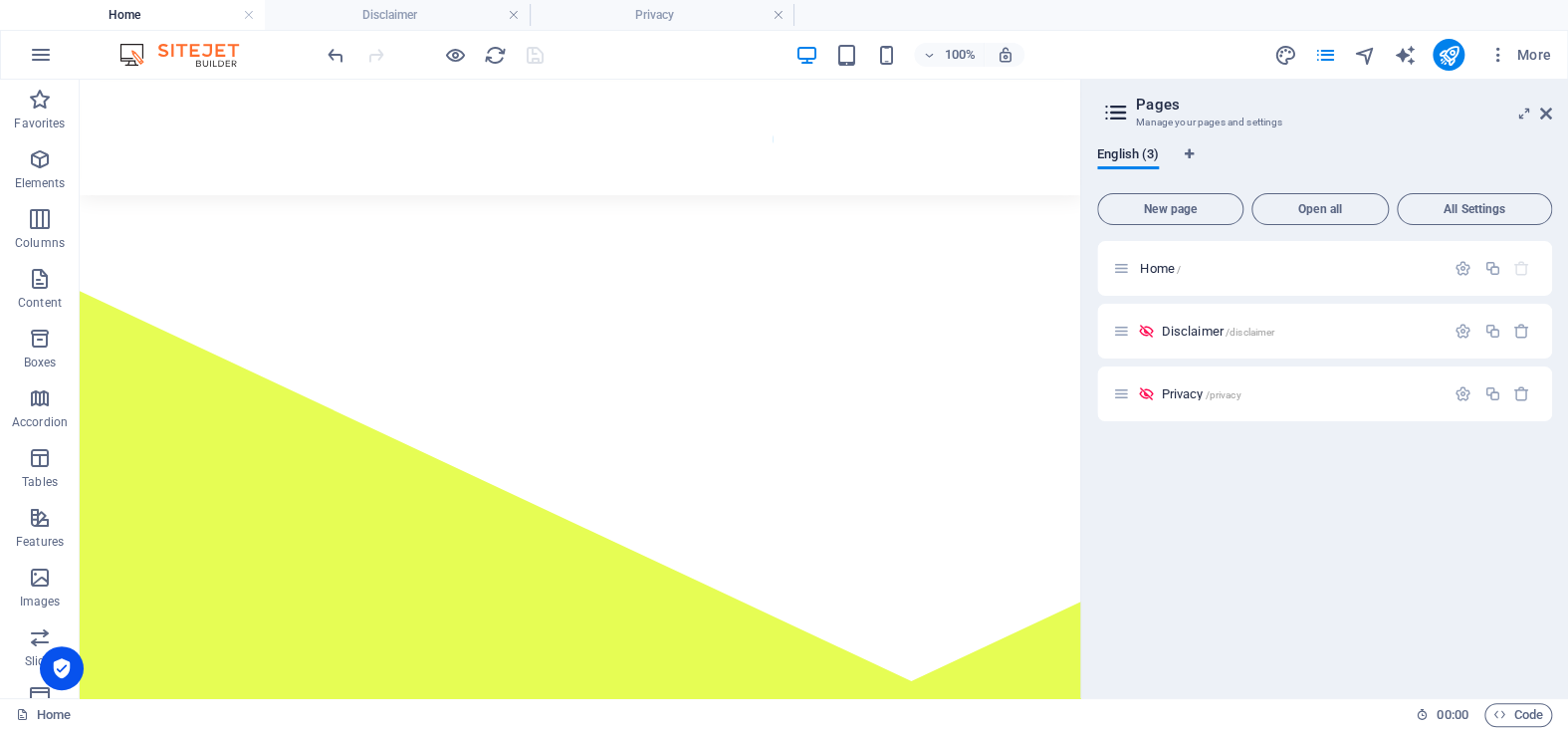 scroll, scrollTop: 3507, scrollLeft: 0, axis: vertical 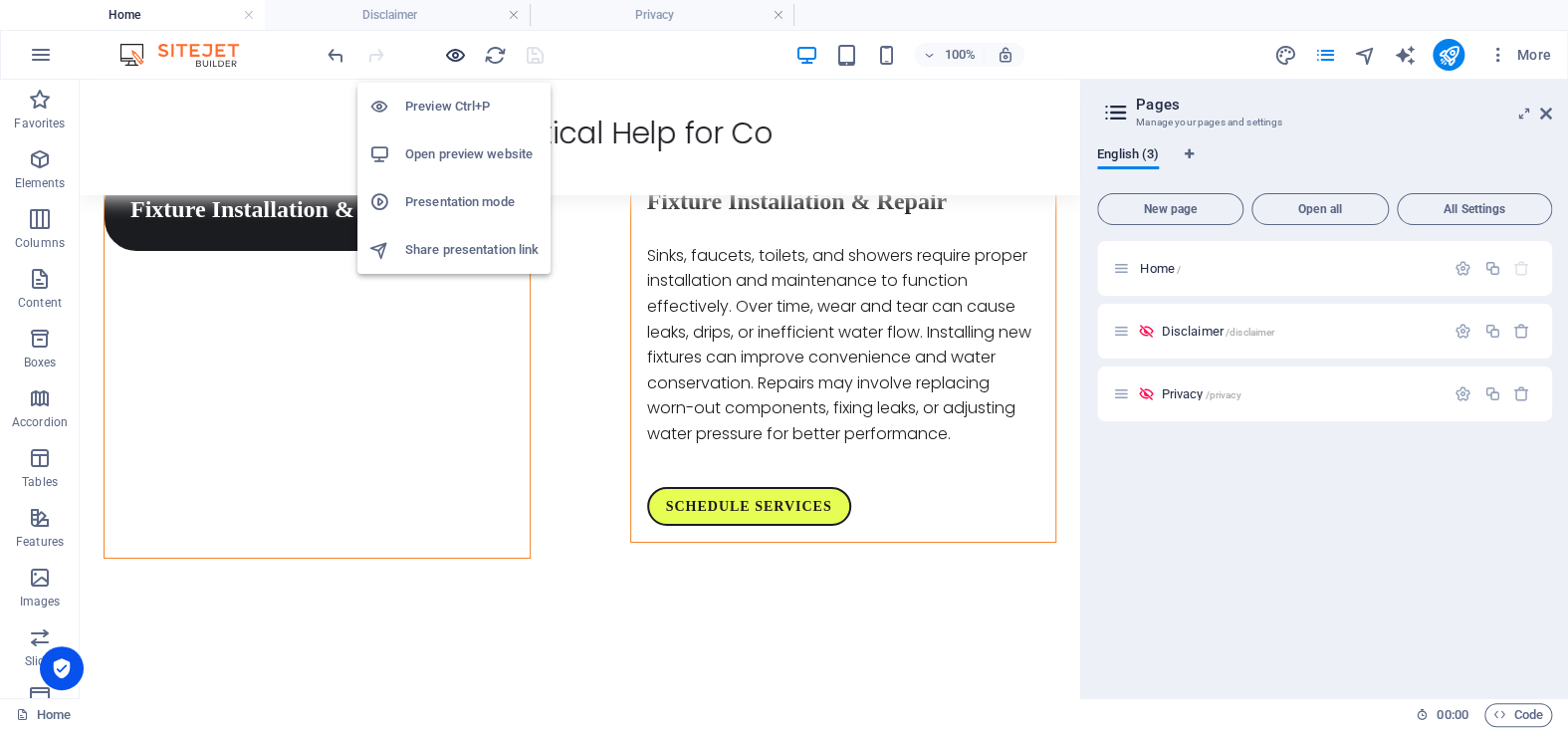 click at bounding box center (455, 55) 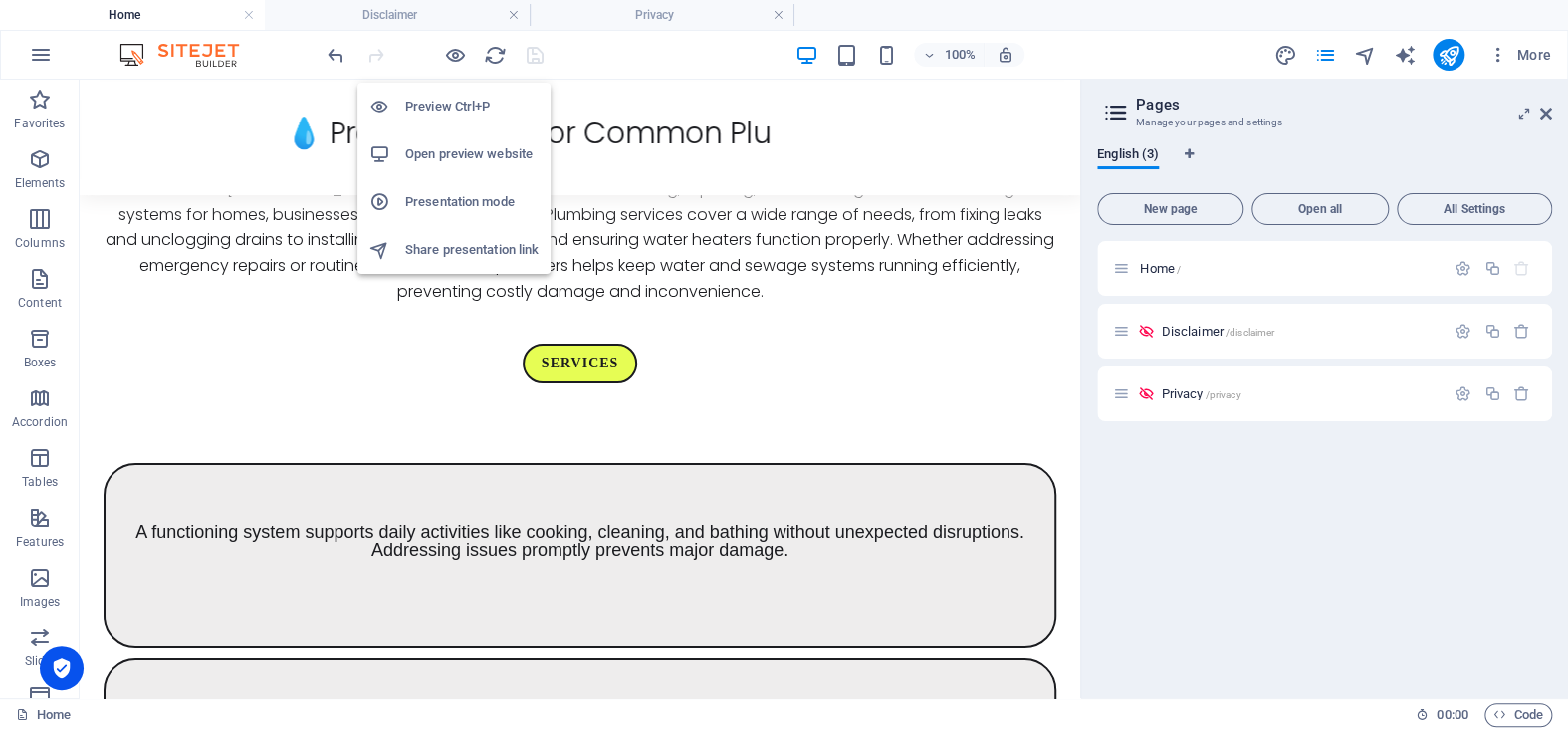 scroll, scrollTop: 2260, scrollLeft: 0, axis: vertical 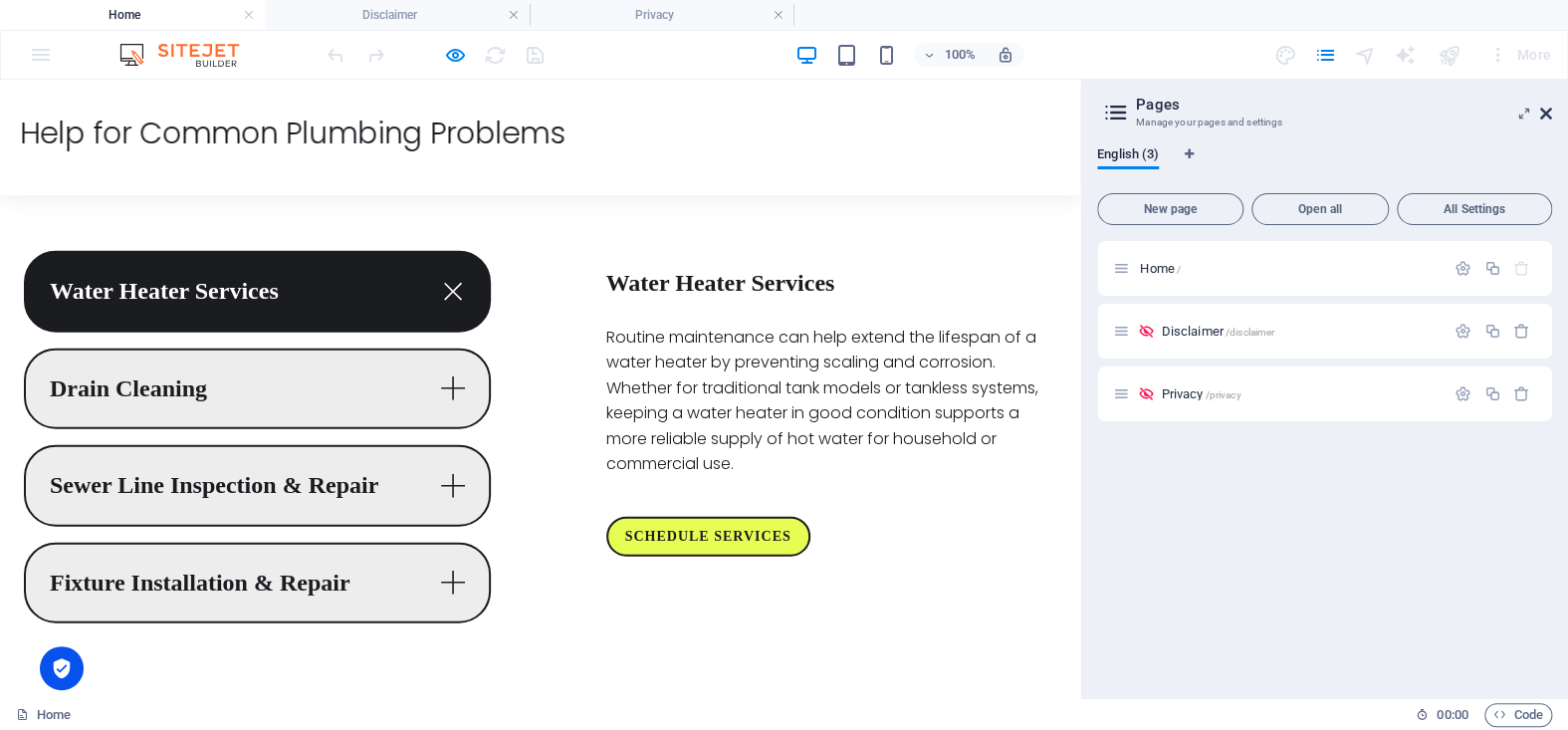 click at bounding box center (1546, 114) 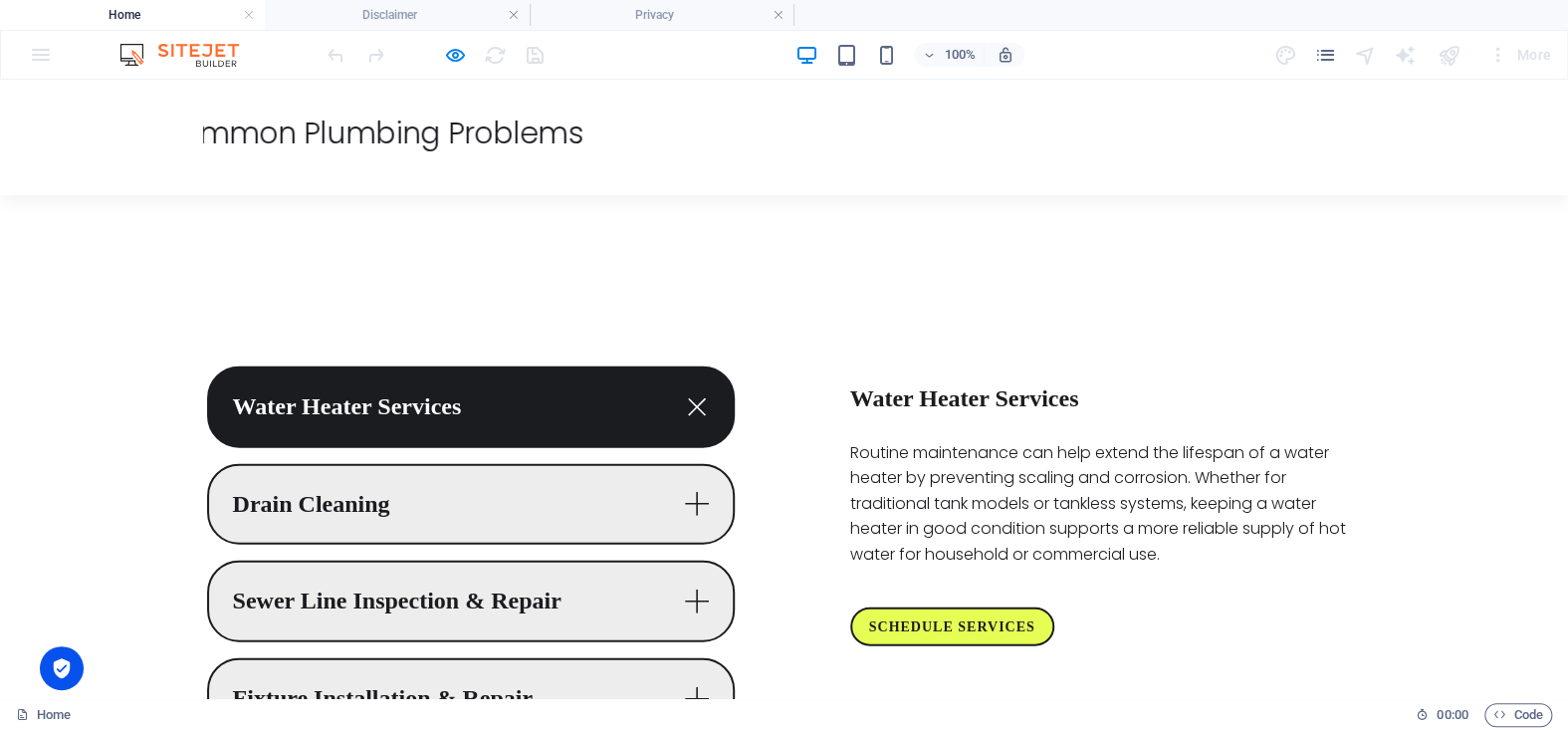 scroll, scrollTop: 2277, scrollLeft: 0, axis: vertical 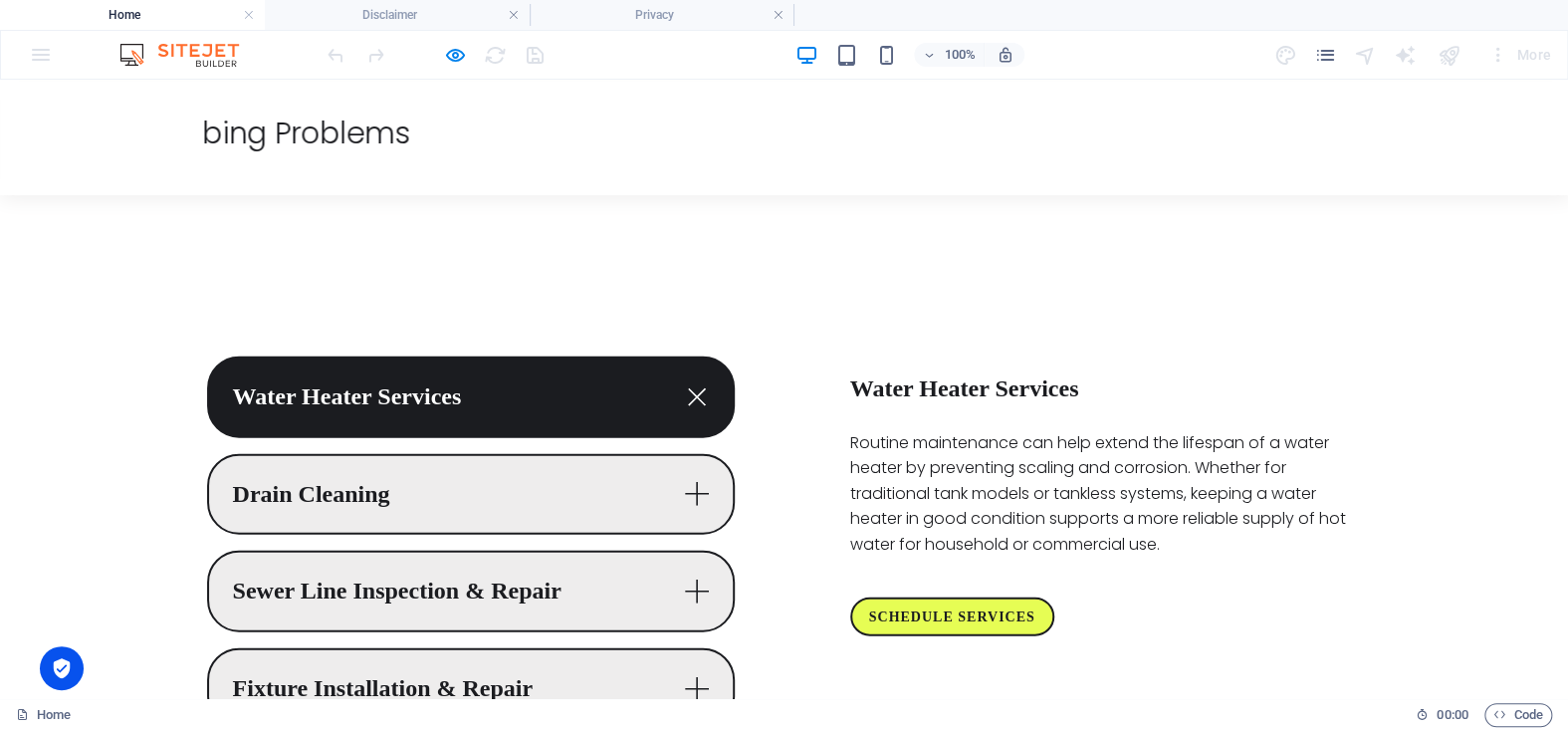 click on "Plumber Brooklyn Home About Servcies Why ? Address plumbing concerns with efficient repairs that ensure smooth operation for the long run.
© 2025. Plumber Brooklyn. All Rights Reserved. Privacy Policy  |    Disclaimer" at bounding box center (784, 4066) 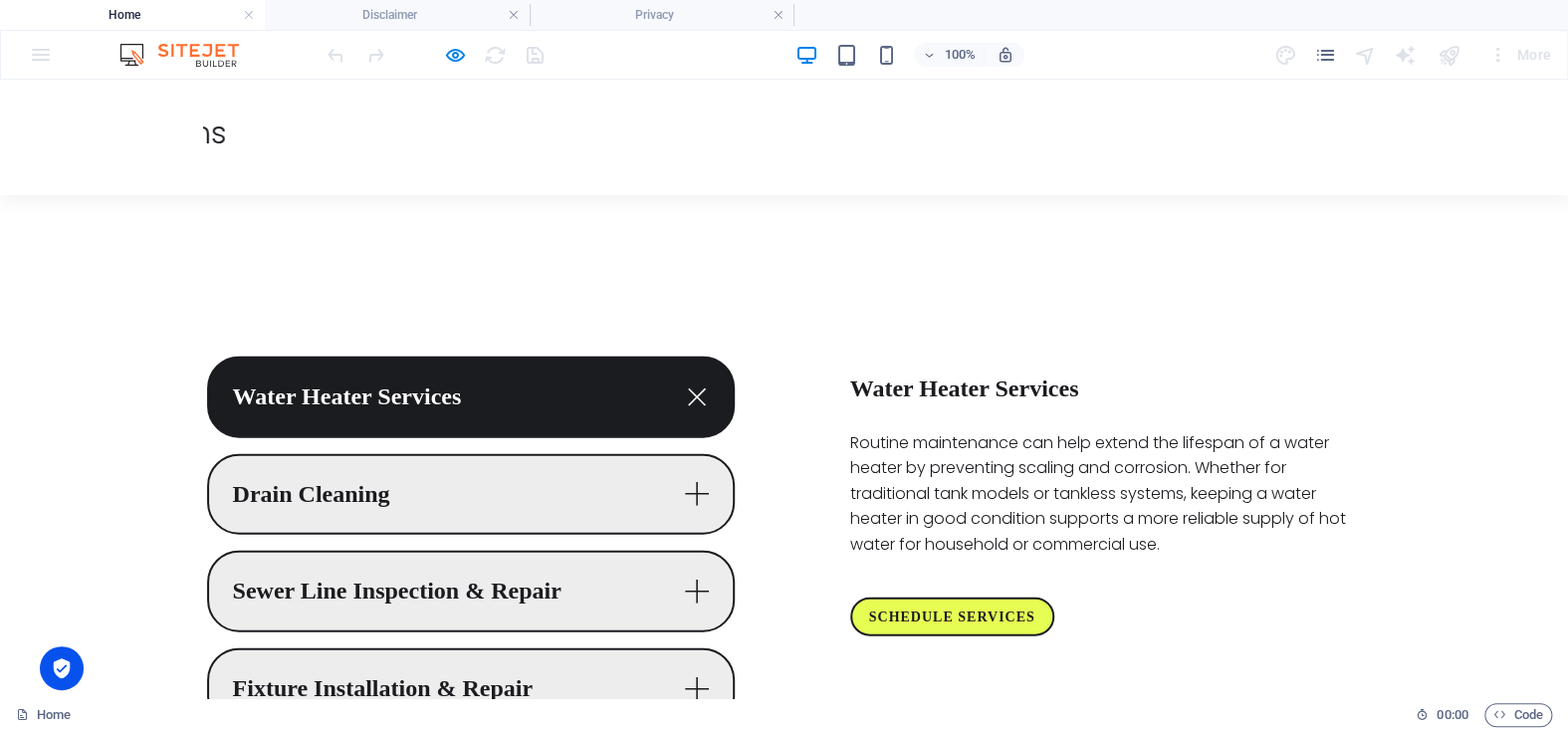 click on "Address plumbing concerns with efficient repairs that ensure smooth operation for the long run." at bounding box center (496, 4069) 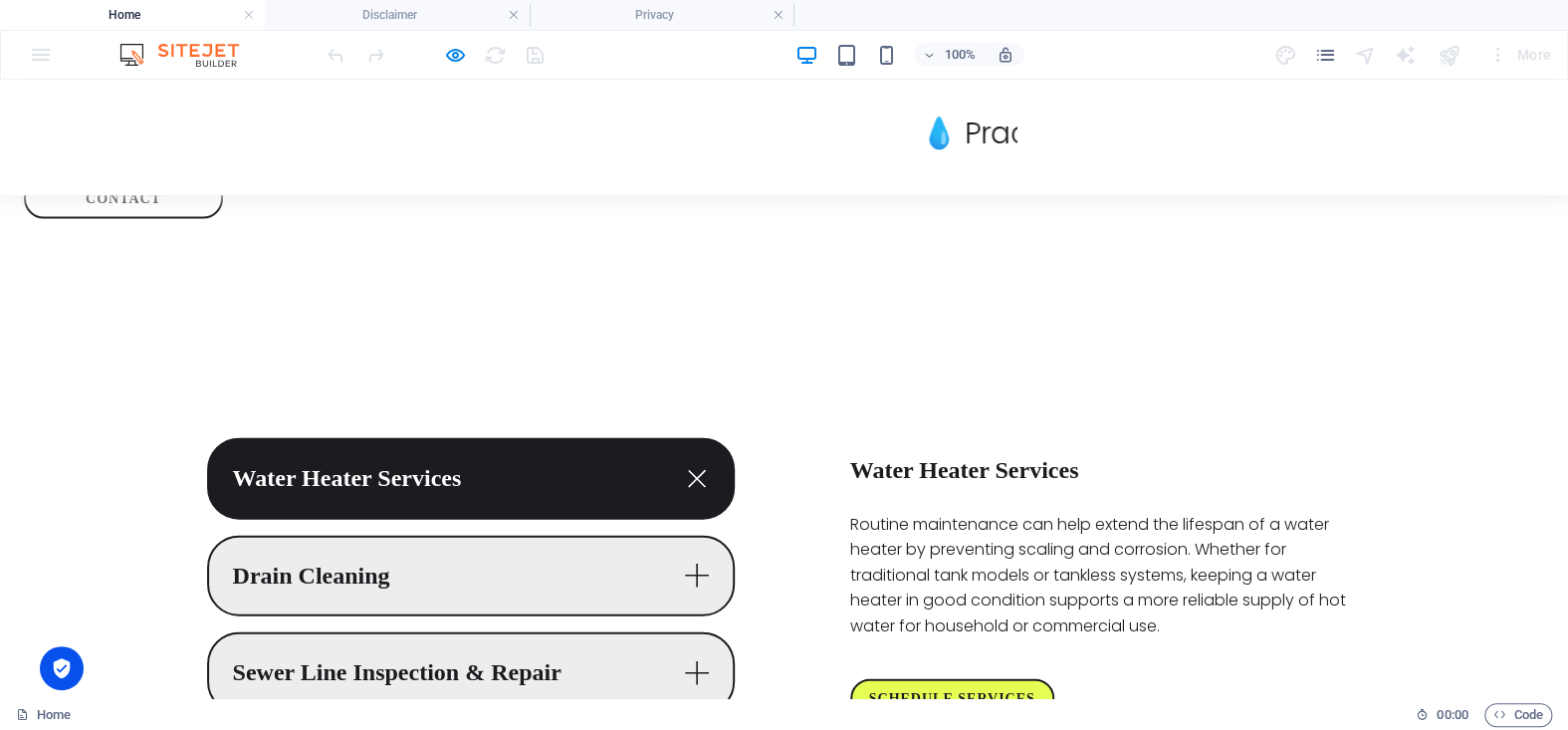 scroll, scrollTop: 2177, scrollLeft: 0, axis: vertical 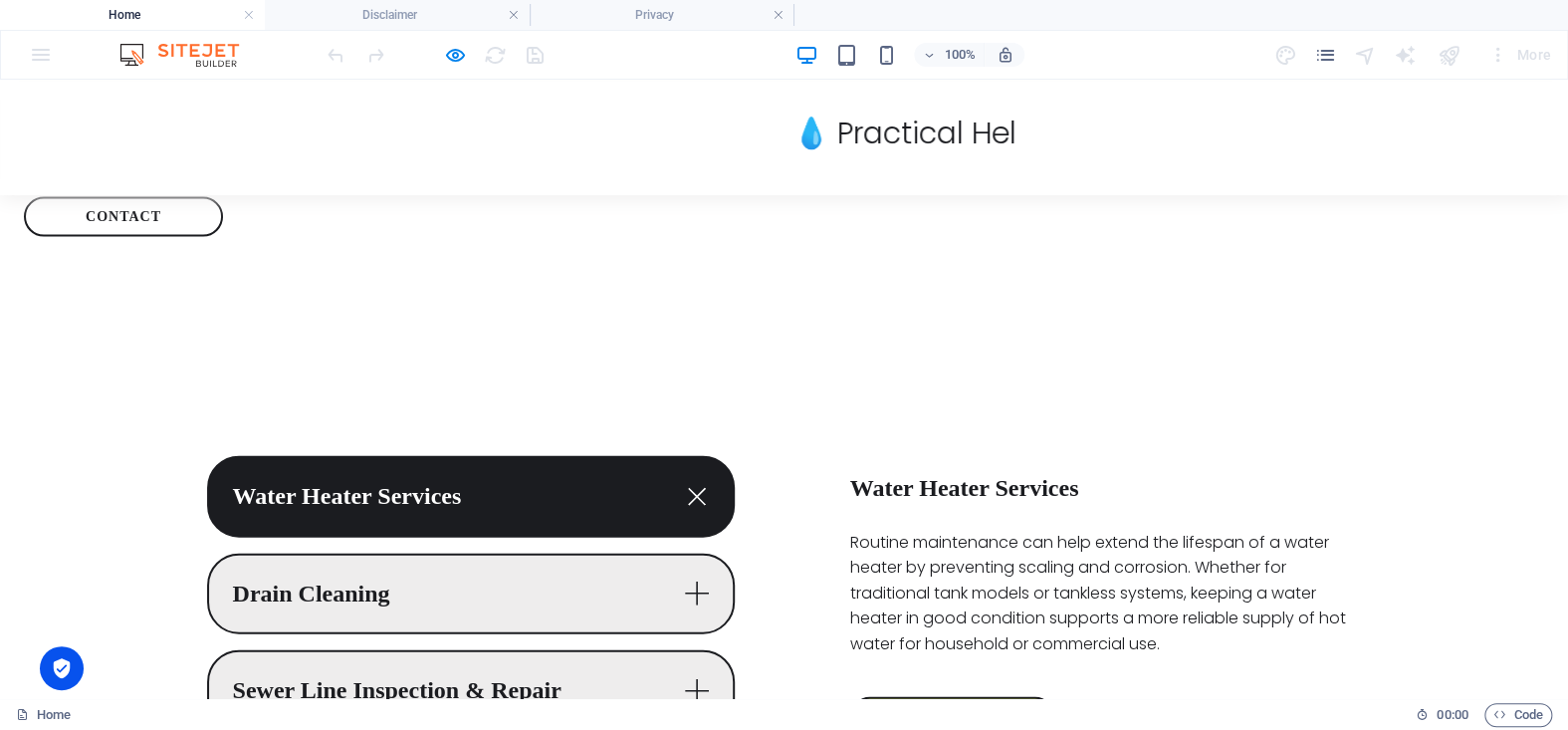 click on "Plumber Brooklyn Home About Servcies Why ?" at bounding box center (784, 3991) 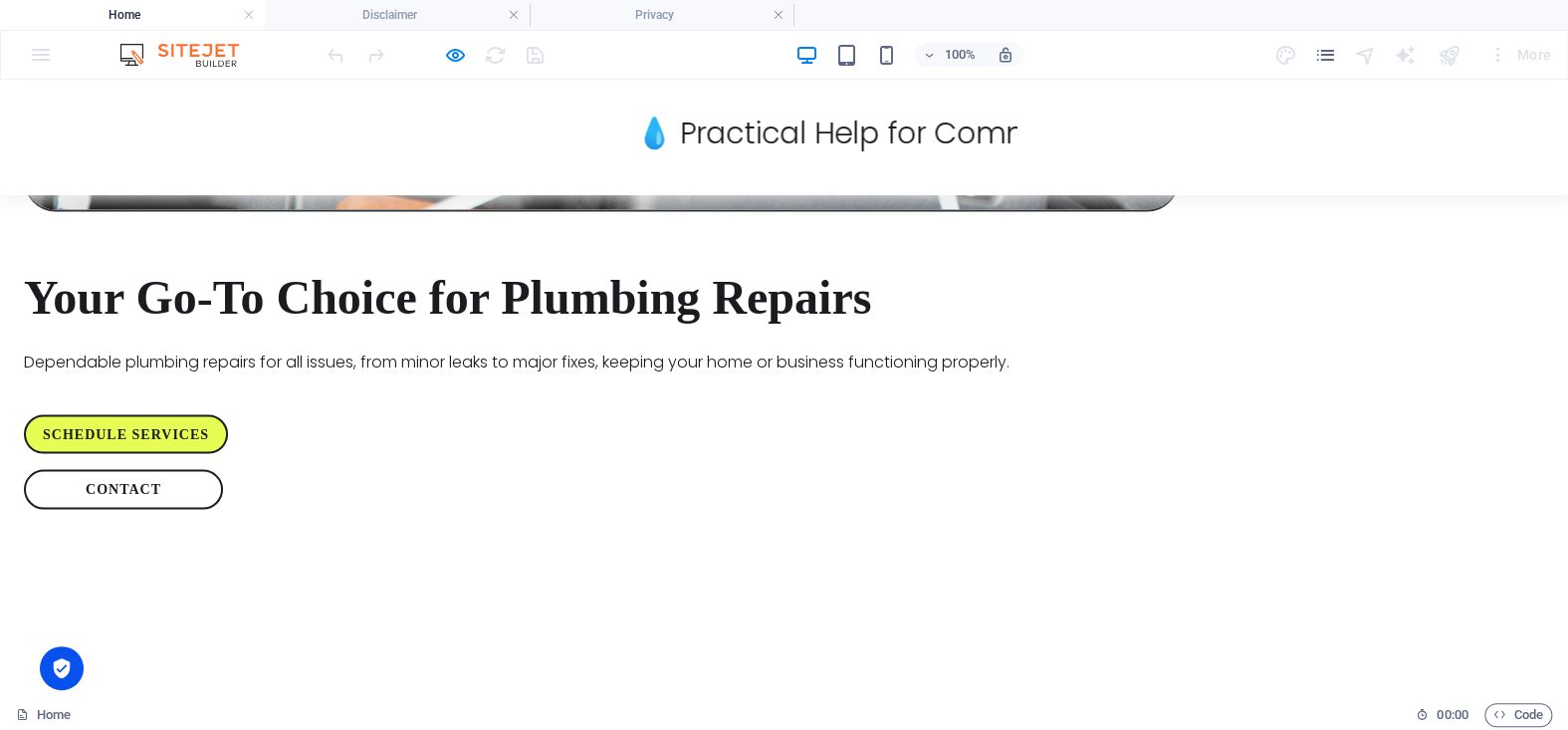 scroll, scrollTop: 1779, scrollLeft: 0, axis: vertical 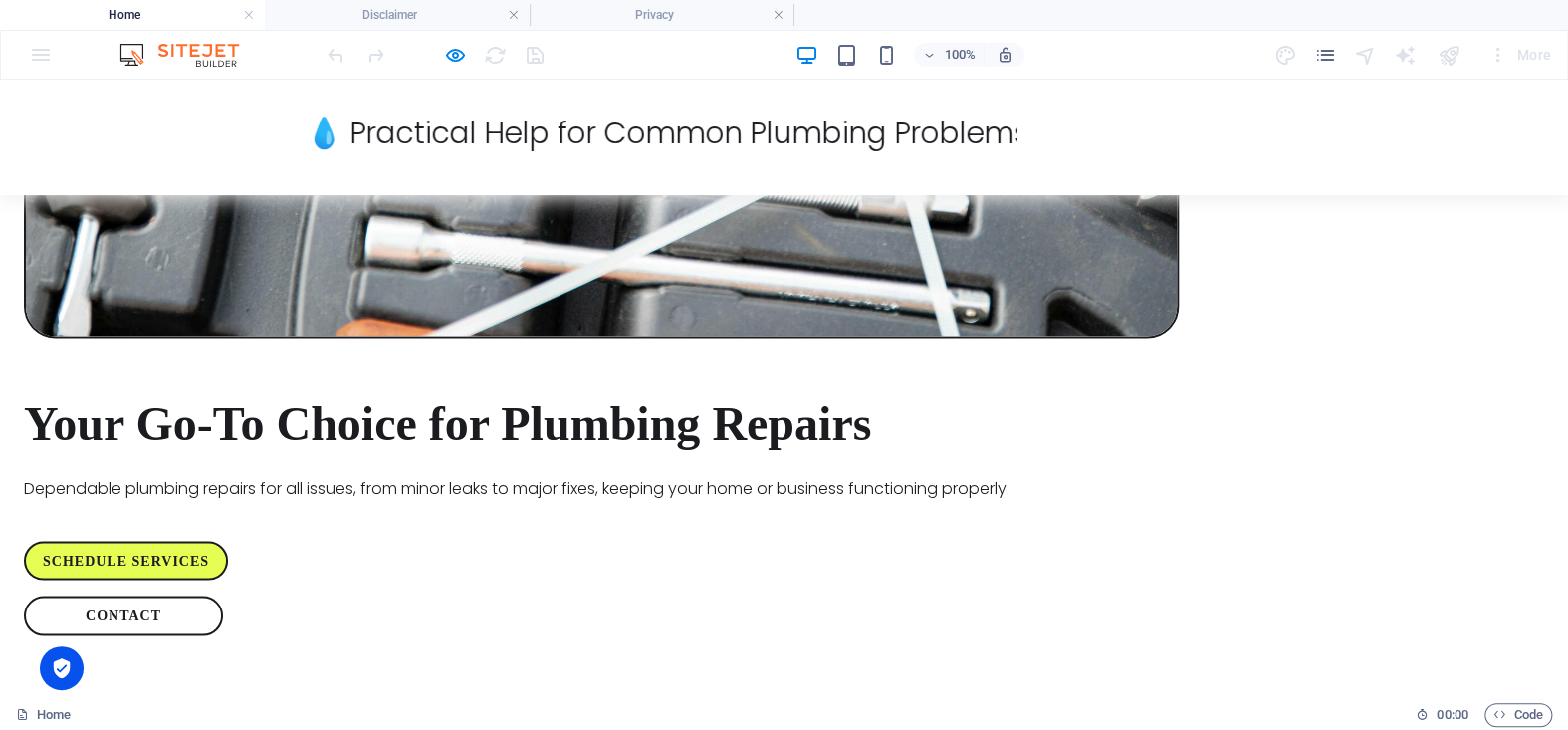 click on "Contact" at bounding box center [1286, 4055] 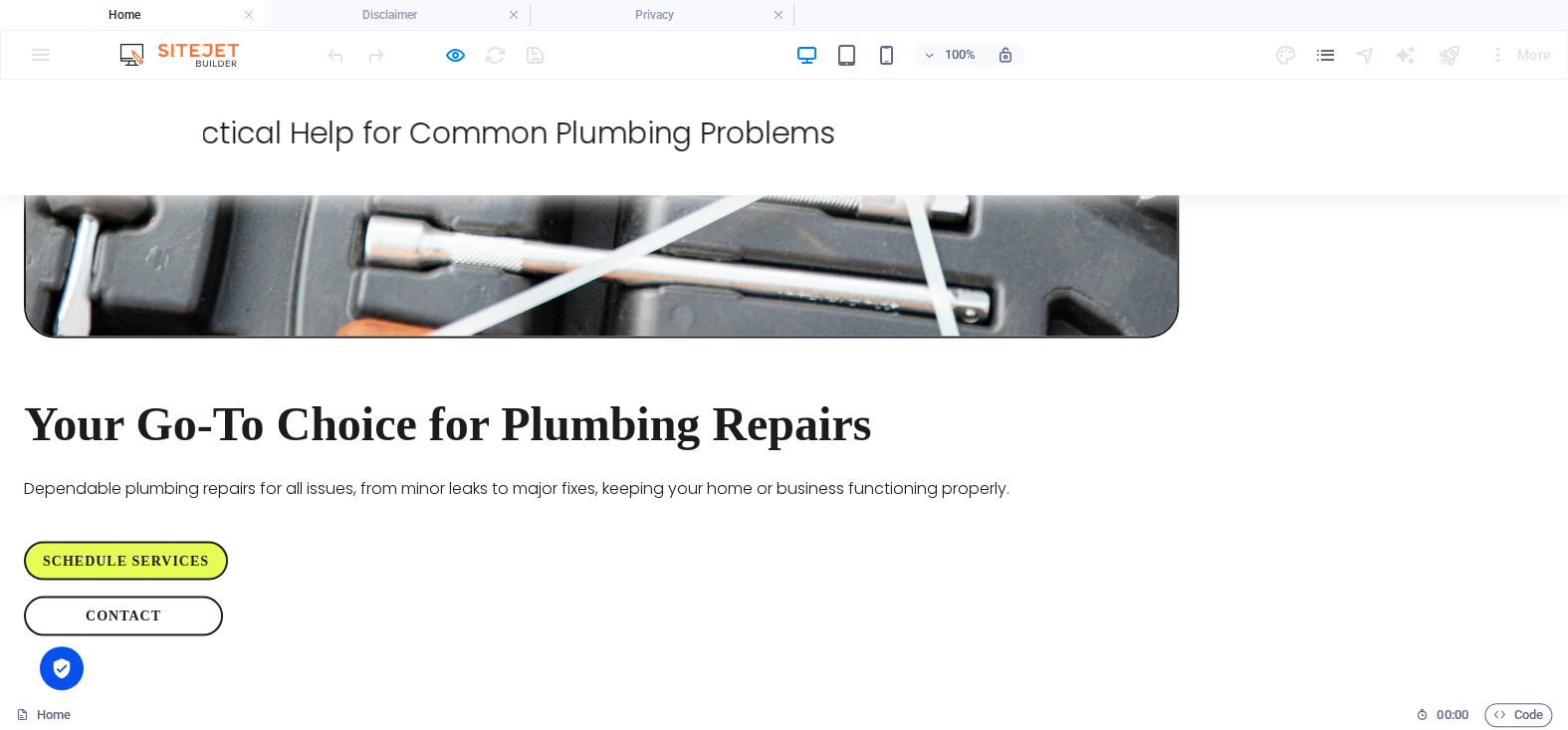 click on "Contact" at bounding box center (1286, 4055) 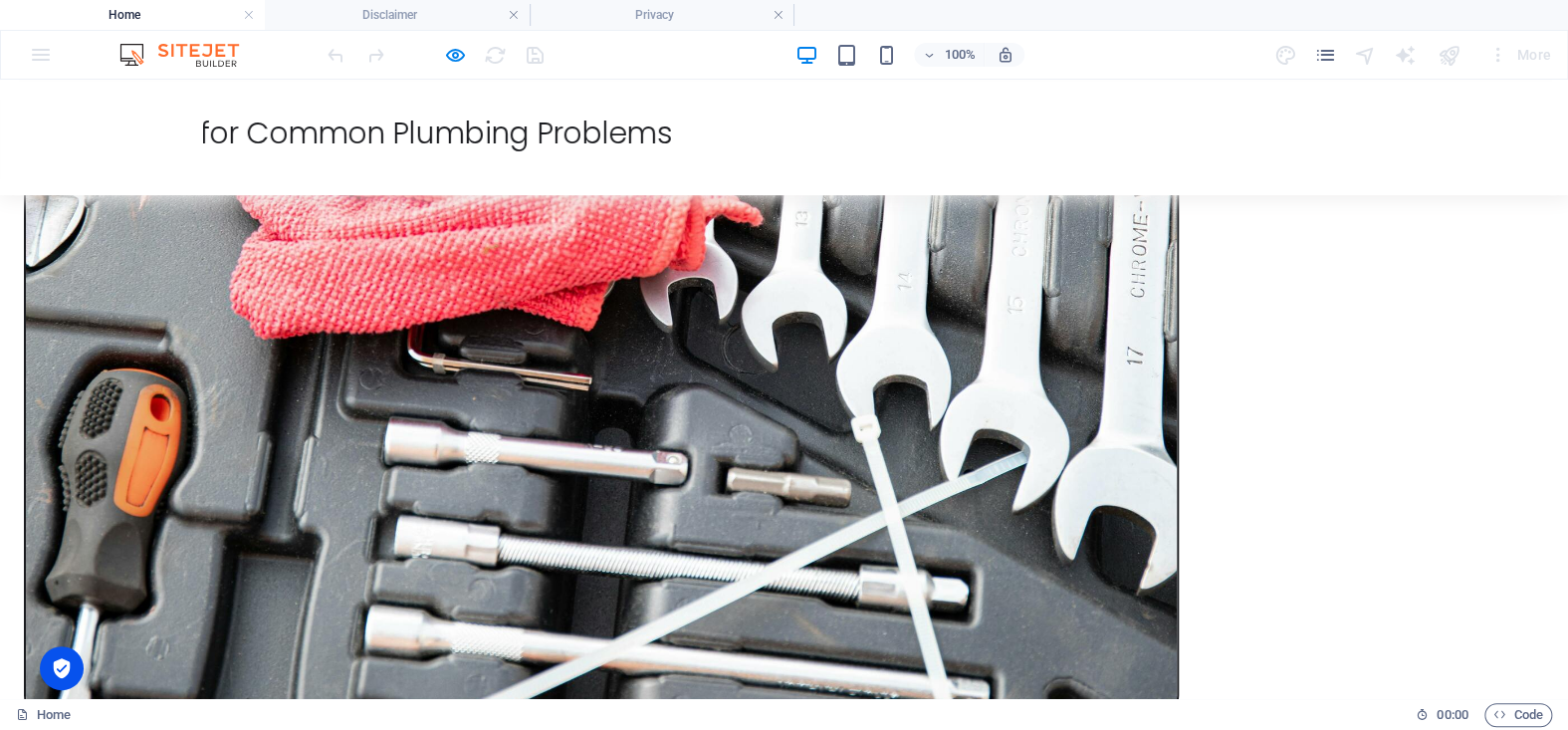scroll, scrollTop: 1281, scrollLeft: 0, axis: vertical 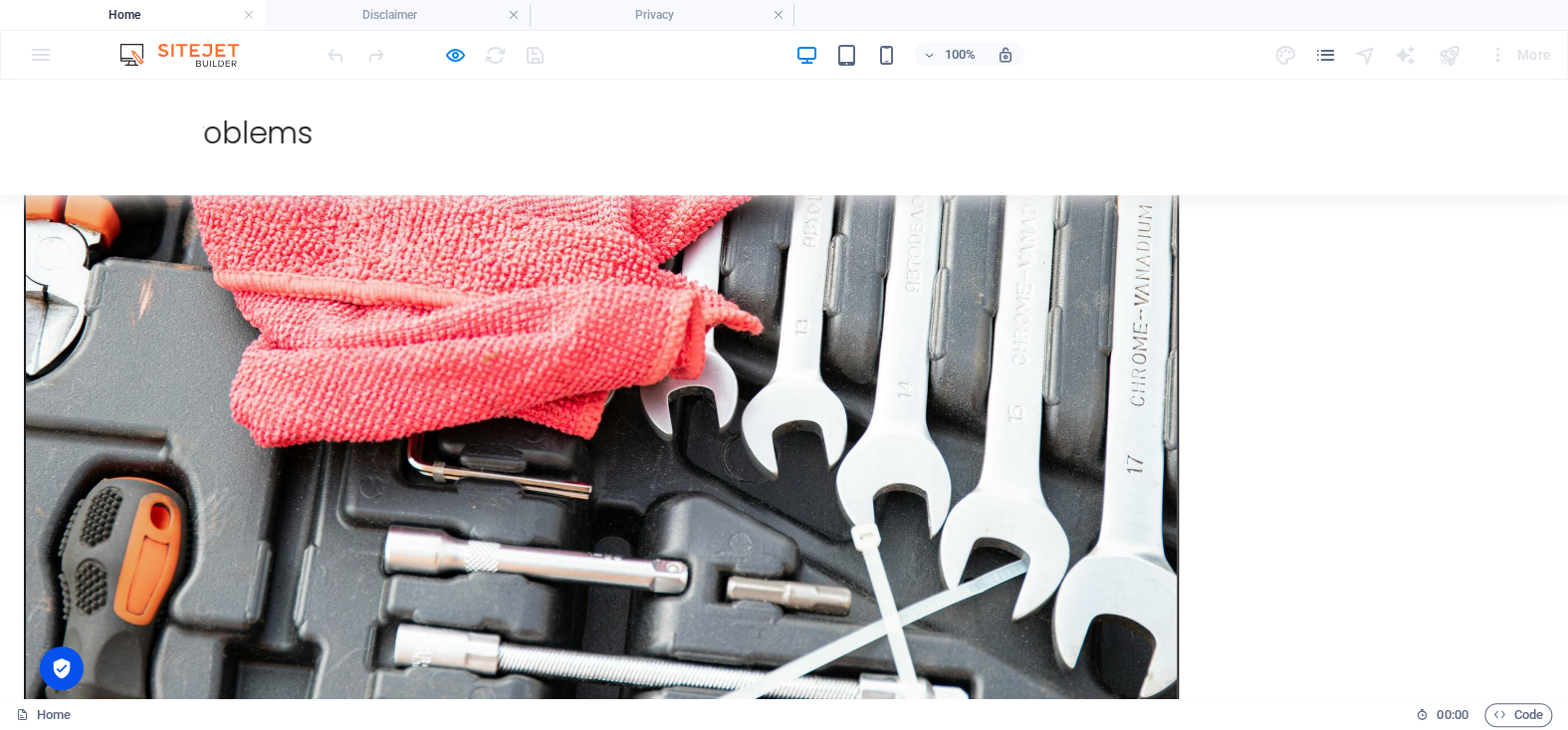 click on "Services" at bounding box center [784, 2741] 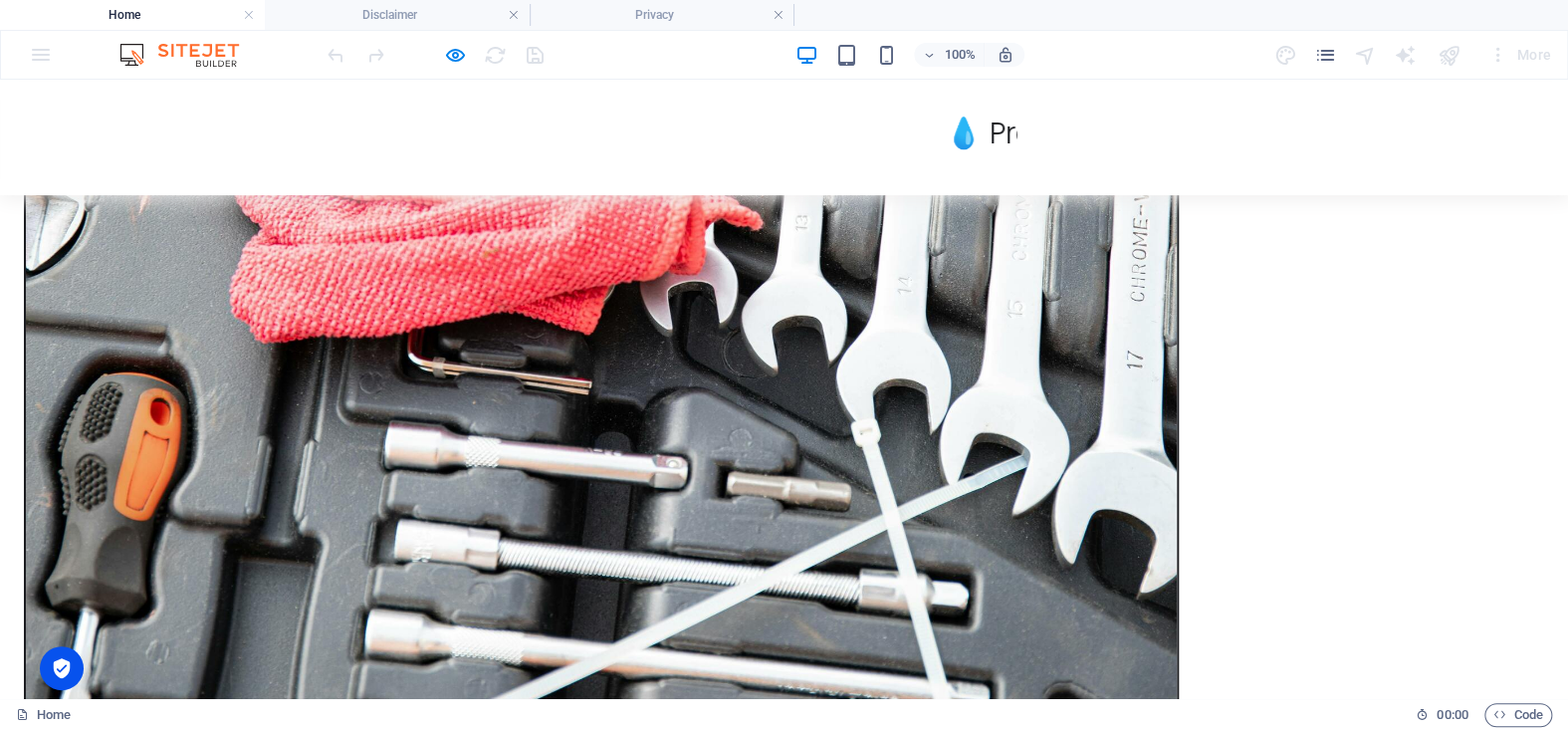 scroll, scrollTop: 1480, scrollLeft: 0, axis: vertical 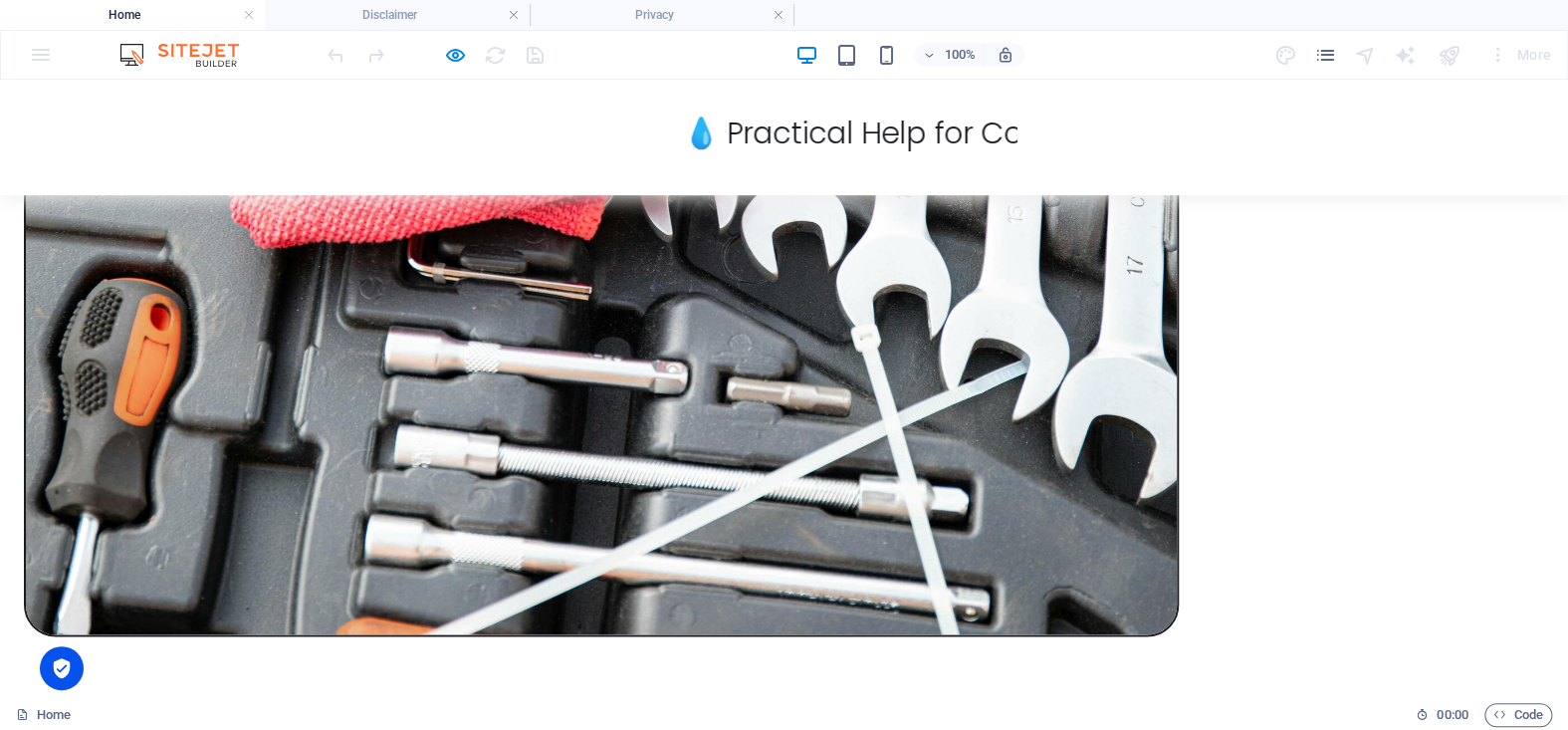 click on "Services" at bounding box center [784, 2542] 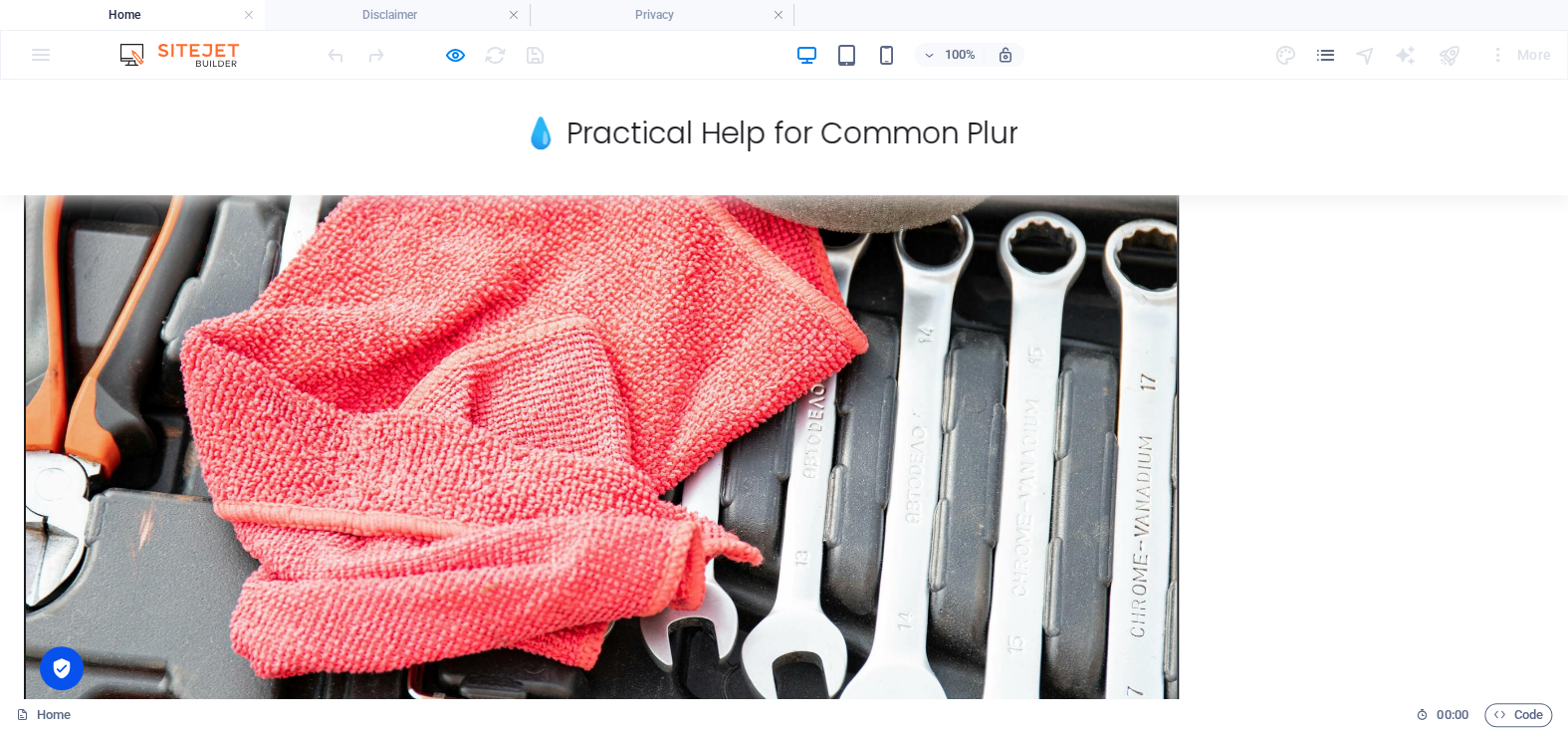 scroll, scrollTop: 1082, scrollLeft: 0, axis: vertical 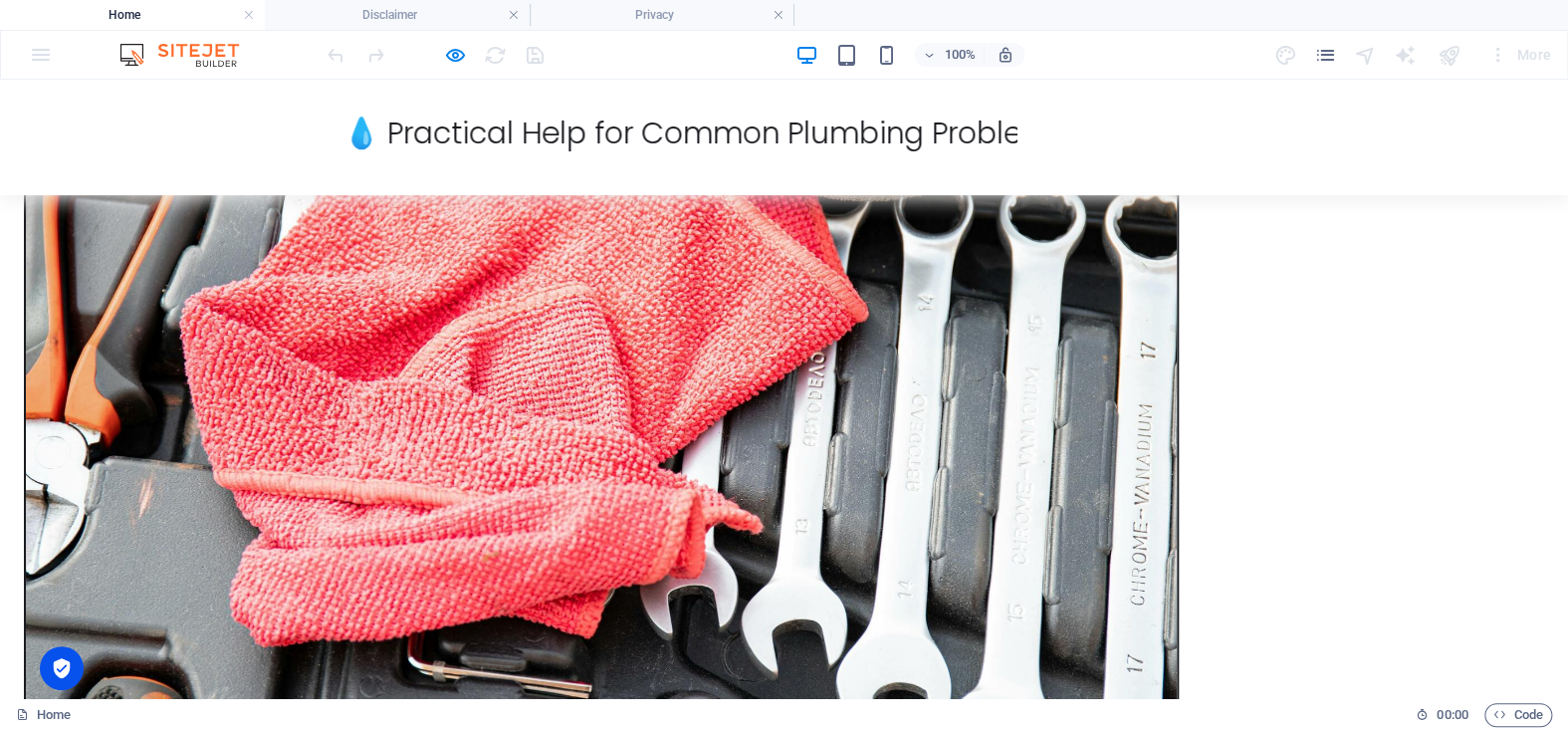 click on "Services" at bounding box center (784, 2940) 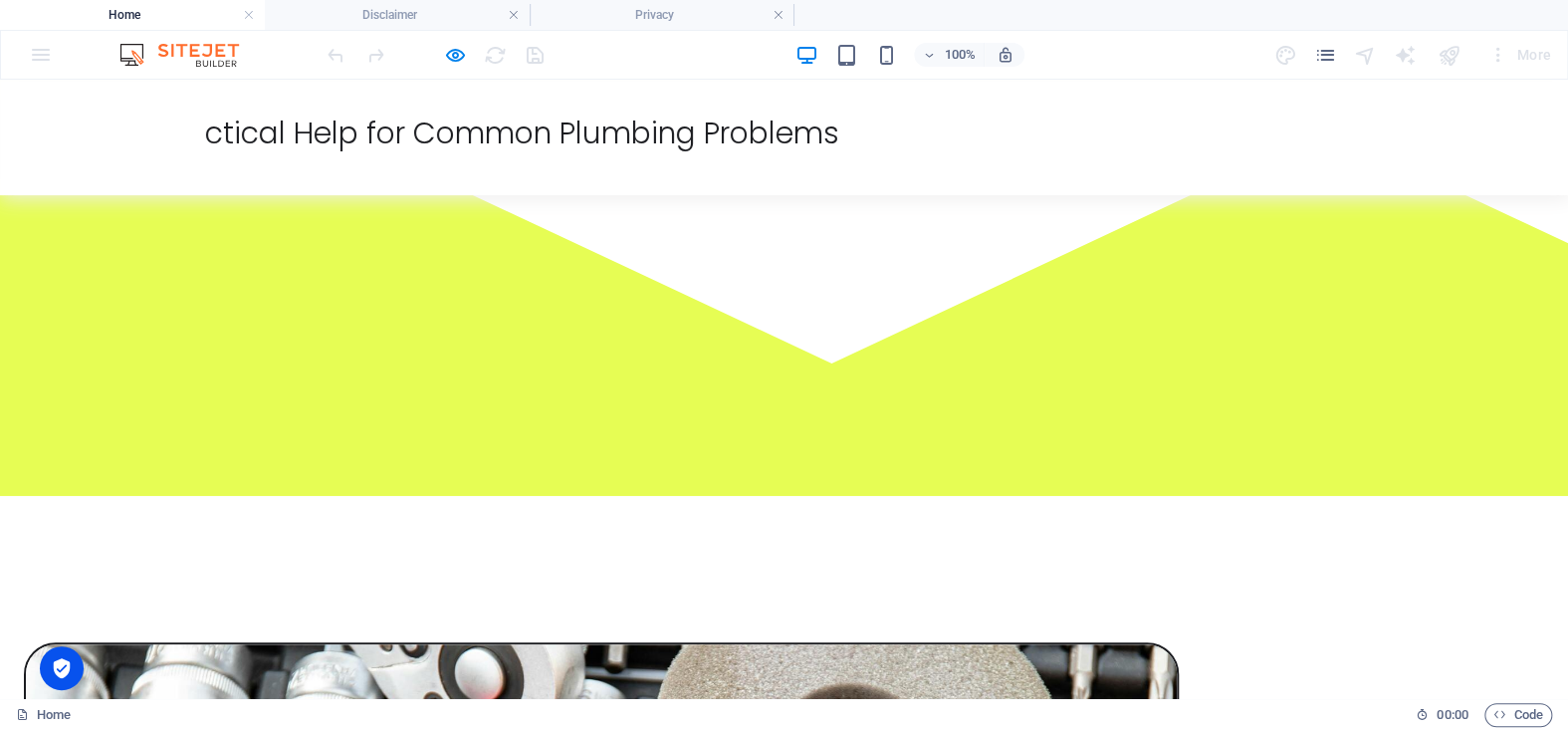 scroll, scrollTop: 185, scrollLeft: 0, axis: vertical 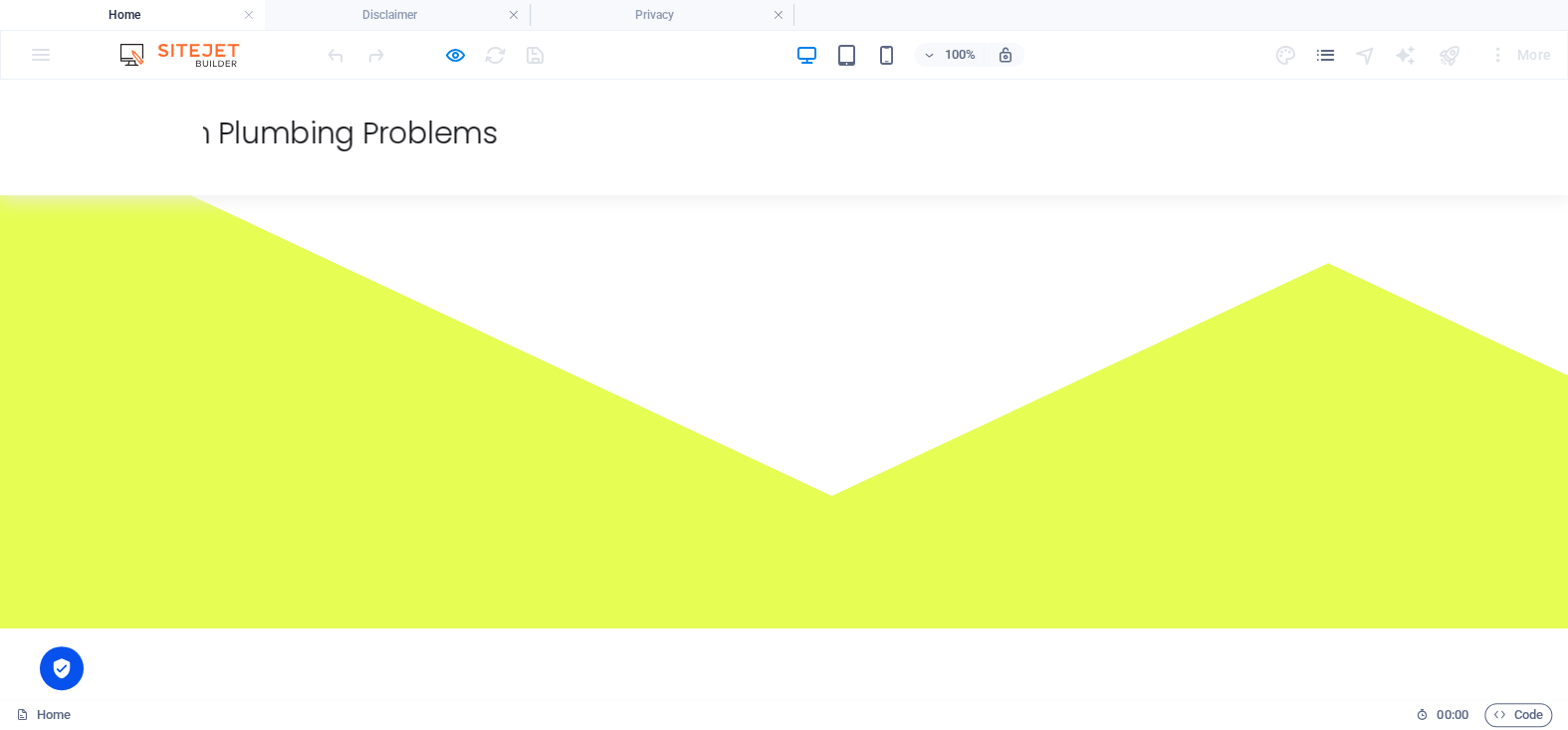 click on "schedule services" at bounding box center (125, 2154) 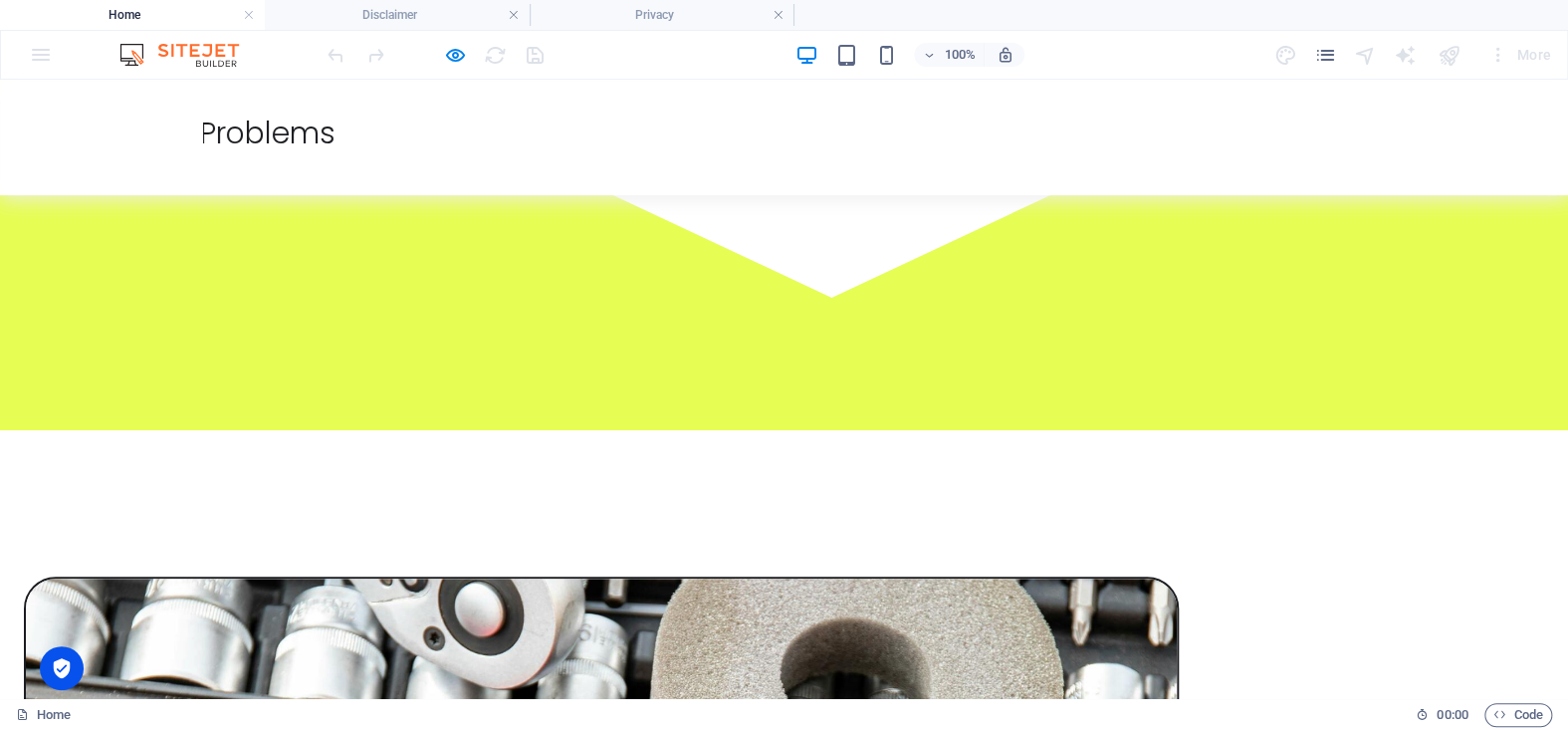 scroll, scrollTop: 398, scrollLeft: 0, axis: vertical 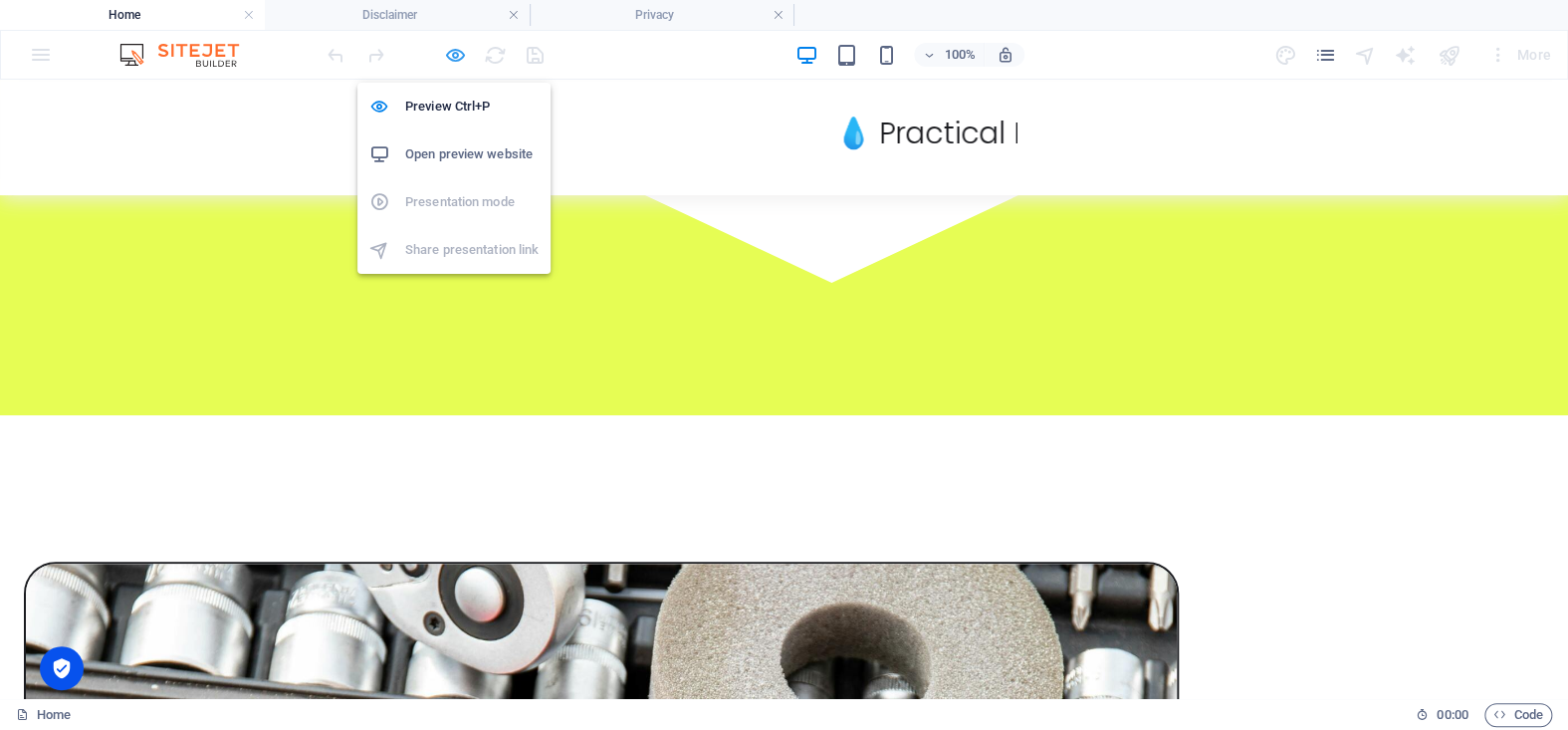 drag, startPoint x: 445, startPoint y: 49, endPoint x: 643, endPoint y: 36, distance: 198.42631 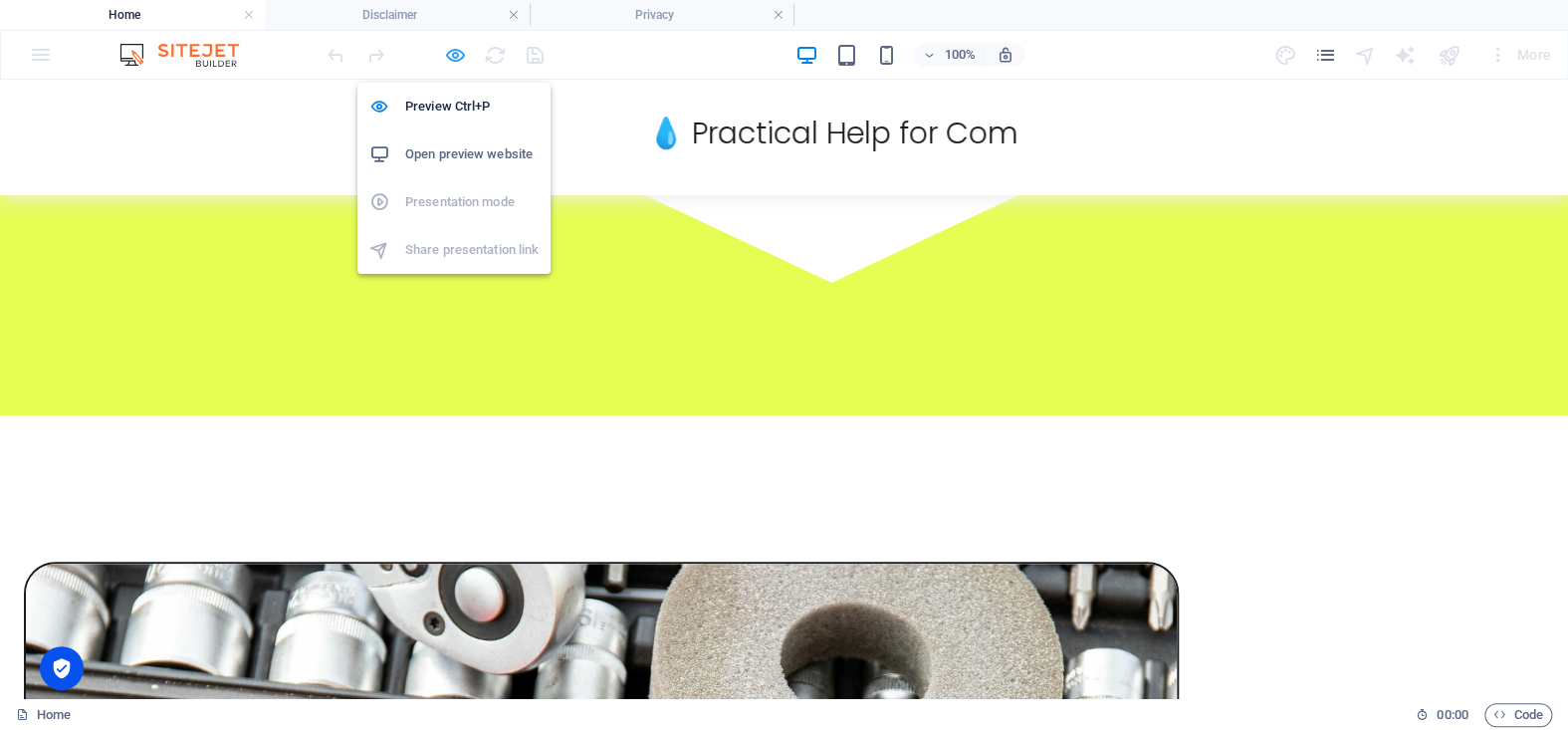 click at bounding box center [455, 55] 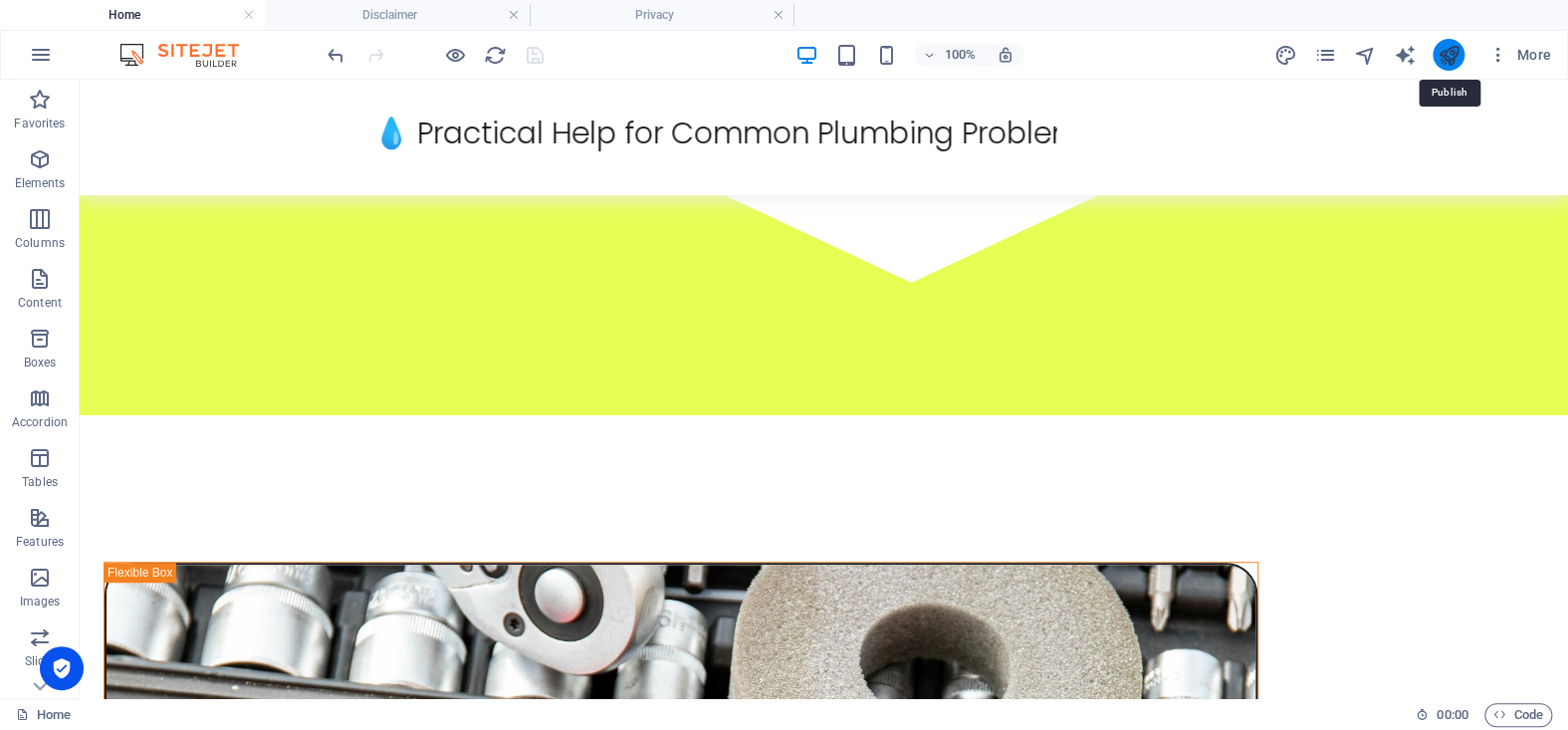 click at bounding box center (1448, 55) 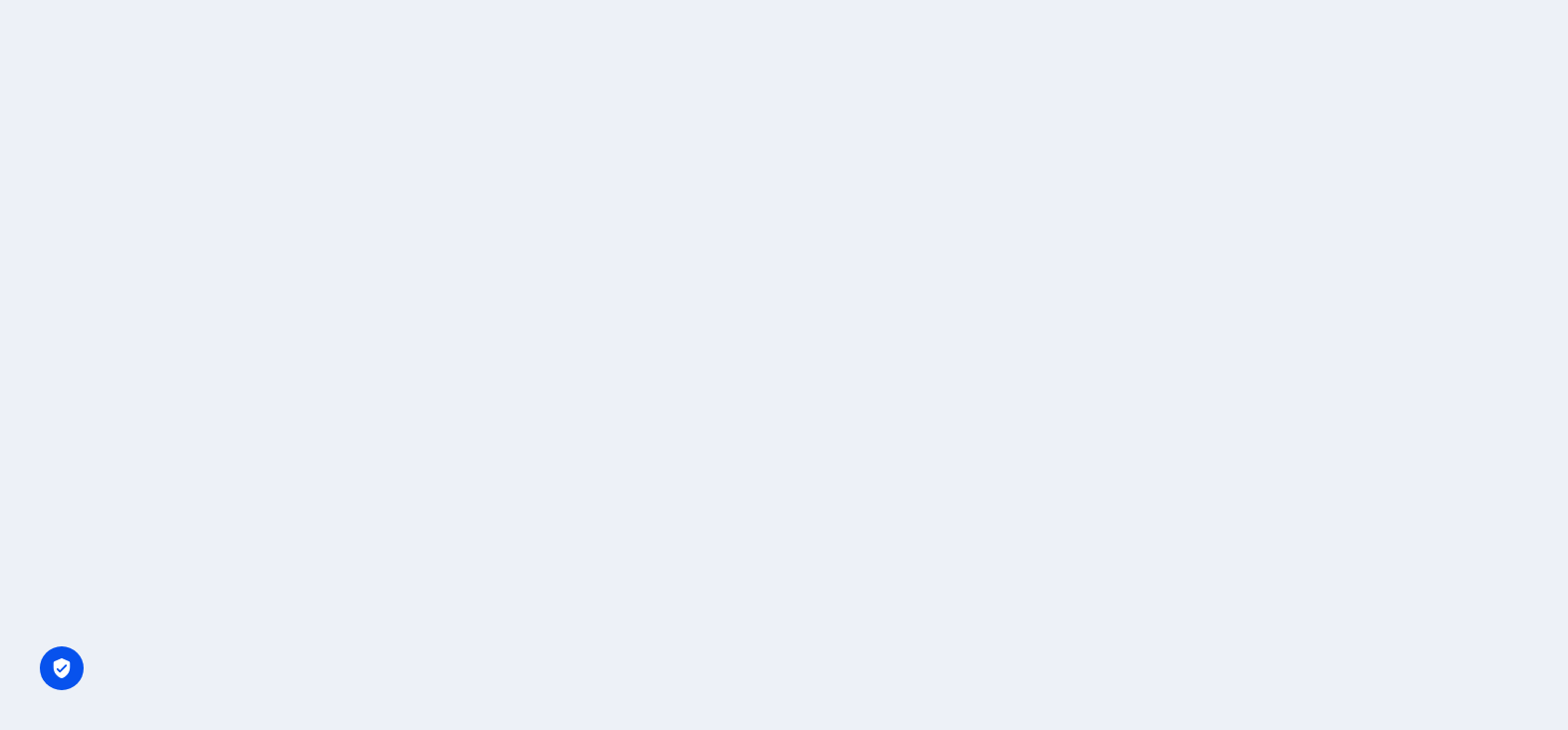 scroll, scrollTop: 0, scrollLeft: 0, axis: both 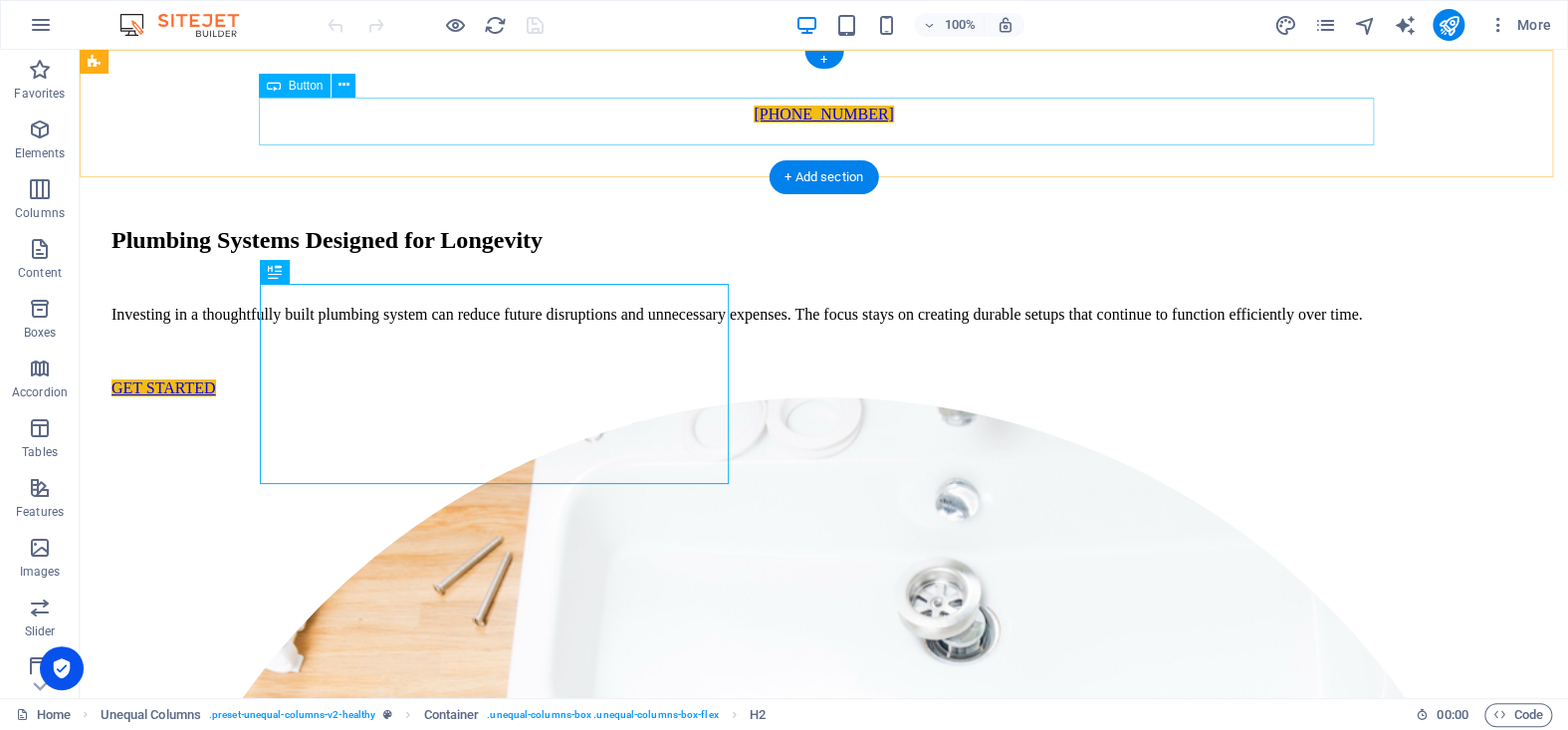 click on "[PHONE_NUMBER]" at bounding box center [823, 115] 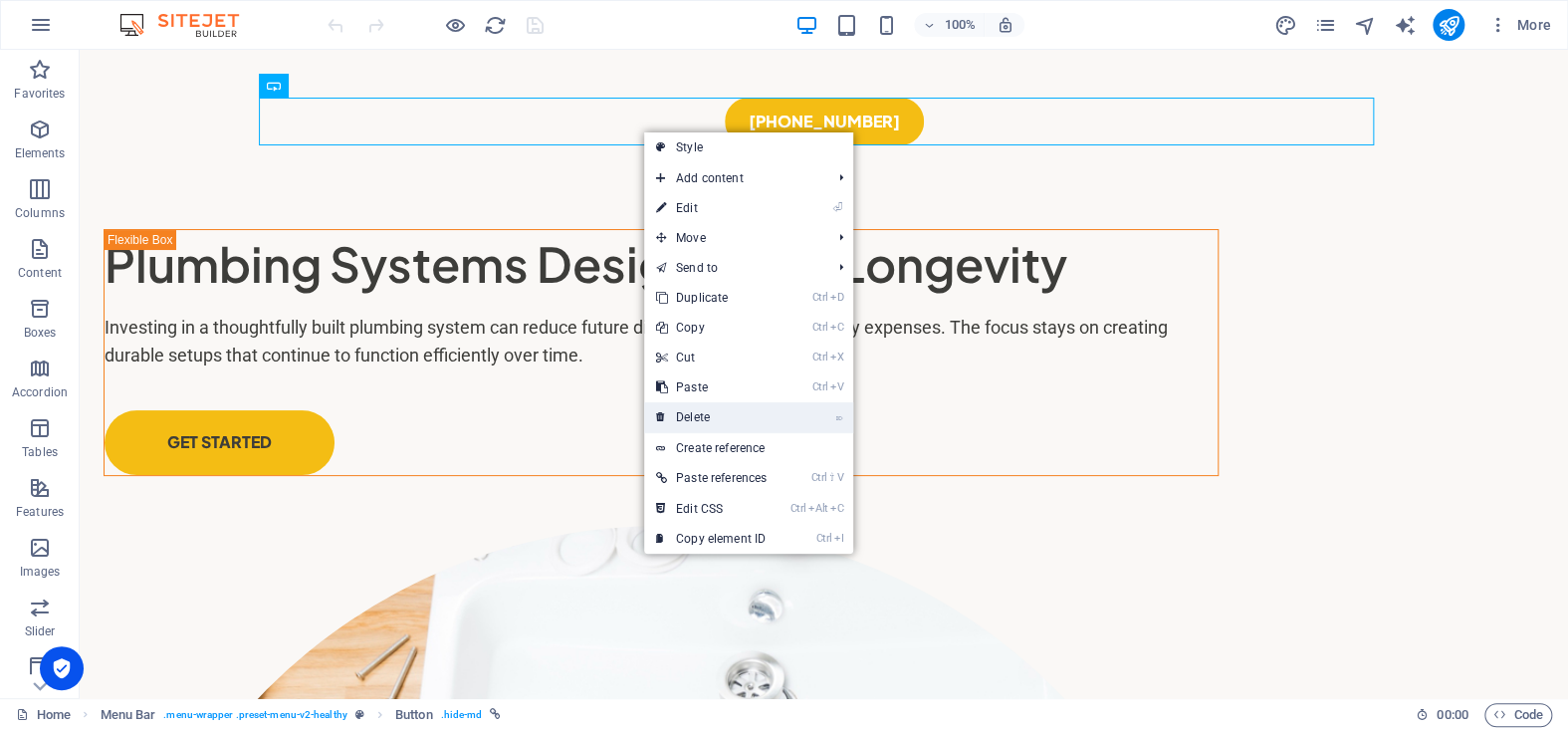 click on "⌦  Delete" at bounding box center [711, 417] 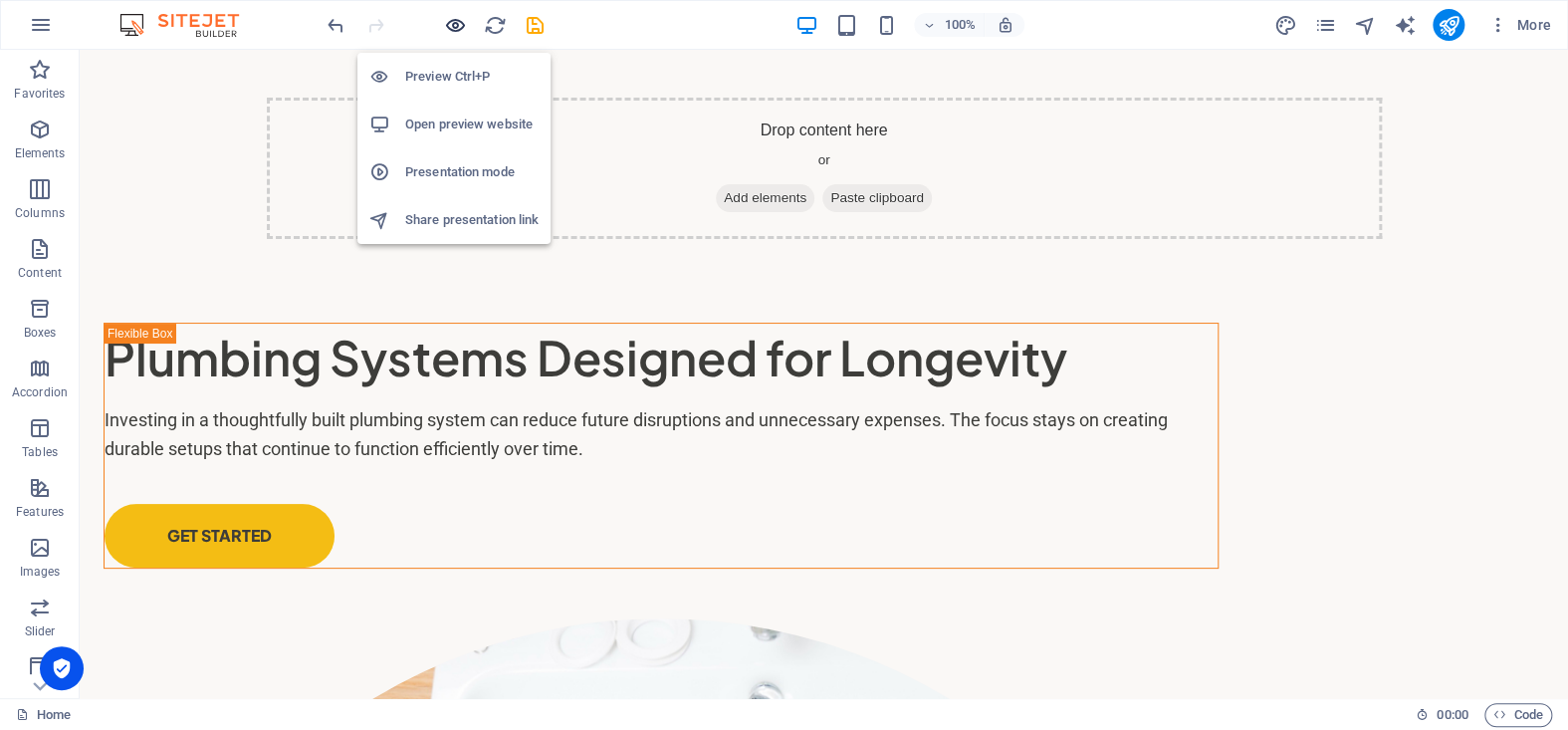 click at bounding box center [455, 25] 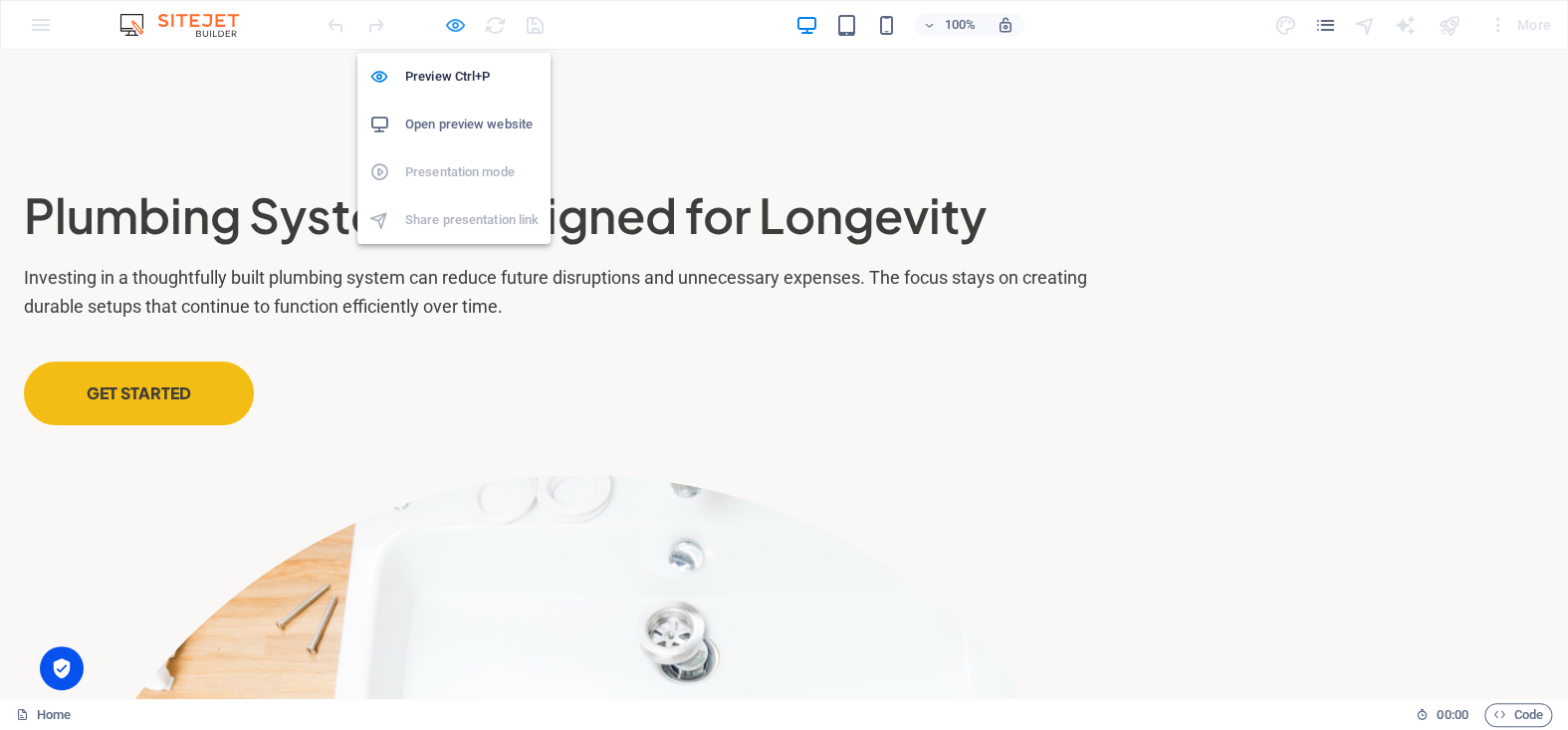 click at bounding box center (455, 25) 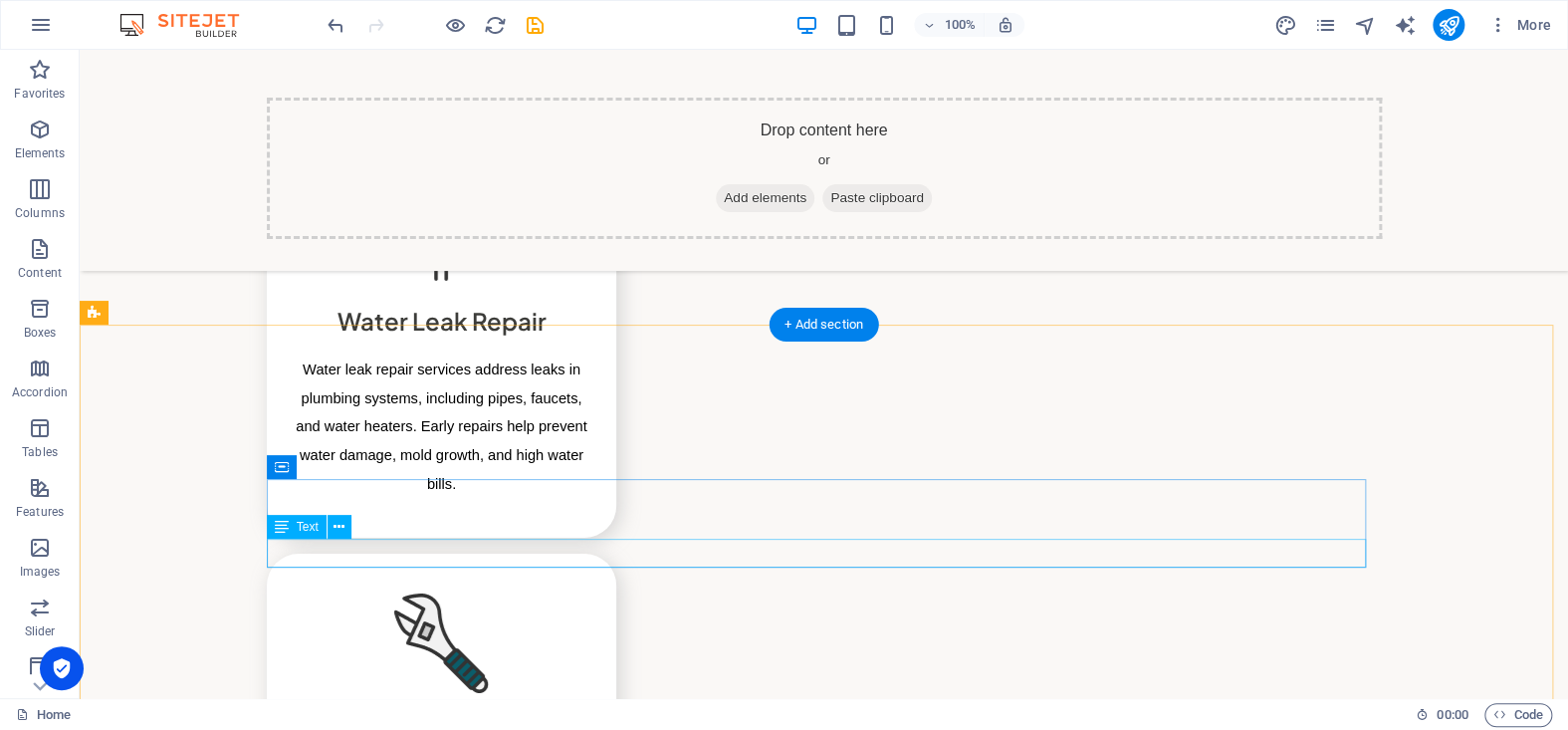 scroll, scrollTop: 3176, scrollLeft: 0, axis: vertical 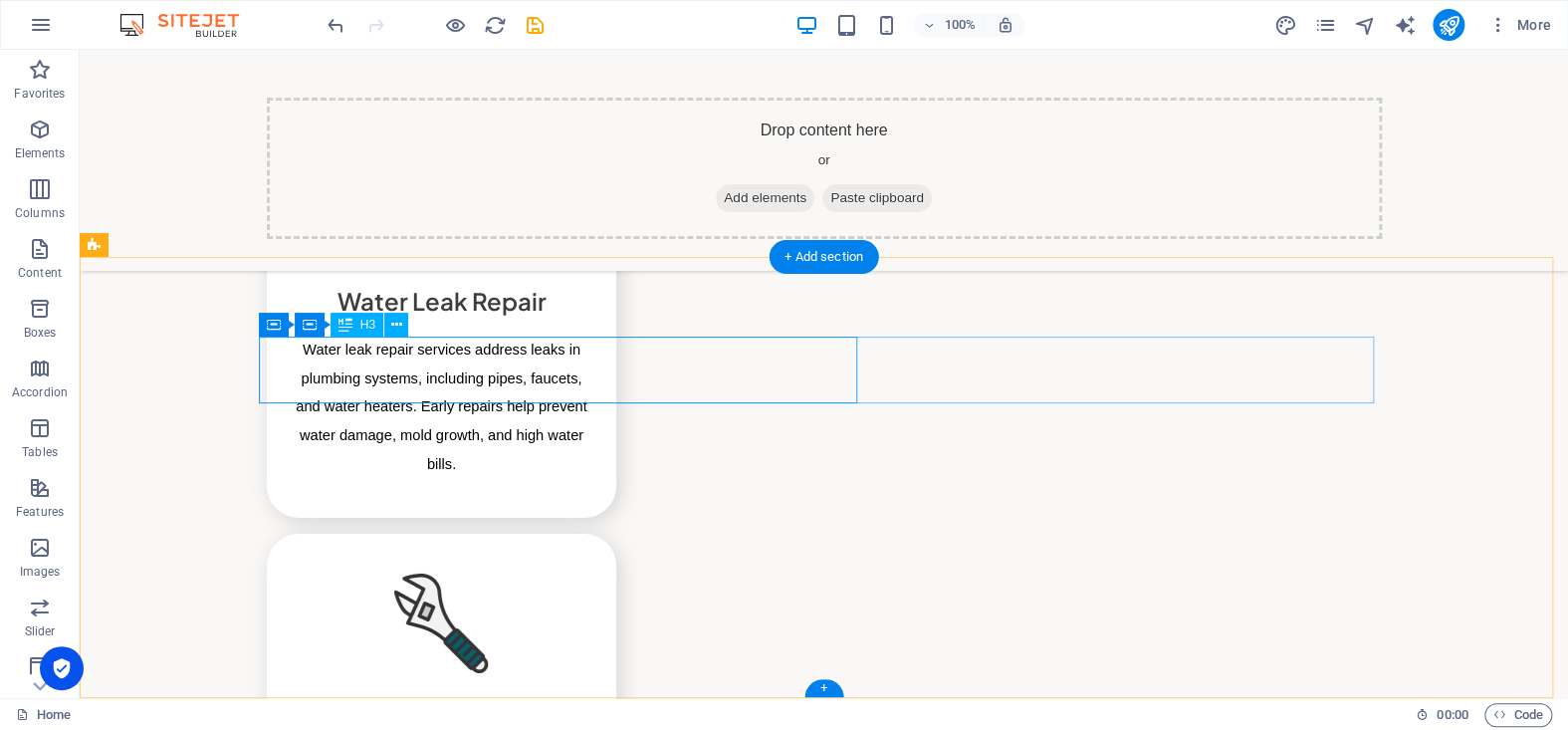 click on "Prime Brooklyn Plumber & HVAC Services" at bounding box center (824, 3155) 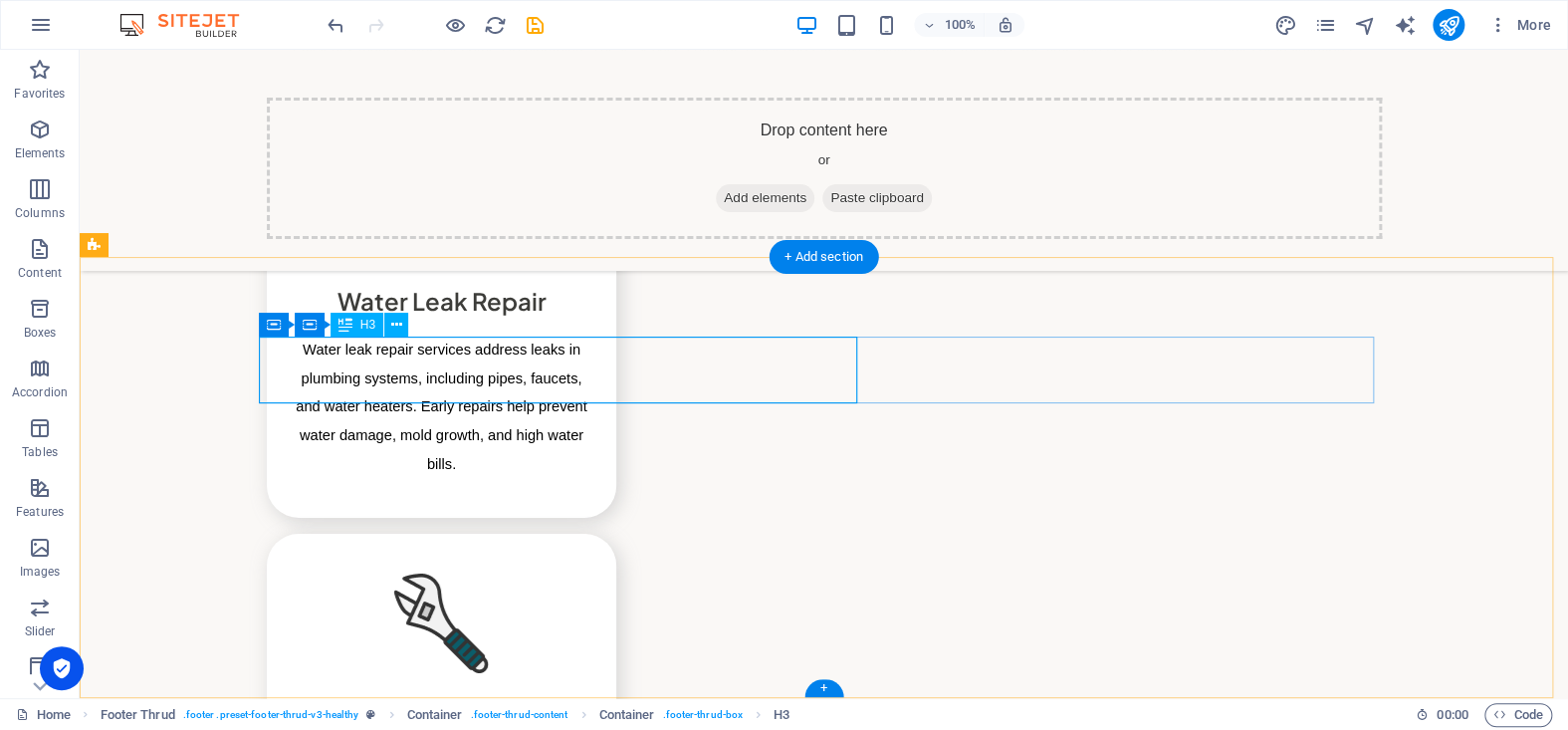 click on "Prime Brooklyn Plumber & HVAC Services" at bounding box center [824, 3155] 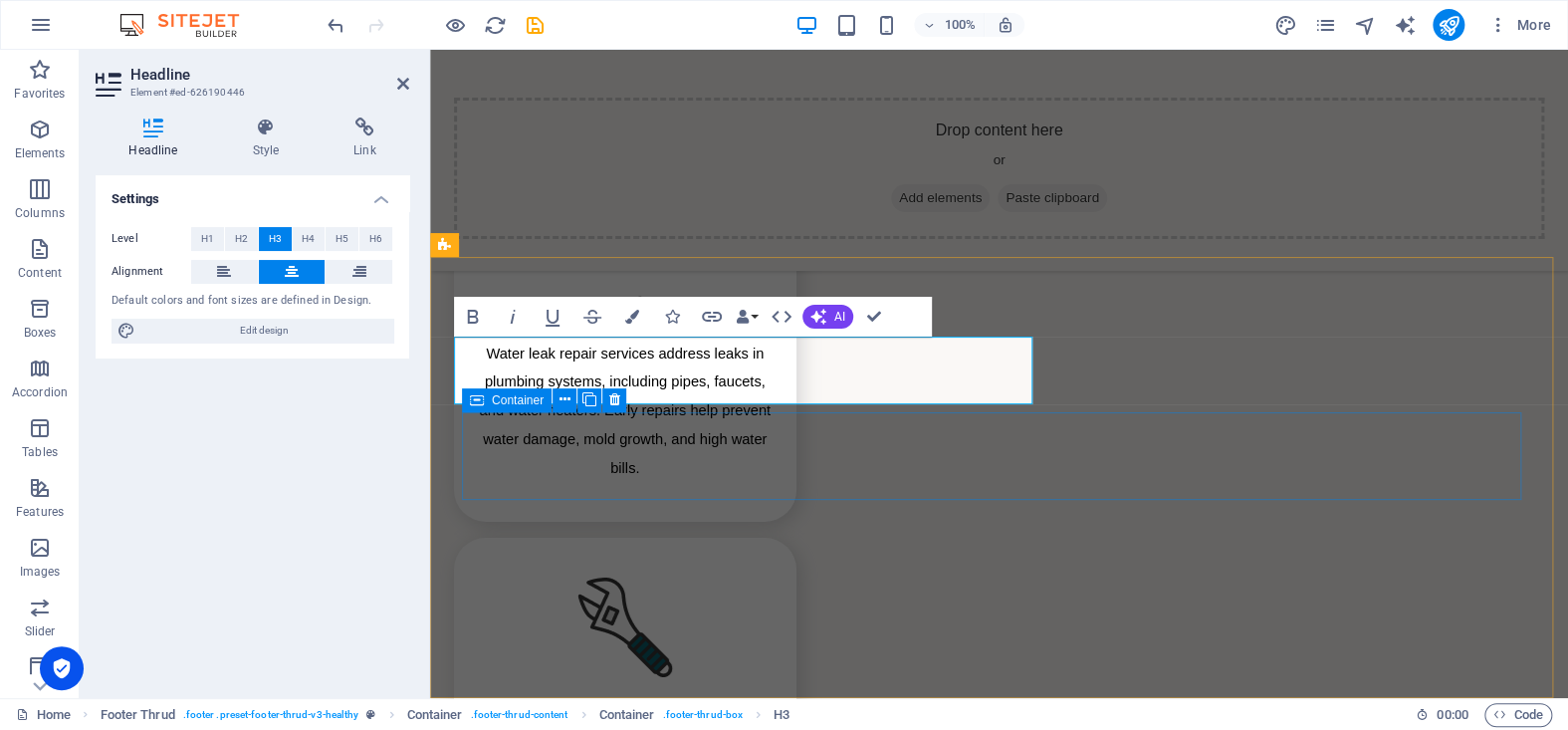 scroll, scrollTop: 3155, scrollLeft: 0, axis: vertical 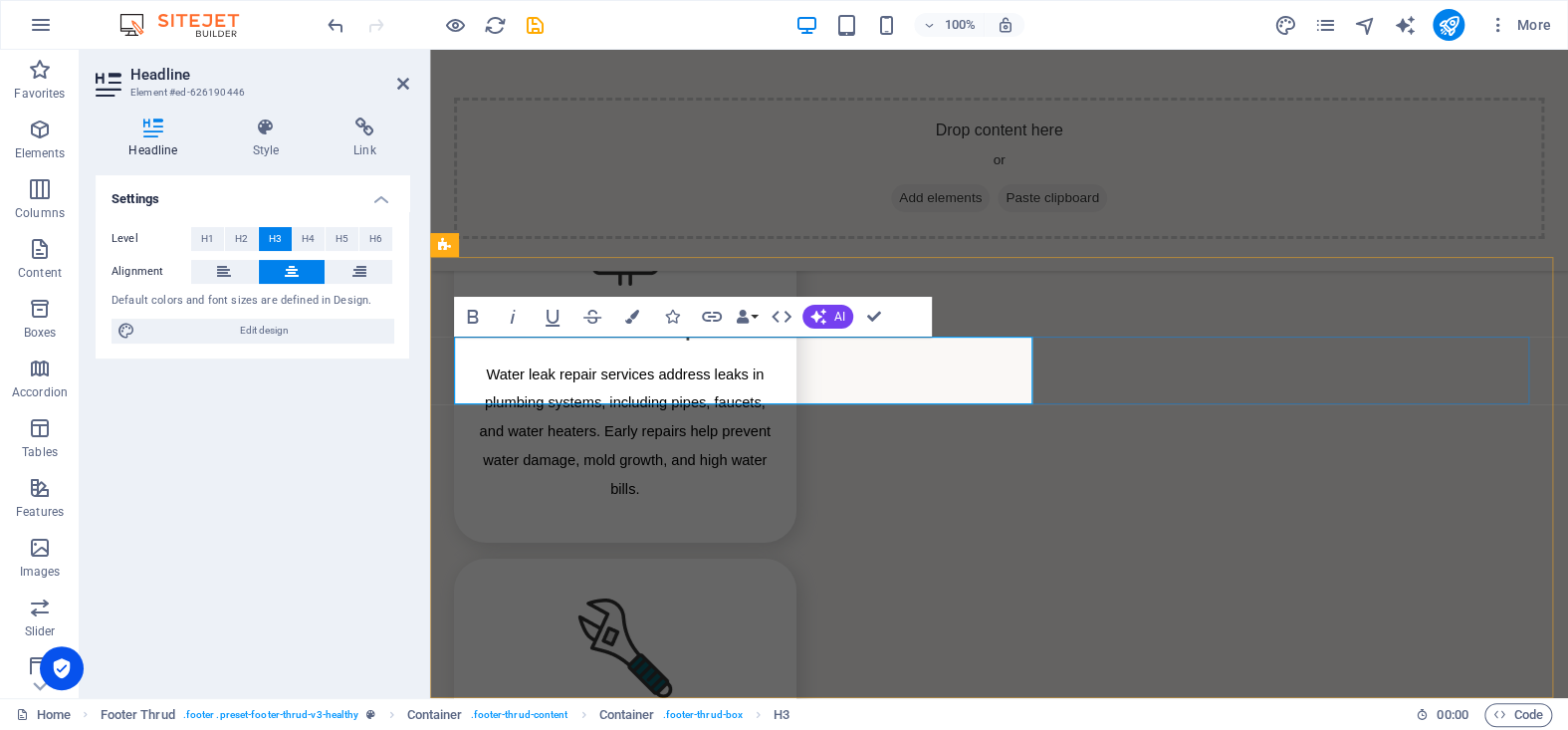 click on "Prime Brooklyn Plumber & HVAC Services" at bounding box center (999, 3163) 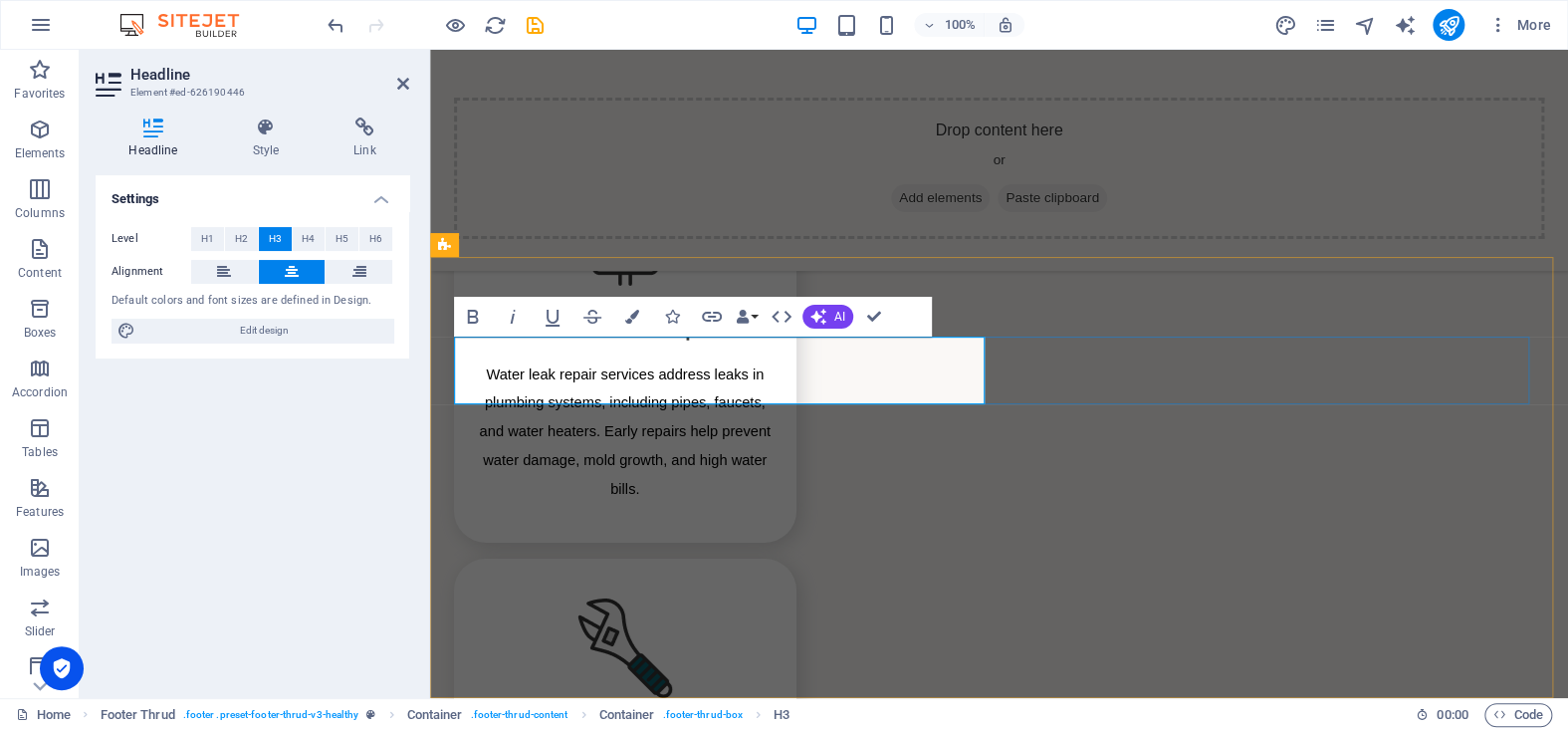 click on "Prime Brooklyn  & HVAC Services" at bounding box center [999, 3163] 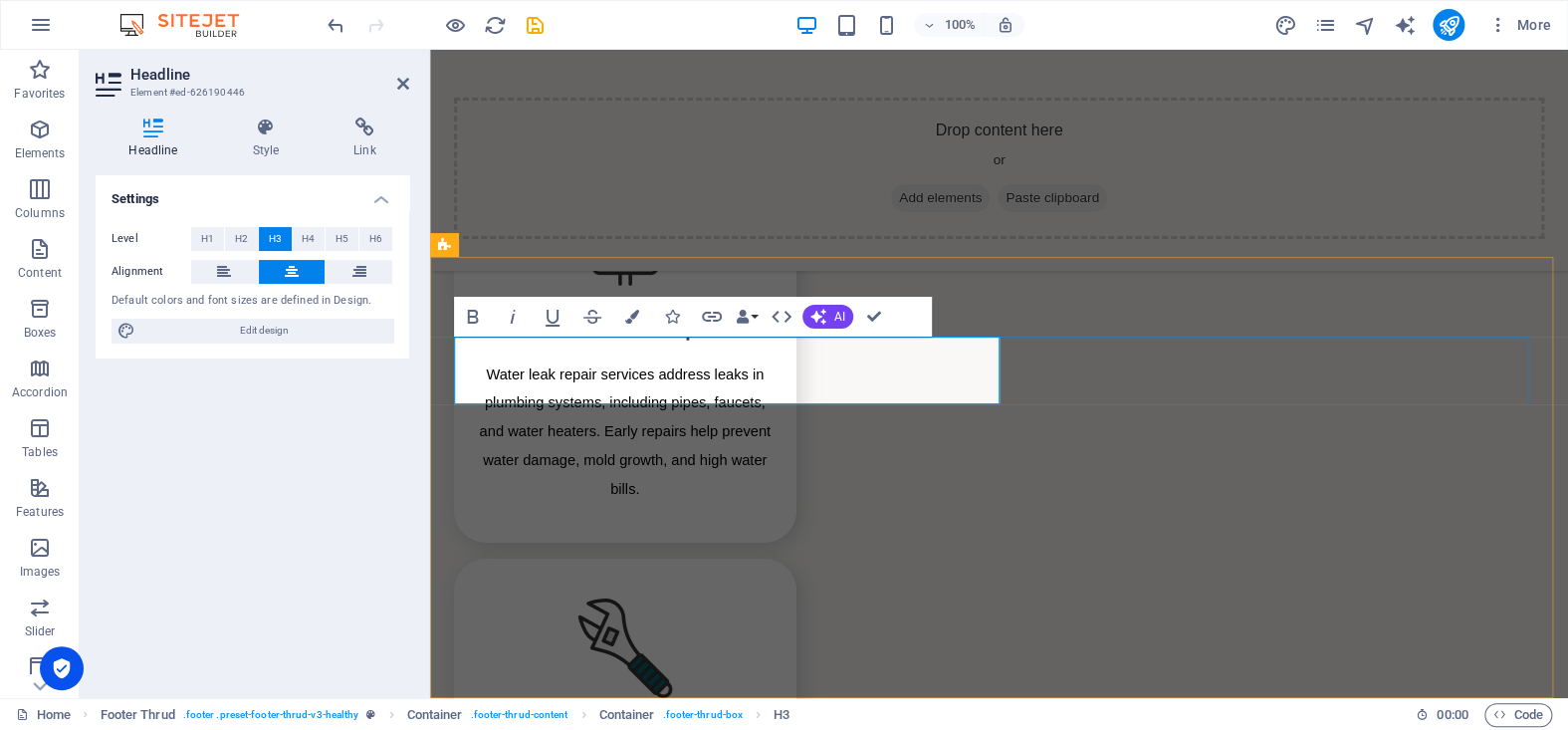 click on "Plumber Brooklyn  & HVAC Services" at bounding box center [999, 3163] 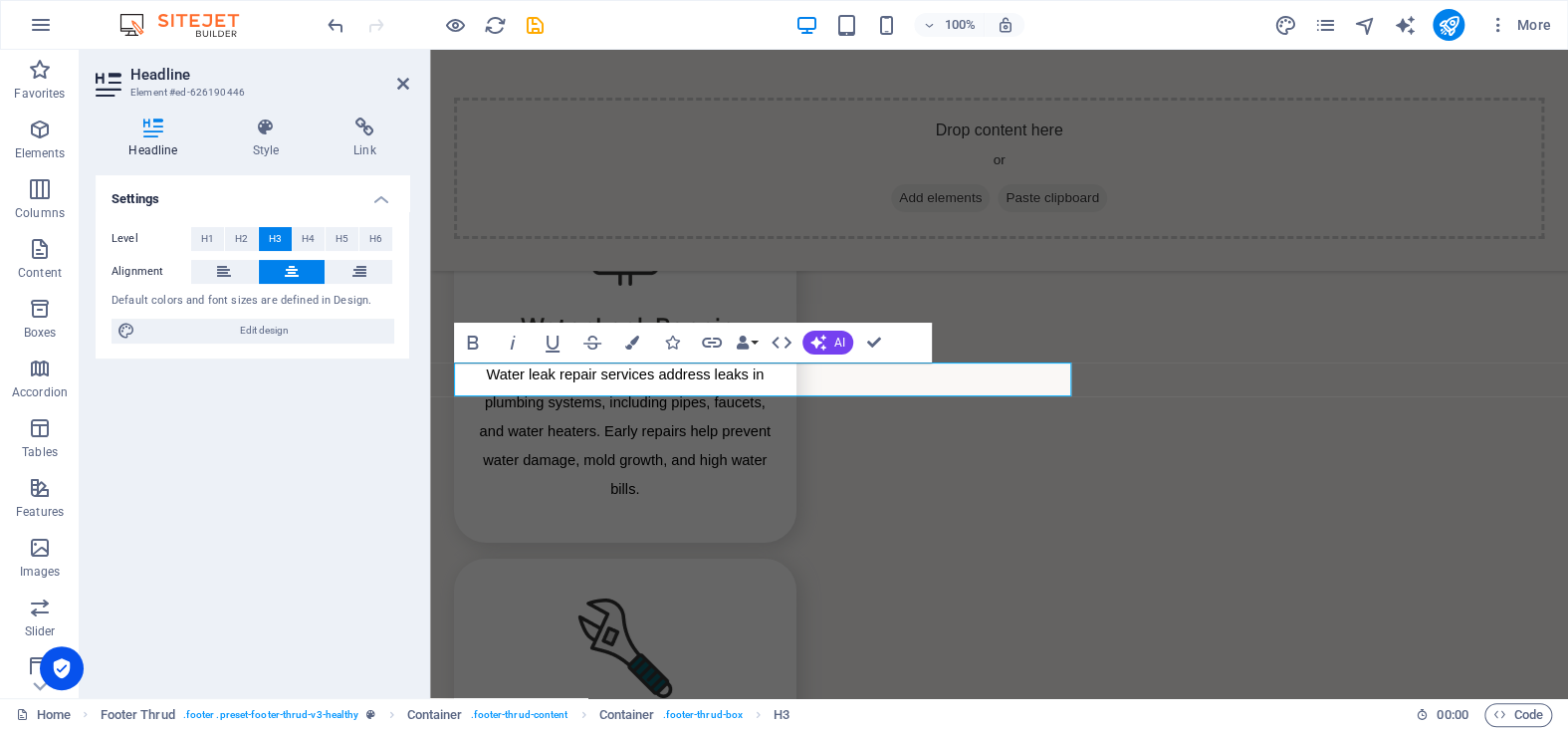 scroll, scrollTop: 3136, scrollLeft: 0, axis: vertical 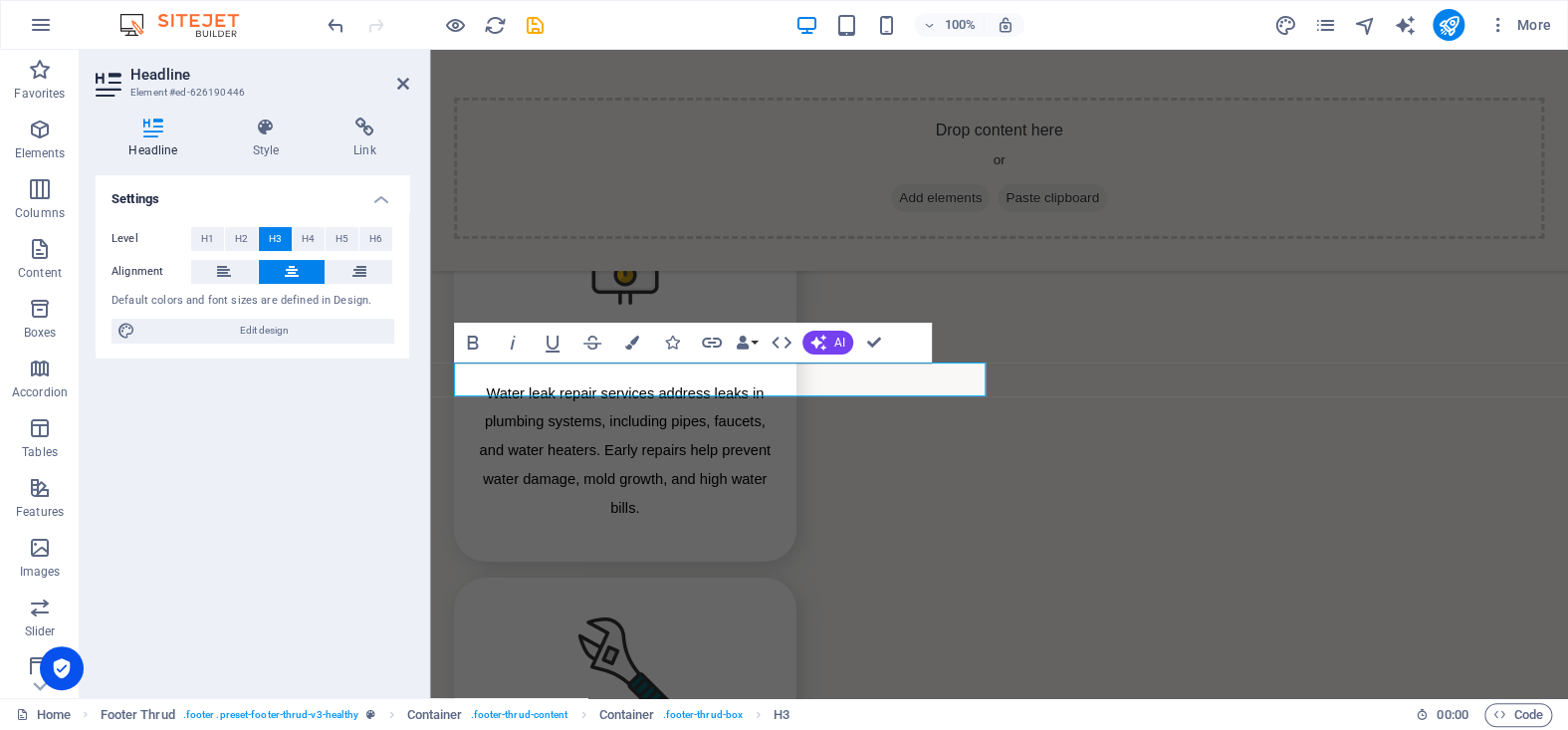 copy on "Plumber [GEOGRAPHIC_DATA]" 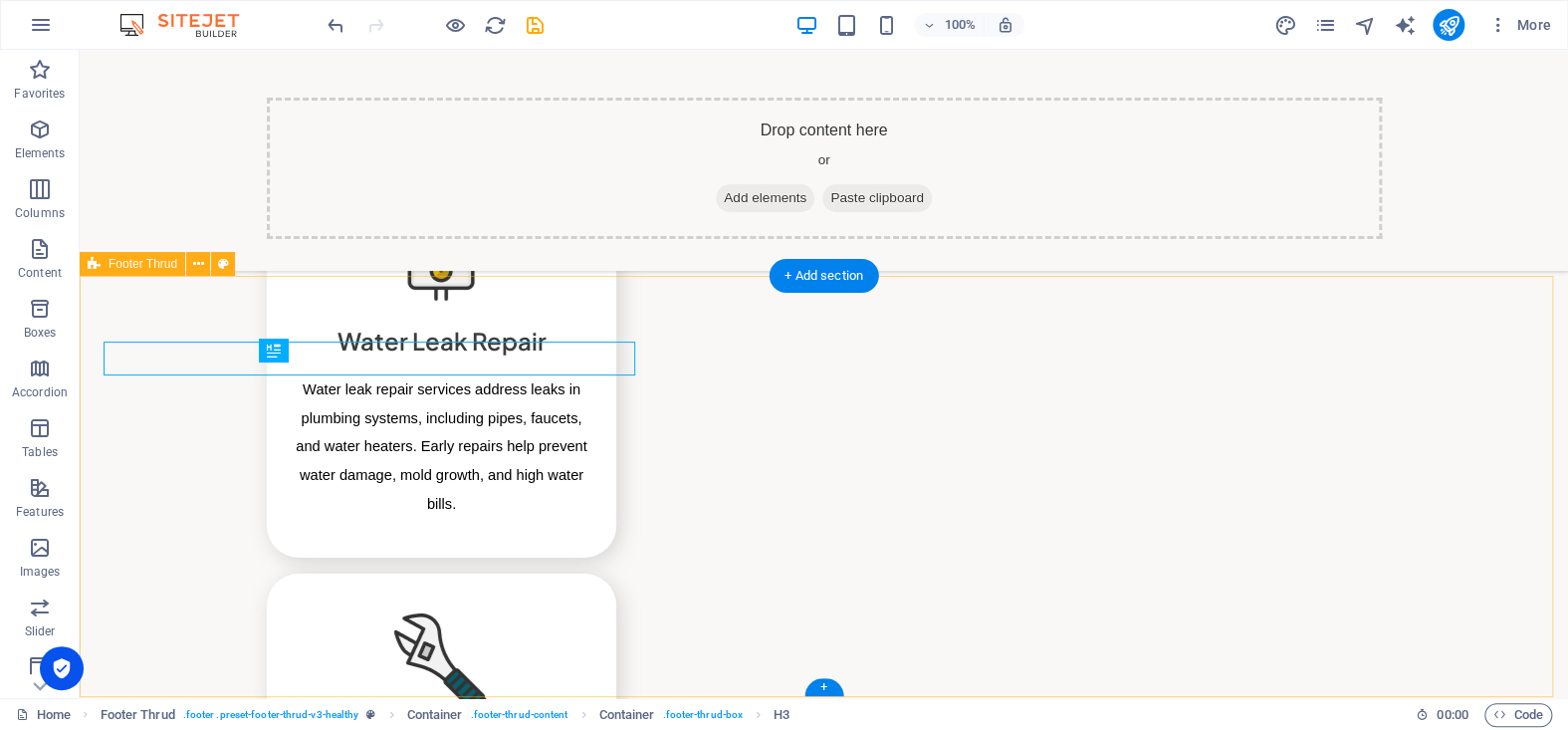 scroll, scrollTop: 3157, scrollLeft: 0, axis: vertical 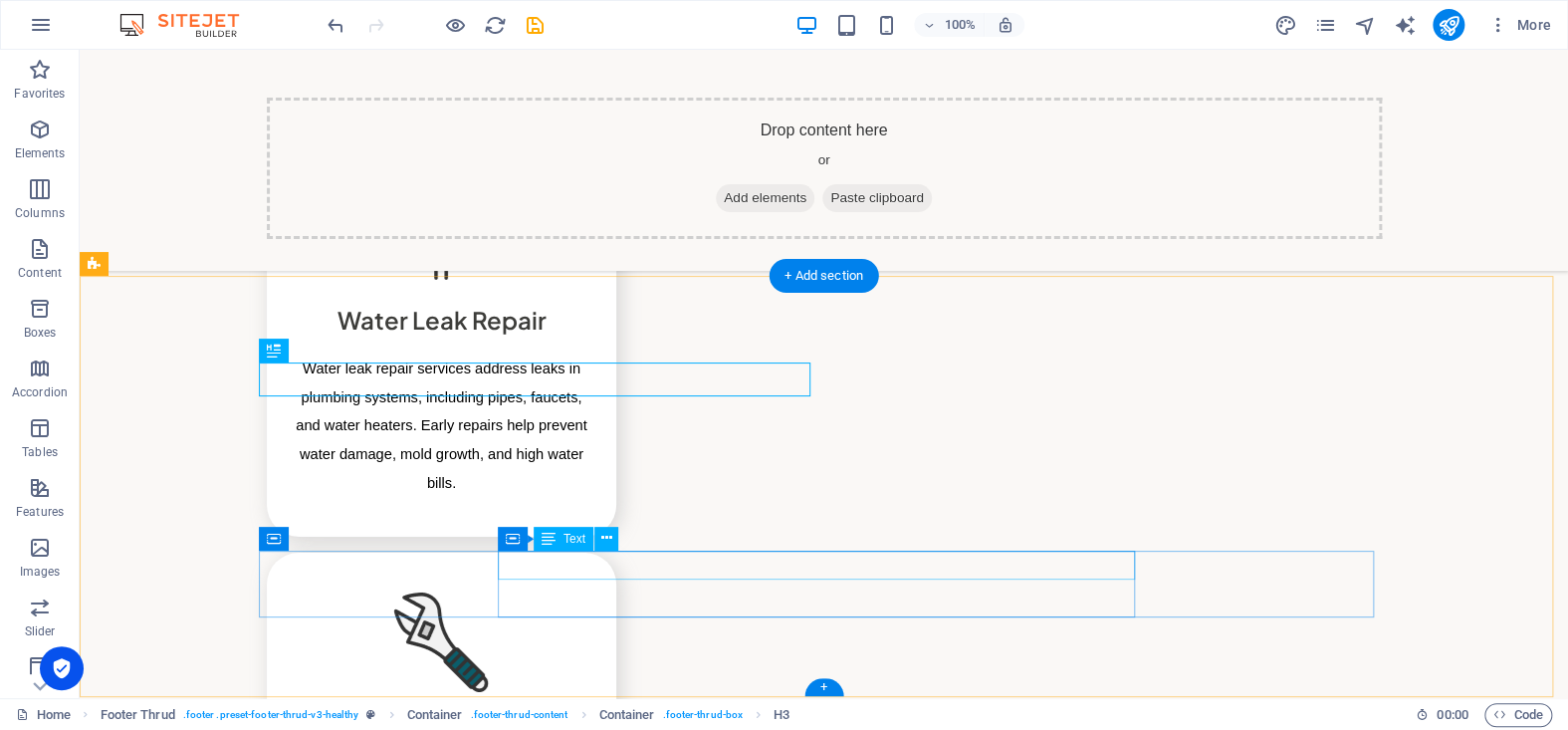 click on "©2025 Prime Brooklyn Plumber & HVAC Services." at bounding box center (820, 3384) 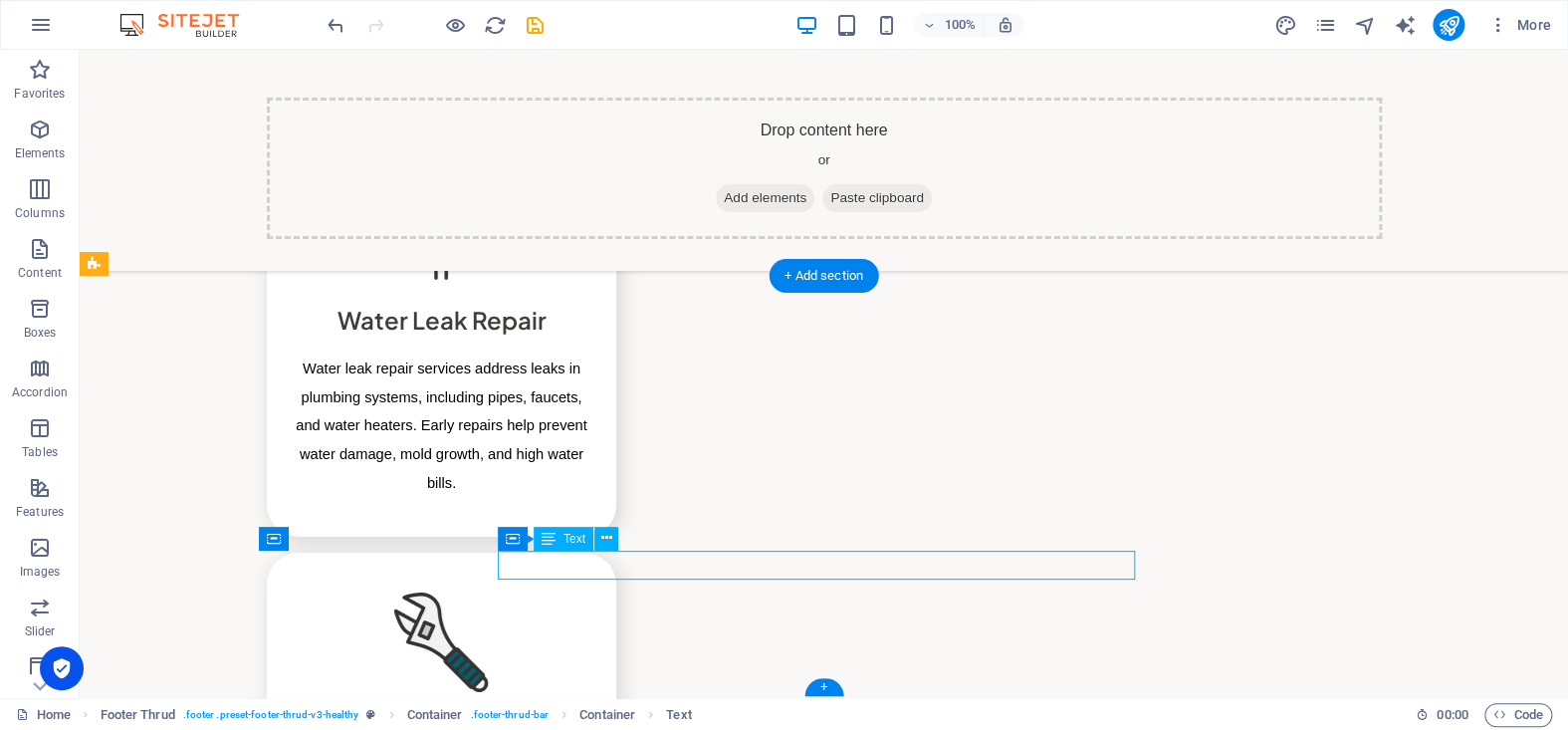 click on "©2025 Prime Brooklyn Plumber & HVAC Services." at bounding box center [820, 3384] 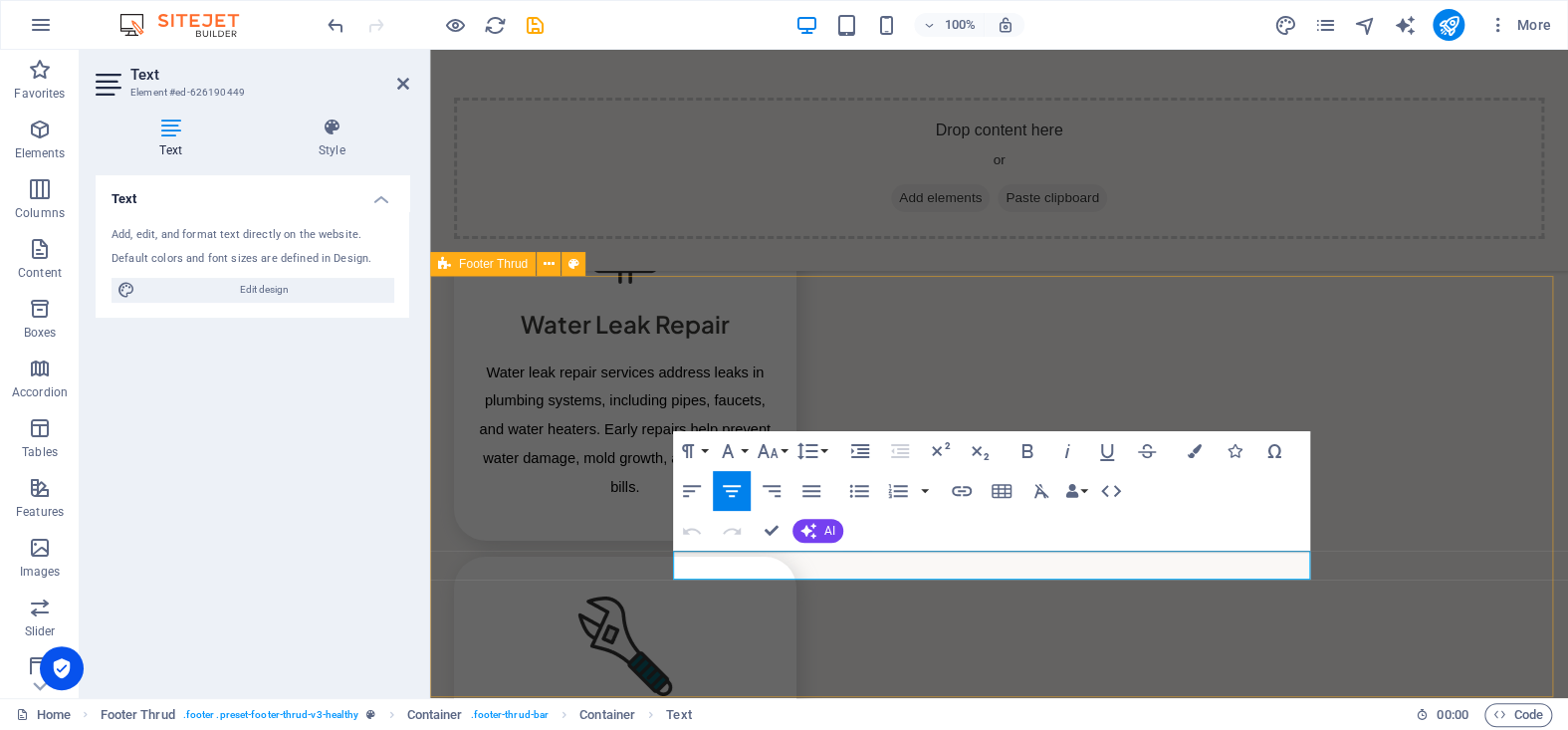 scroll, scrollTop: 3136, scrollLeft: 0, axis: vertical 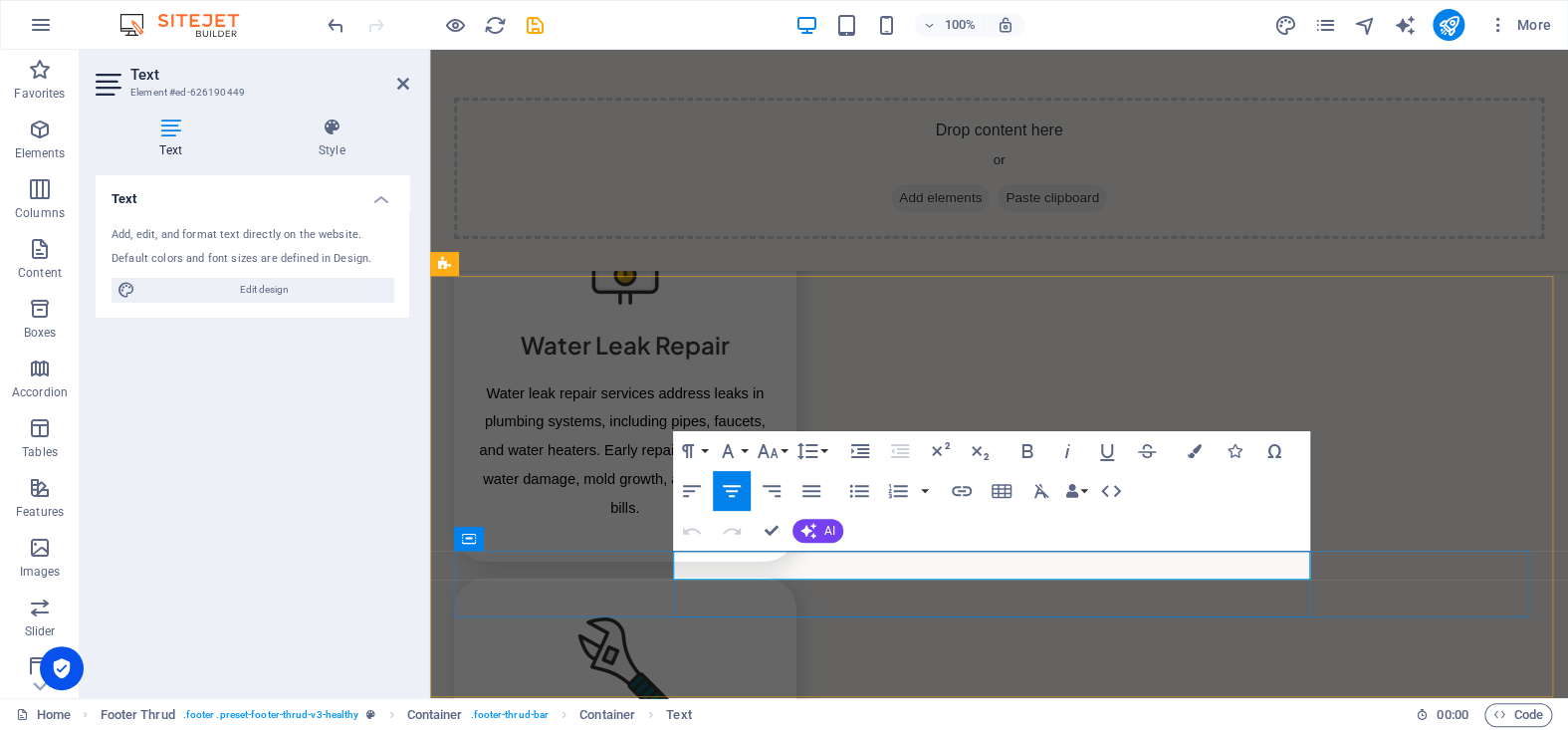drag, startPoint x: 853, startPoint y: 565, endPoint x: 1181, endPoint y: 571, distance: 328.05487 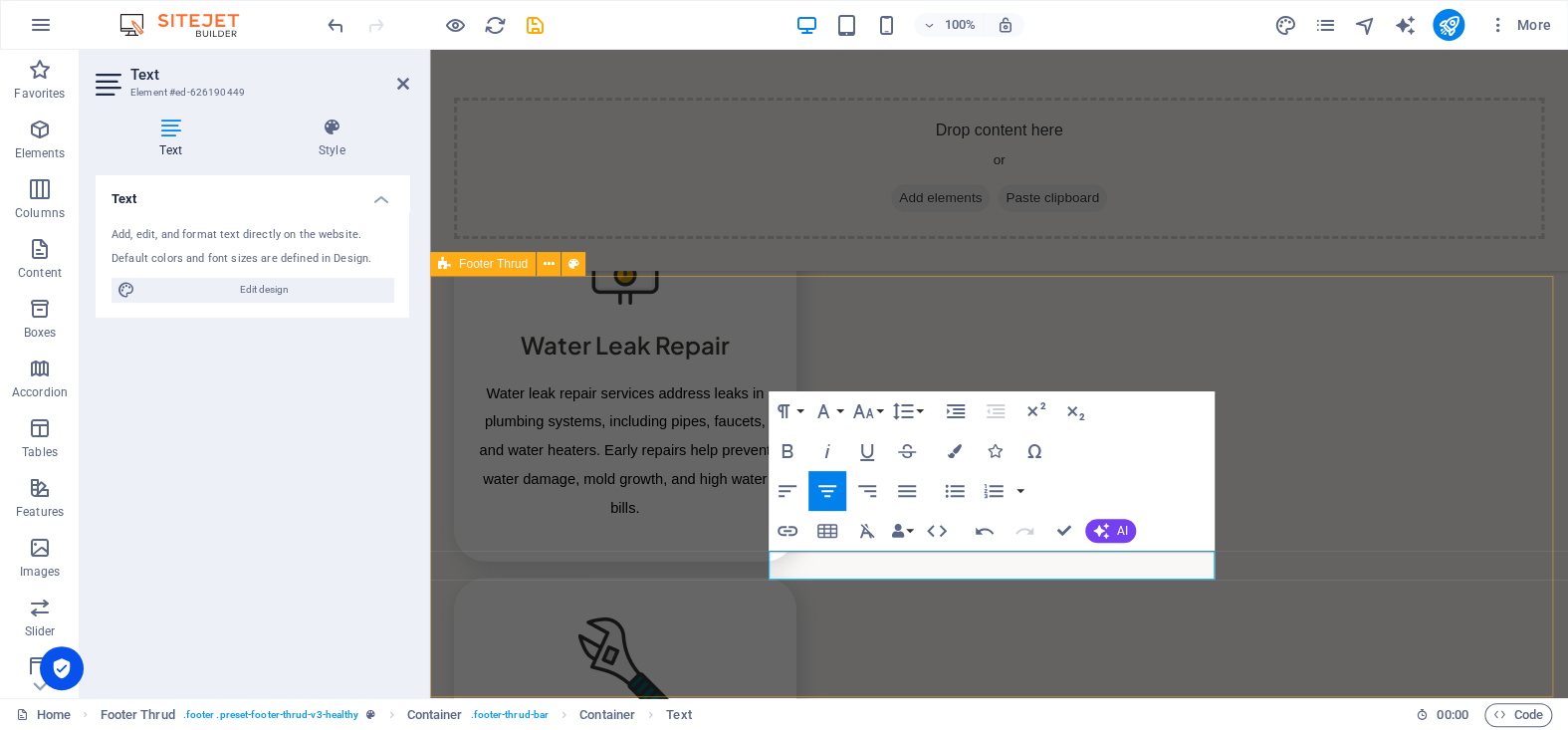 scroll, scrollTop: 0, scrollLeft: 8, axis: horizontal 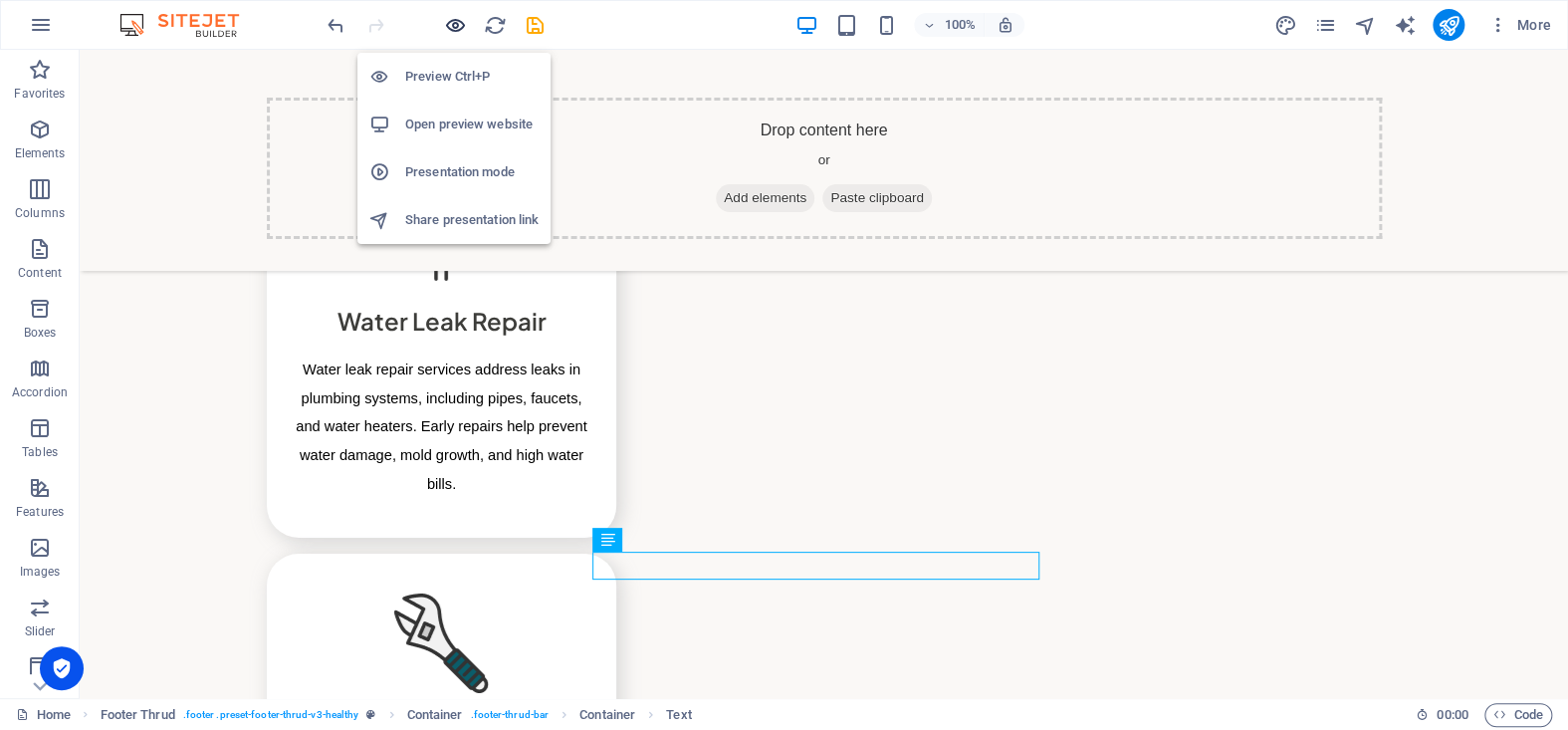 drag, startPoint x: 457, startPoint y: 15, endPoint x: 488, endPoint y: 4, distance: 32.89377 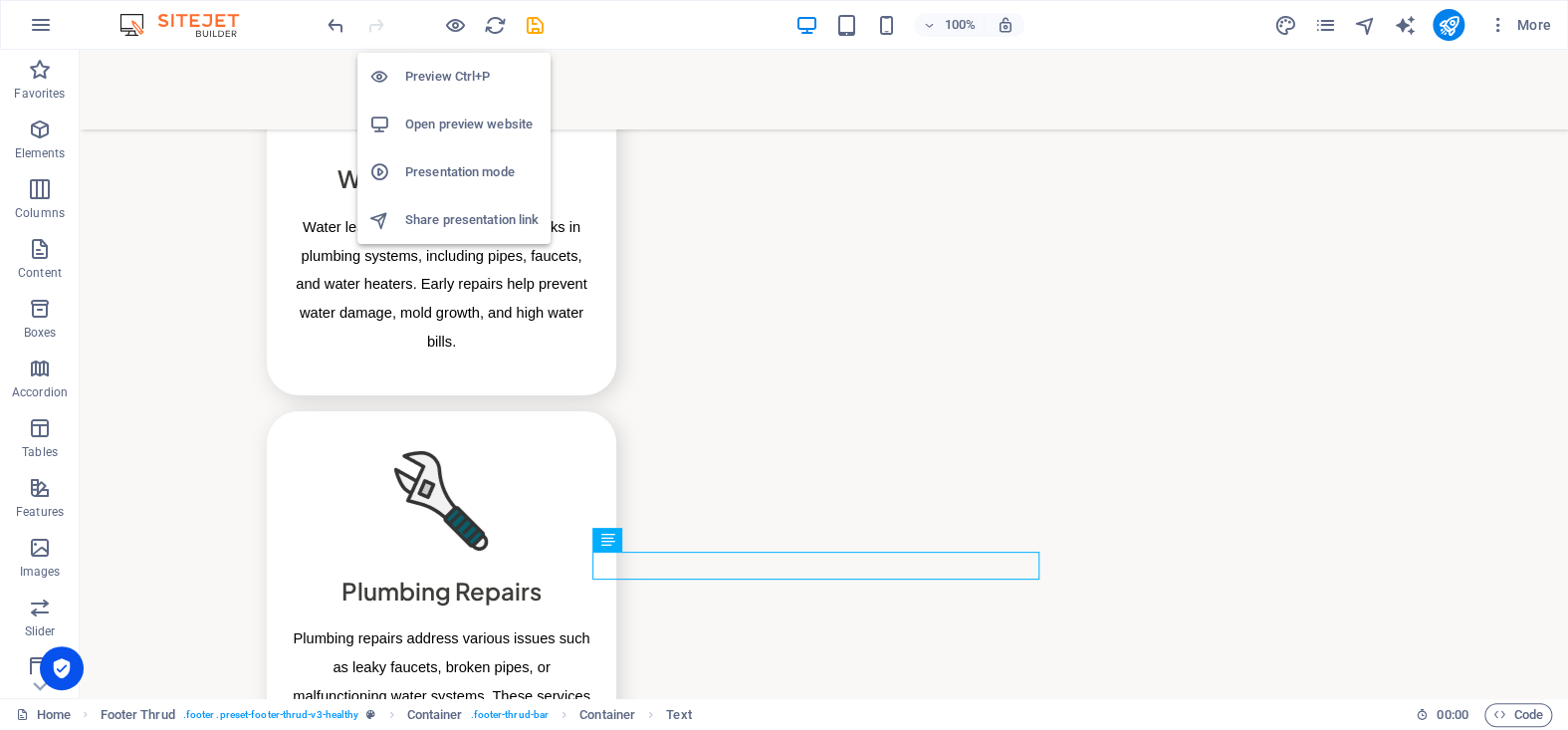 scroll, scrollTop: 3016, scrollLeft: 0, axis: vertical 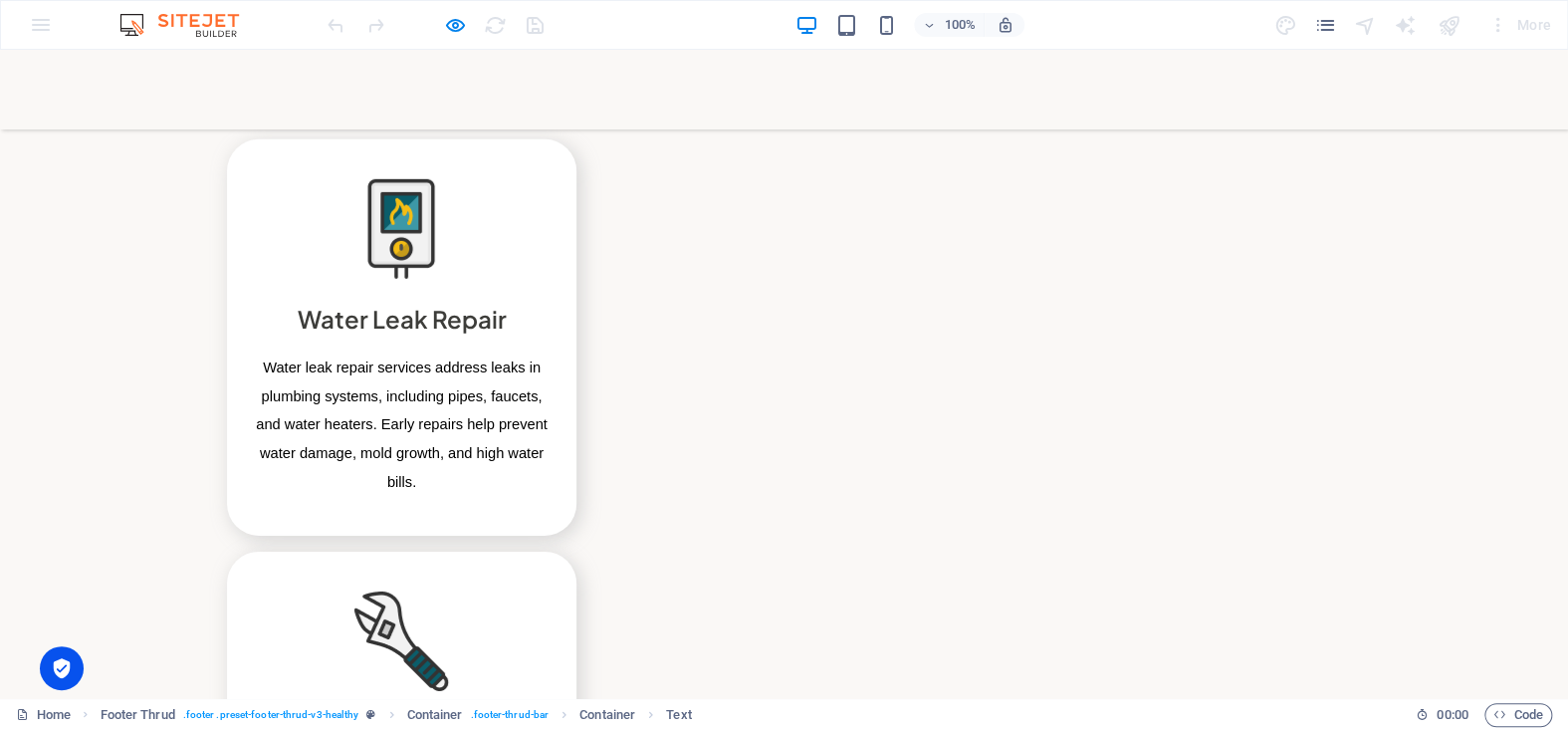 click on "[GEOGRAPHIC_DATA], [GEOGRAPHIC_DATA]" at bounding box center [784, 3310] 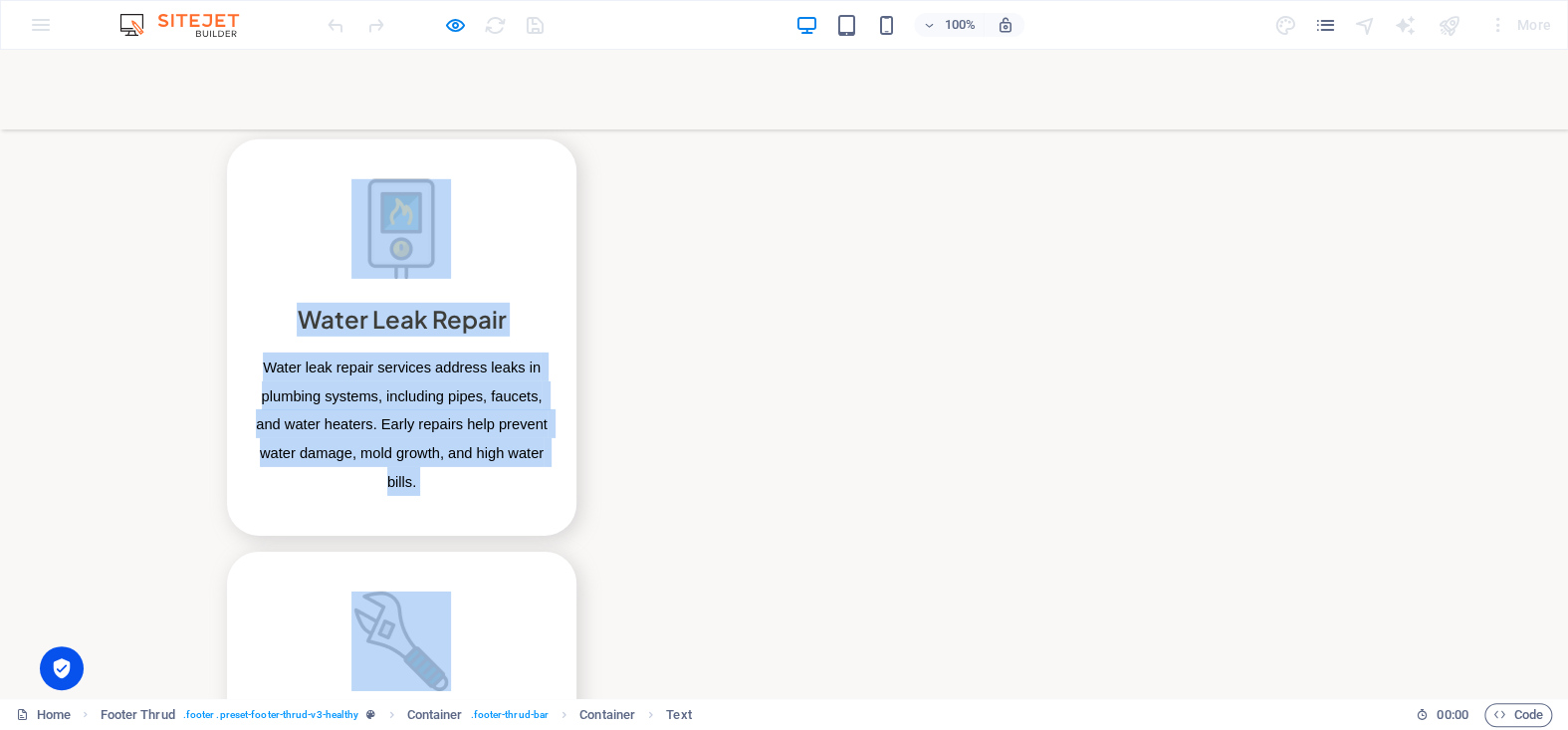 click on "[GEOGRAPHIC_DATA], [GEOGRAPHIC_DATA]" at bounding box center (784, 3281) 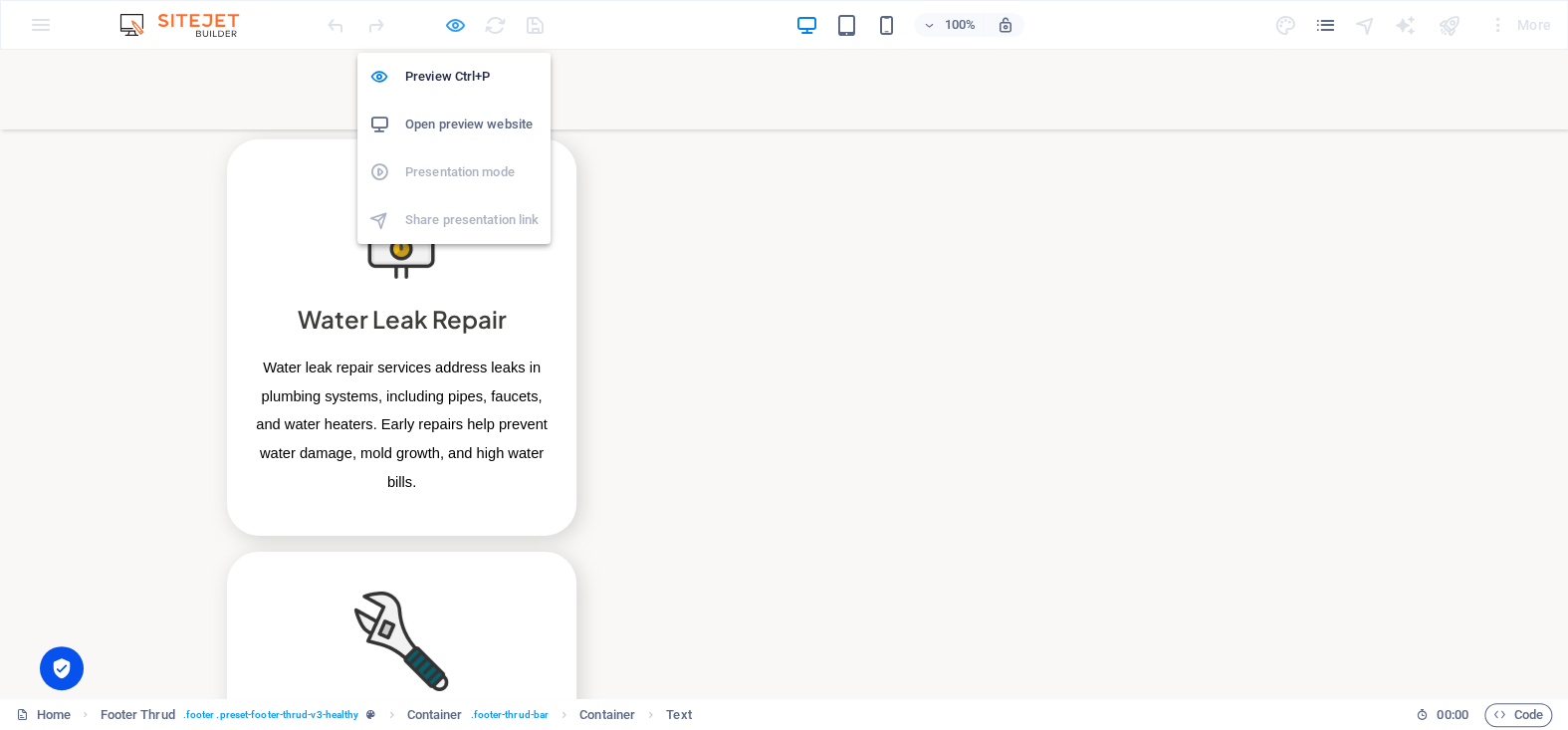 drag, startPoint x: 454, startPoint y: 19, endPoint x: 525, endPoint y: 268, distance: 258.9247 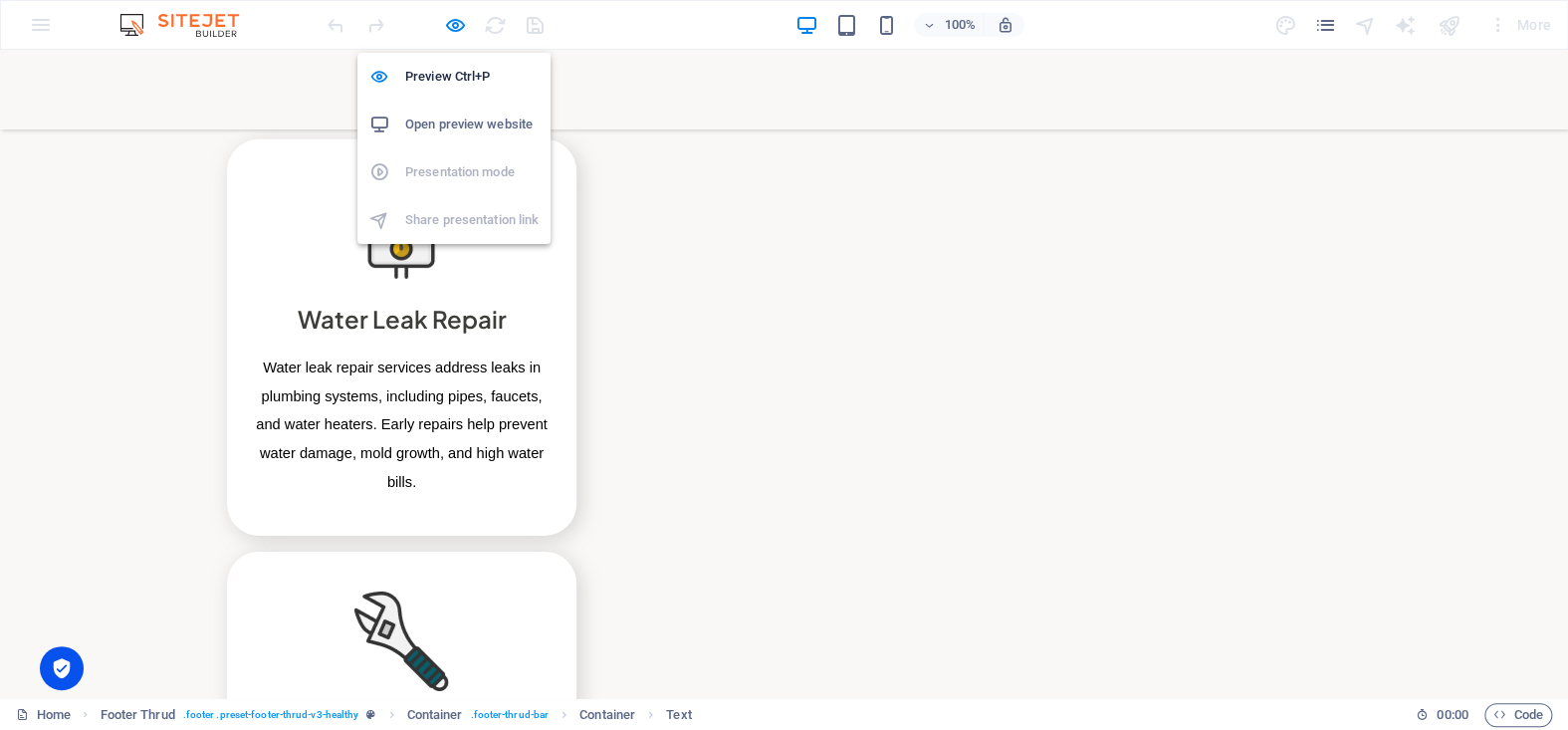 scroll, scrollTop: 3156, scrollLeft: 0, axis: vertical 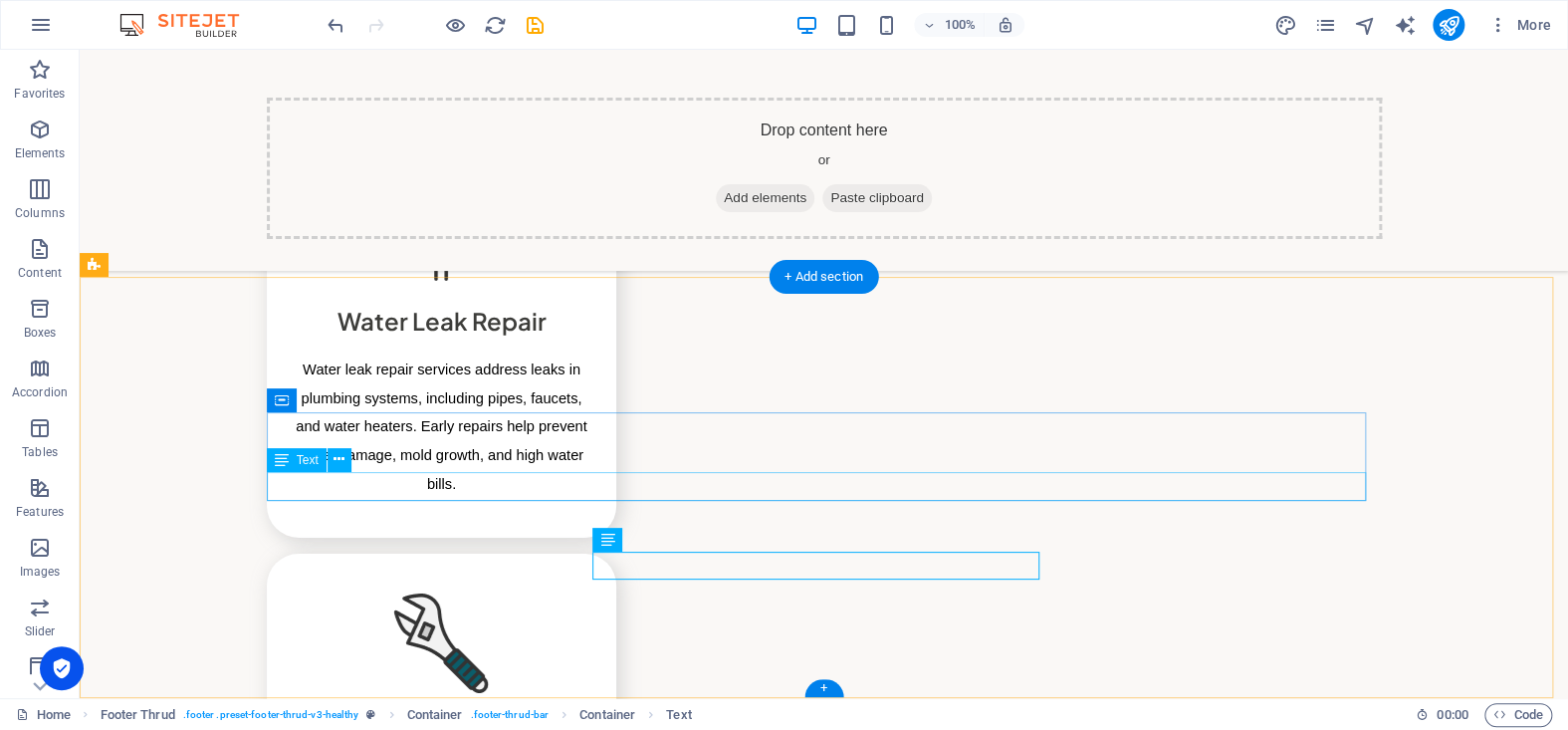 click on "[GEOGRAPHIC_DATA], [GEOGRAPHIC_DATA]" at bounding box center [824, 3313] 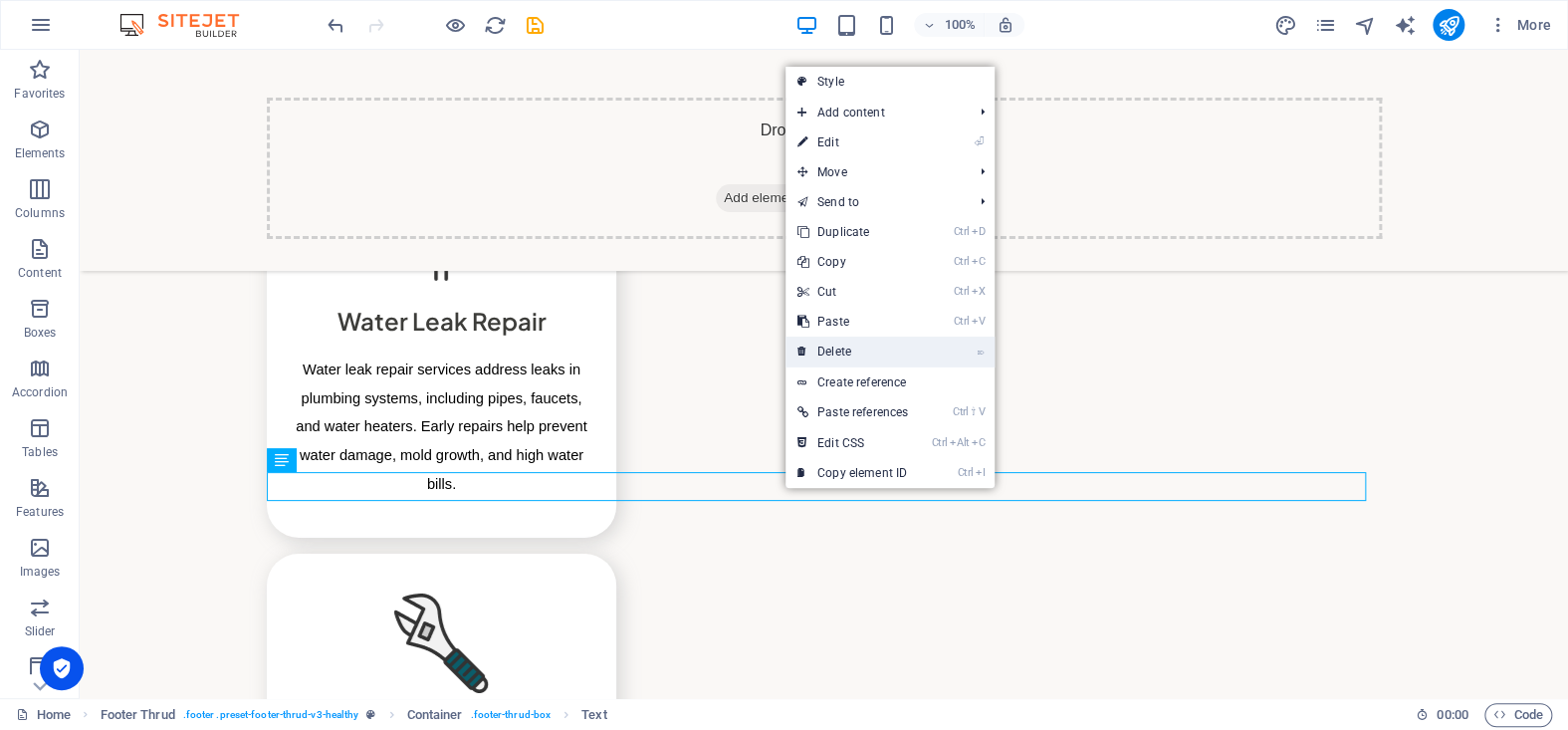 click on "⌦  Delete" at bounding box center [852, 352] 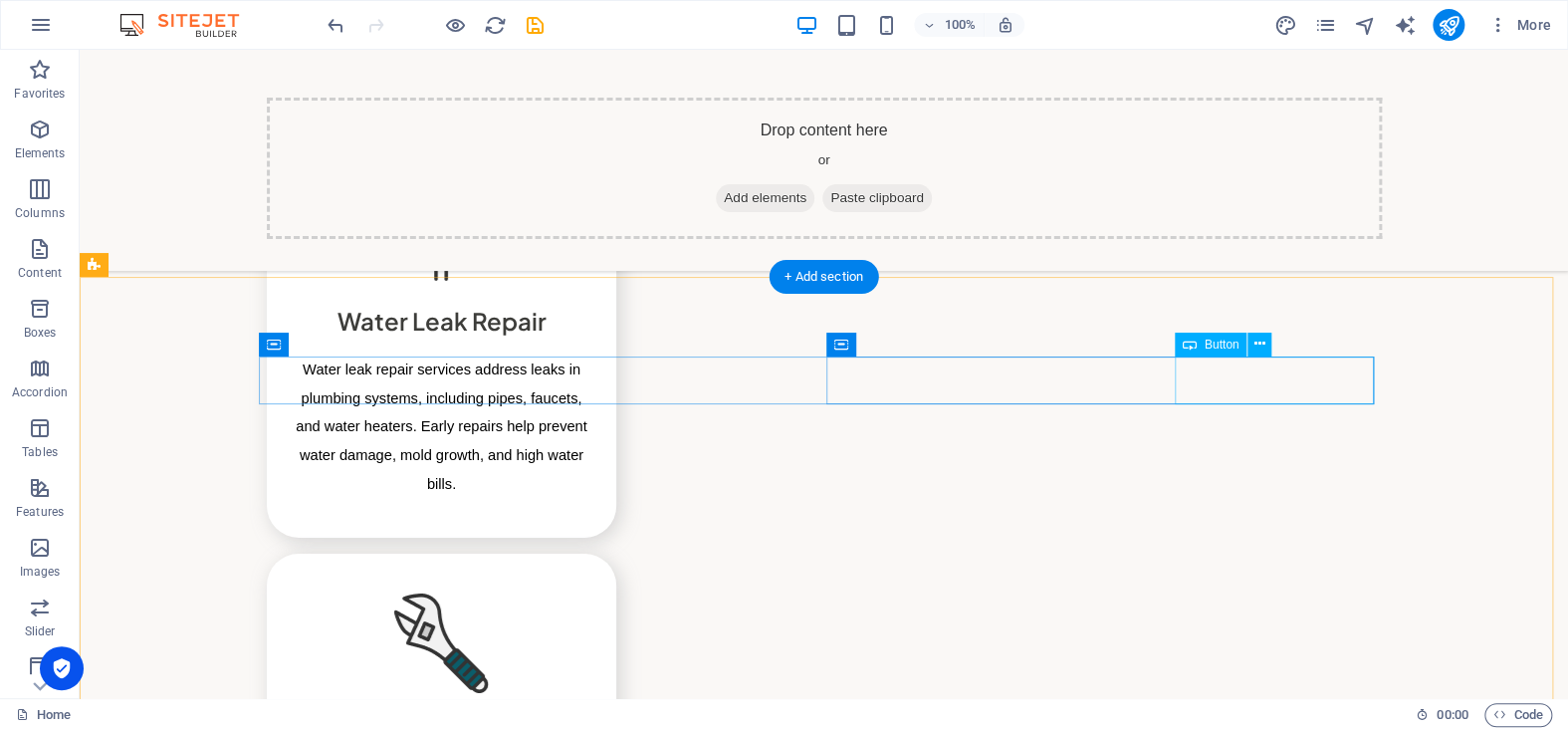 click on "[PHONE_NUMBER]" at bounding box center (824, 3208) 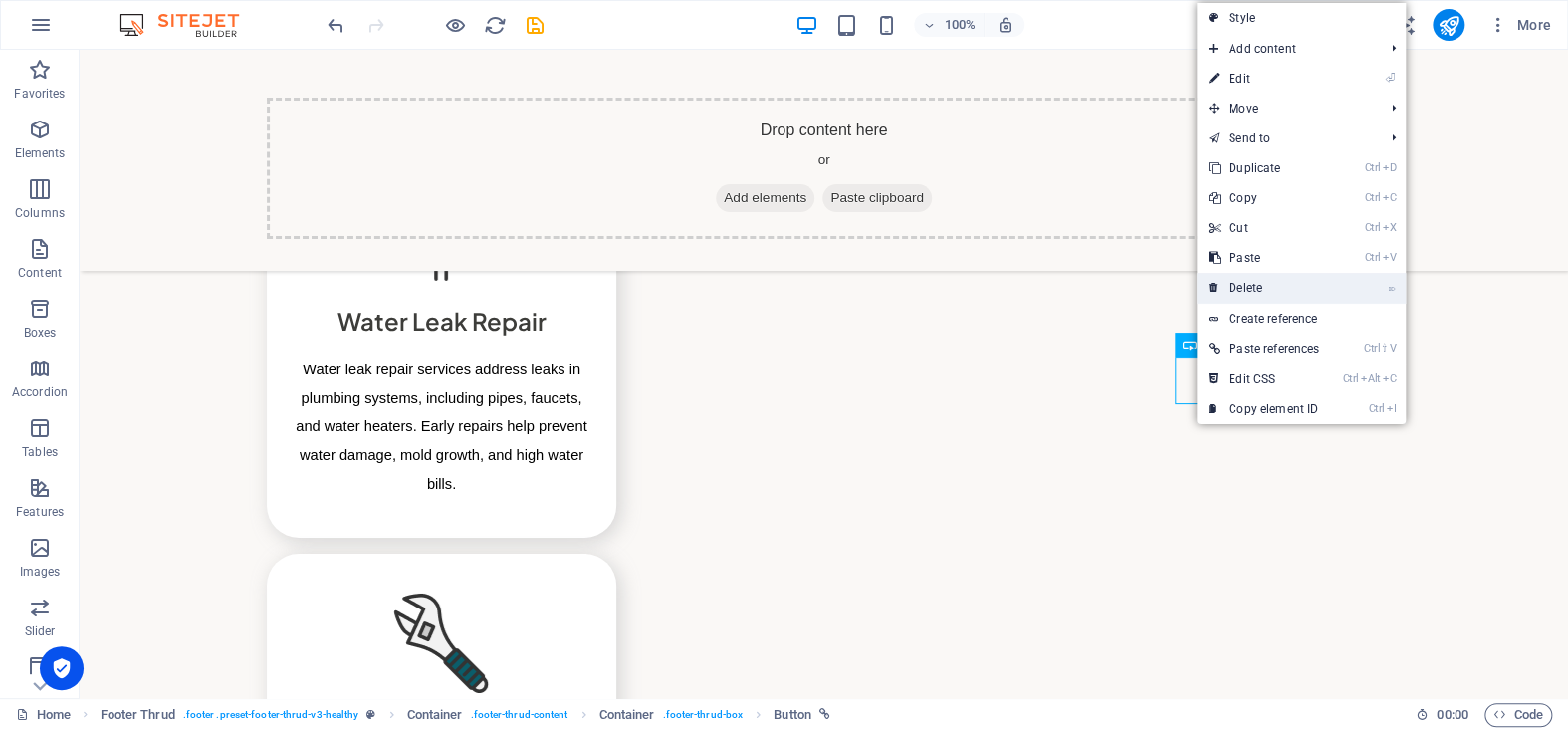 click on "⌦  Delete" at bounding box center [1263, 288] 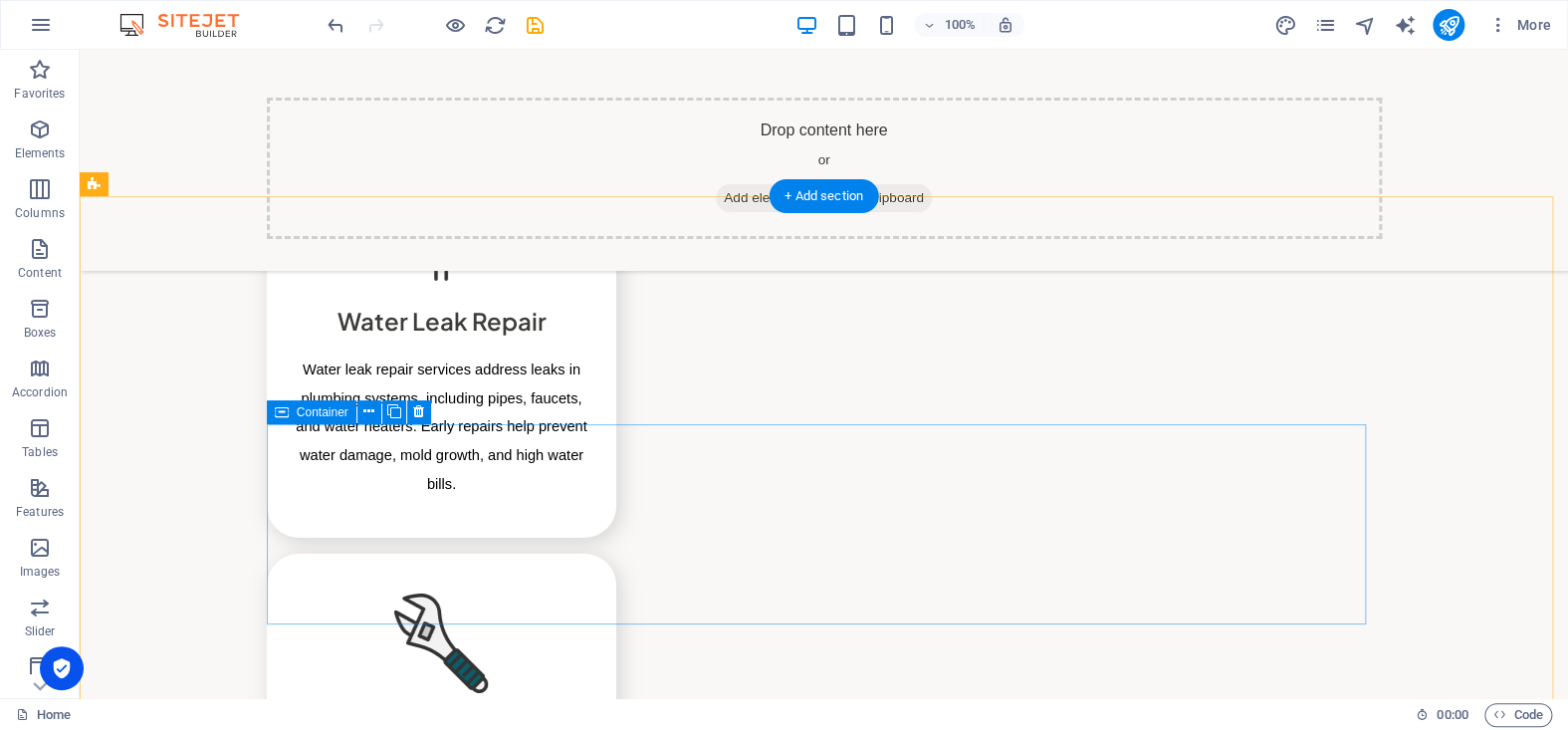 scroll, scrollTop: 3355, scrollLeft: 0, axis: vertical 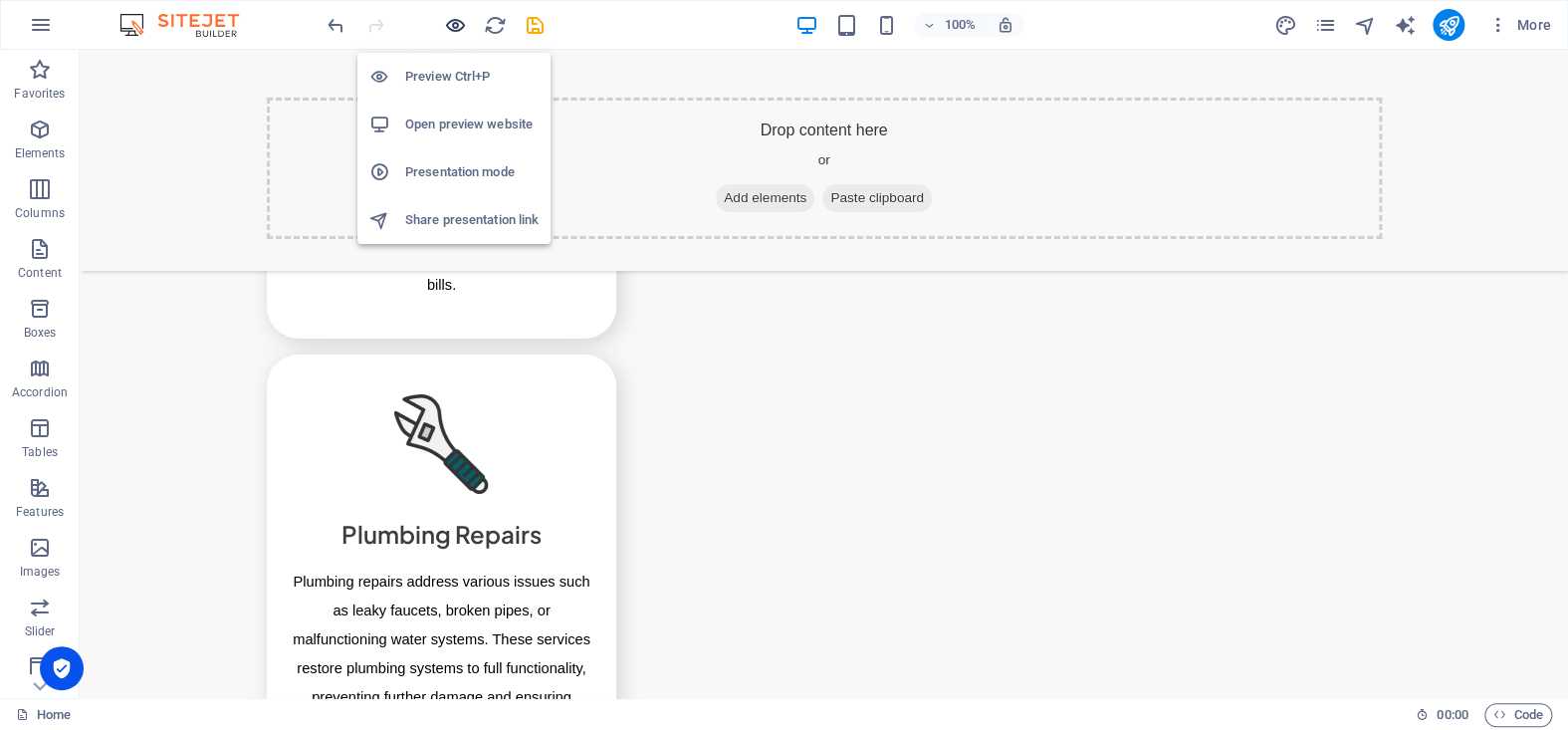 click at bounding box center [455, 25] 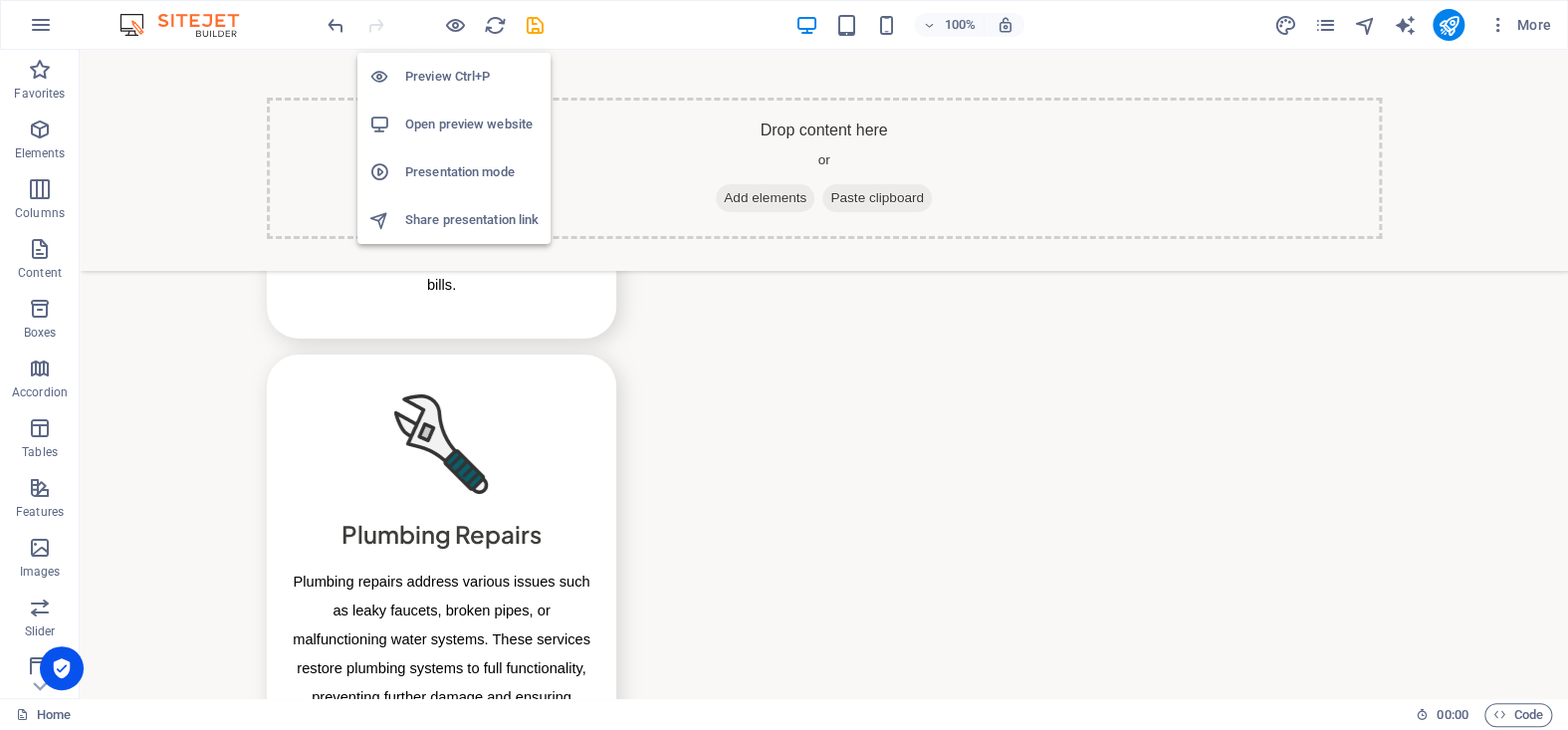 scroll, scrollTop: 2974, scrollLeft: 0, axis: vertical 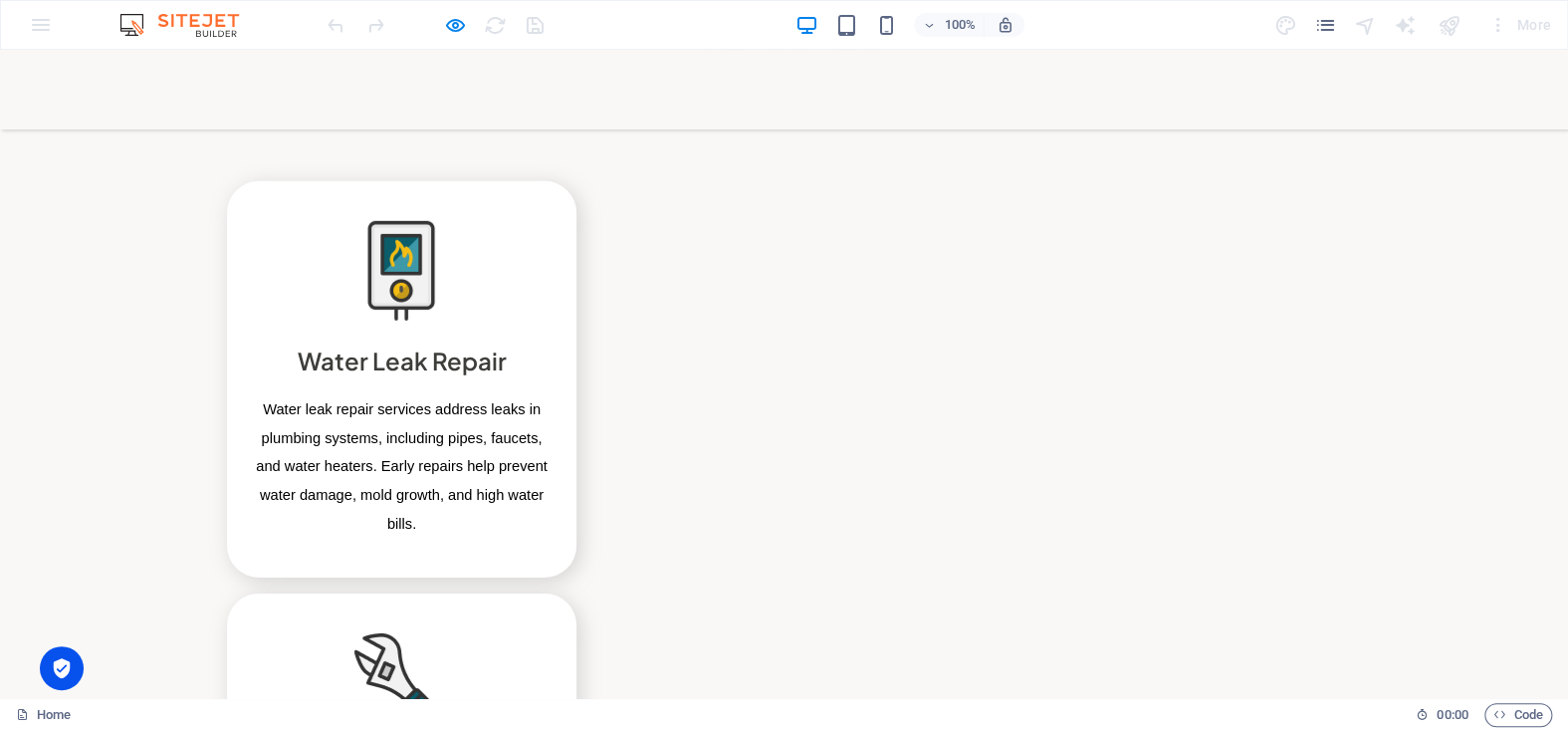 click on "Drop content here or  Add elements  Paste clipboard" at bounding box center (784, 3253) 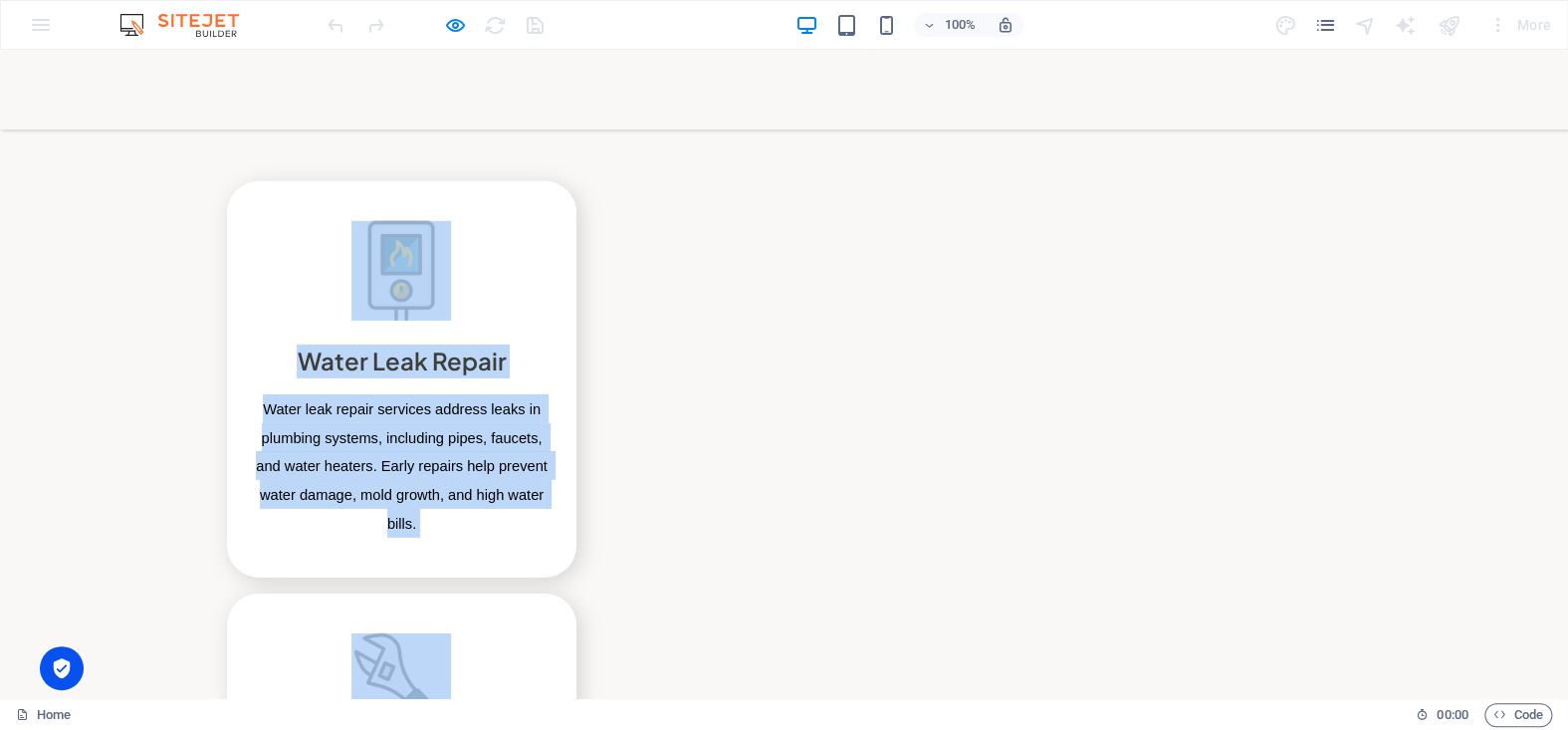 click on "Drop content here or  Add elements  Paste clipboard" at bounding box center (784, 3253) 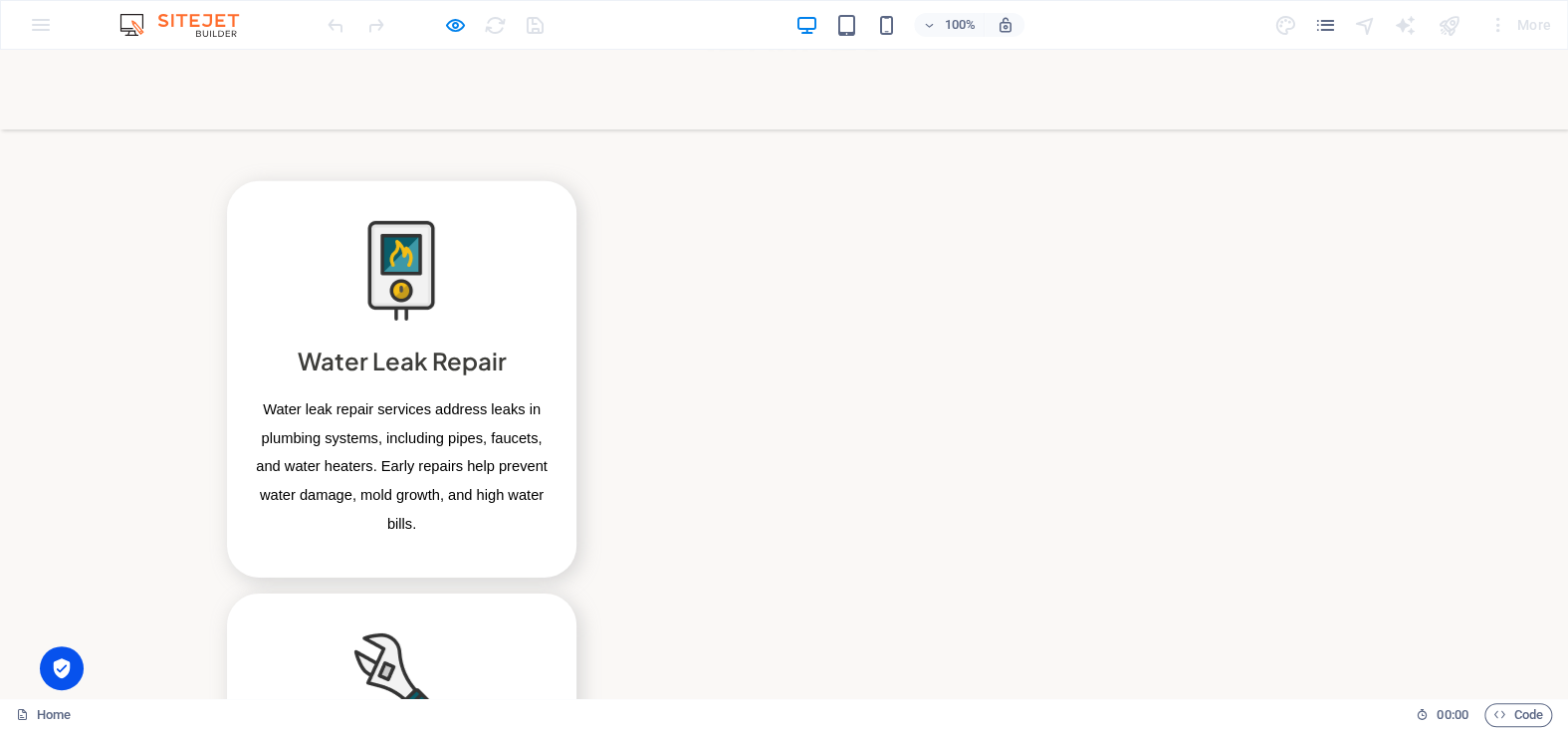 scroll, scrollTop: 2775, scrollLeft: 0, axis: vertical 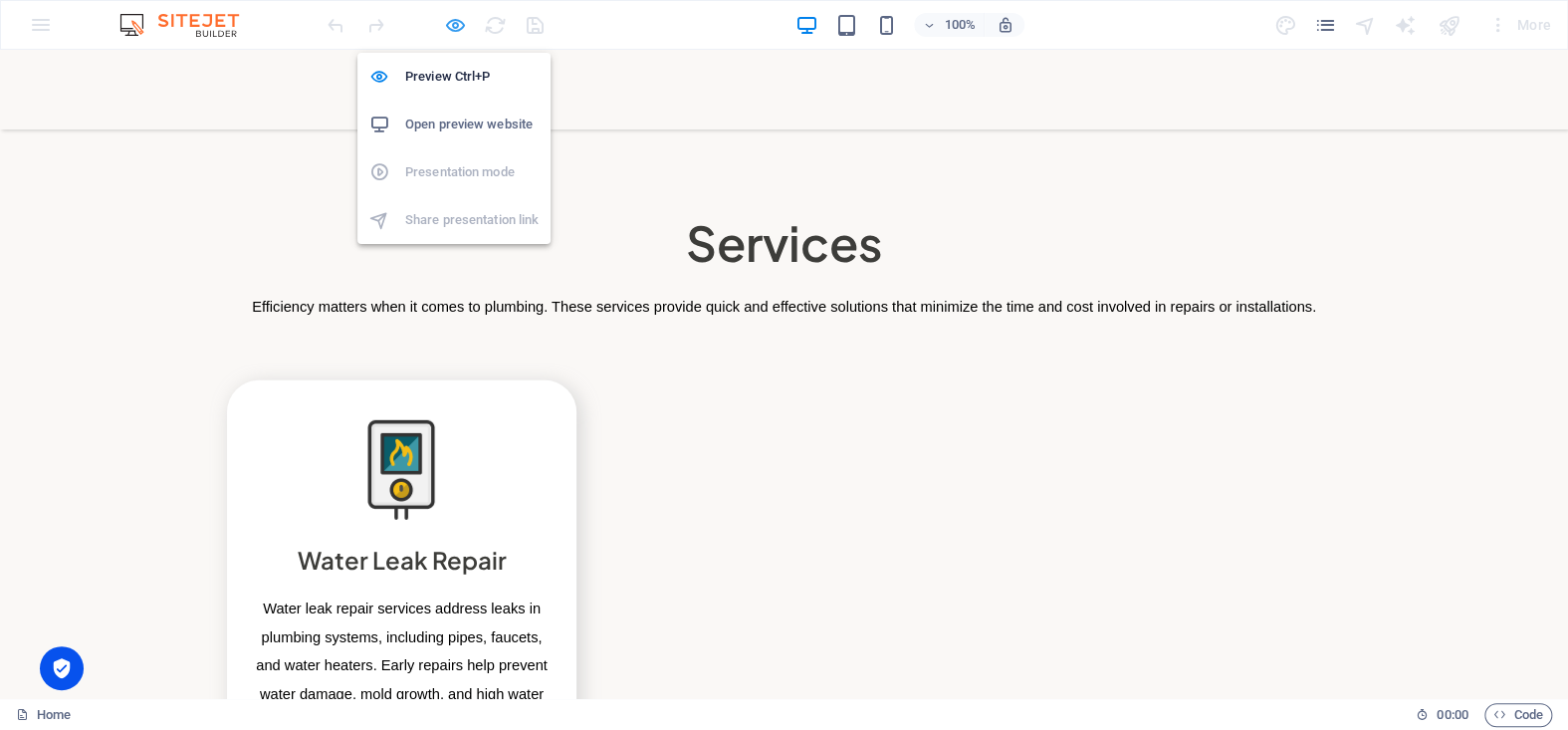 click at bounding box center (455, 25) 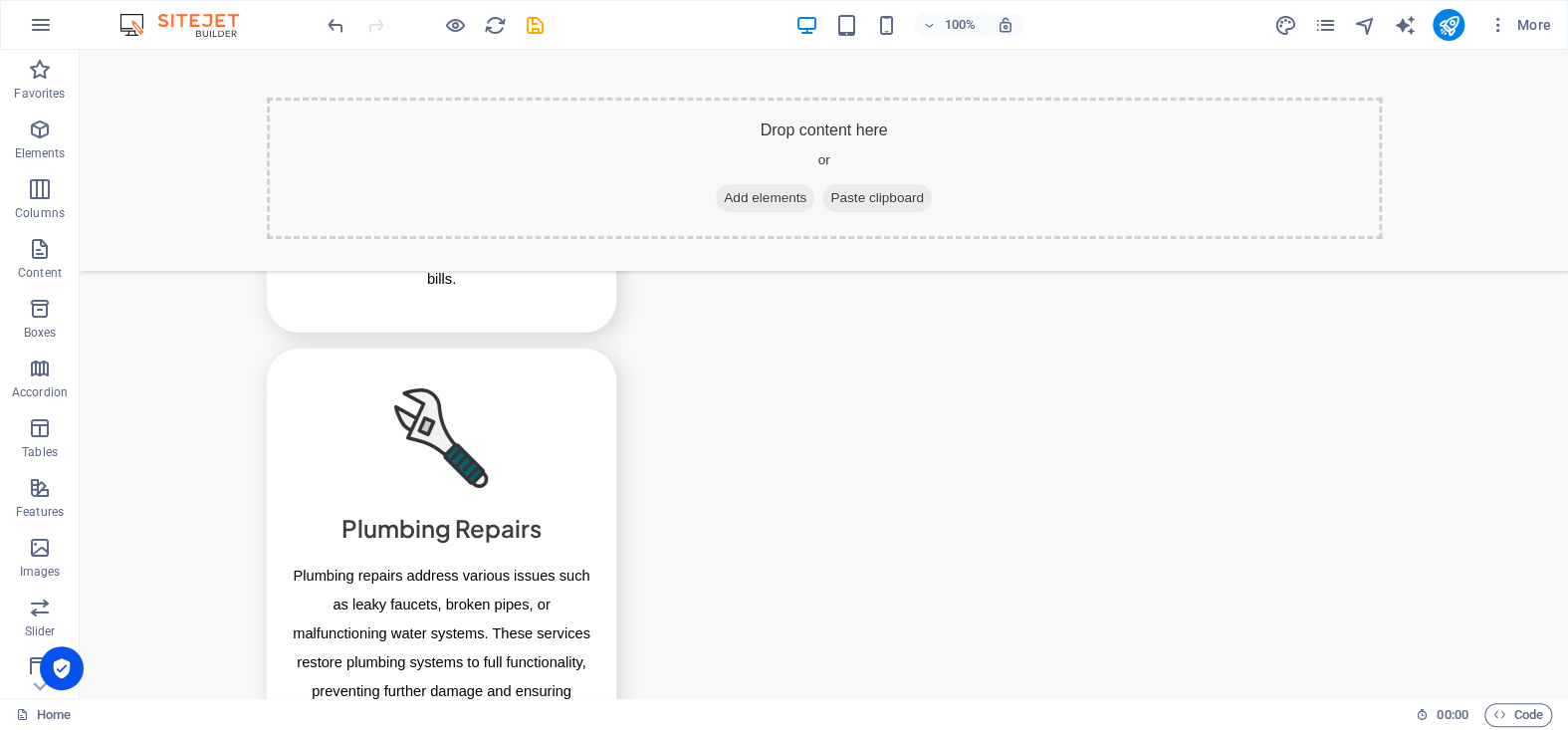 scroll, scrollTop: 2766, scrollLeft: 0, axis: vertical 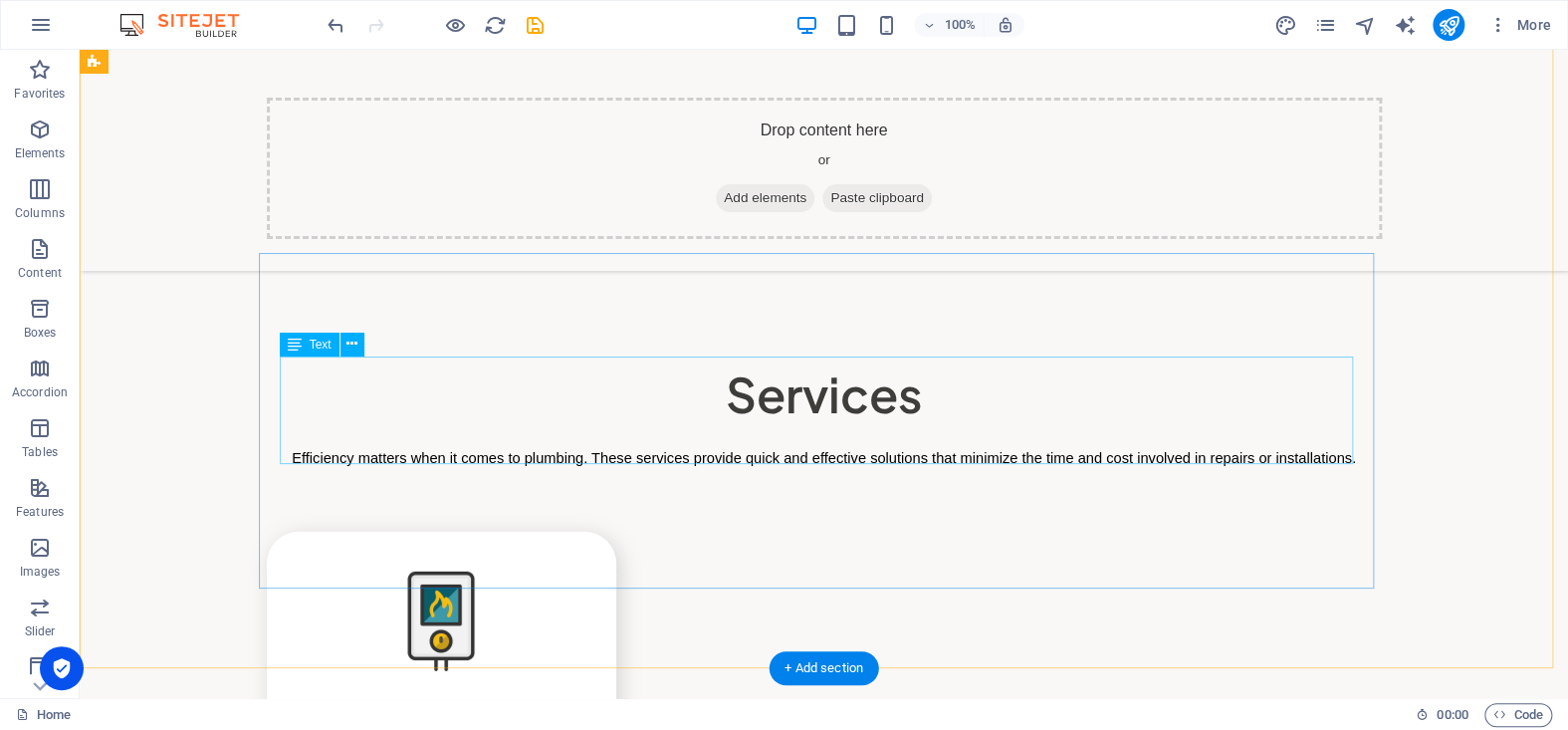 click on "Prime Brooklyn Plumber & HVAC Services provides plumbing and HVAC support in [GEOGRAPHIC_DATA], [GEOGRAPHIC_DATA]. Whether it's an urgent issue or a planned setup, timely help is available to manage it smoothly. For service inquiries, call [DATE]. Phone lines are open to help schedule your visit when it works best for you." at bounding box center (661, 3195) 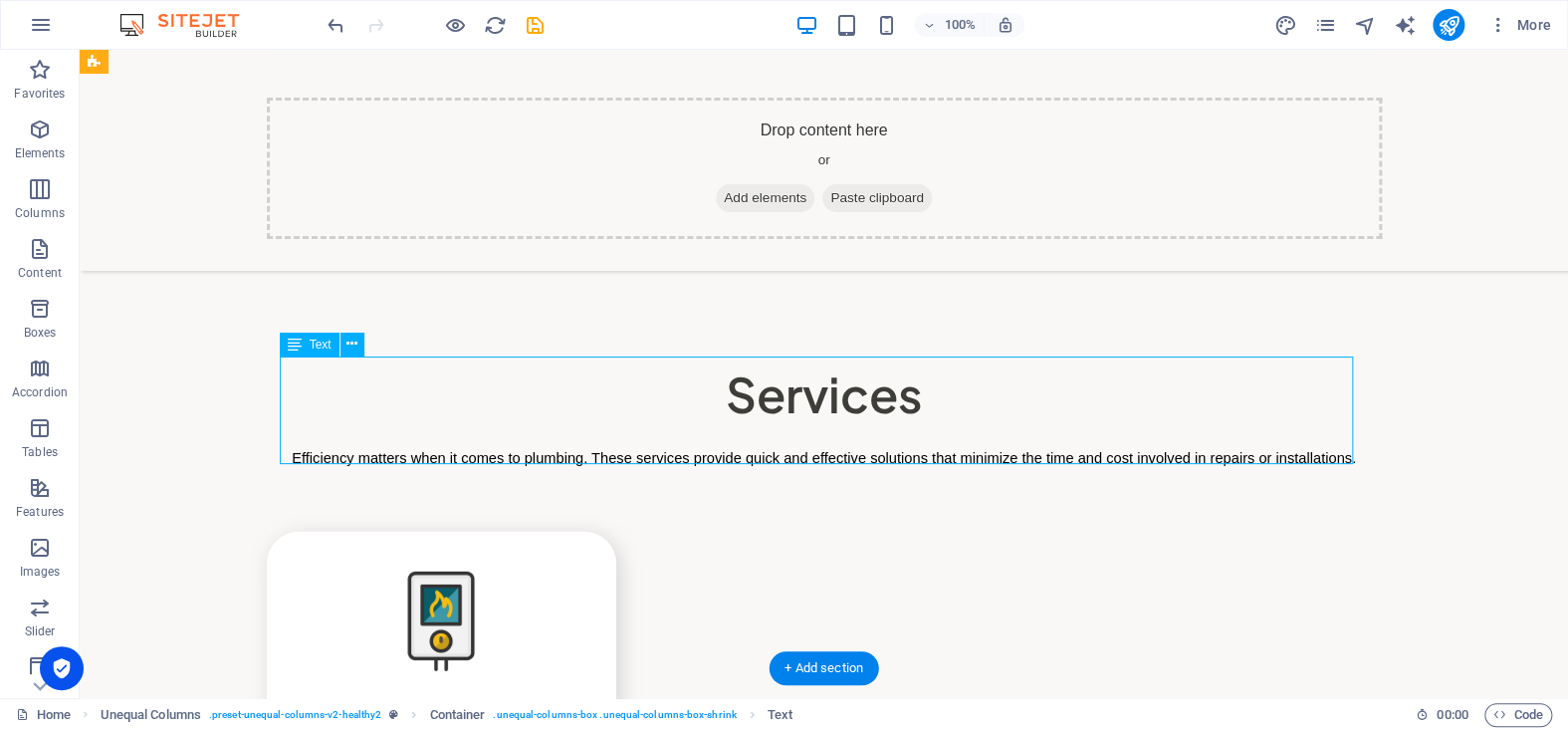 click on "Prime Brooklyn Plumber & HVAC Services provides plumbing and HVAC support in [GEOGRAPHIC_DATA], [GEOGRAPHIC_DATA]. Whether it's an urgent issue or a planned setup, timely help is available to manage it smoothly. For service inquiries, call [DATE]. Phone lines are open to help schedule your visit when it works best for you." at bounding box center [661, 3195] 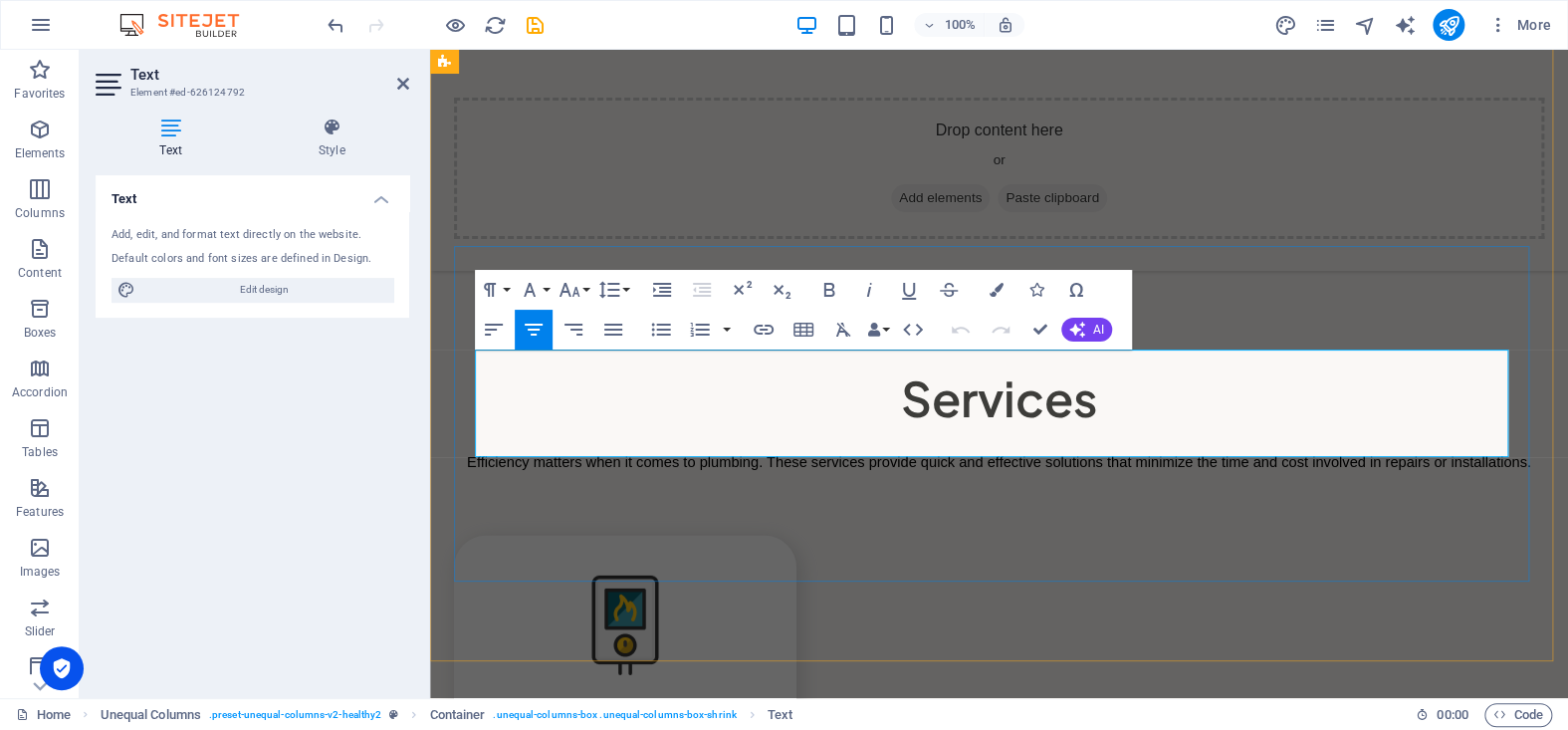 scroll, scrollTop: 2751, scrollLeft: 0, axis: vertical 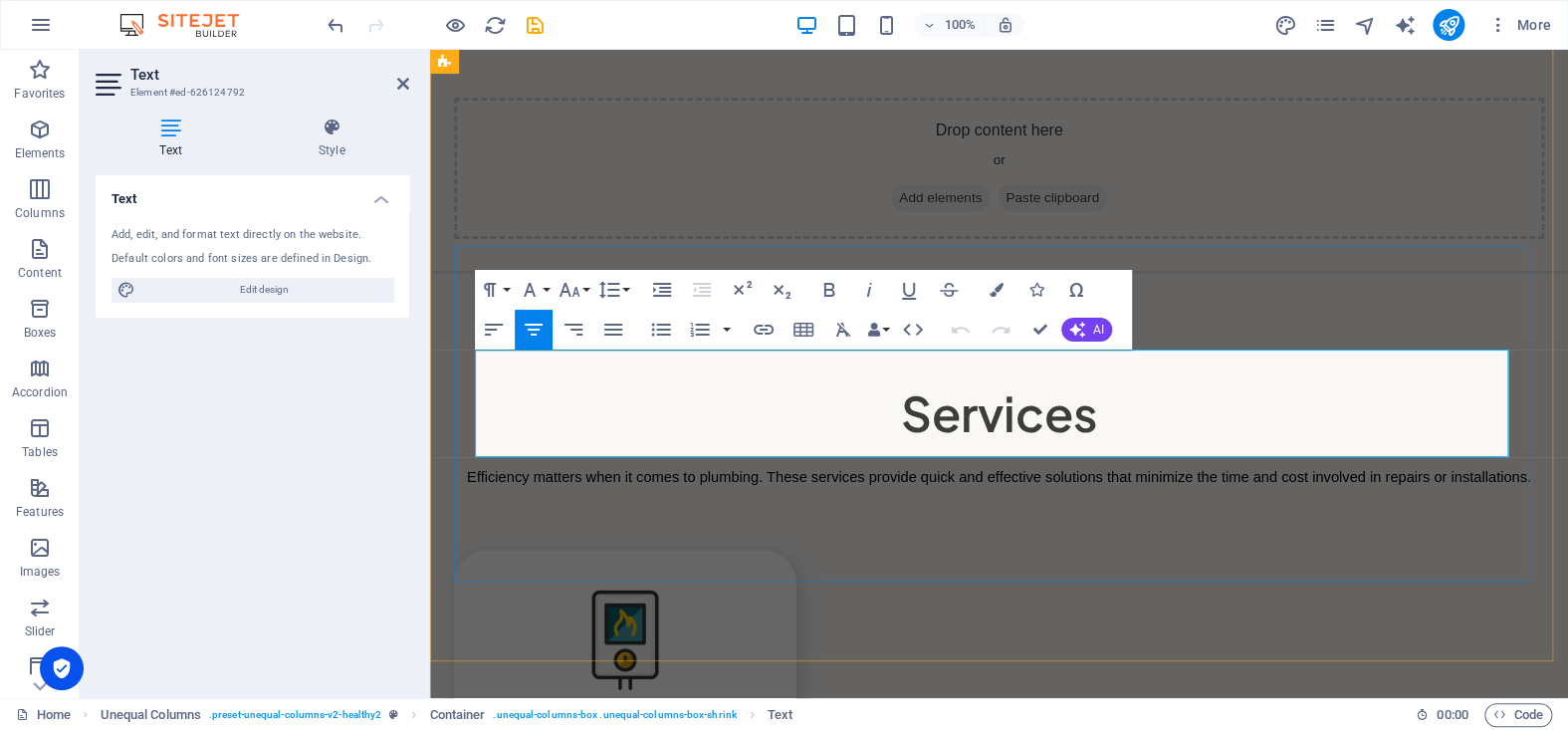 drag, startPoint x: 742, startPoint y: 361, endPoint x: 561, endPoint y: 375, distance: 181.54063 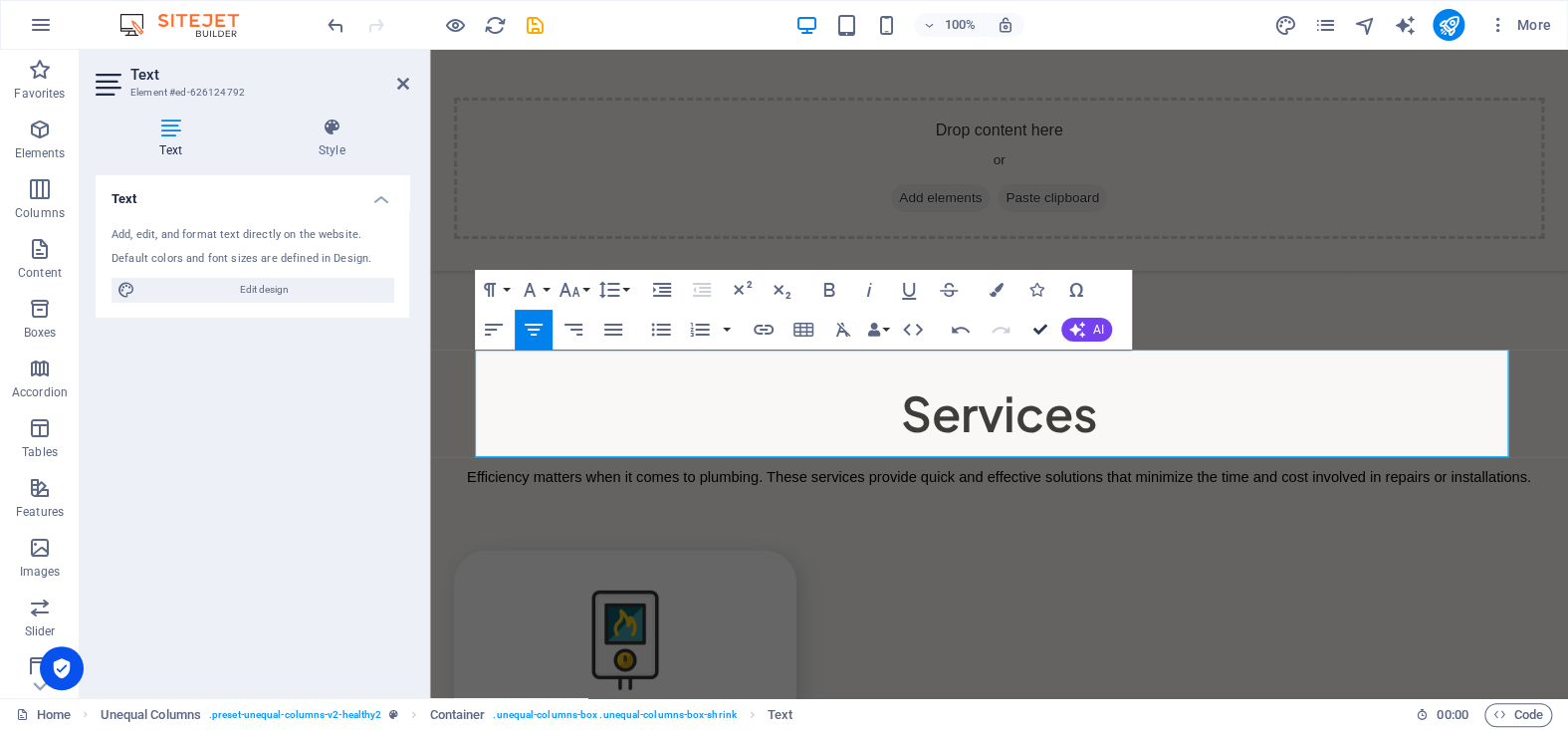 drag, startPoint x: 1036, startPoint y: 328, endPoint x: 959, endPoint y: 278, distance: 91.80959 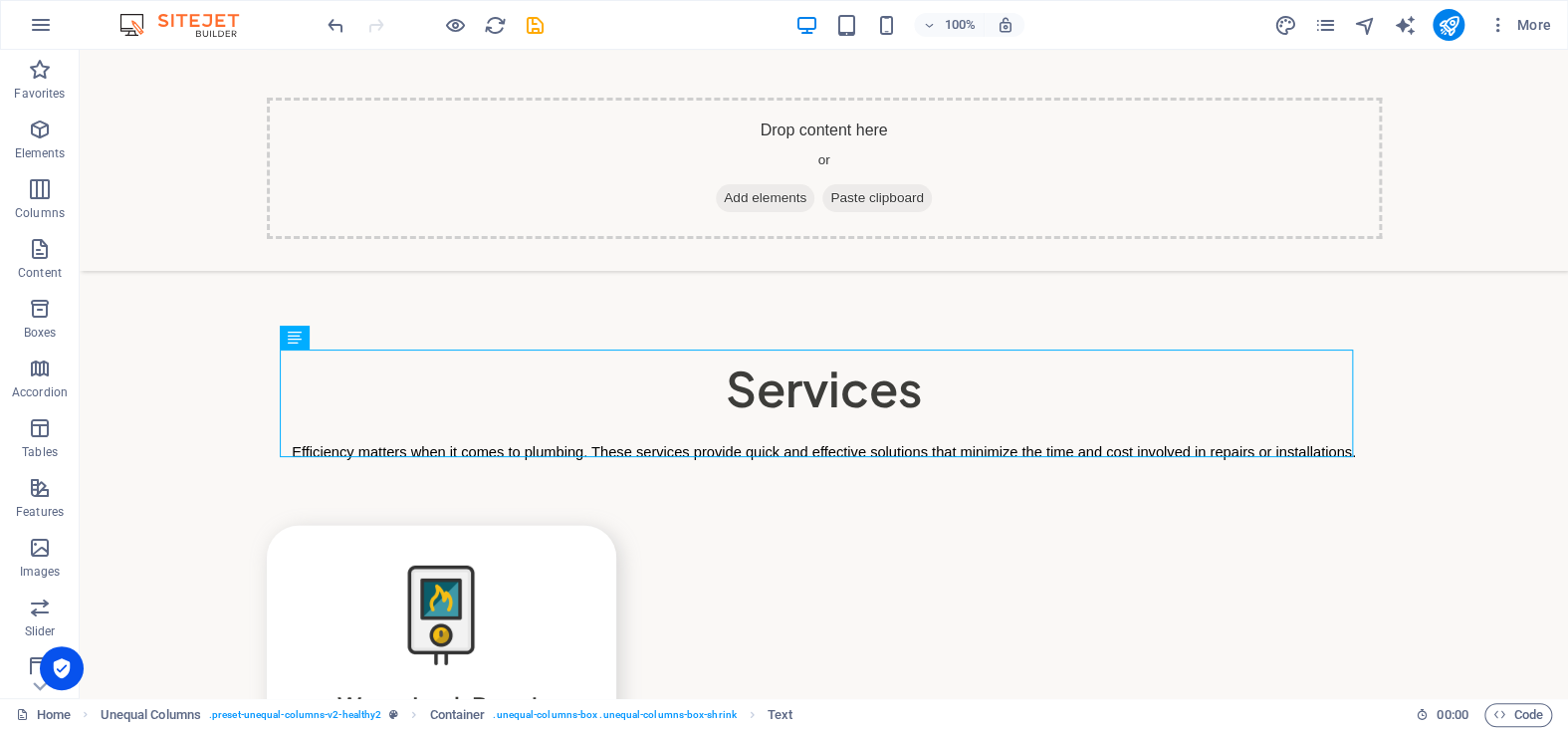 scroll, scrollTop: 2283, scrollLeft: 0, axis: vertical 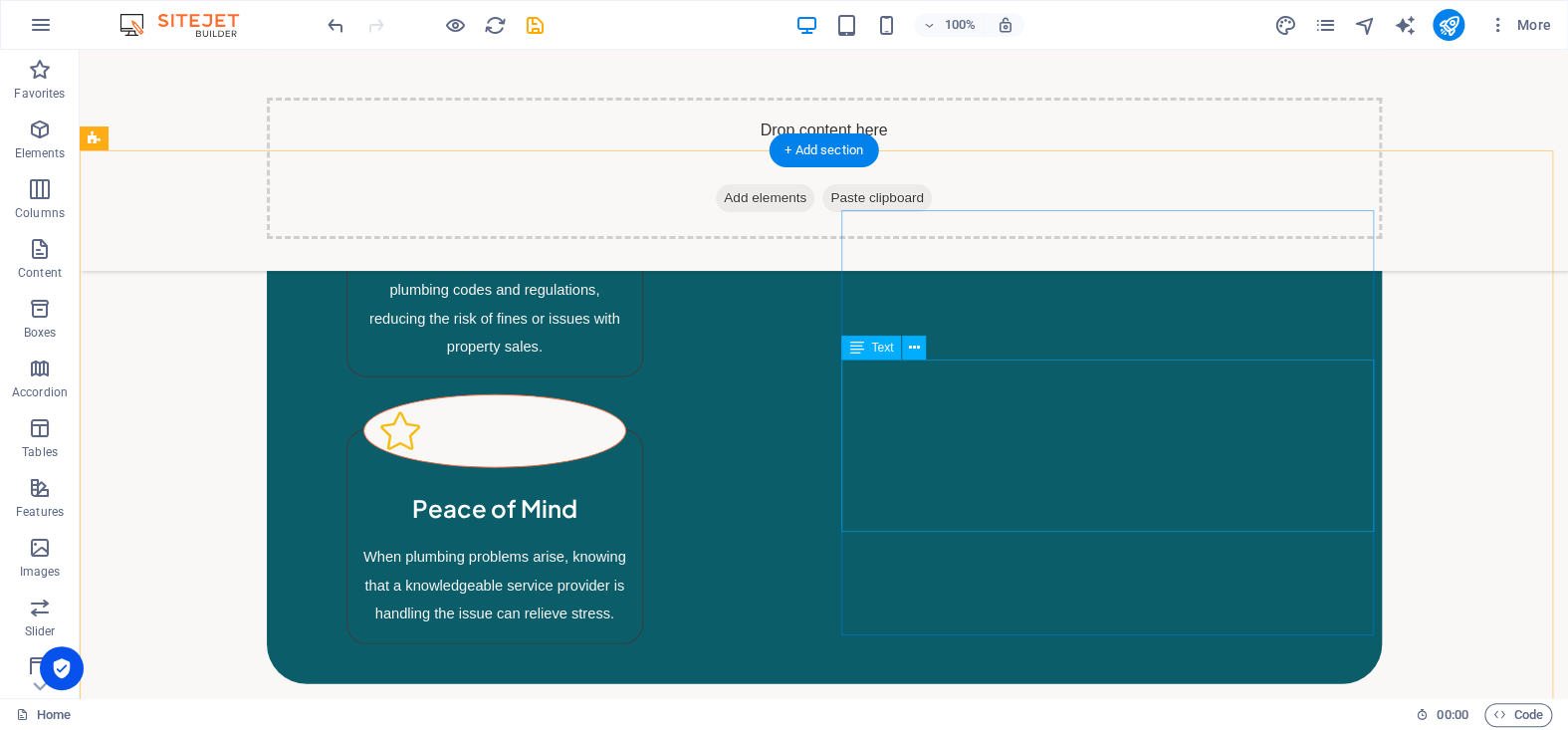 click on "Prime Brooklyn Plumber & HVAC Services provide assistance in identifying plumbing issues, addressing malfunctioning components, and handling routine upkeep. These efforts aim to resolve present concerns while supporting the ongoing function of the system, helping reduce the chances of repeated disruptions in daily life." at bounding box center (661, 3323) 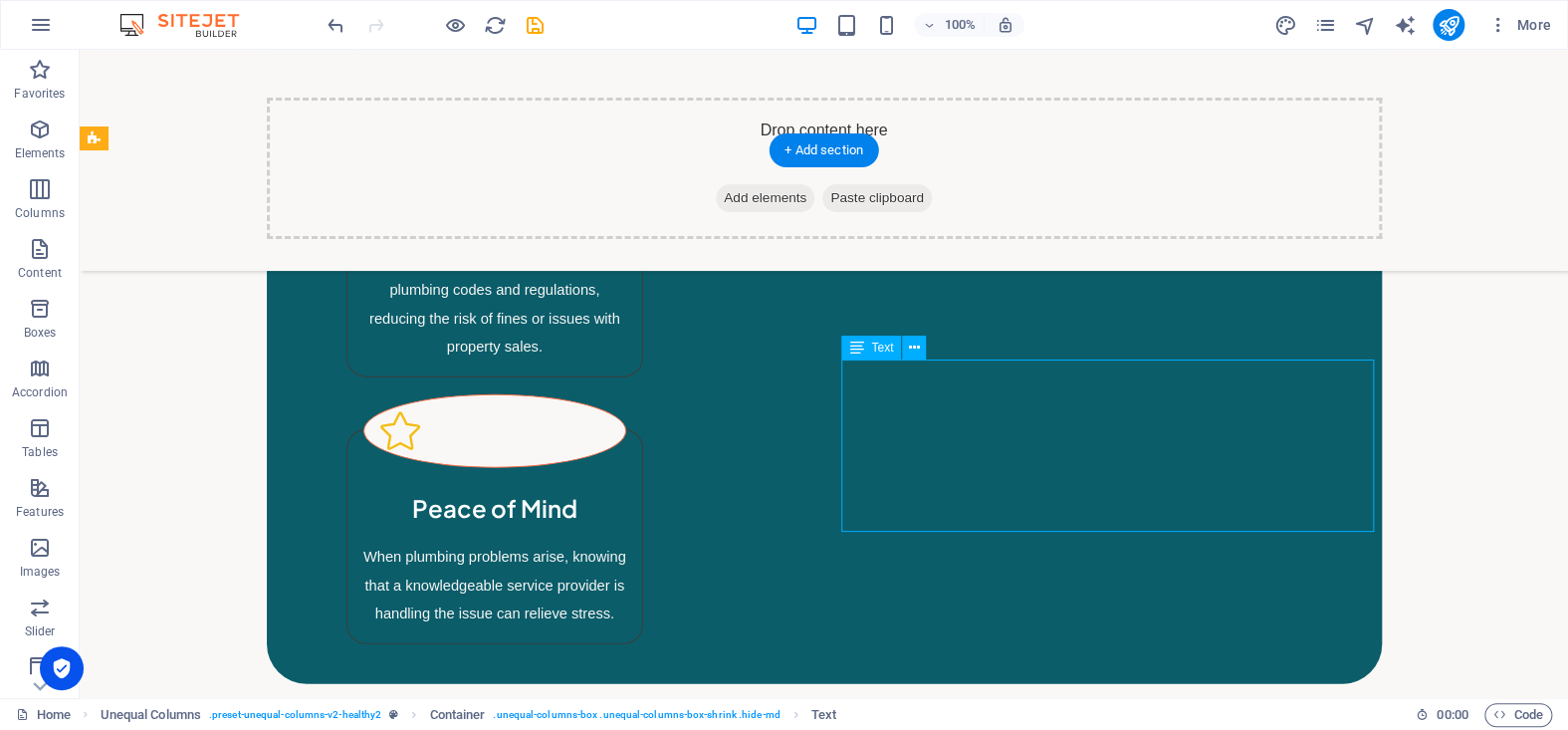 click on "Prime Brooklyn Plumber & HVAC Services provide assistance in identifying plumbing issues, addressing malfunctioning components, and handling routine upkeep. These efforts aim to resolve present concerns while supporting the ongoing function of the system, helping reduce the chances of repeated disruptions in daily life." at bounding box center (661, 3323) 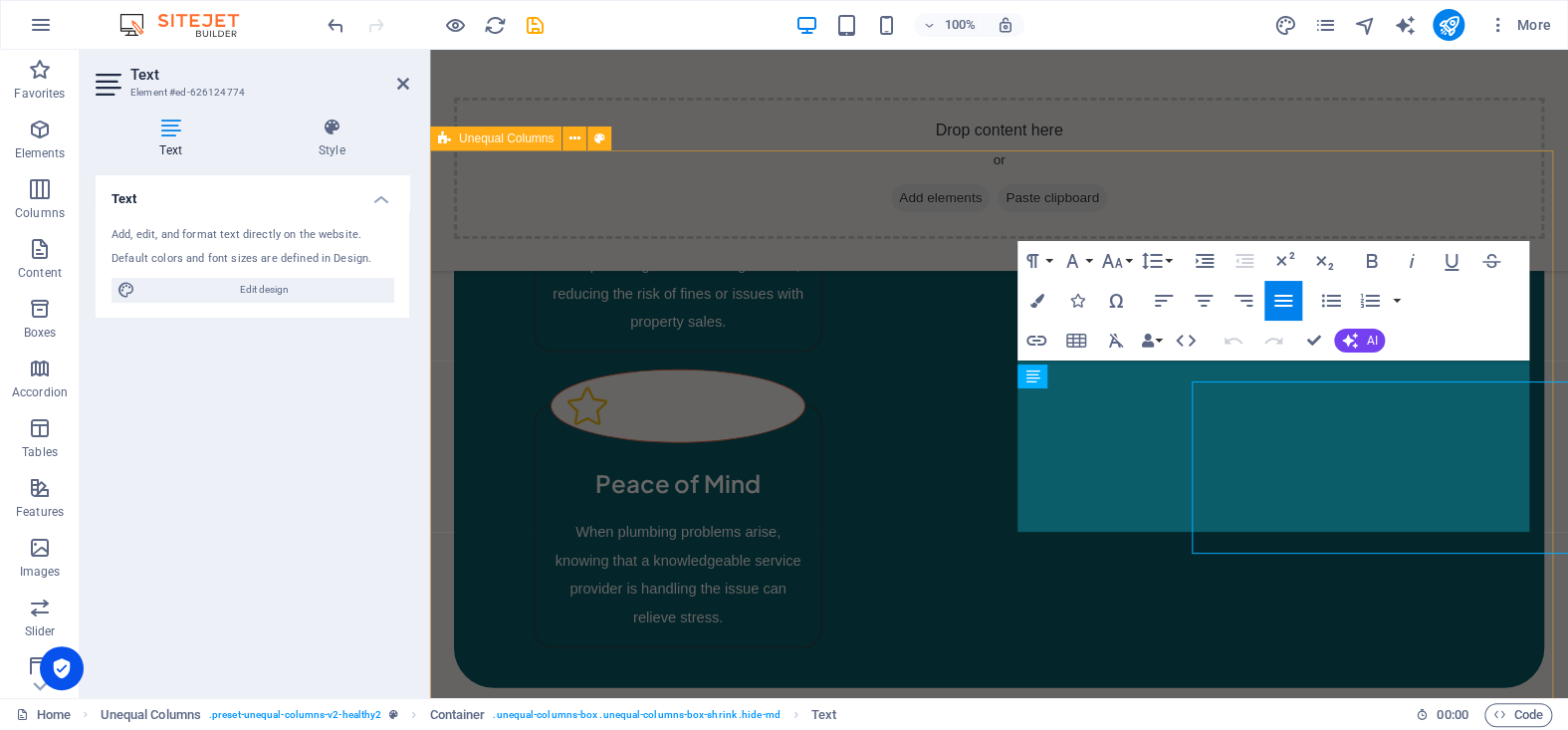 scroll, scrollTop: 2262, scrollLeft: 0, axis: vertical 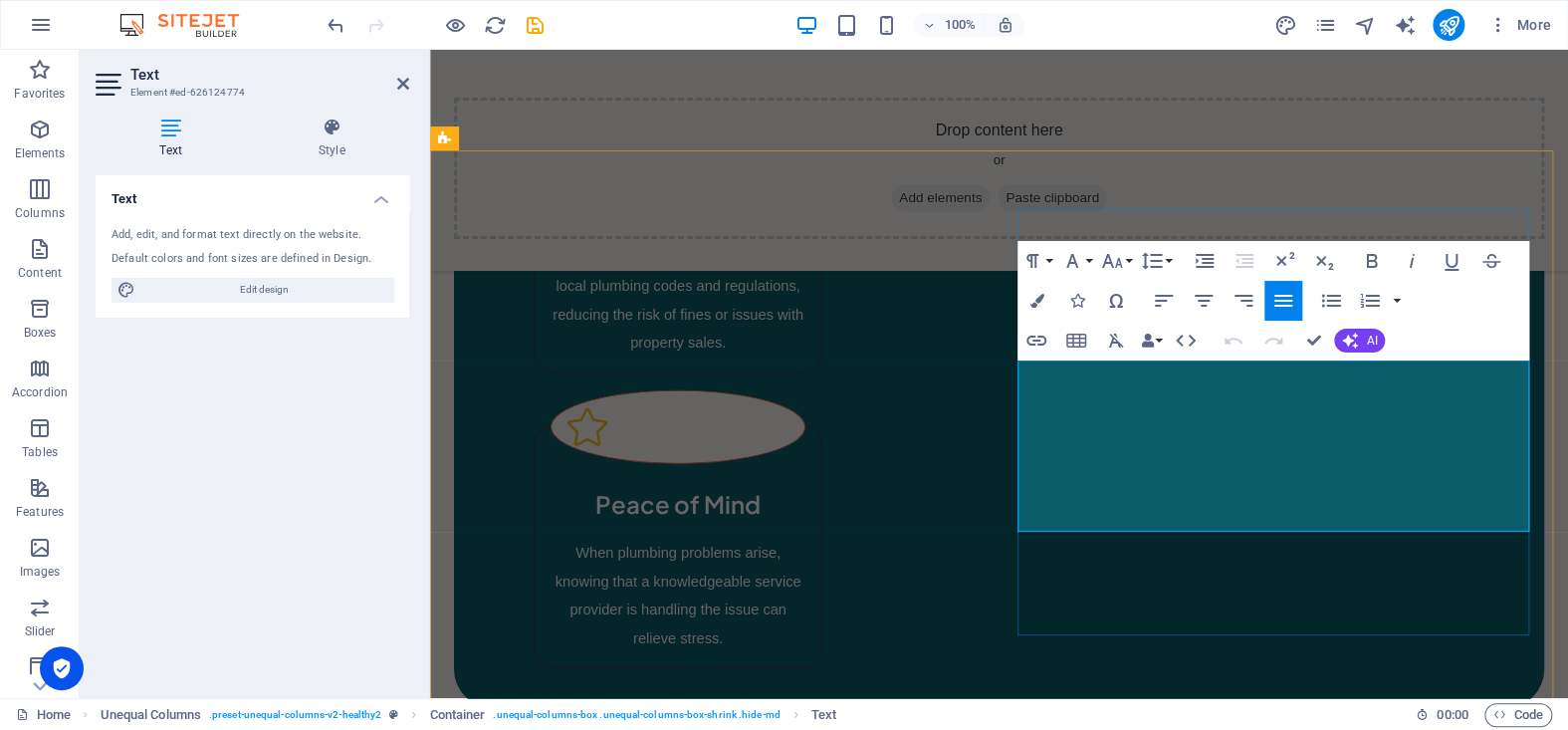 drag, startPoint x: 1351, startPoint y: 376, endPoint x: 1033, endPoint y: 378, distance: 318.00629 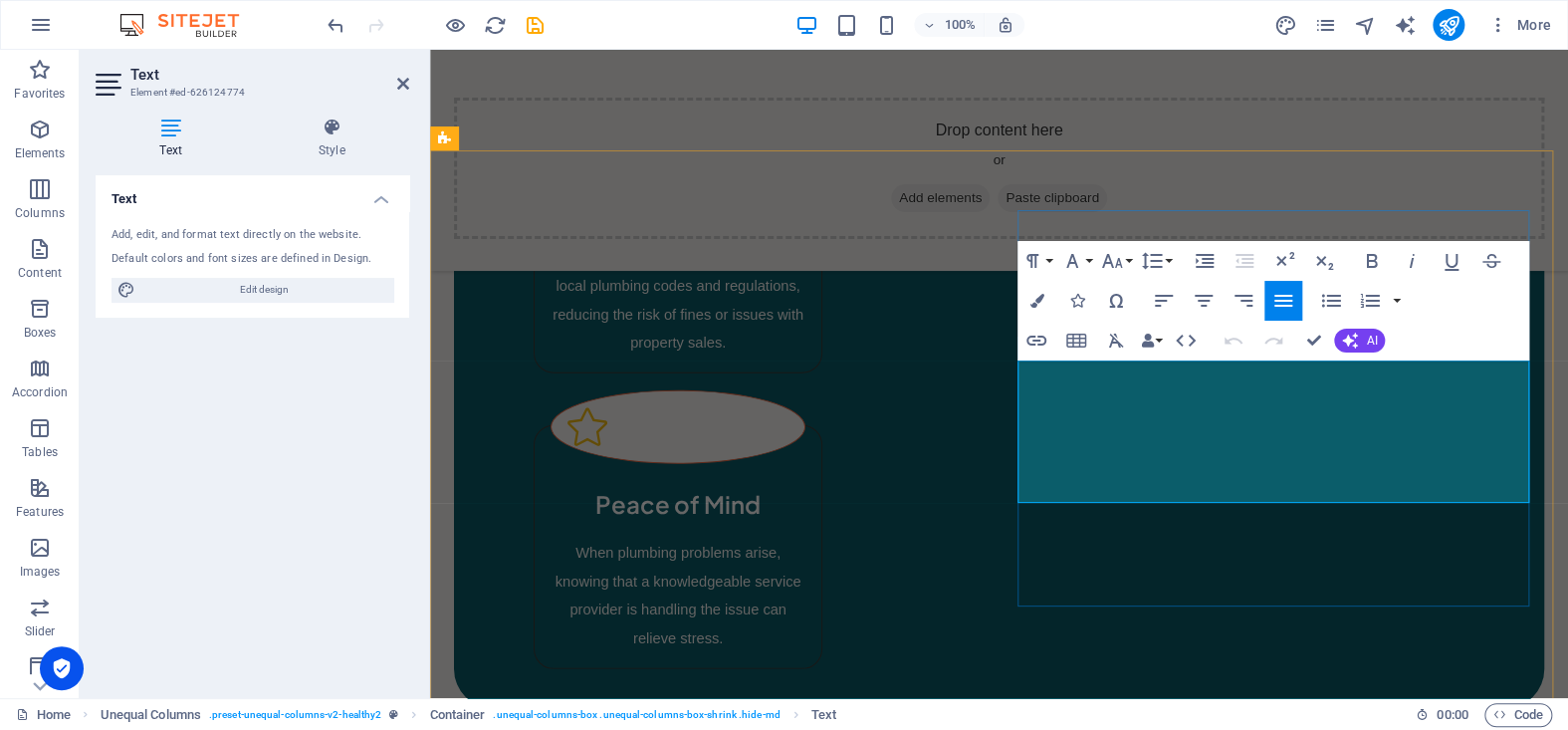 type 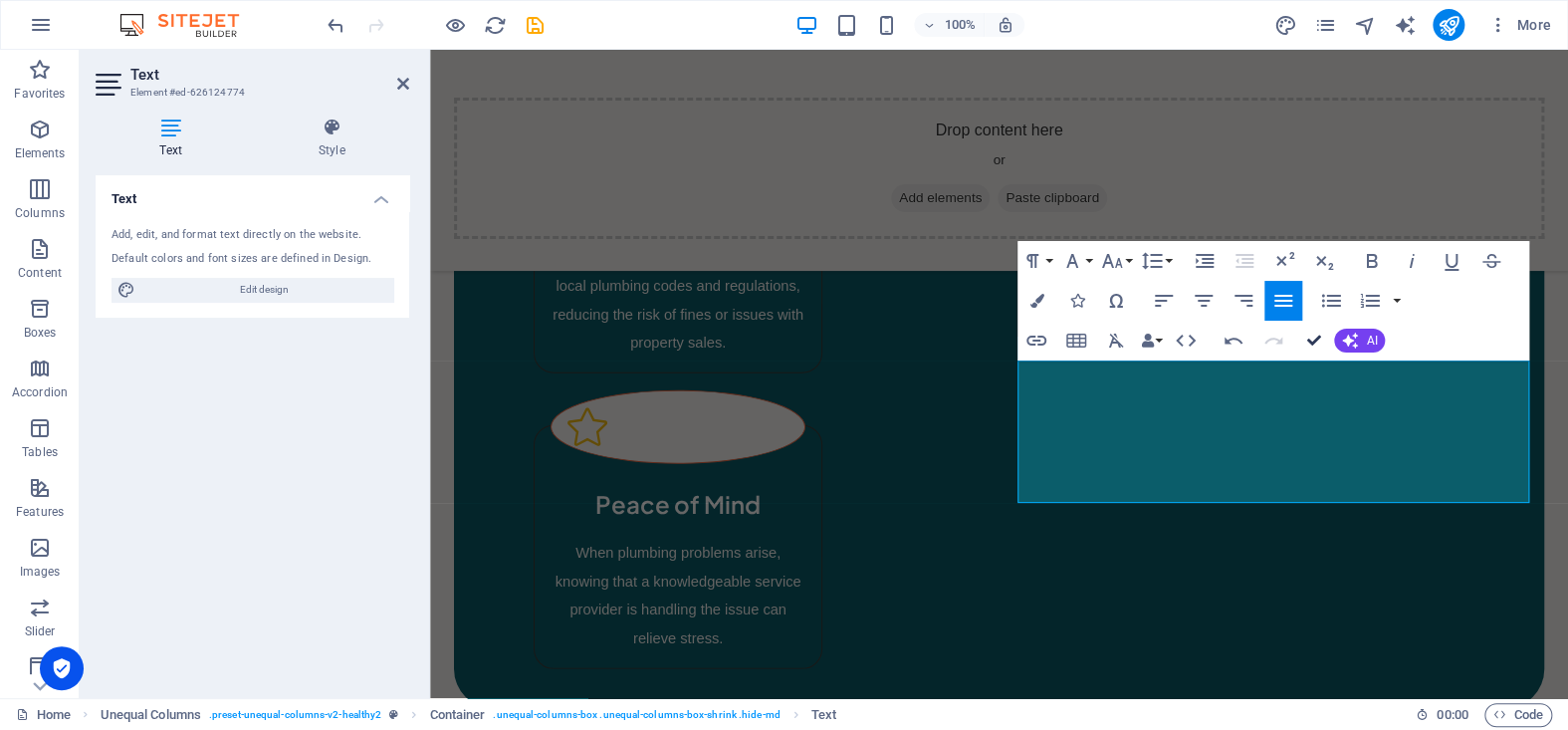 drag, startPoint x: 1307, startPoint y: 343, endPoint x: 1232, endPoint y: 296, distance: 88.509886 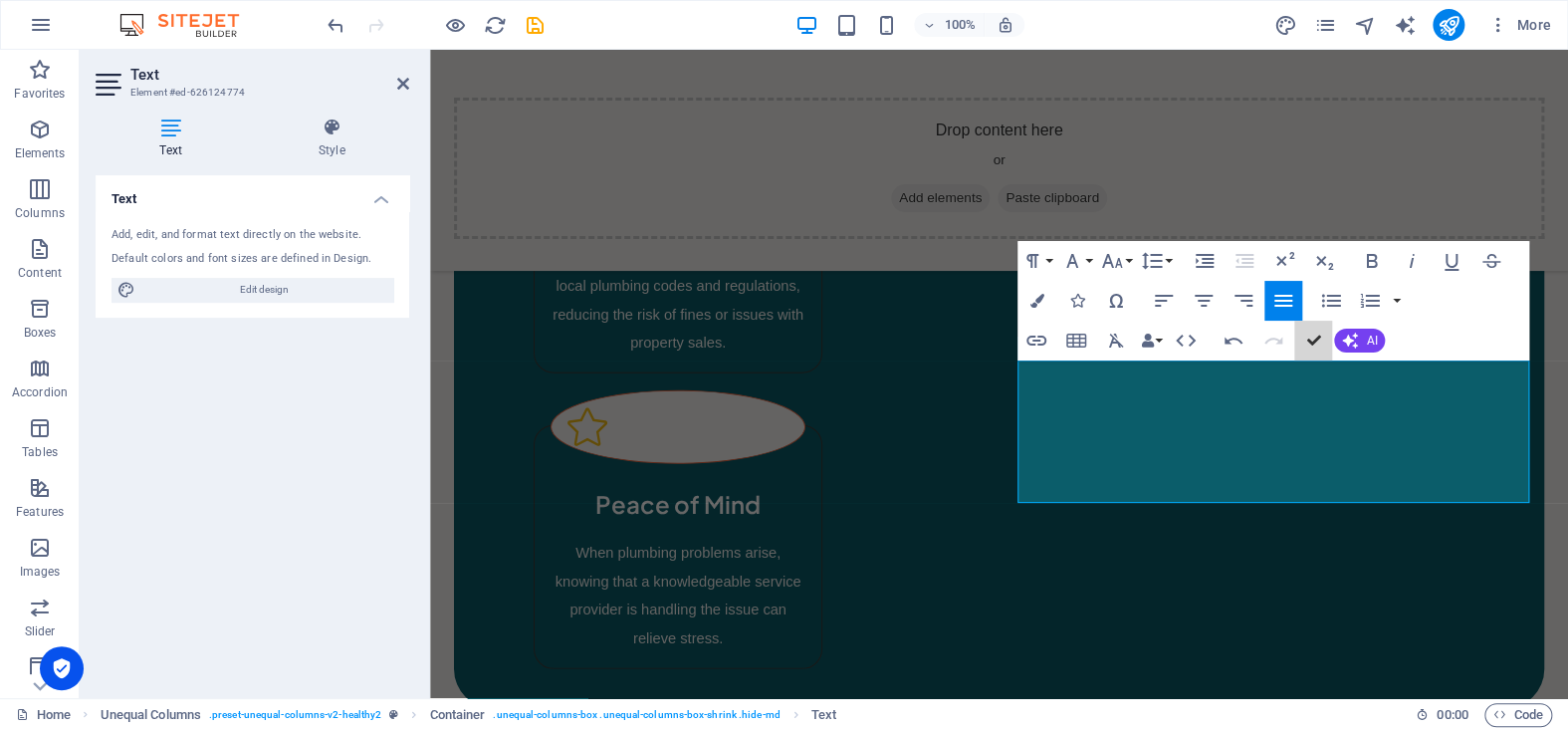 scroll, scrollTop: 2283, scrollLeft: 0, axis: vertical 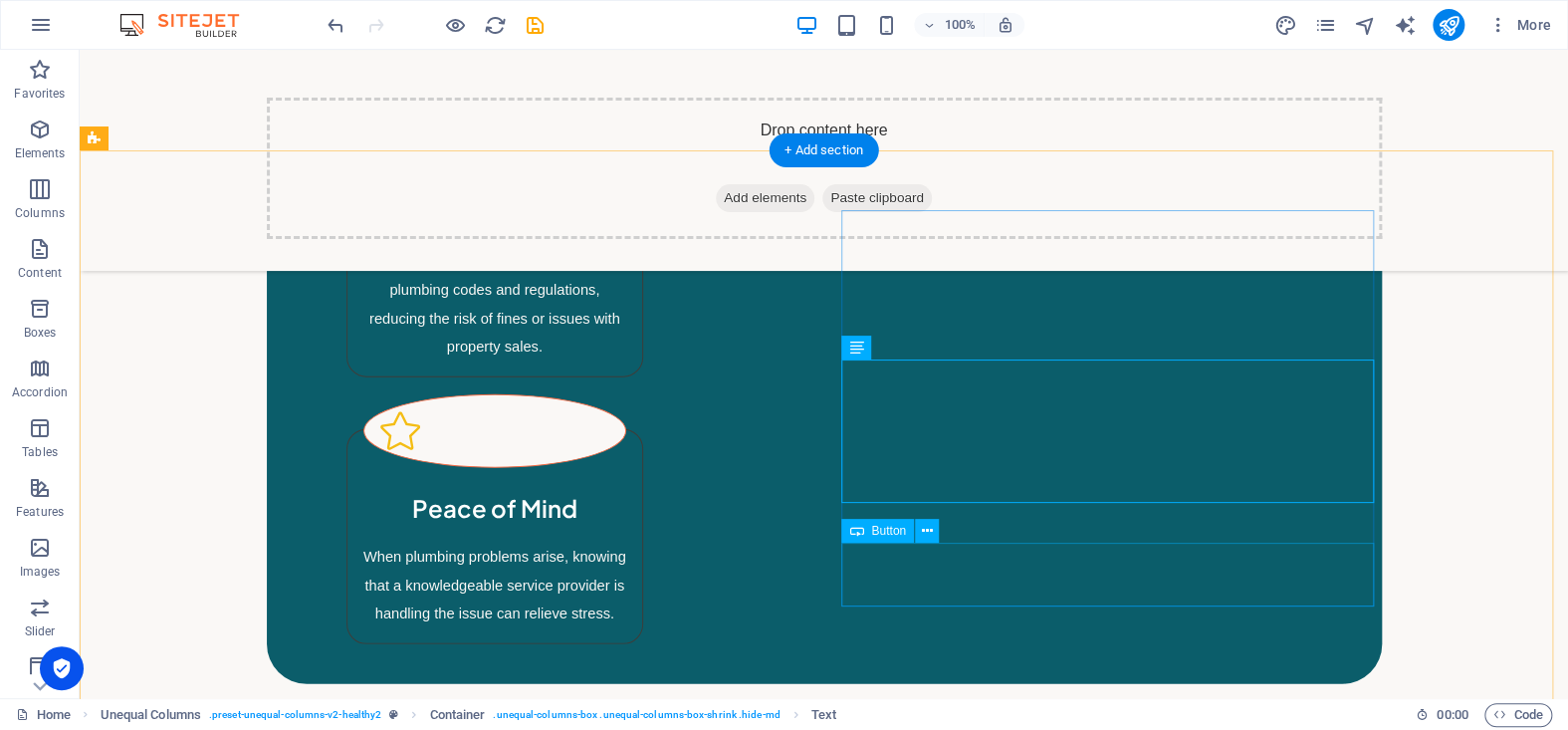click on "[PHONE_NUMBER]" at bounding box center [661, 3438] 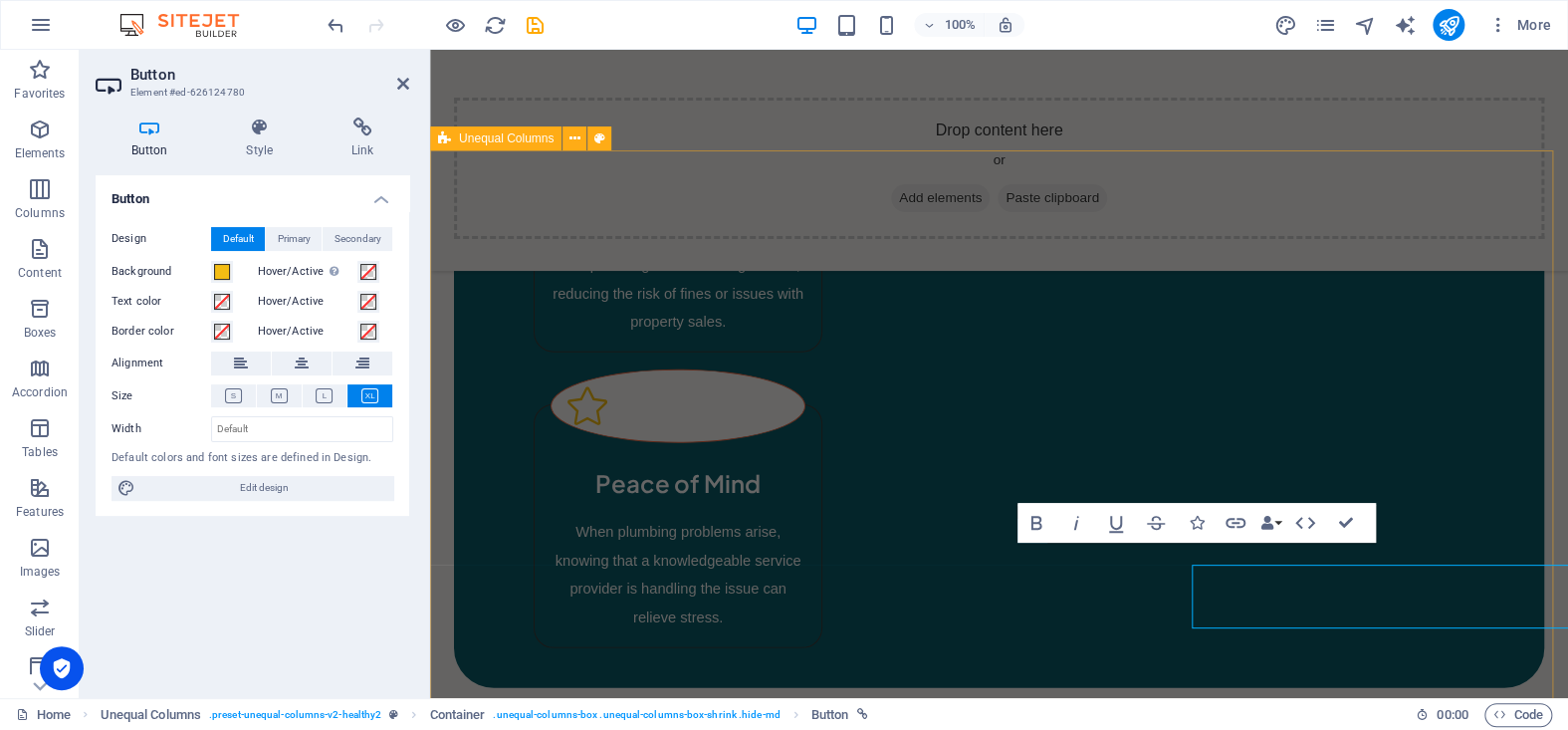scroll, scrollTop: 2262, scrollLeft: 0, axis: vertical 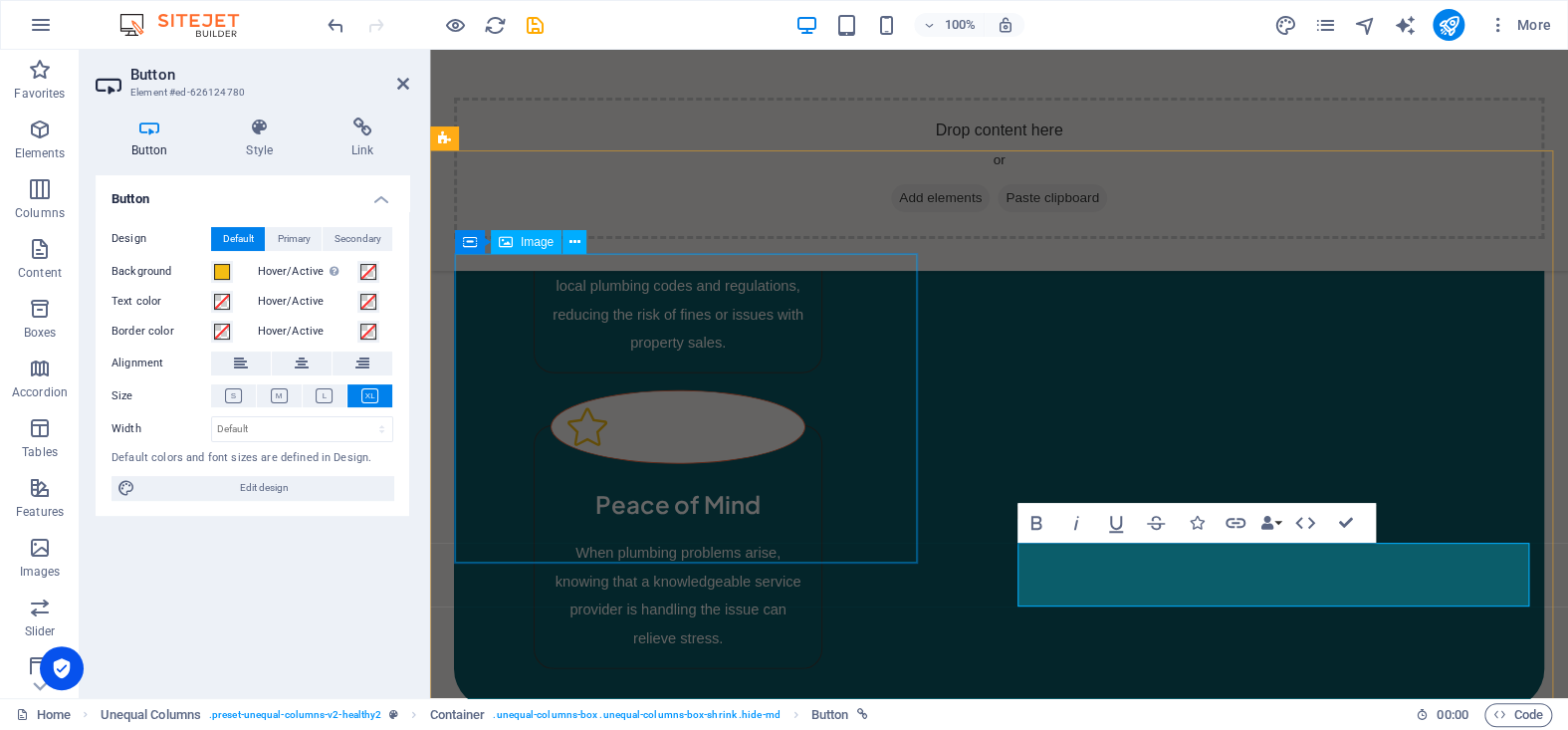 type 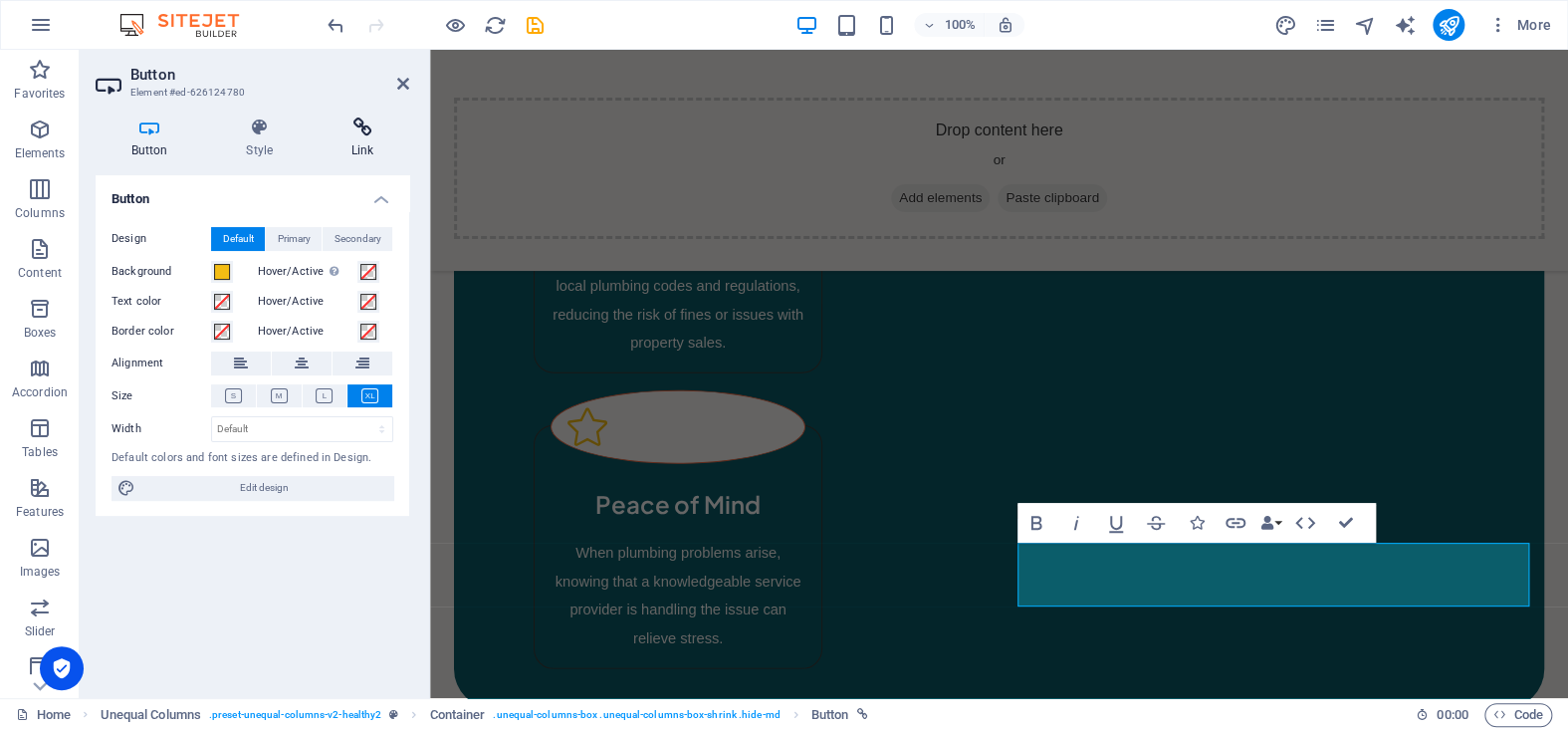 click on "Link" at bounding box center (362, 138) 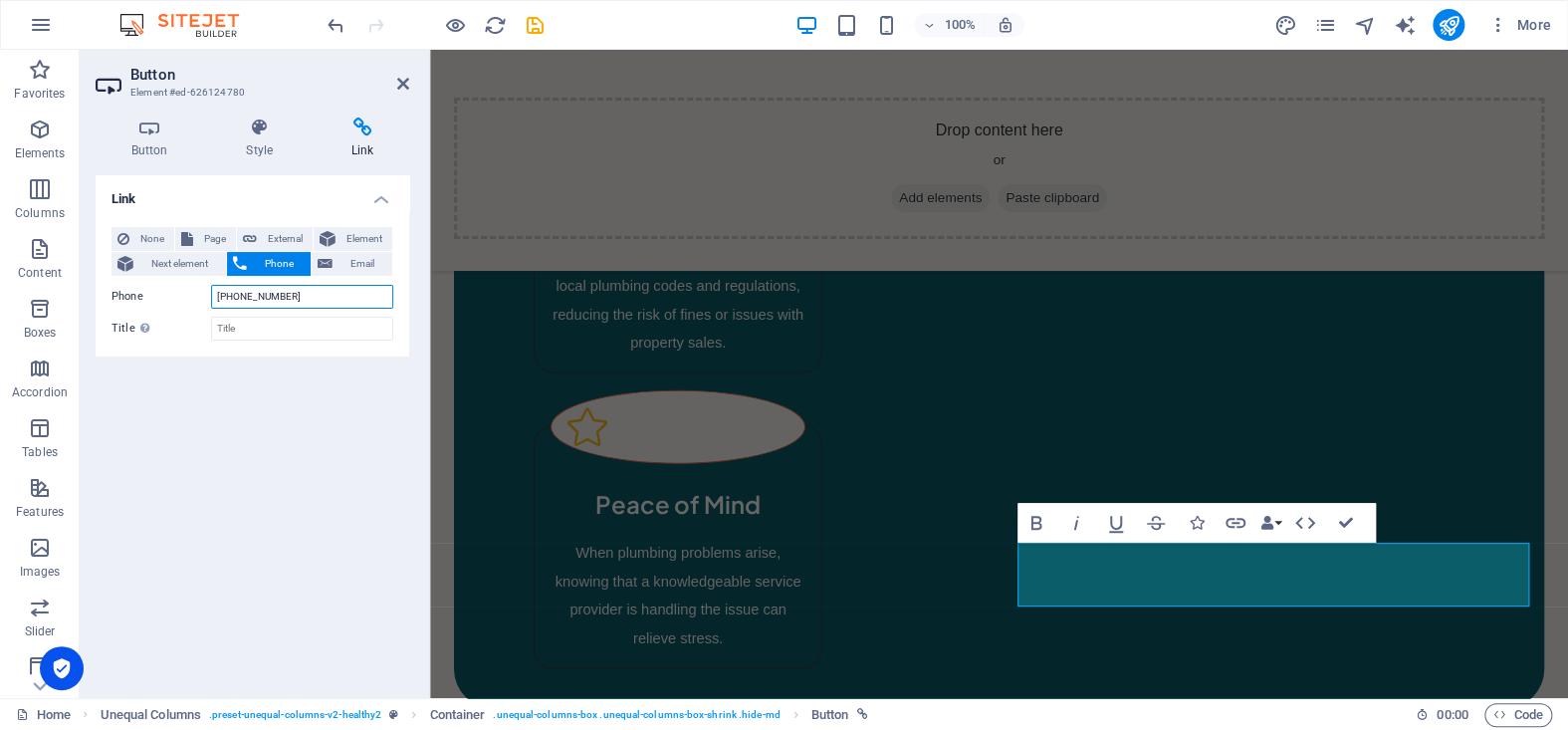 click on "[PHONE_NUMBER]" at bounding box center [302, 297] 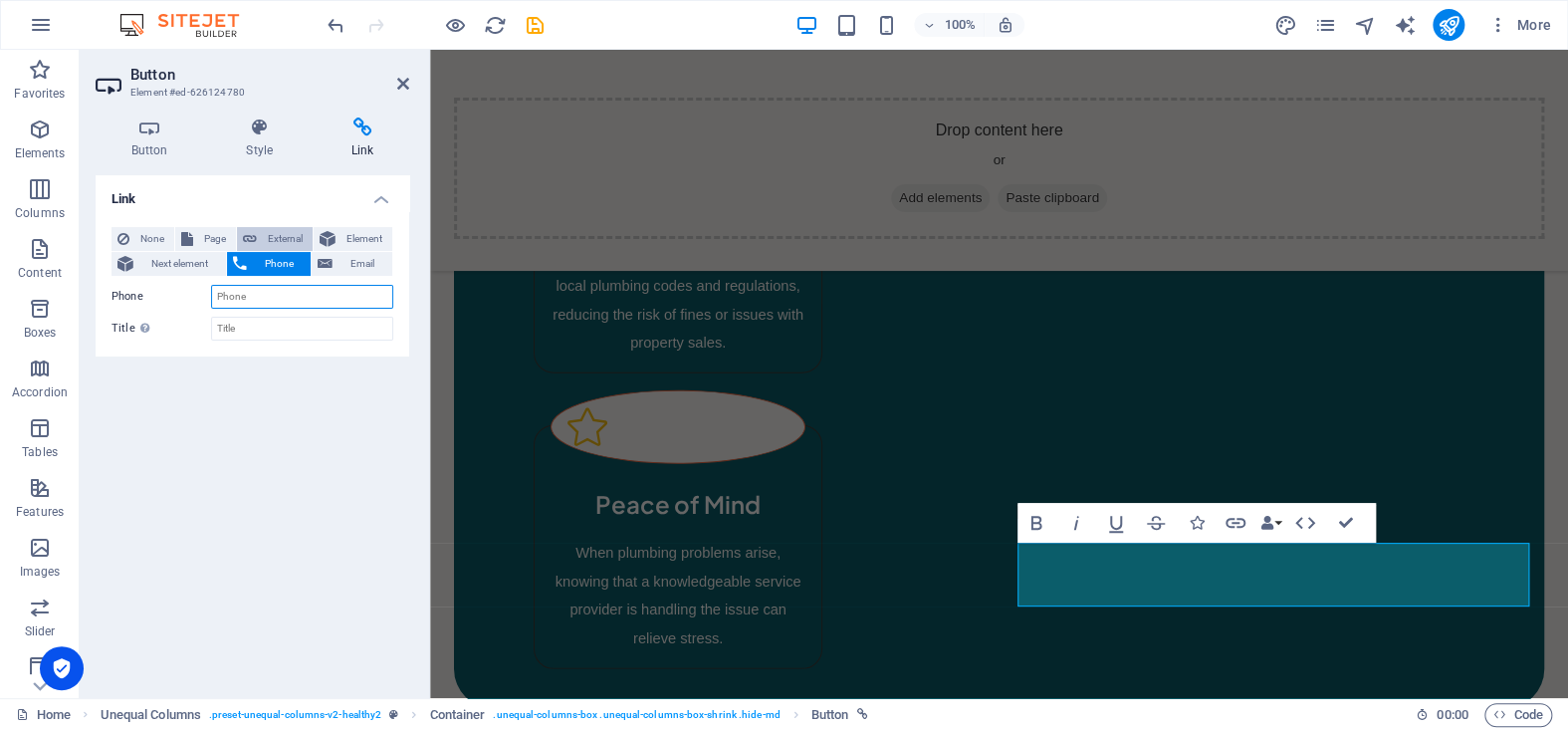 type 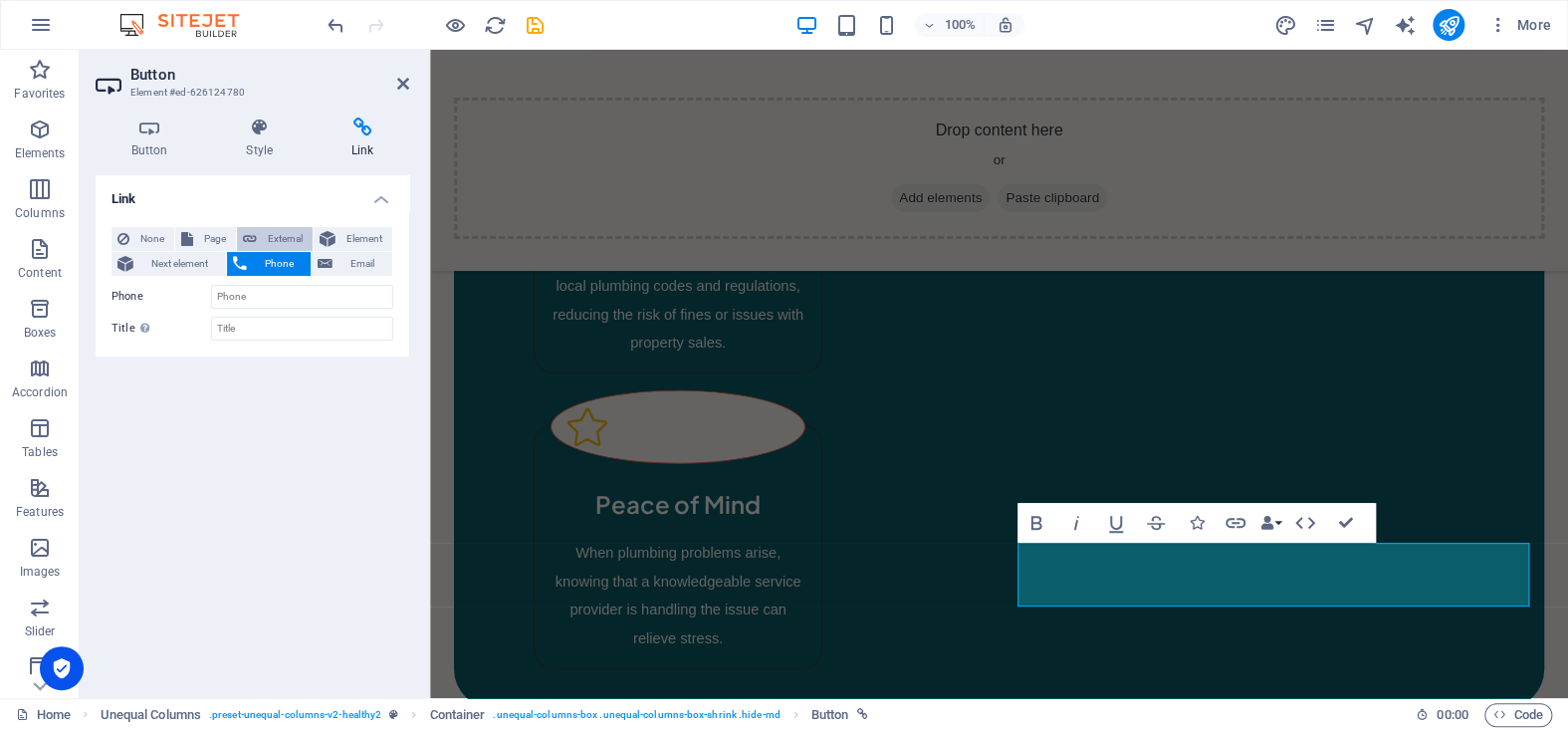 click at bounding box center [250, 239] 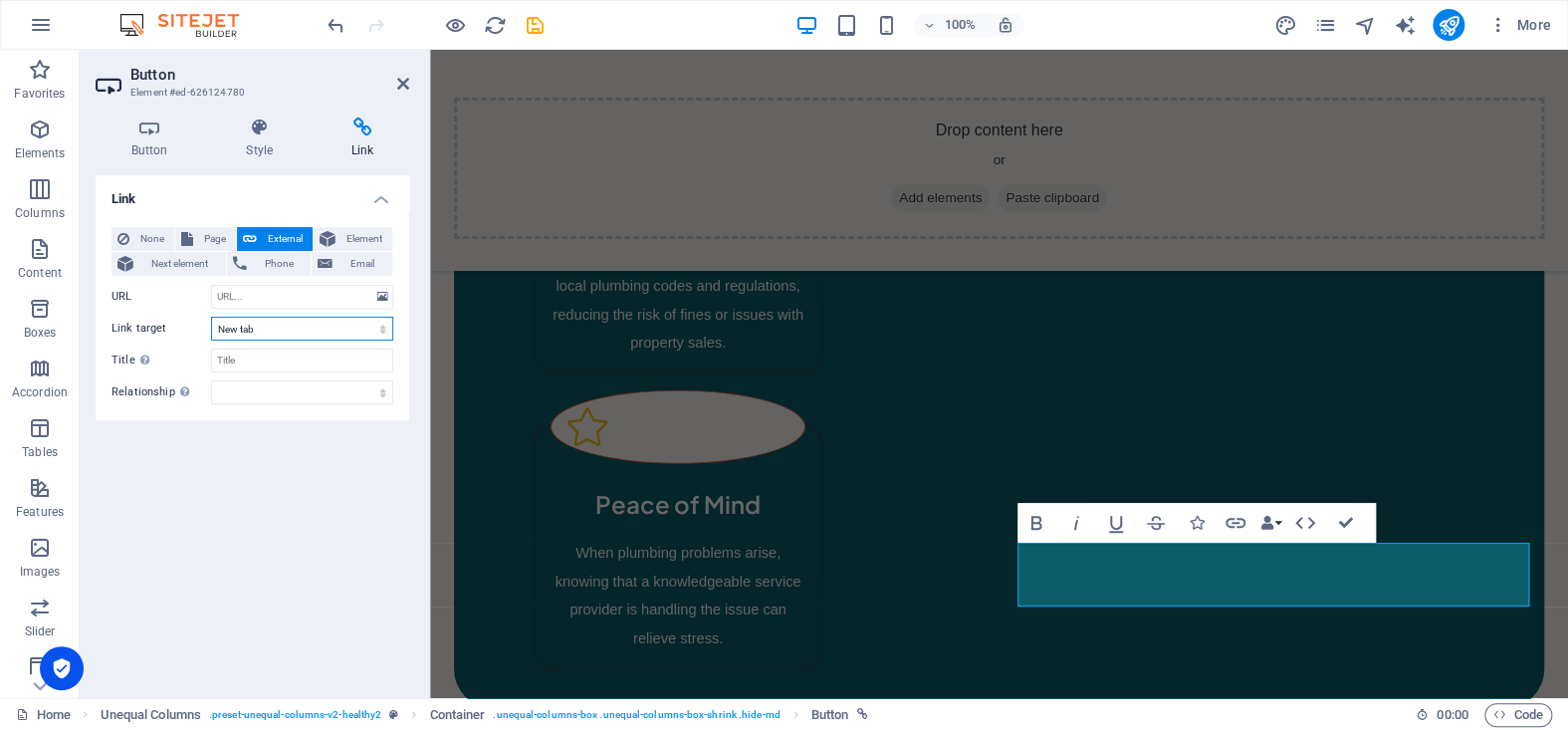 click on "New tab Same tab Overlay" at bounding box center [302, 329] 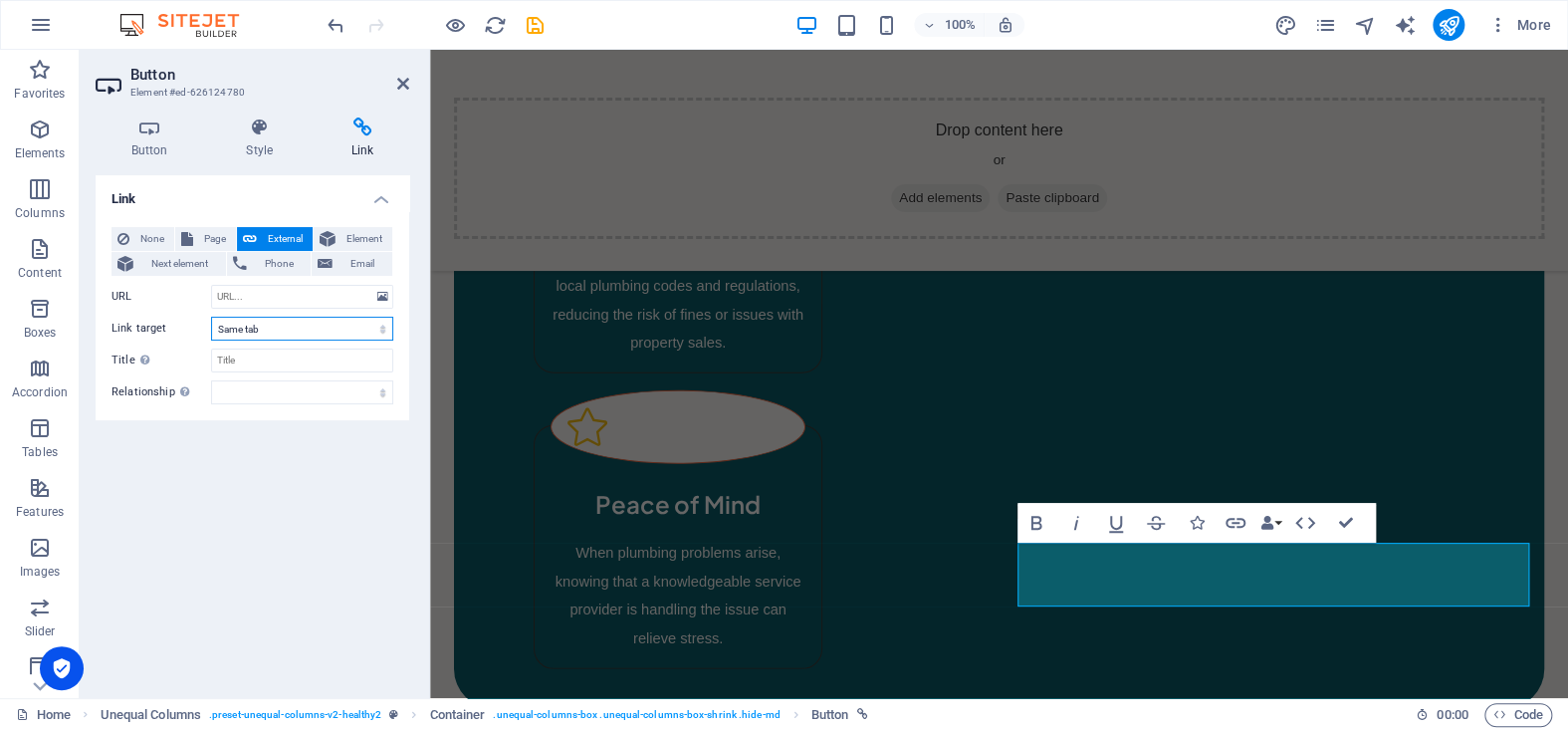 click on "New tab Same tab Overlay" at bounding box center (302, 329) 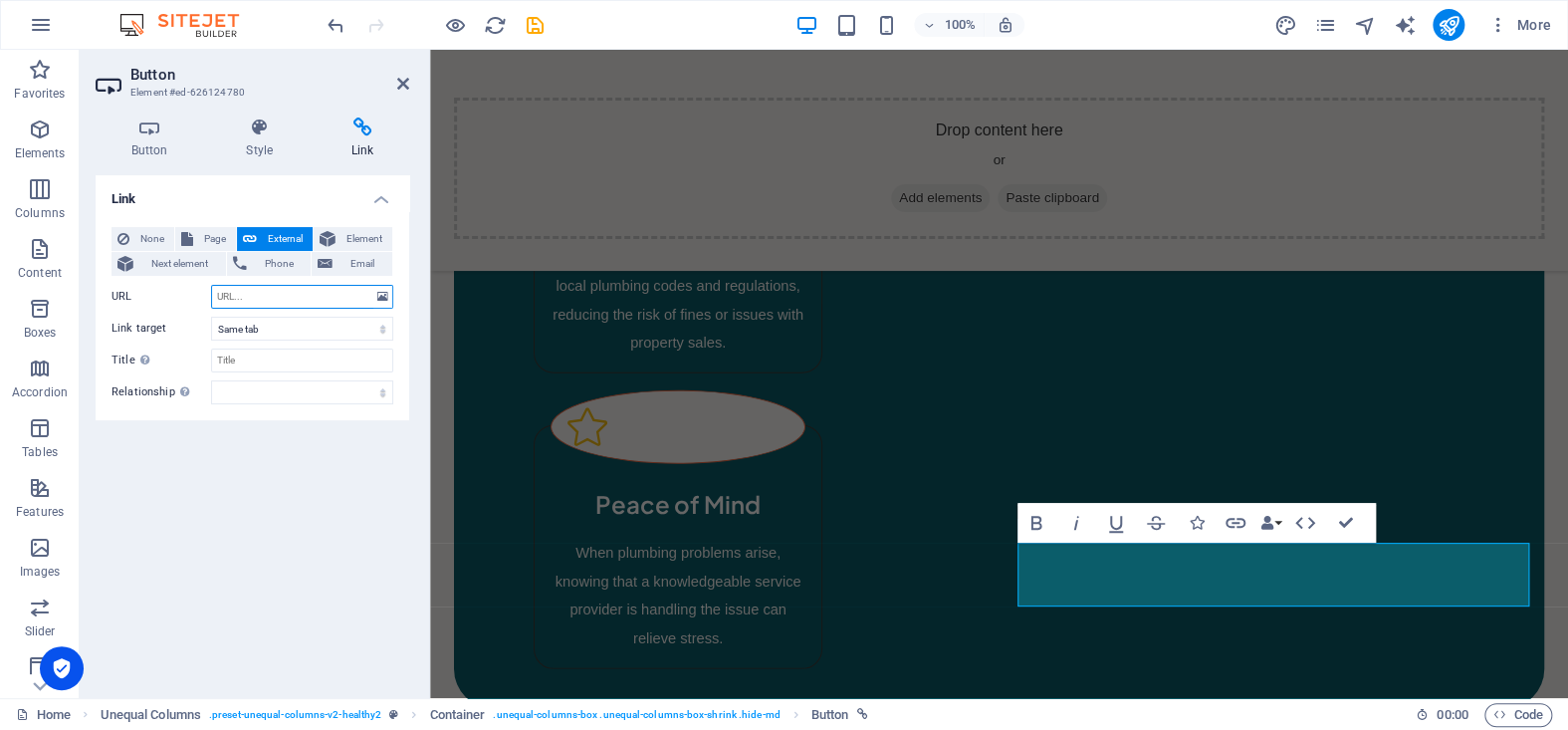 click on "URL" at bounding box center (302, 297) 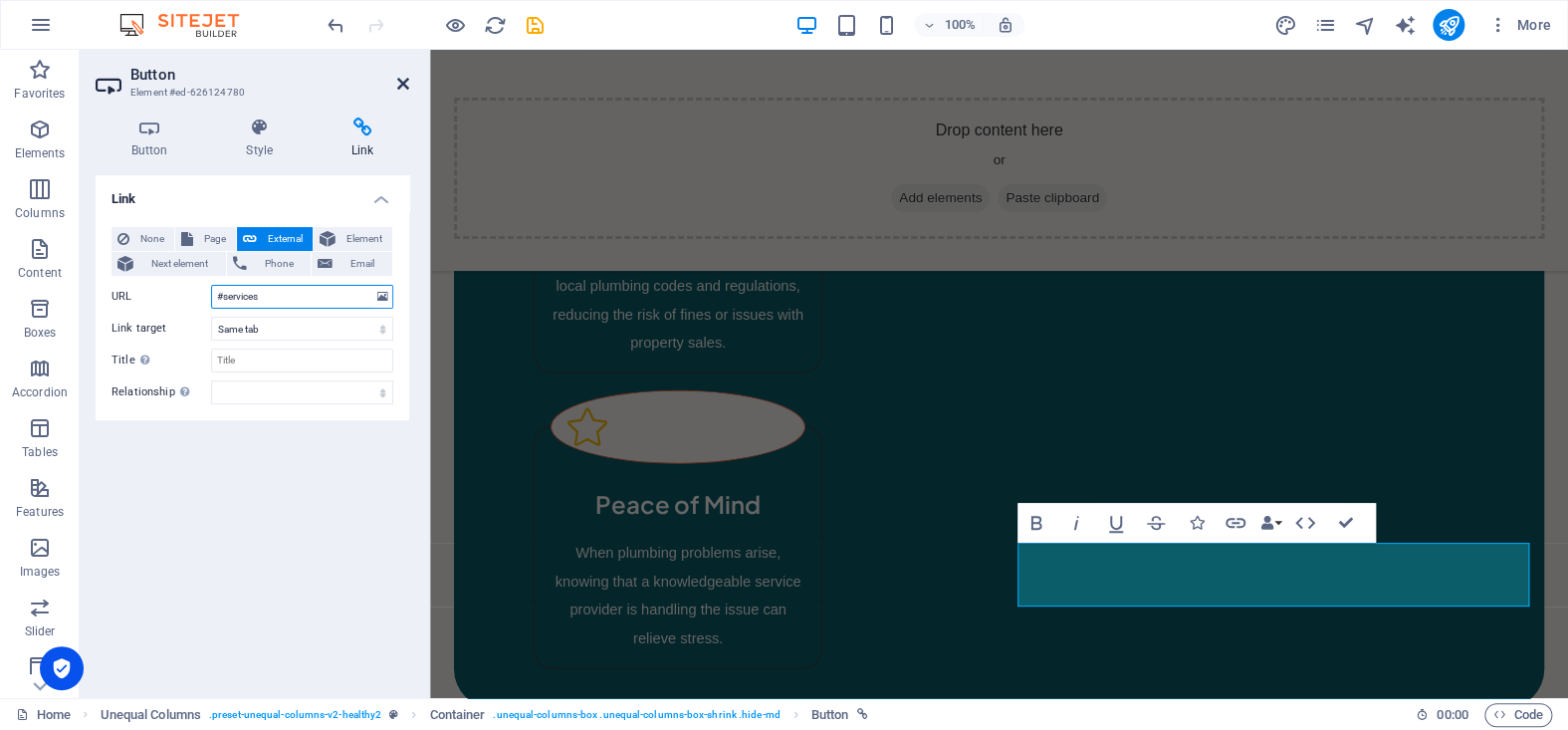 type on "#services" 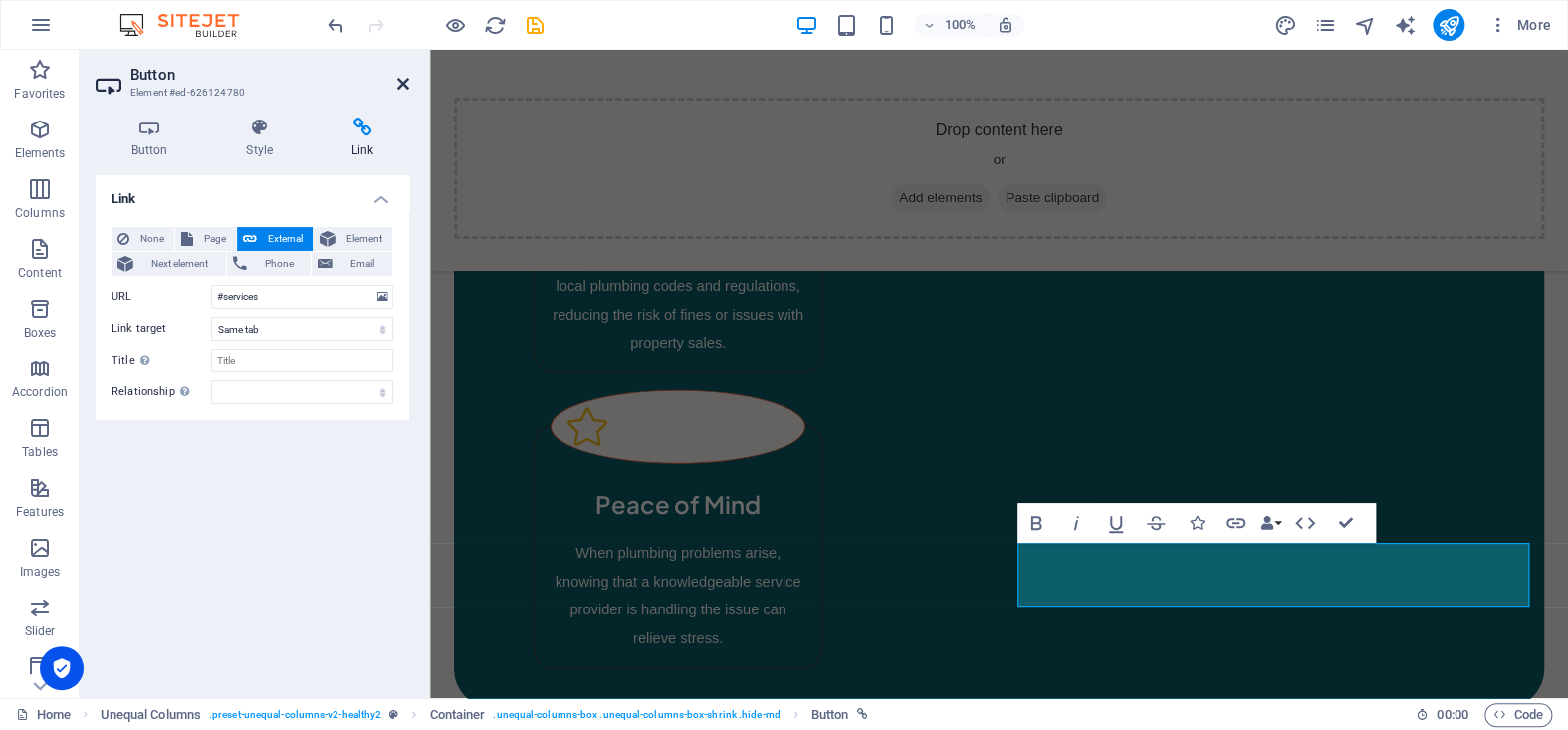 click at bounding box center [403, 84] 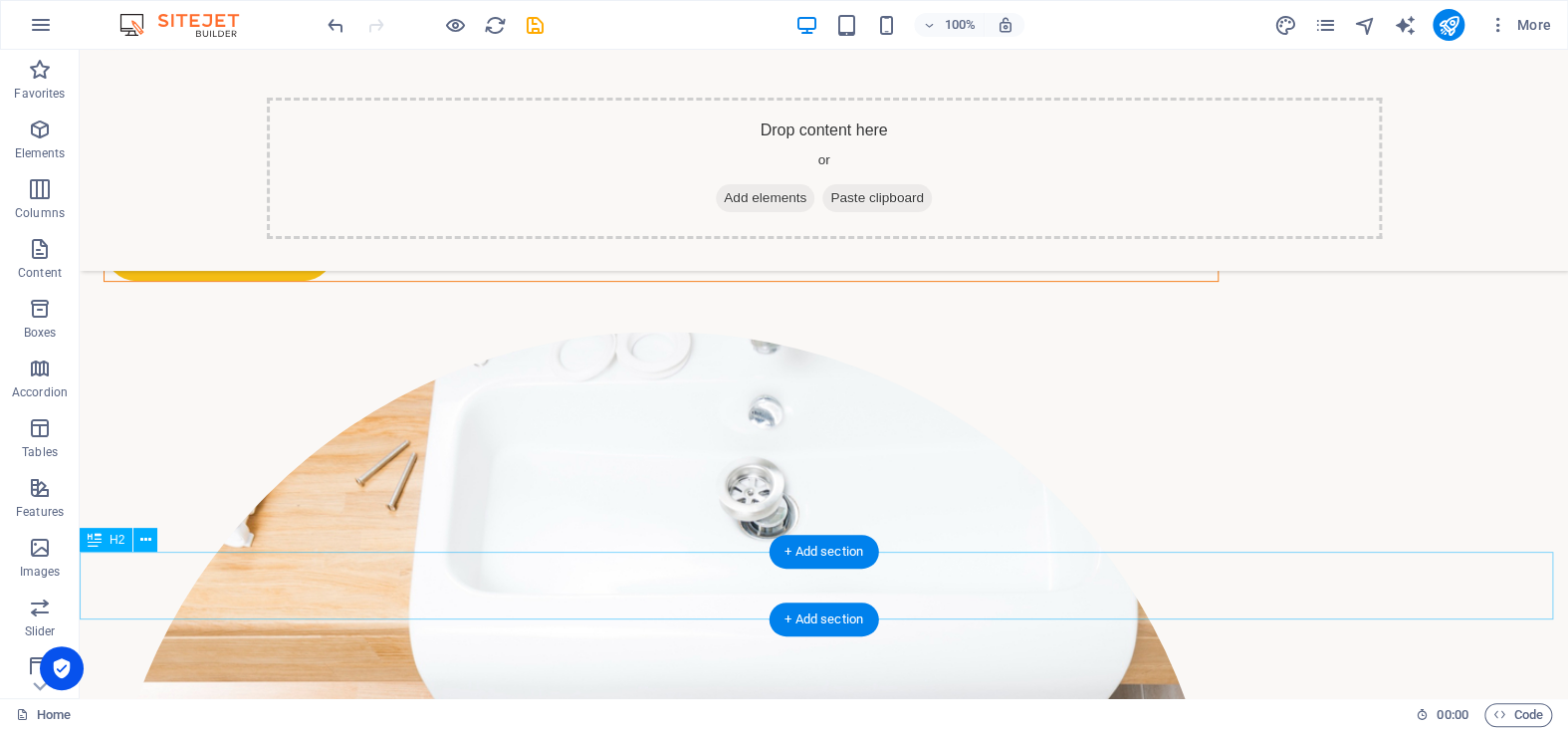 scroll, scrollTop: 244, scrollLeft: 0, axis: vertical 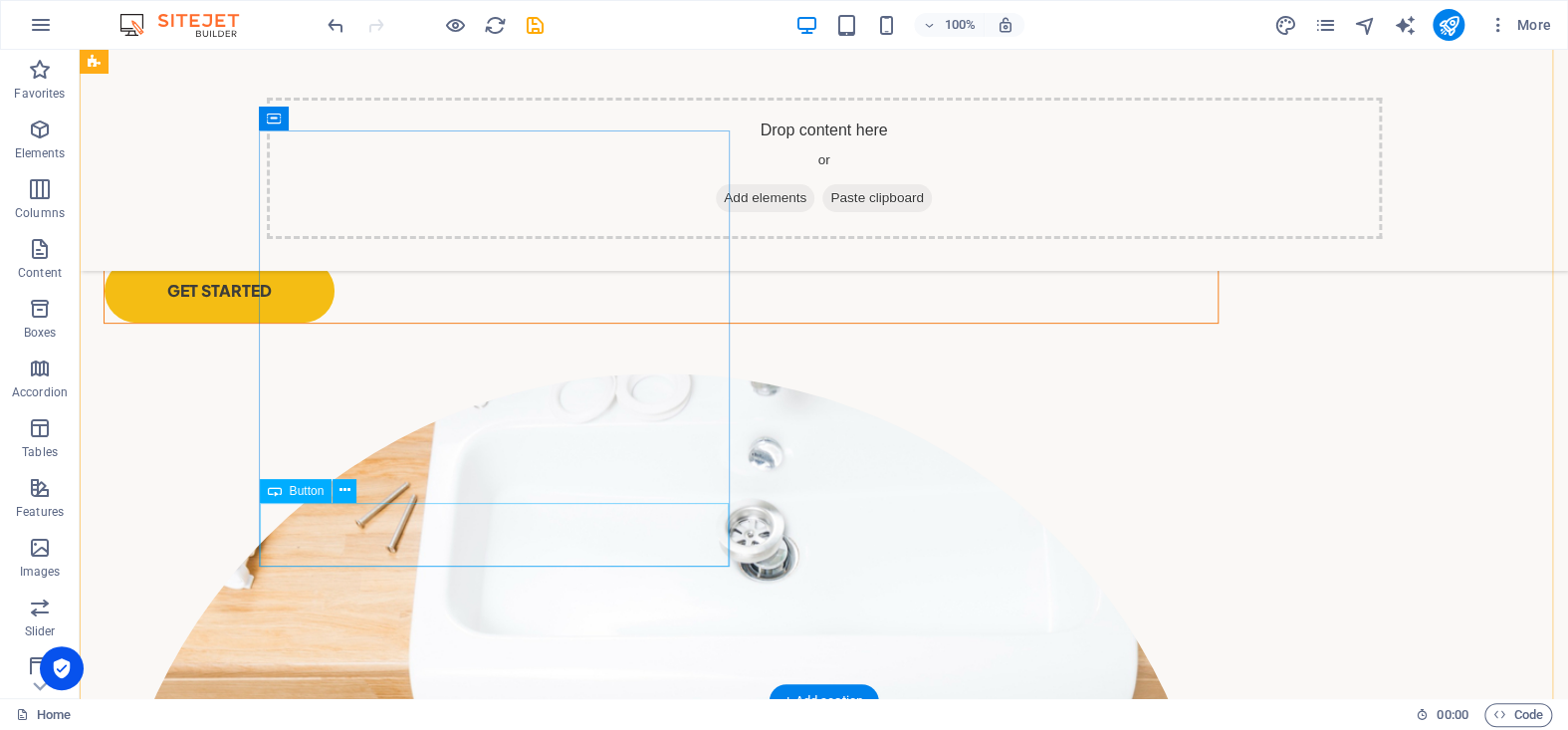 click on "GET STARTED" at bounding box center [661, 291] 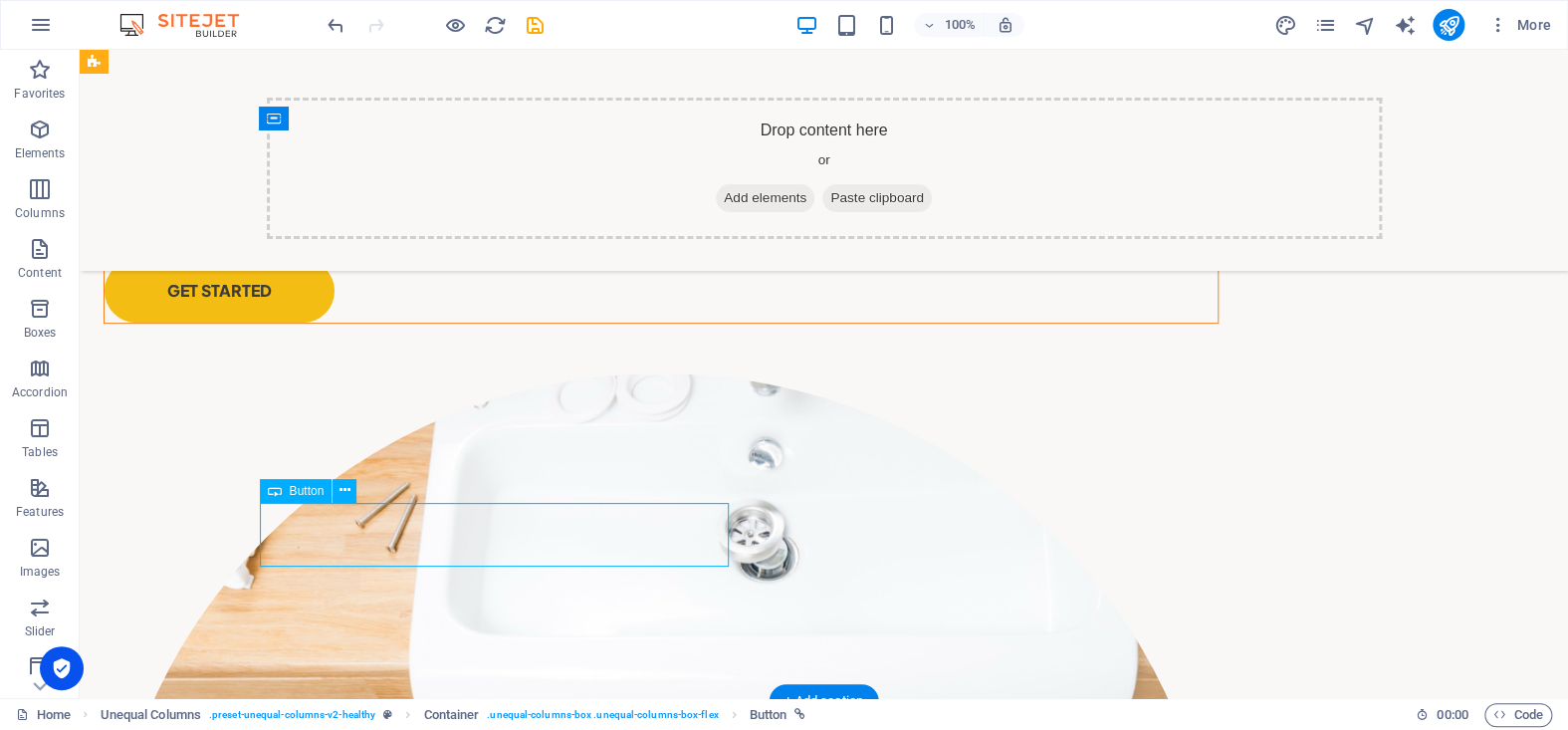 click on "GET STARTED" at bounding box center (661, 291) 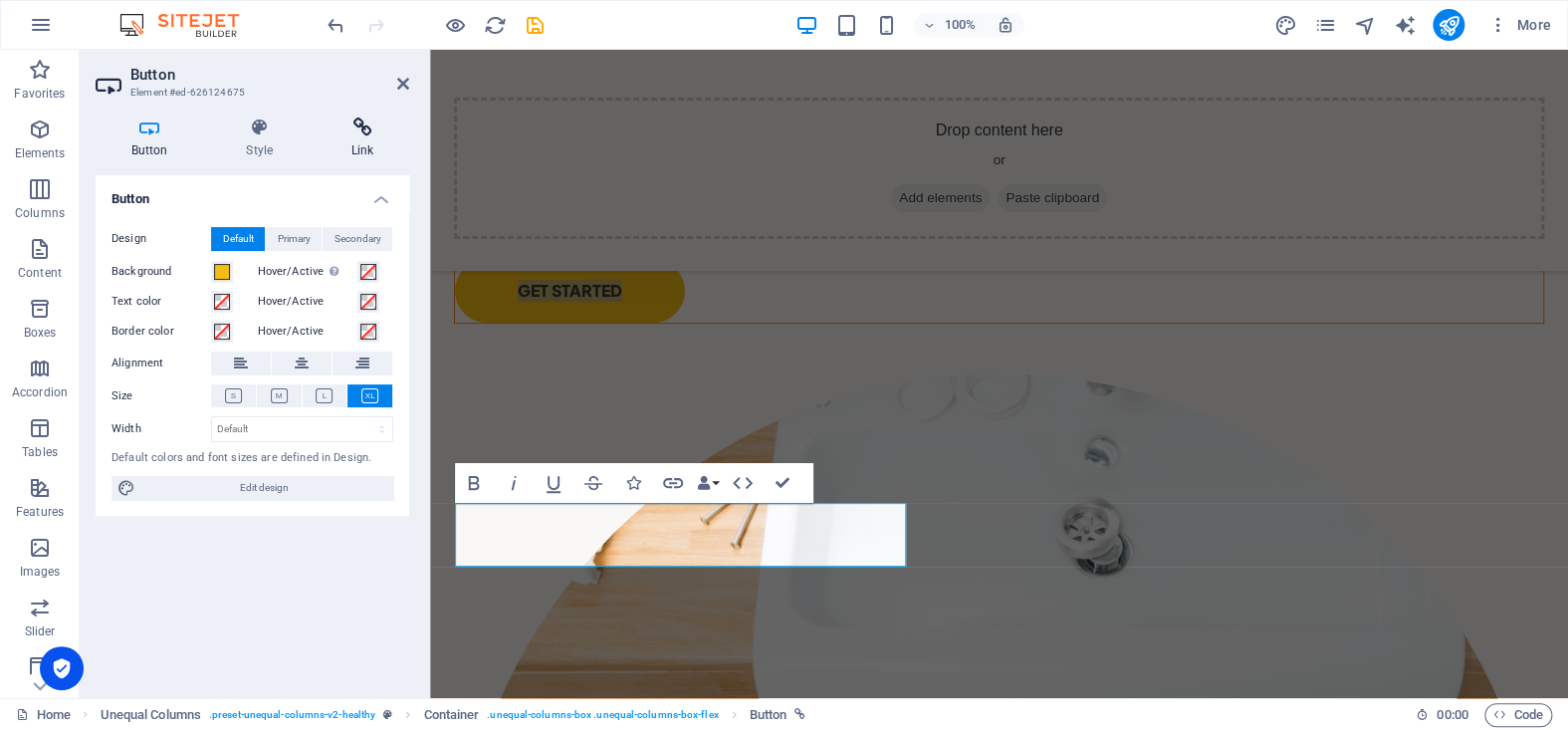 scroll, scrollTop: 234, scrollLeft: 0, axis: vertical 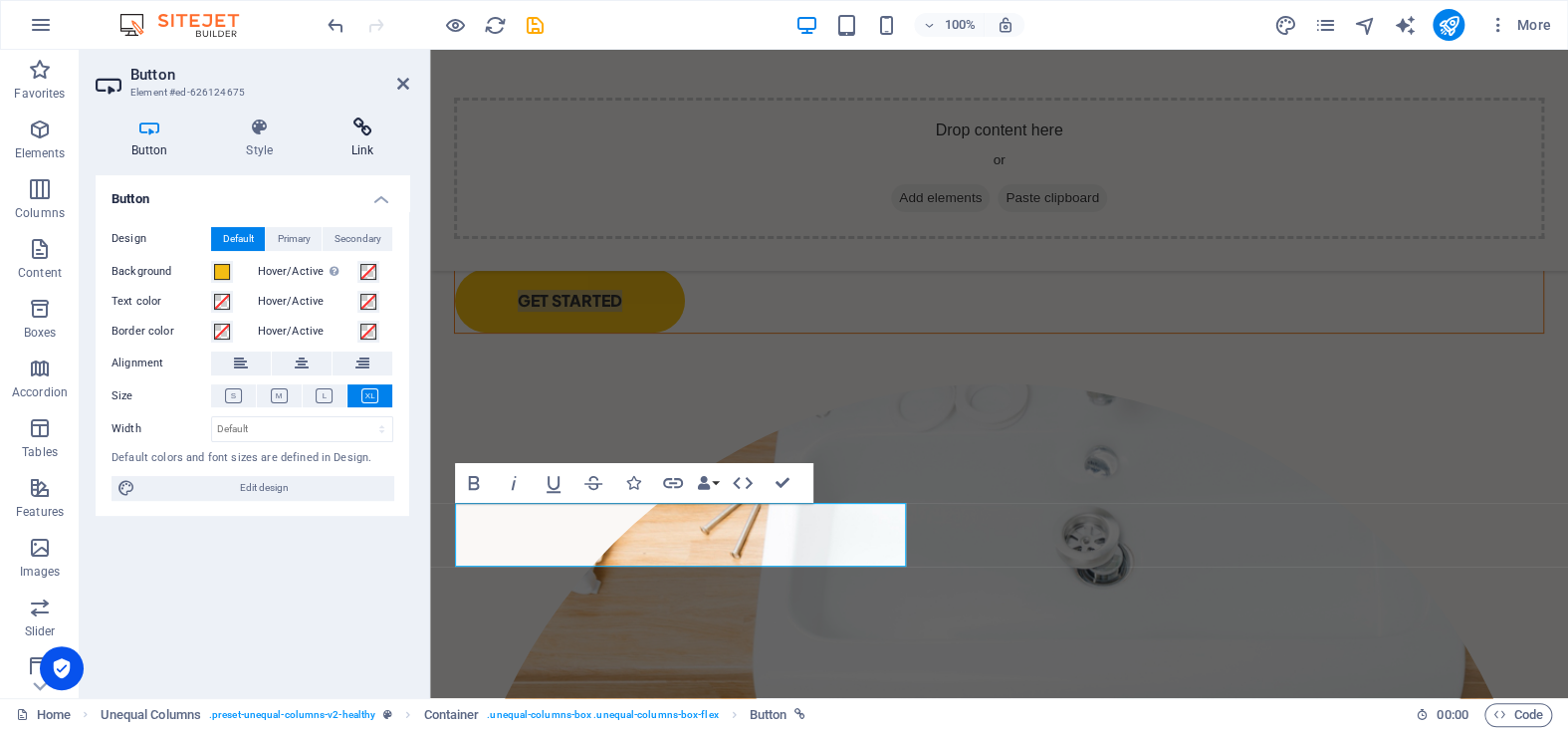 click at bounding box center (362, 127) 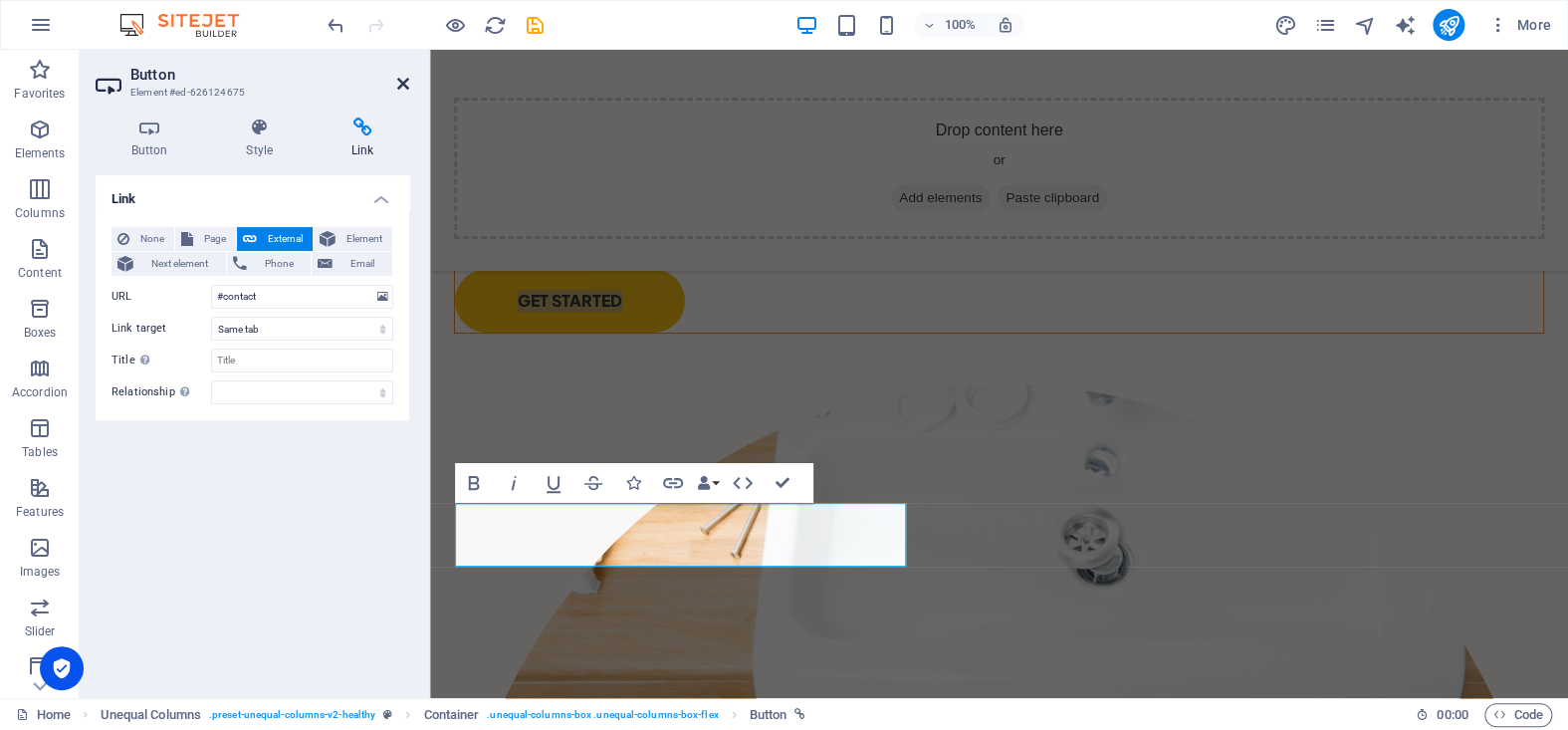 click at bounding box center (403, 84) 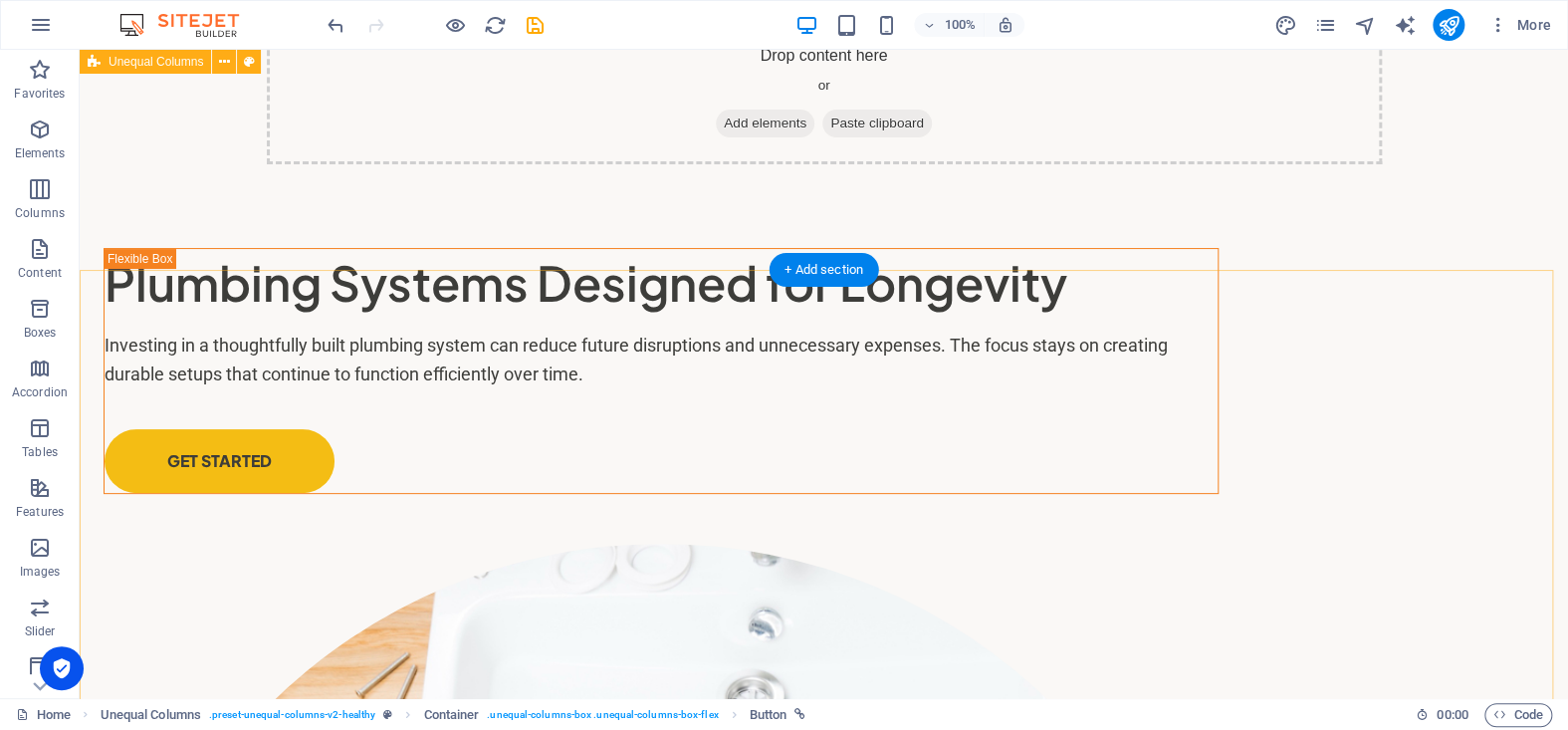 scroll, scrollTop: 0, scrollLeft: 0, axis: both 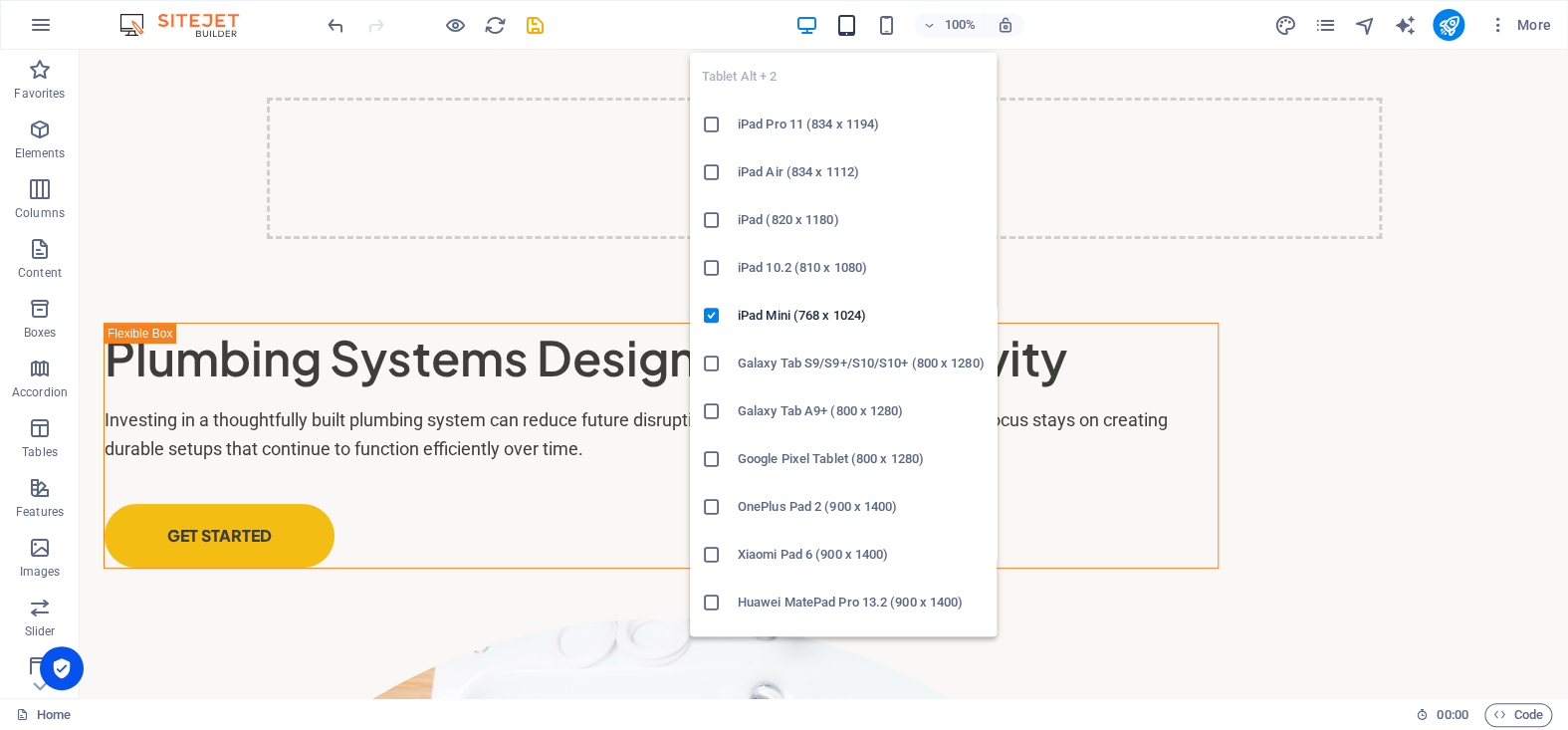 click at bounding box center (846, 25) 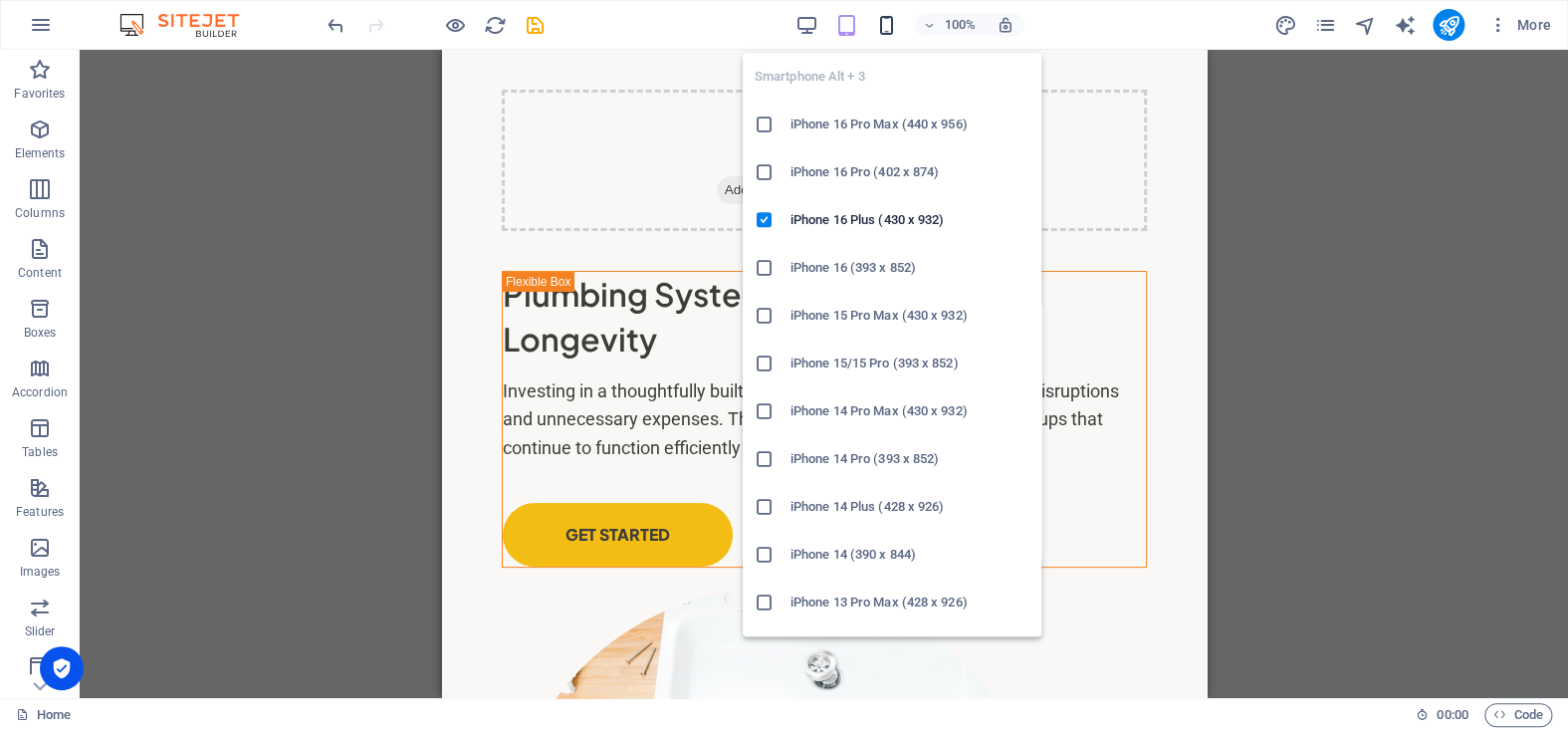 click at bounding box center [886, 25] 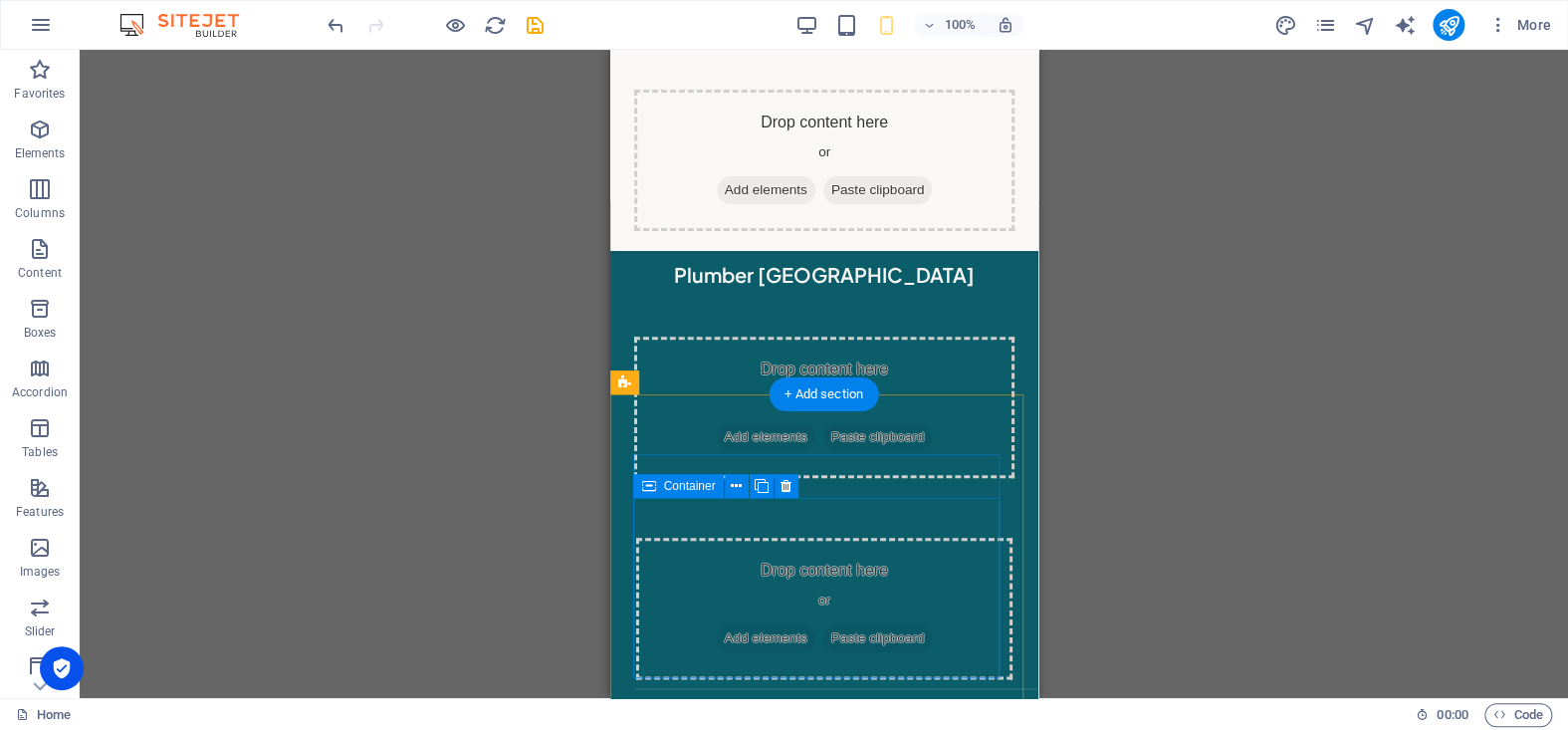scroll, scrollTop: 4943, scrollLeft: 0, axis: vertical 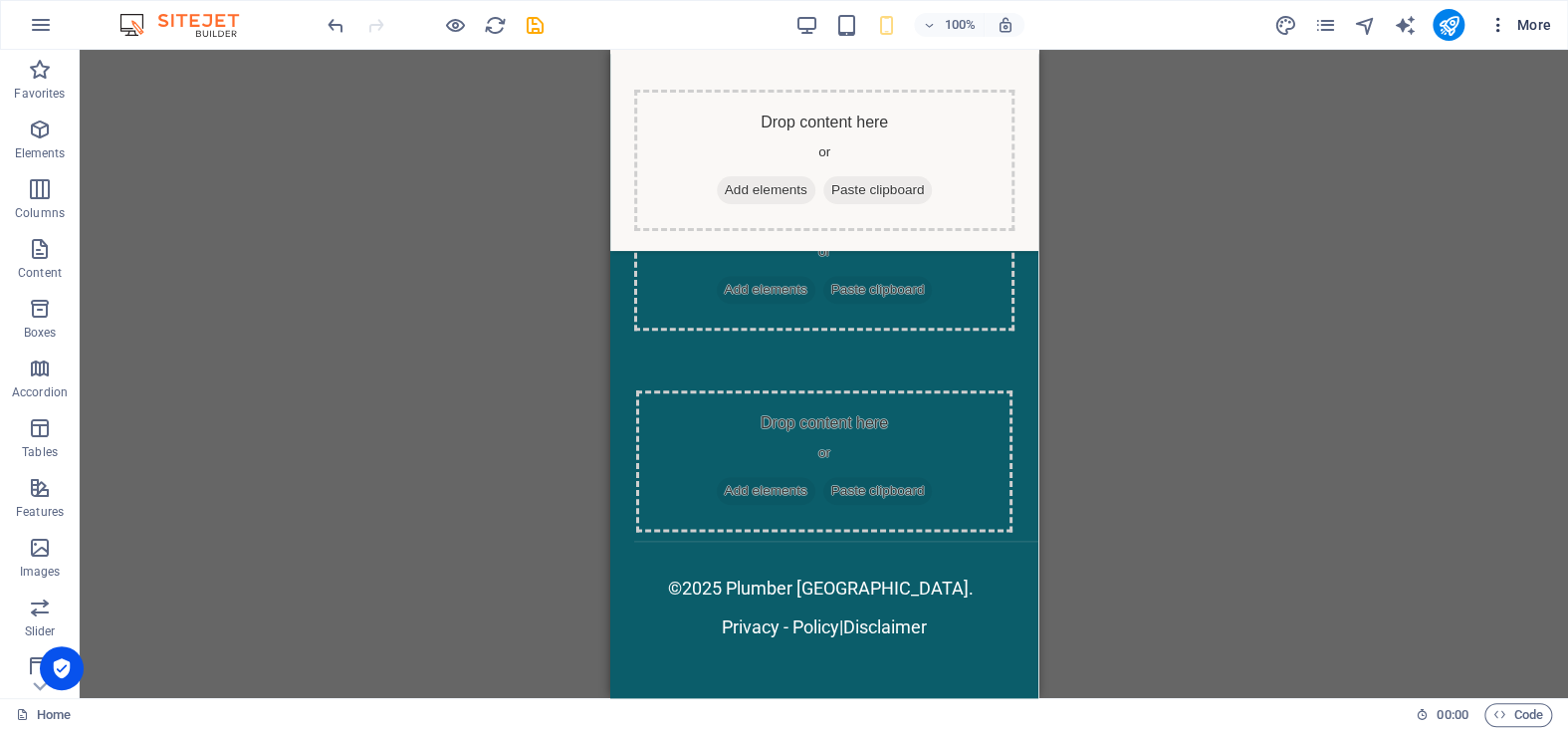 click at bounding box center (1498, 25) 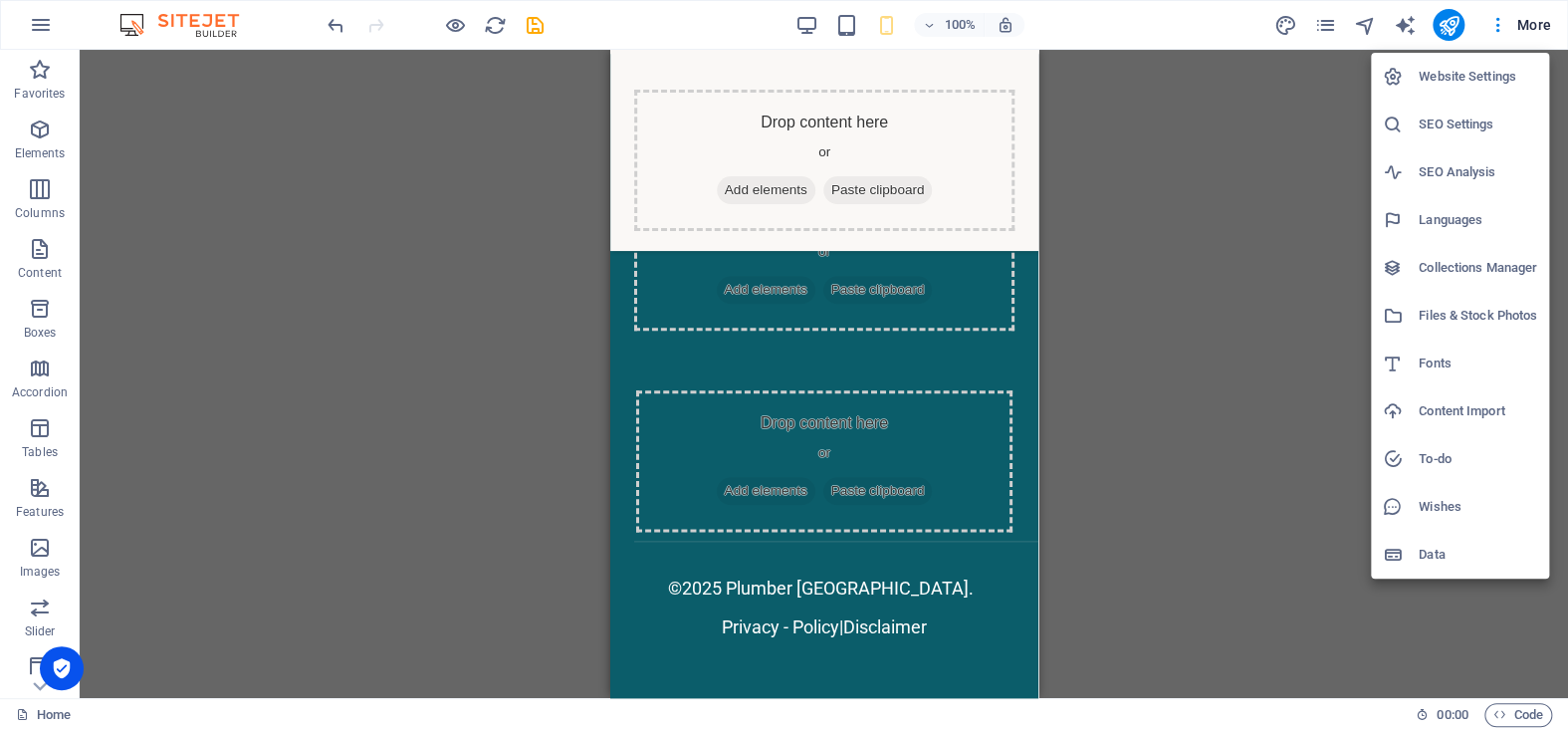 click on "Website Settings" at bounding box center (1477, 77) 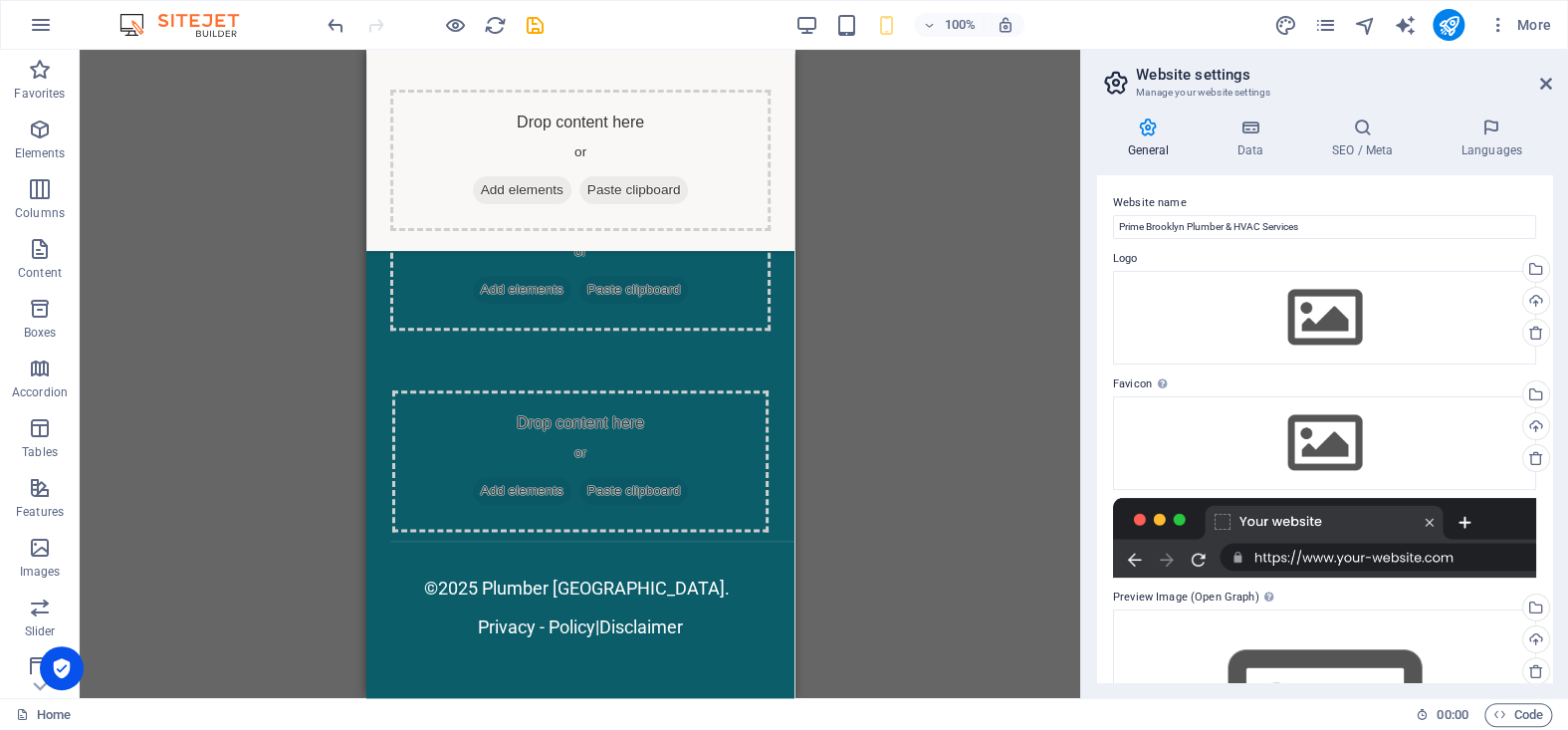 click on "Website name Prime Brooklyn Plumber & HVAC Services Logo Drag files here, click to choose files or select files from Files or our free stock photos & videos Select files from the file manager, stock photos, or upload file(s) Upload Favicon Set the favicon of your website here. A favicon is a small icon shown in the browser tab next to your website title. It helps visitors identify your website. Drag files here, click to choose files or select files from Files or our free stock photos & videos Select files from the file manager, stock photos, or upload file(s) Upload Preview Image (Open Graph) This image will be shown when the website is shared on social networks Drag files here, click to choose files or select files from Files or our free stock photos & videos Select files from the file manager, stock photos, or upload file(s) Upload" at bounding box center (1324, 428) 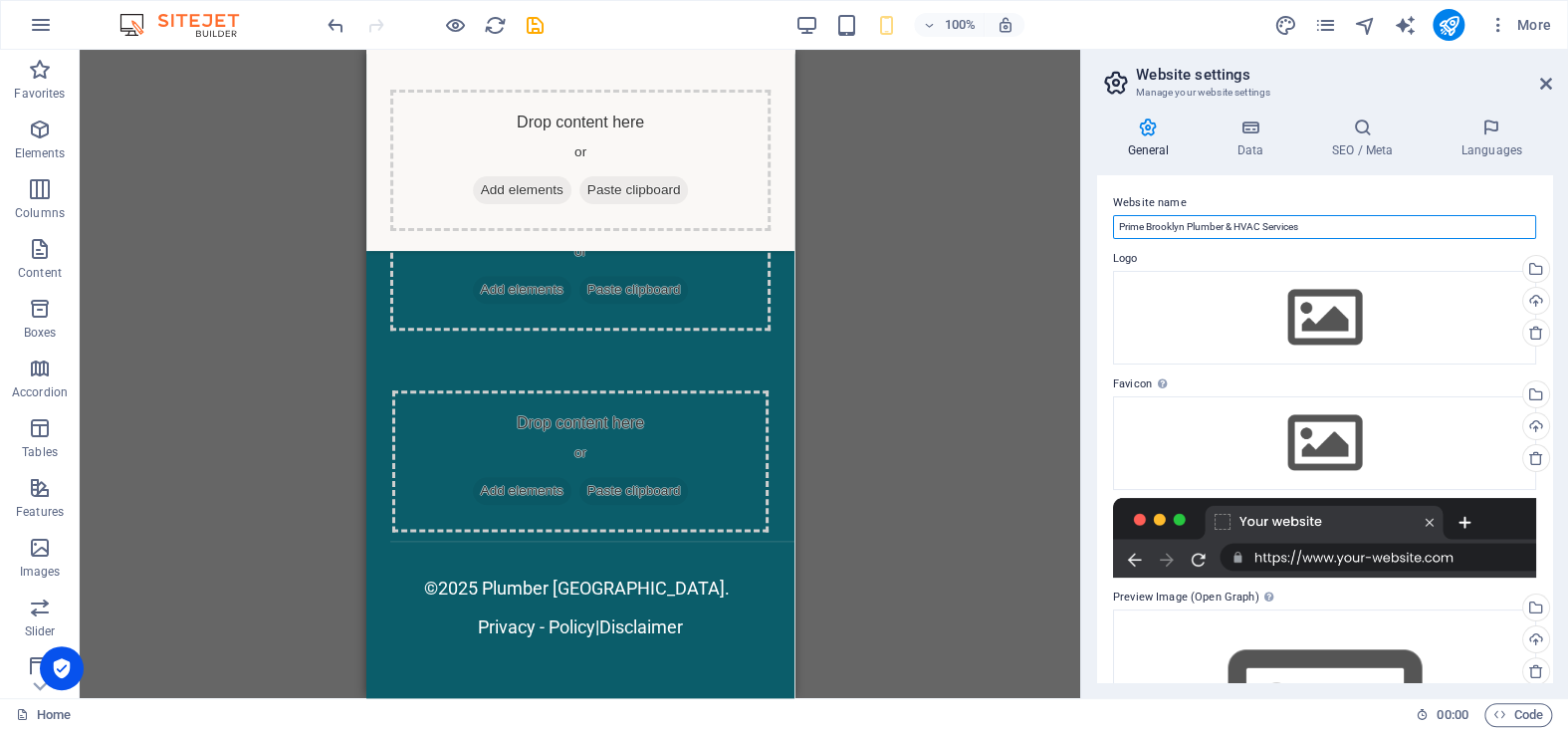click on "Prime Brooklyn Plumber & HVAC Services" at bounding box center [1324, 227] 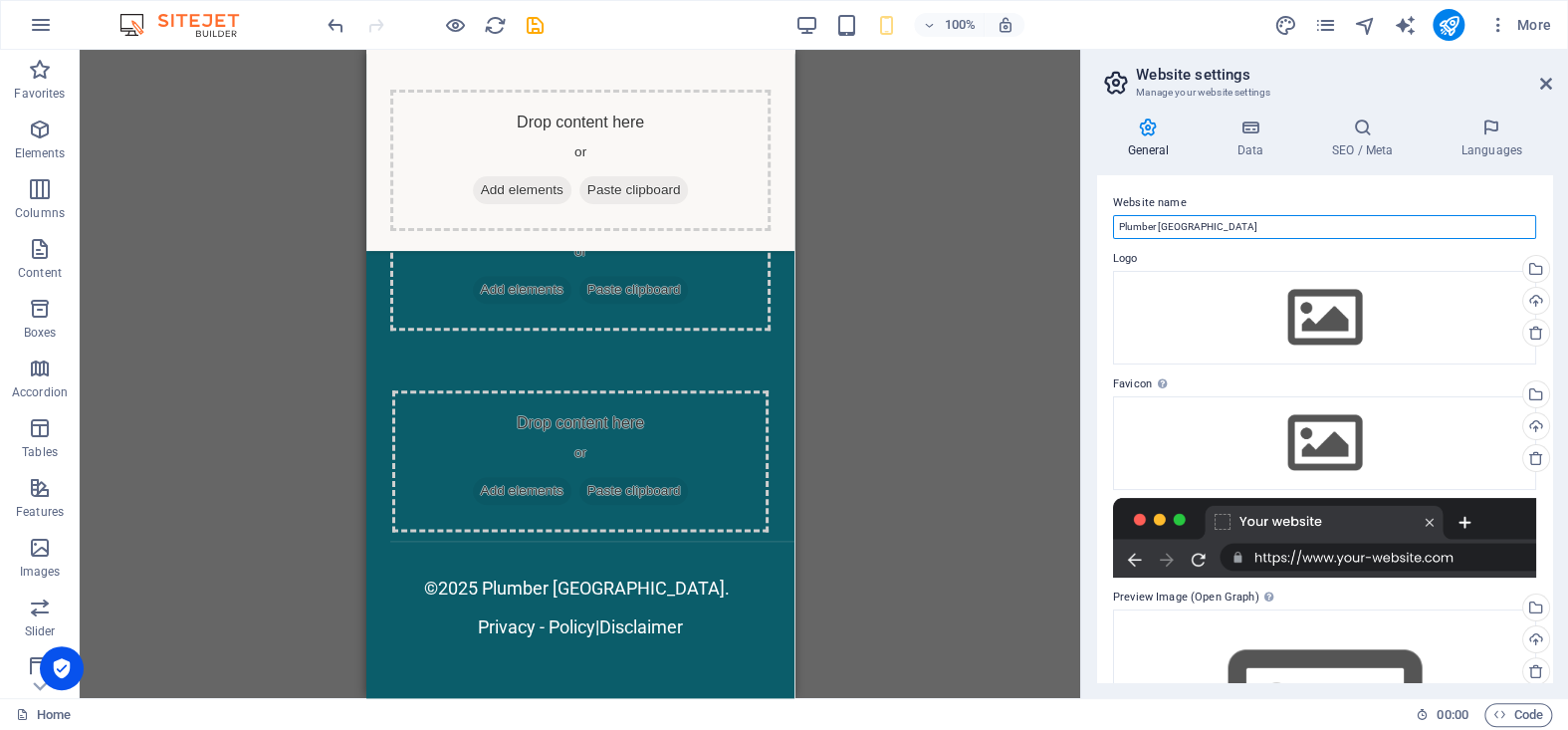 scroll, scrollTop: 171, scrollLeft: 0, axis: vertical 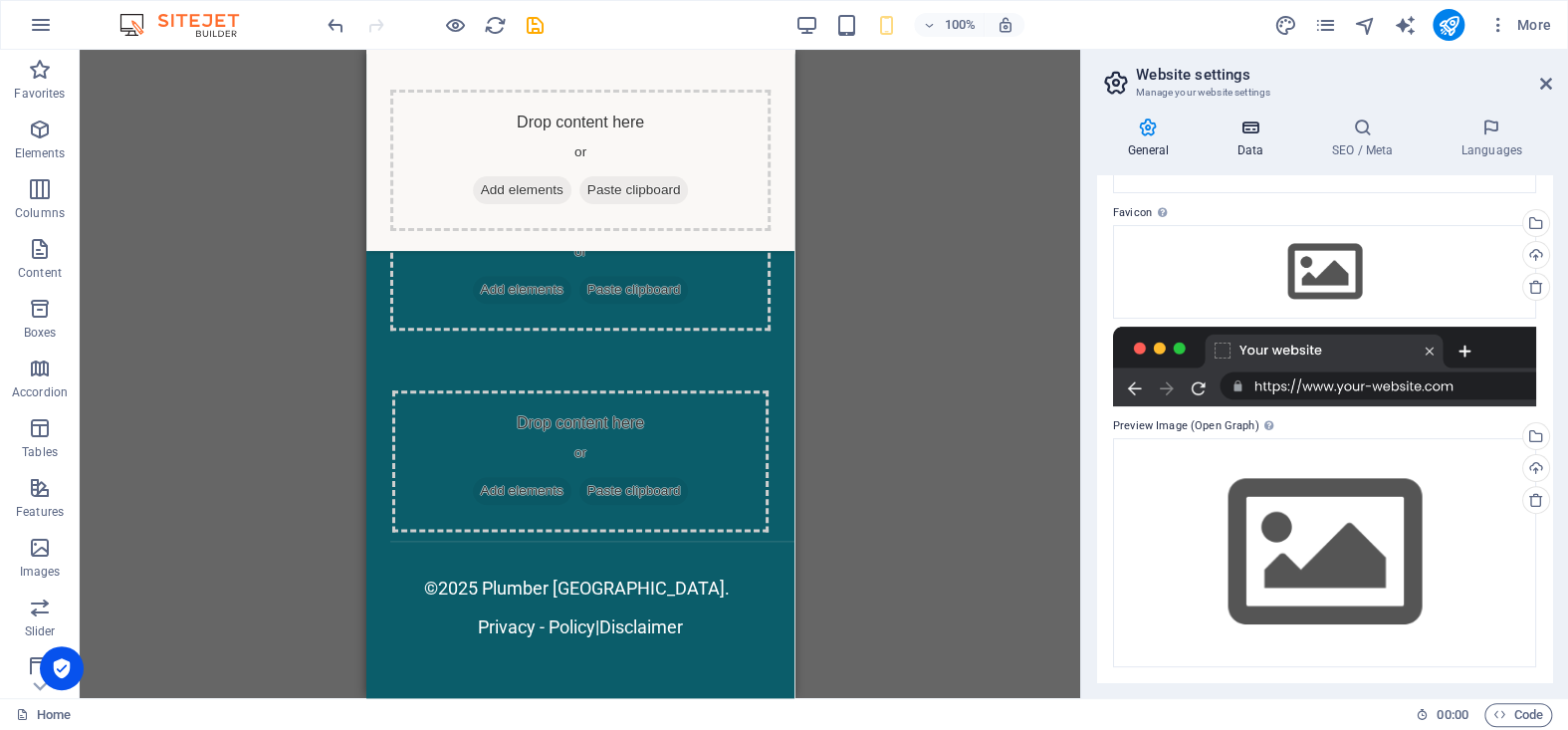 type on "Plumber [GEOGRAPHIC_DATA]" 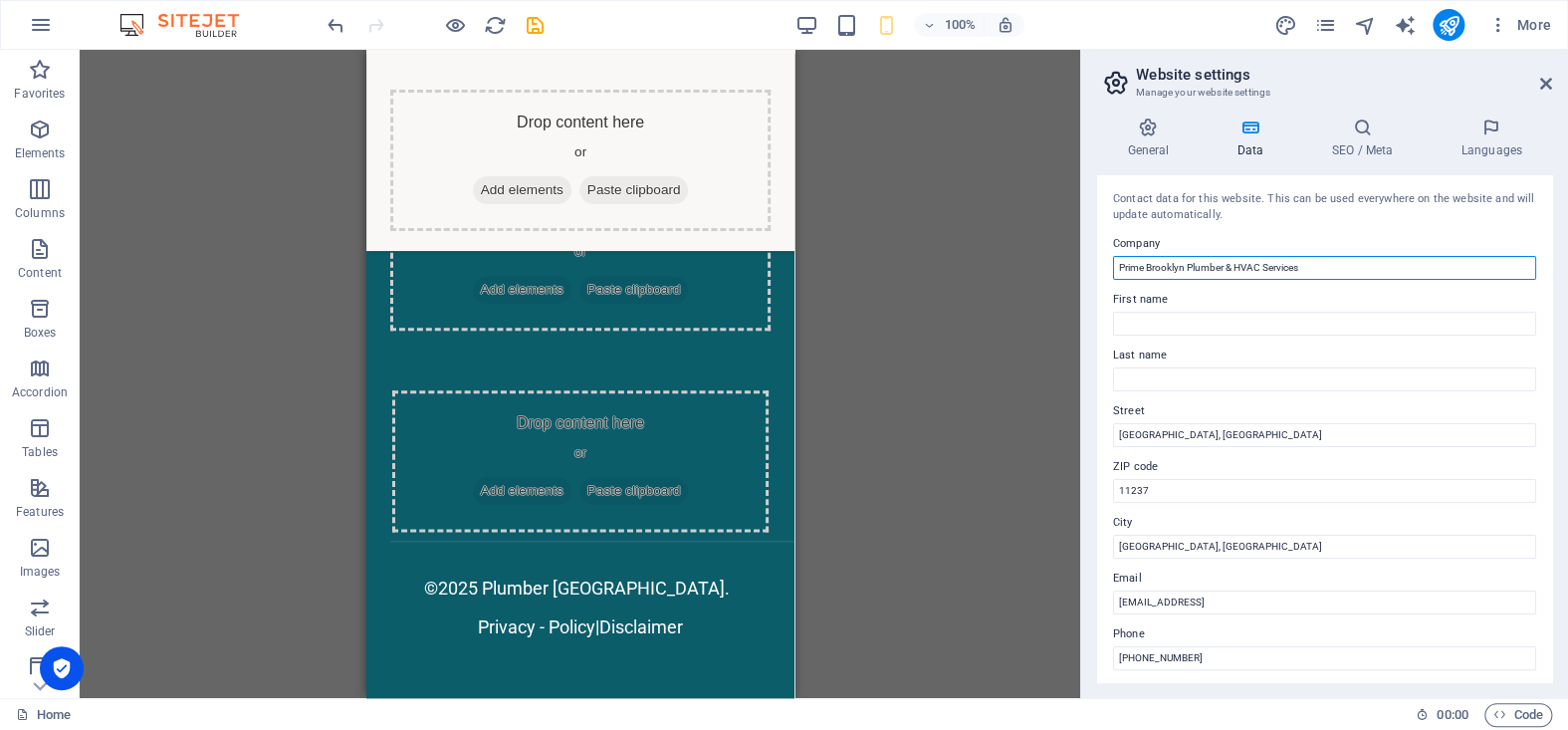 click on "Prime Brooklyn Plumber & HVAC Services" at bounding box center (1324, 268) 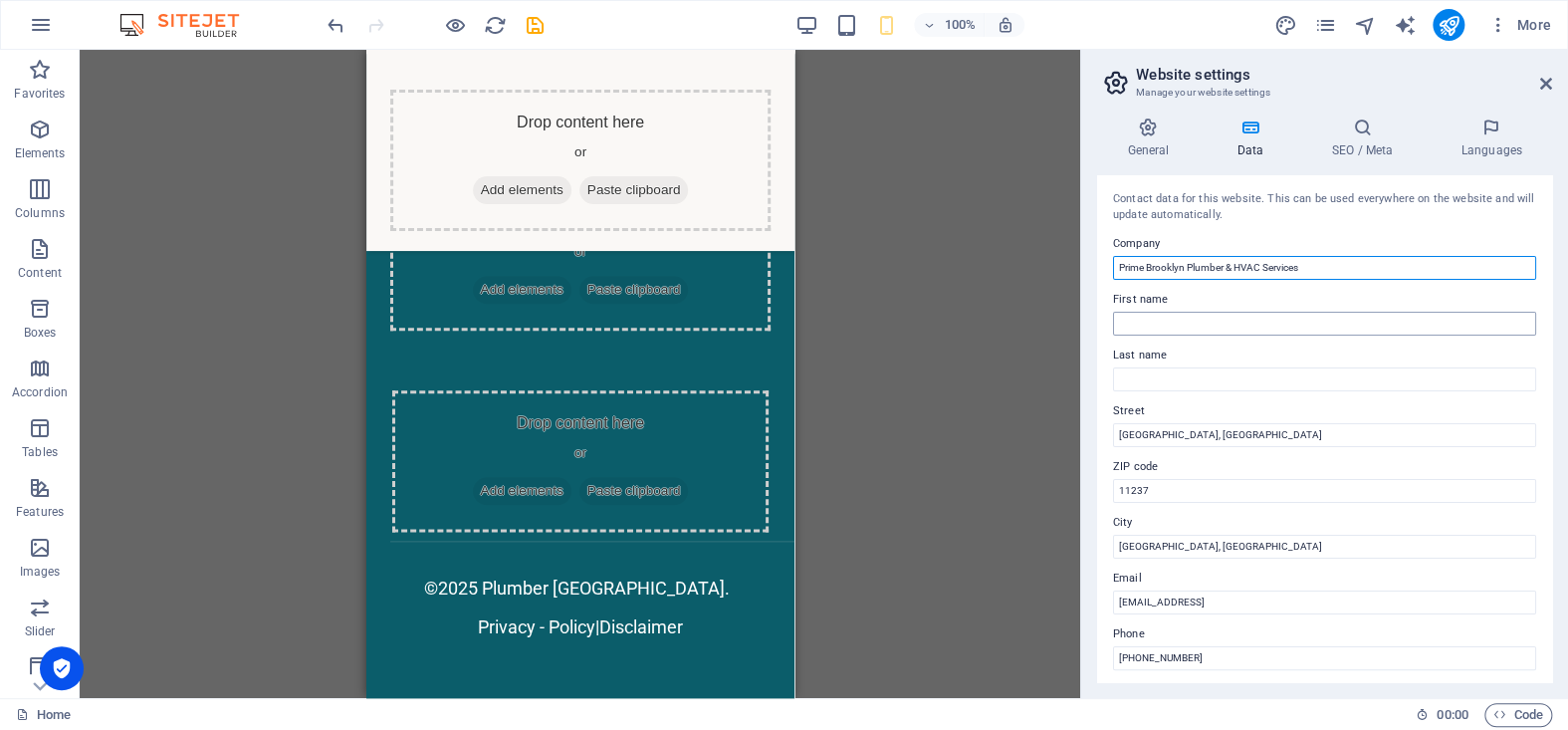 paste on "lumber [GEOGRAPHIC_DATA]" 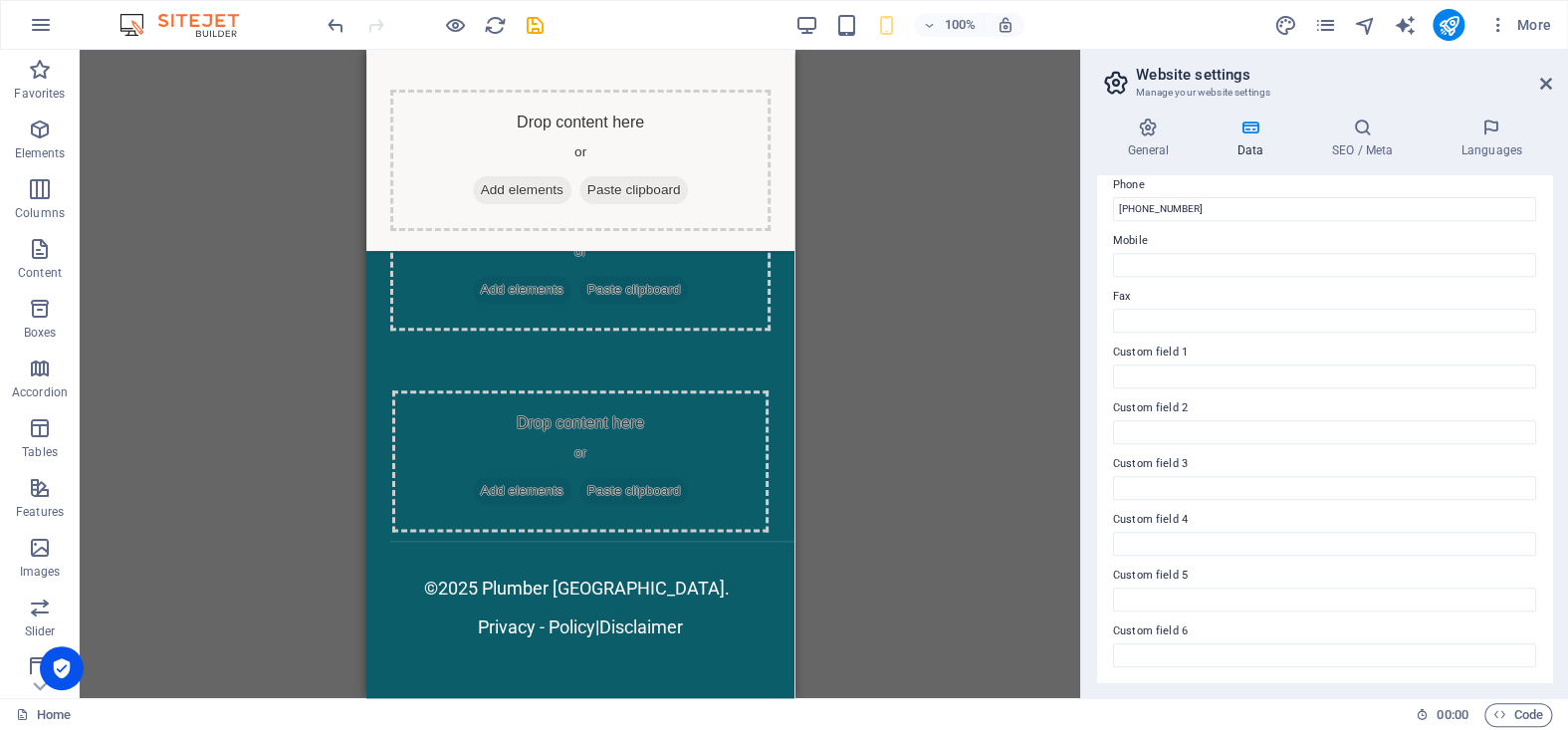 scroll, scrollTop: 150, scrollLeft: 0, axis: vertical 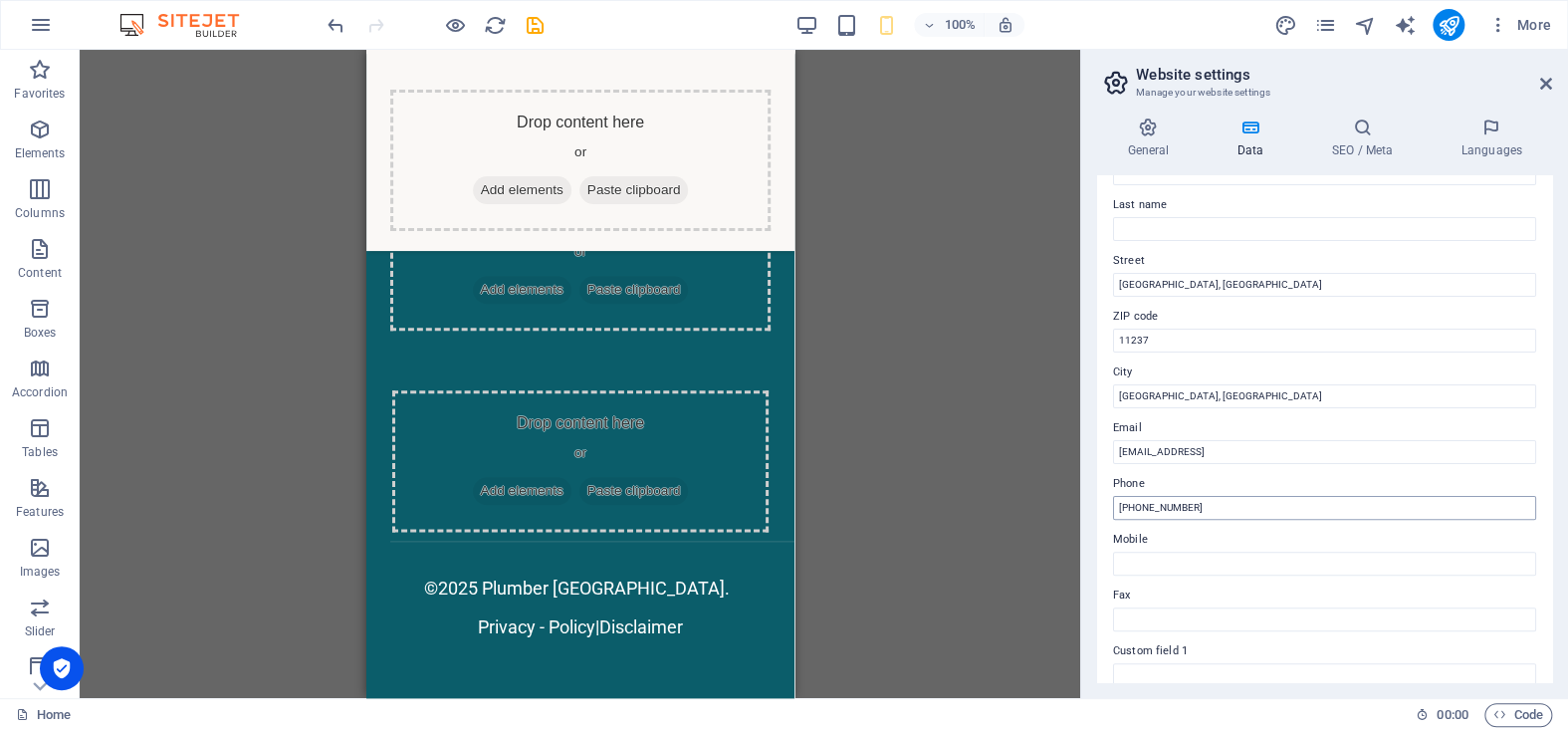 type on "Plumber [GEOGRAPHIC_DATA]" 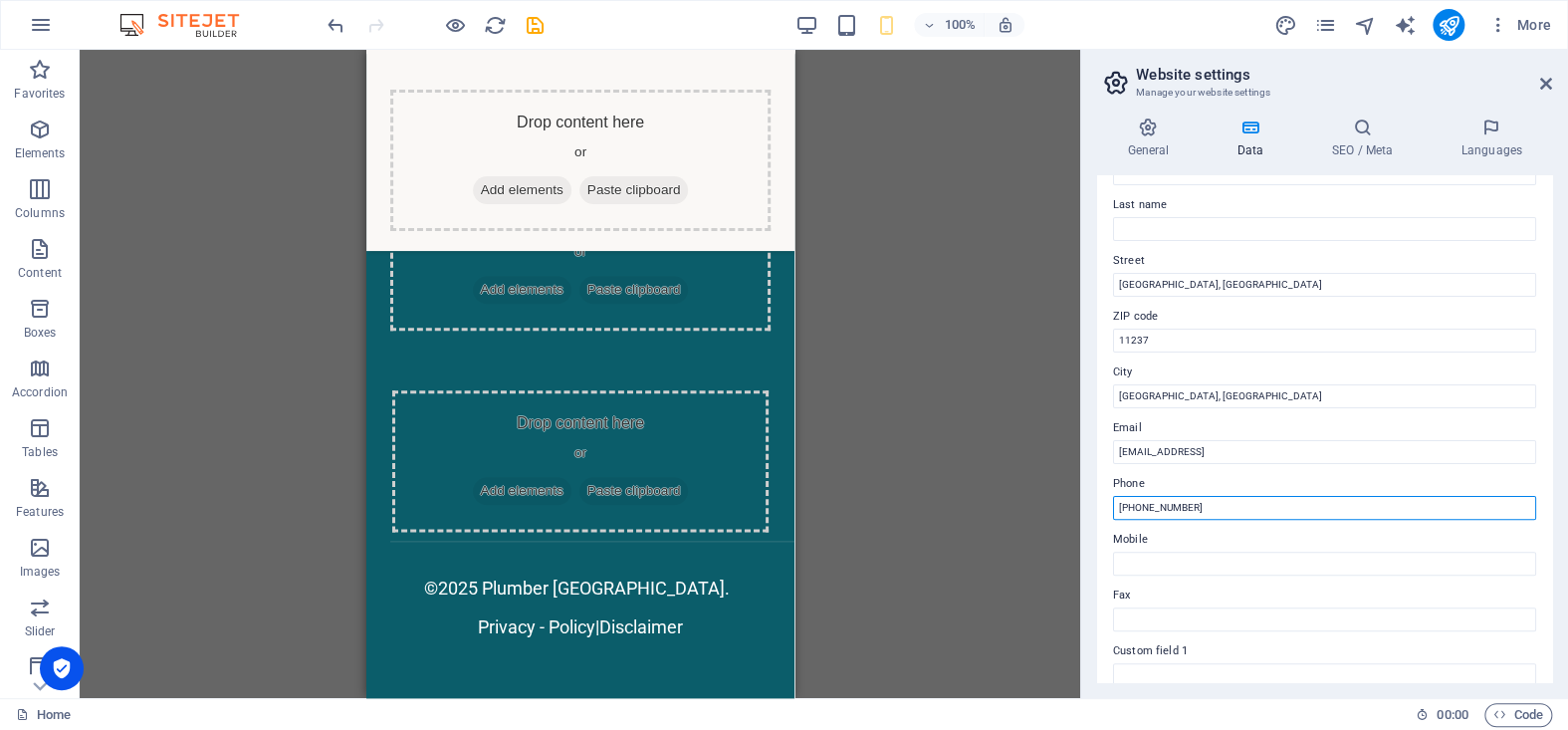 click on "[PHONE_NUMBER]" at bounding box center (1324, 508) 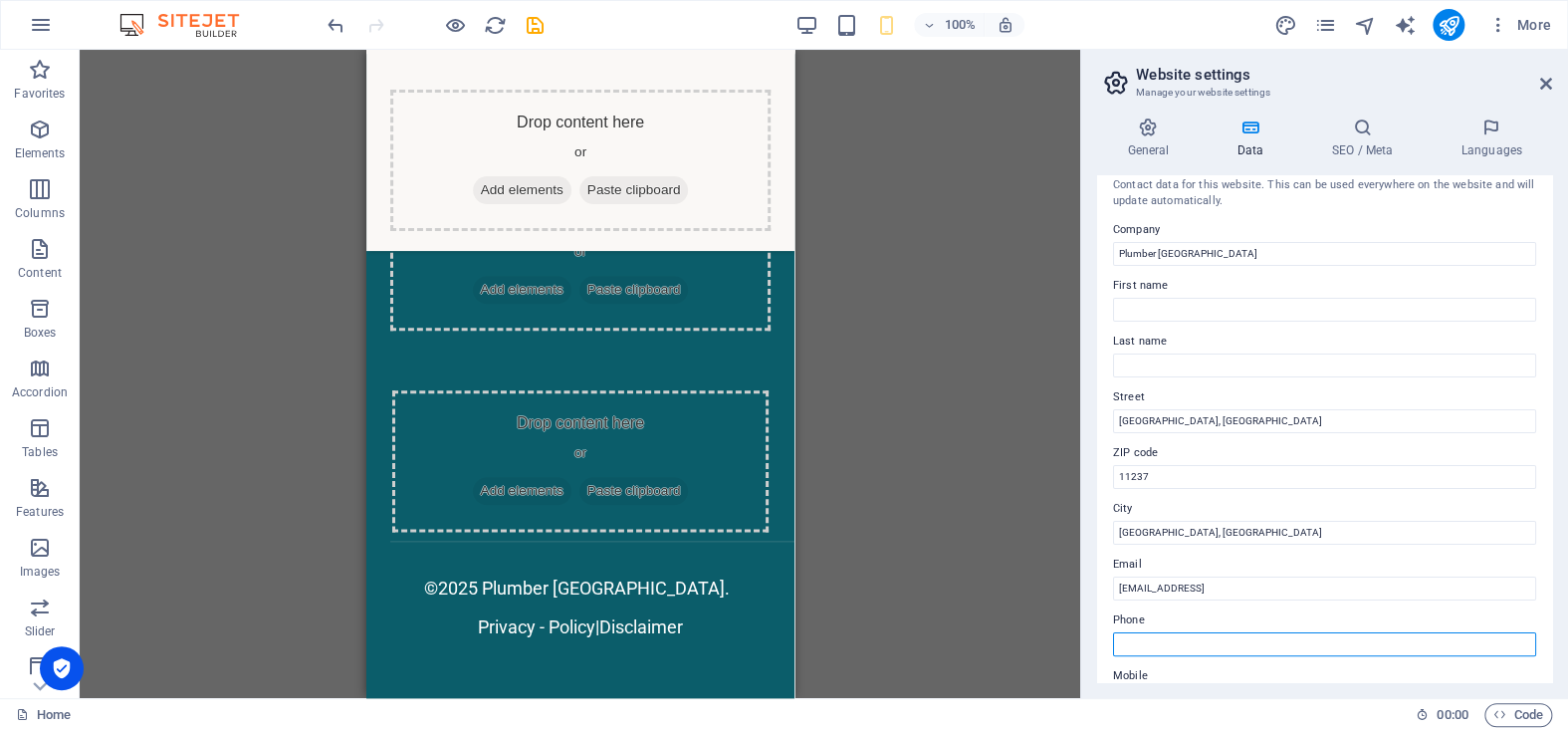 scroll, scrollTop: 0, scrollLeft: 0, axis: both 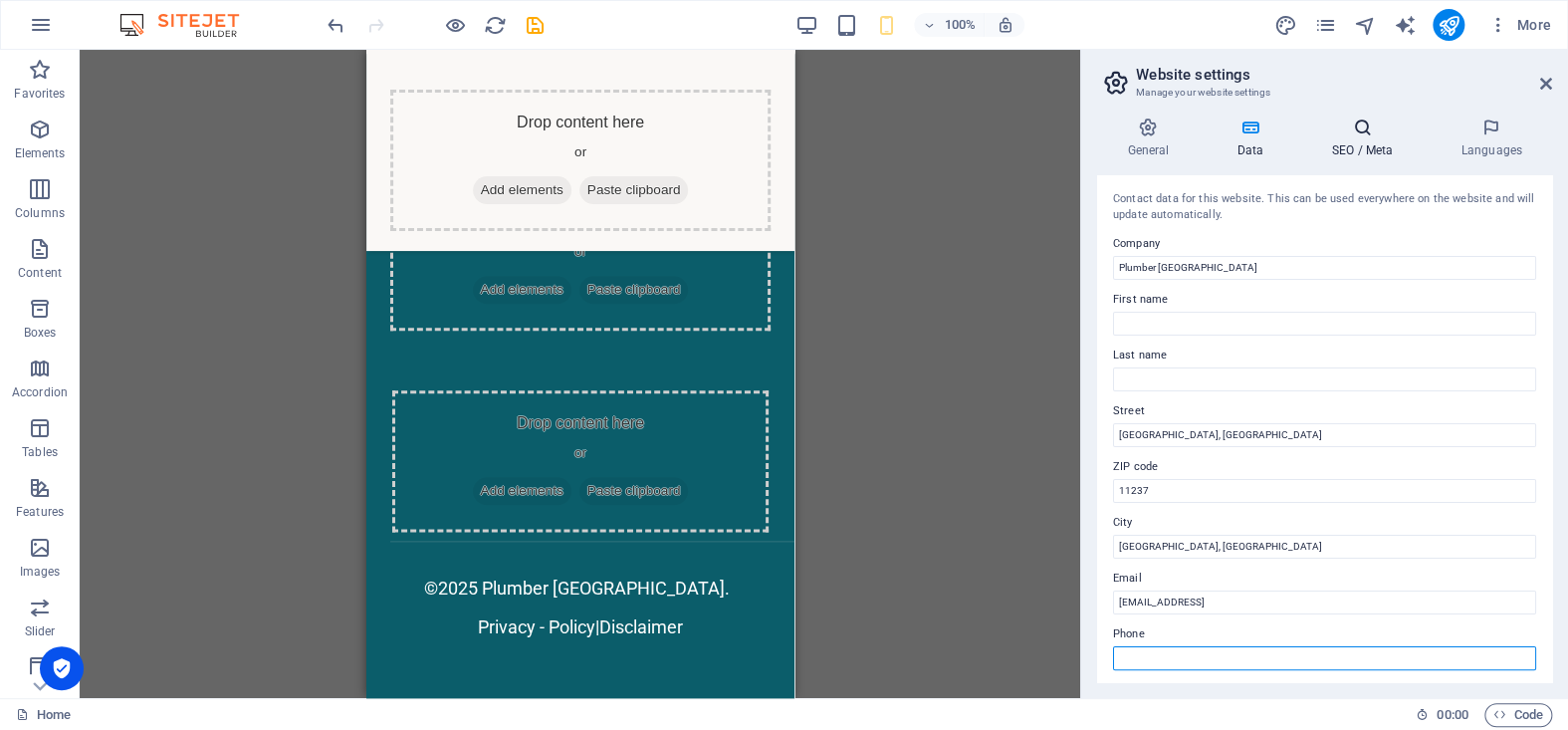 type 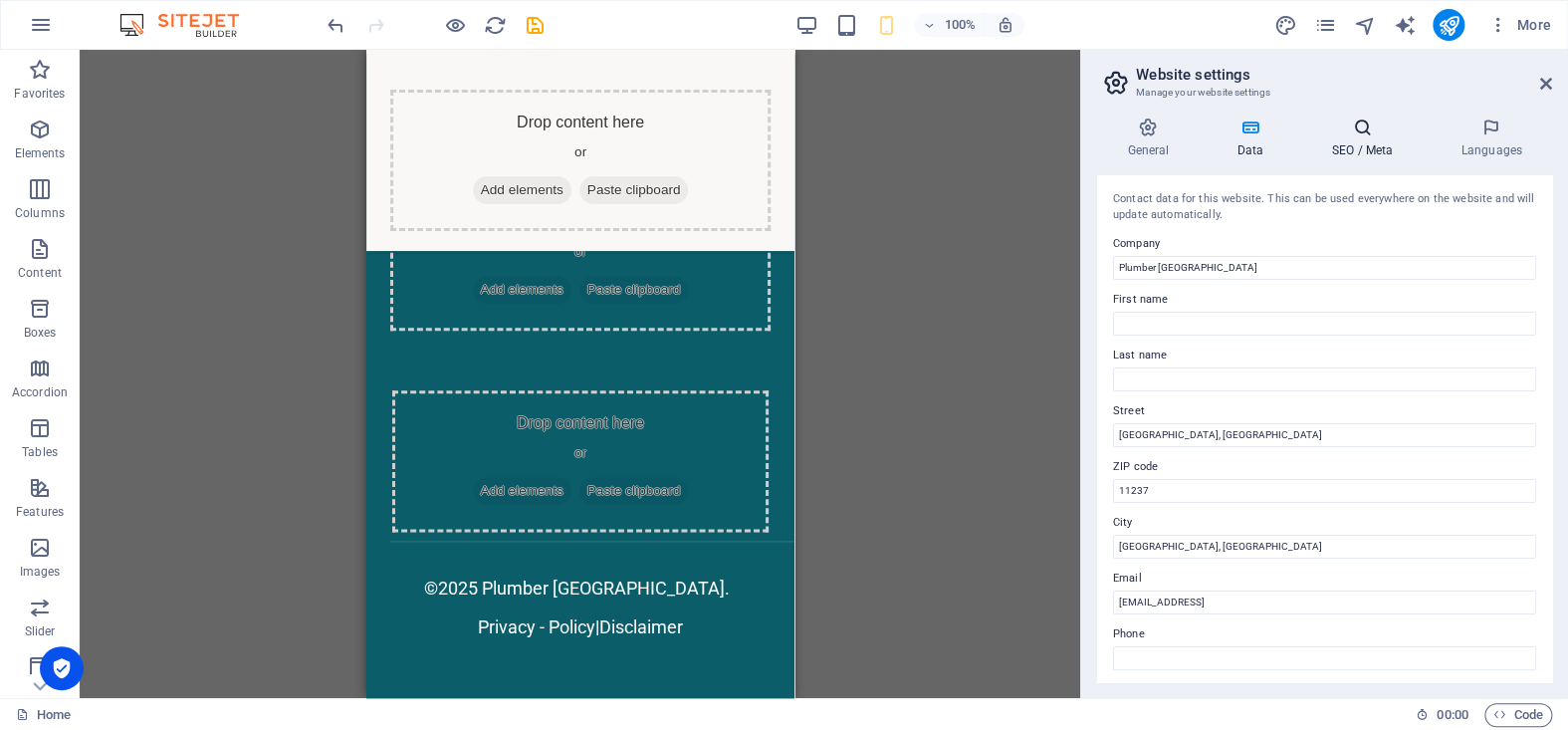 click at bounding box center (1362, 127) 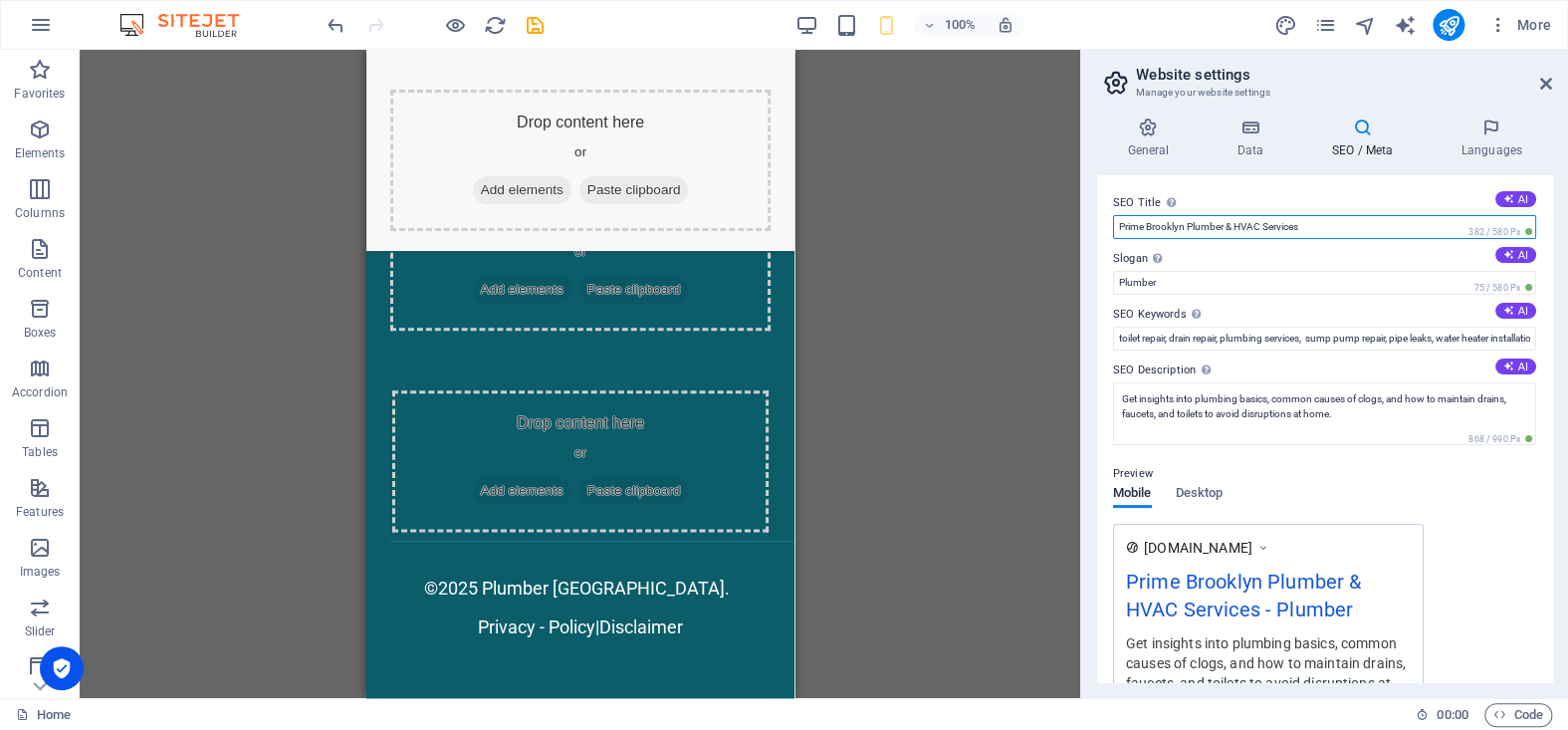 click on "Prime Brooklyn Plumber & HVAC Services" at bounding box center [1324, 227] 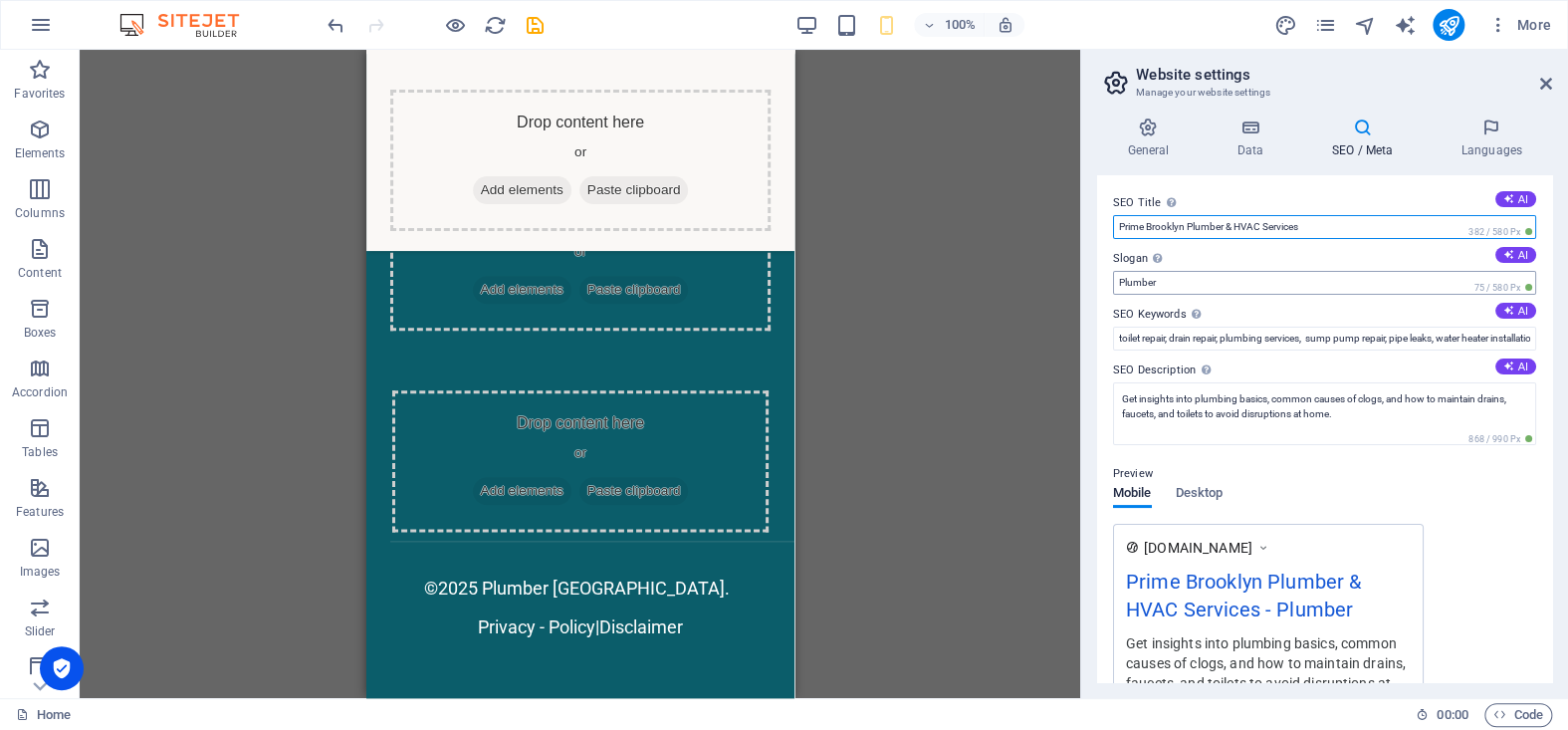 paste on "lumber [GEOGRAPHIC_DATA]" 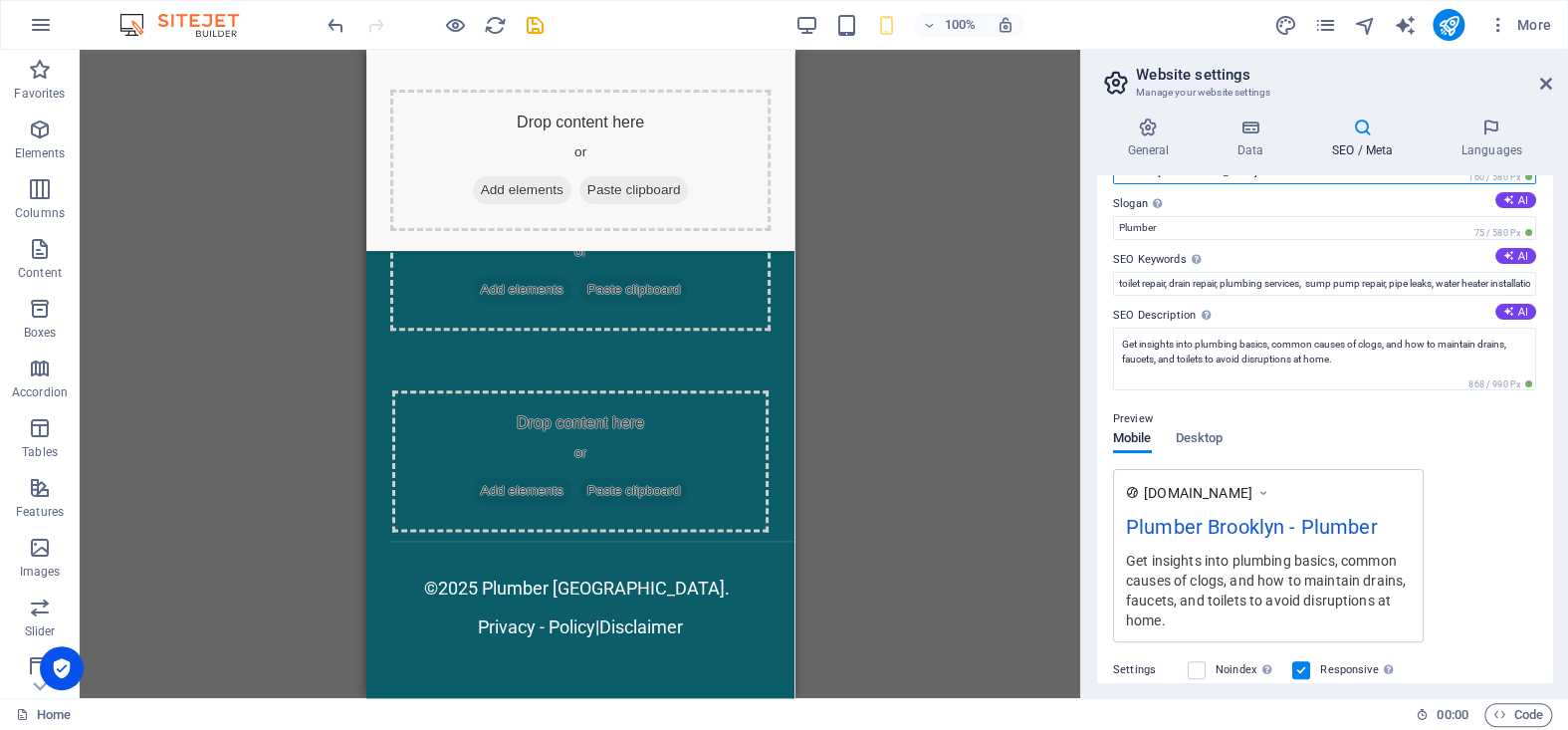 scroll, scrollTop: 0, scrollLeft: 0, axis: both 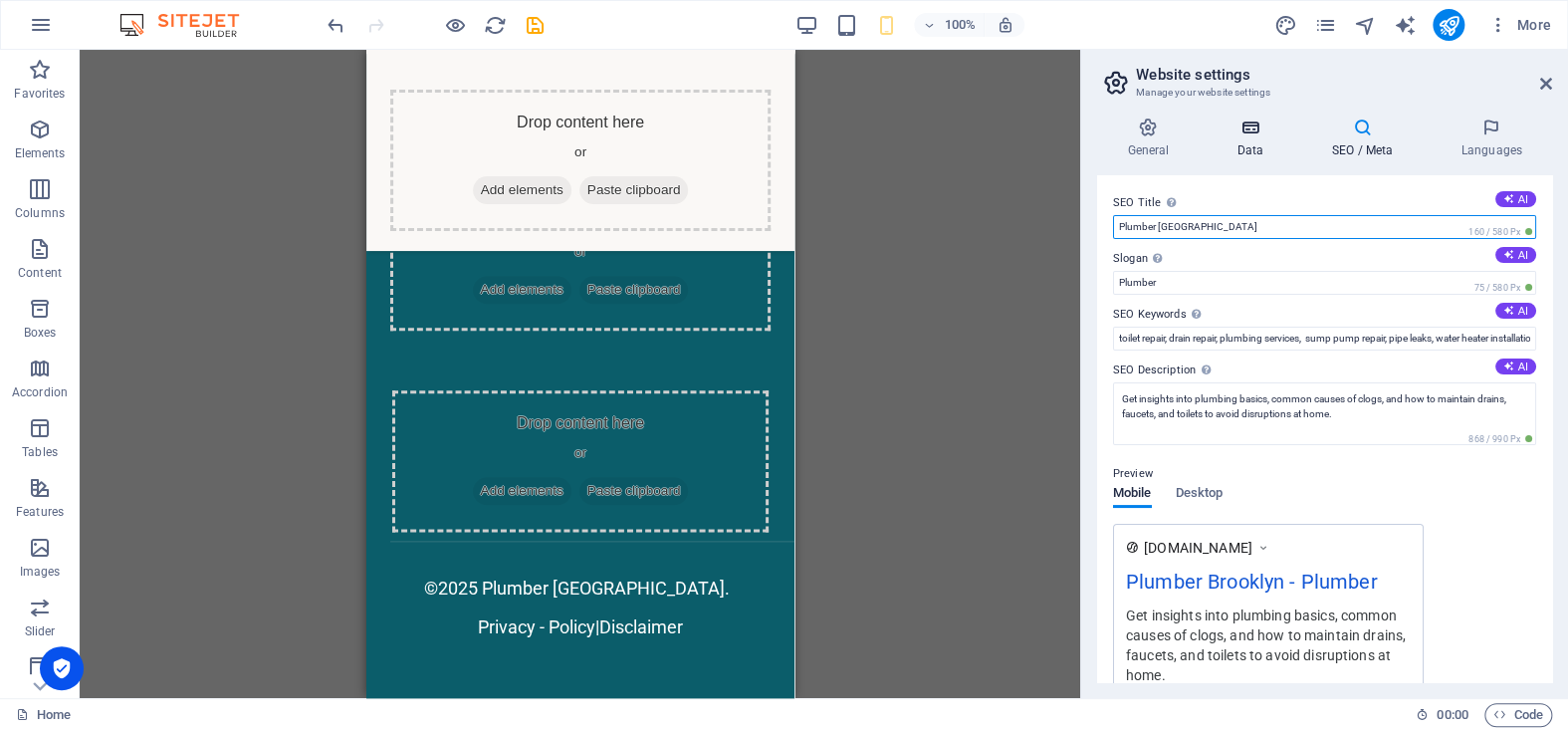 type on "Plumber [GEOGRAPHIC_DATA]" 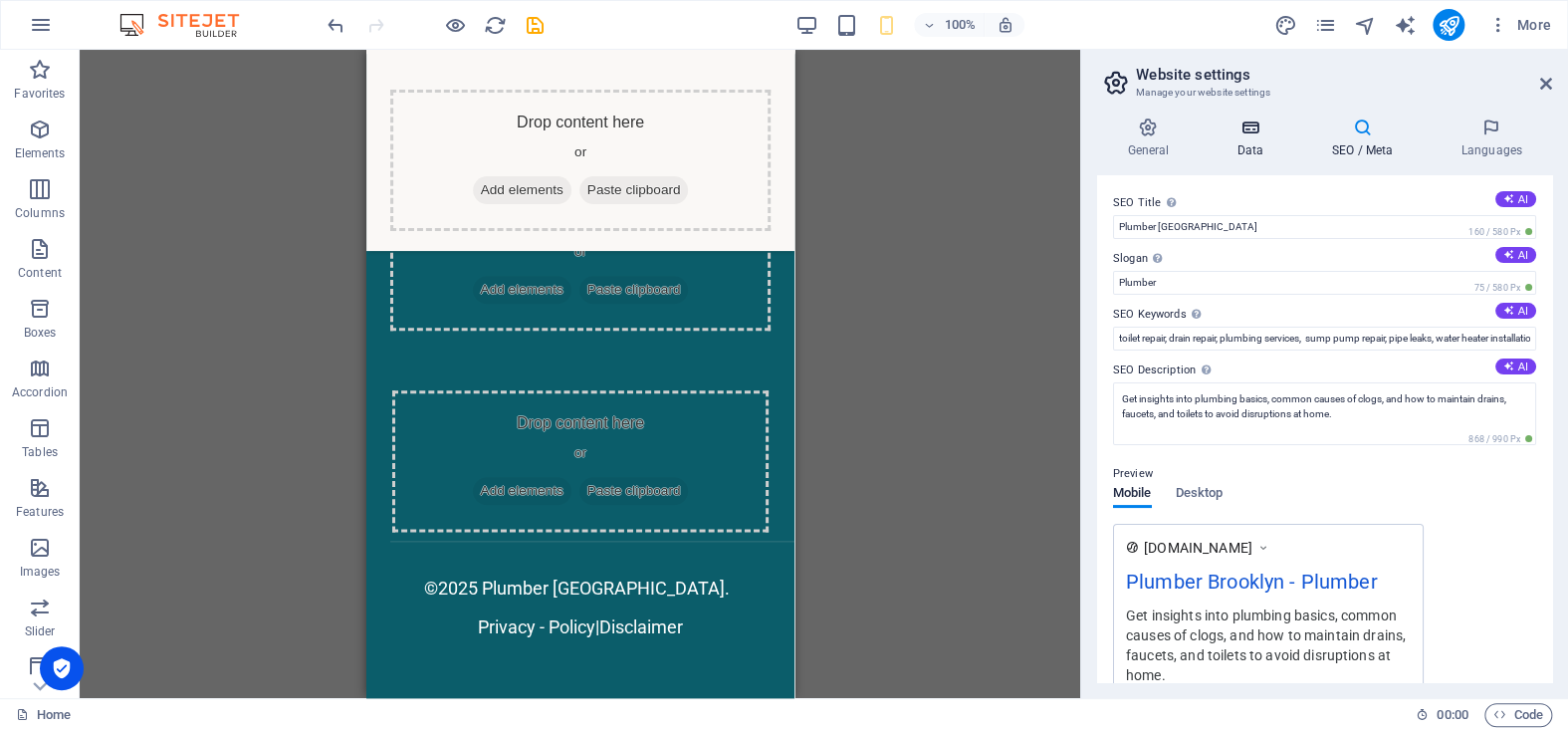 click on "Data" at bounding box center [1253, 138] 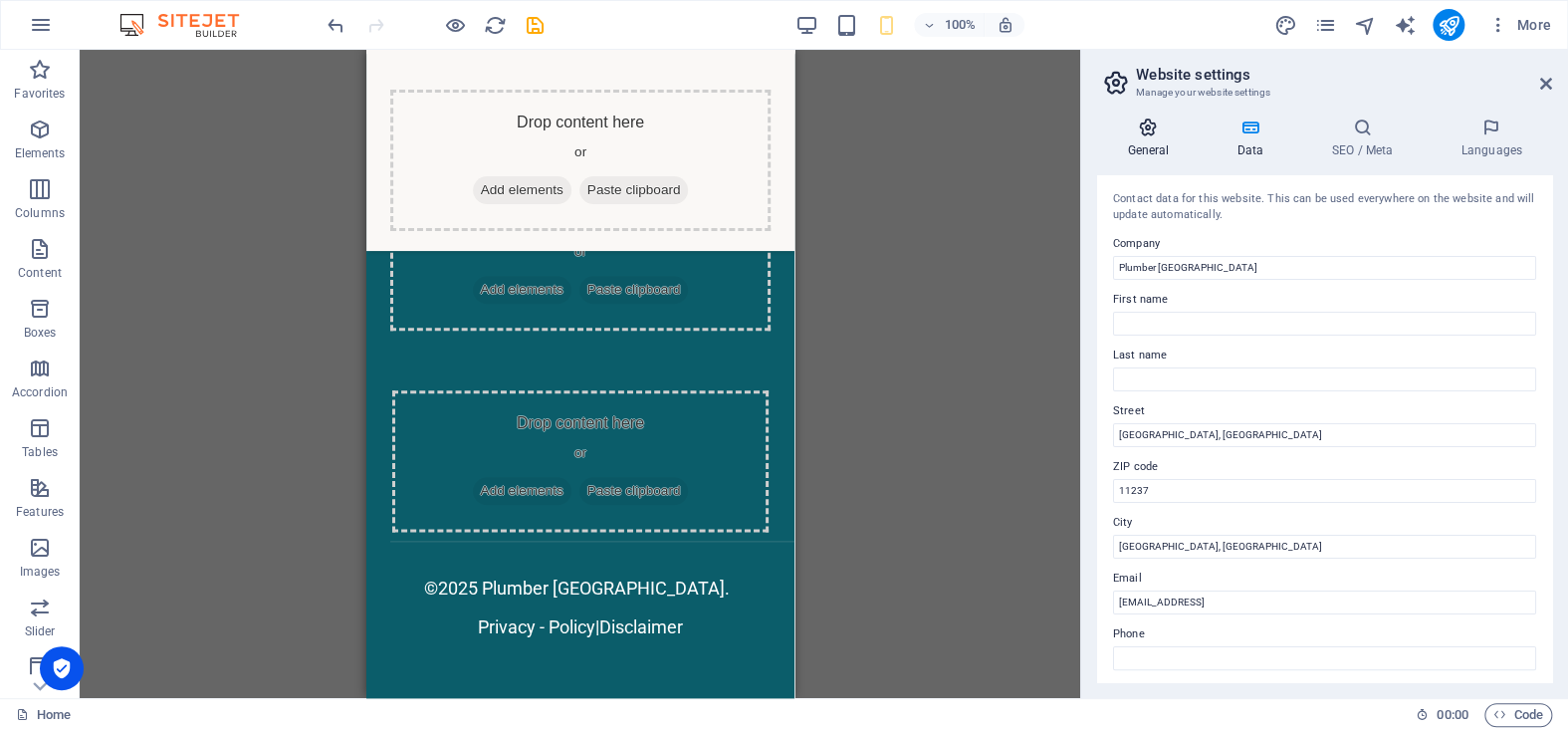 click on "General" at bounding box center [1152, 138] 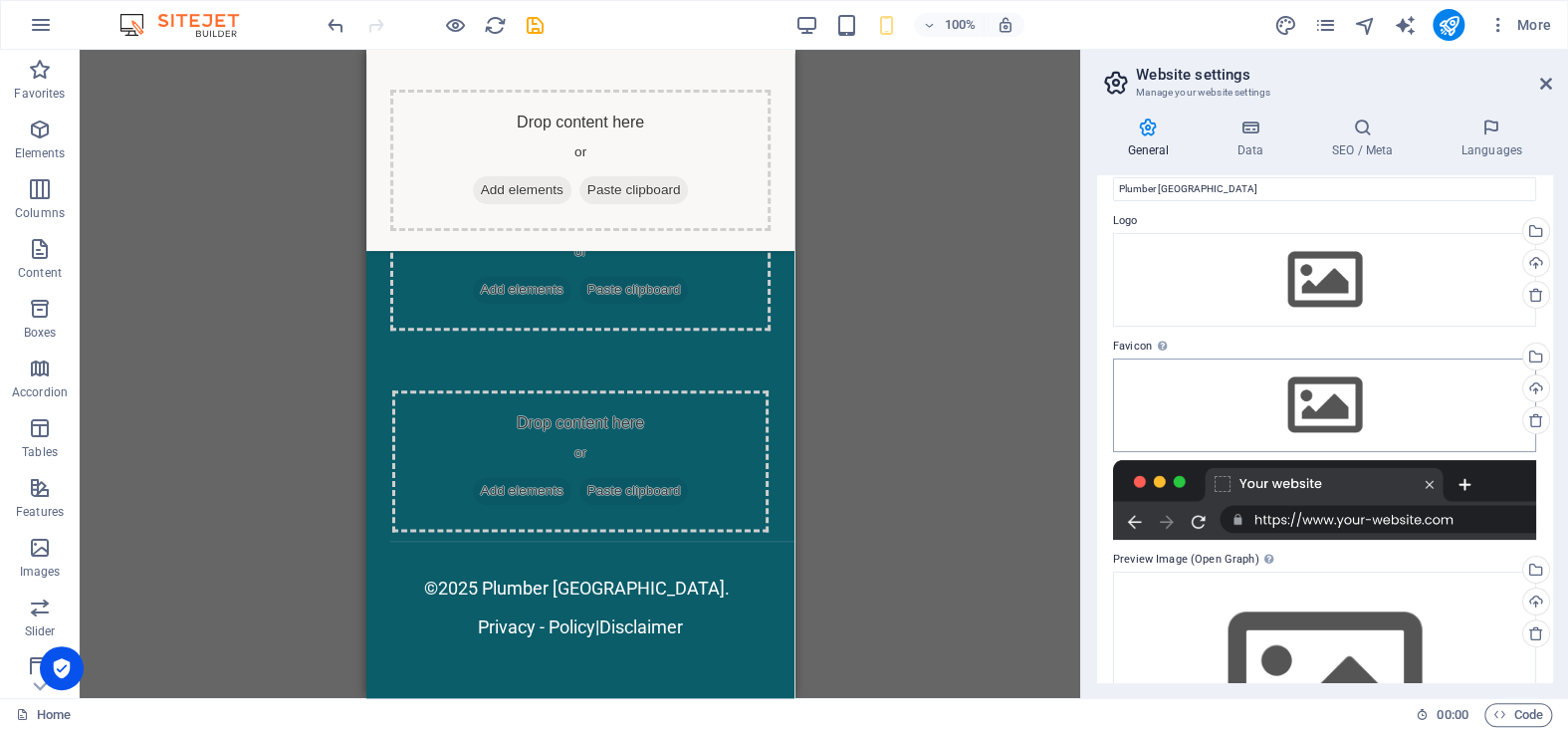 scroll, scrollTop: 0, scrollLeft: 0, axis: both 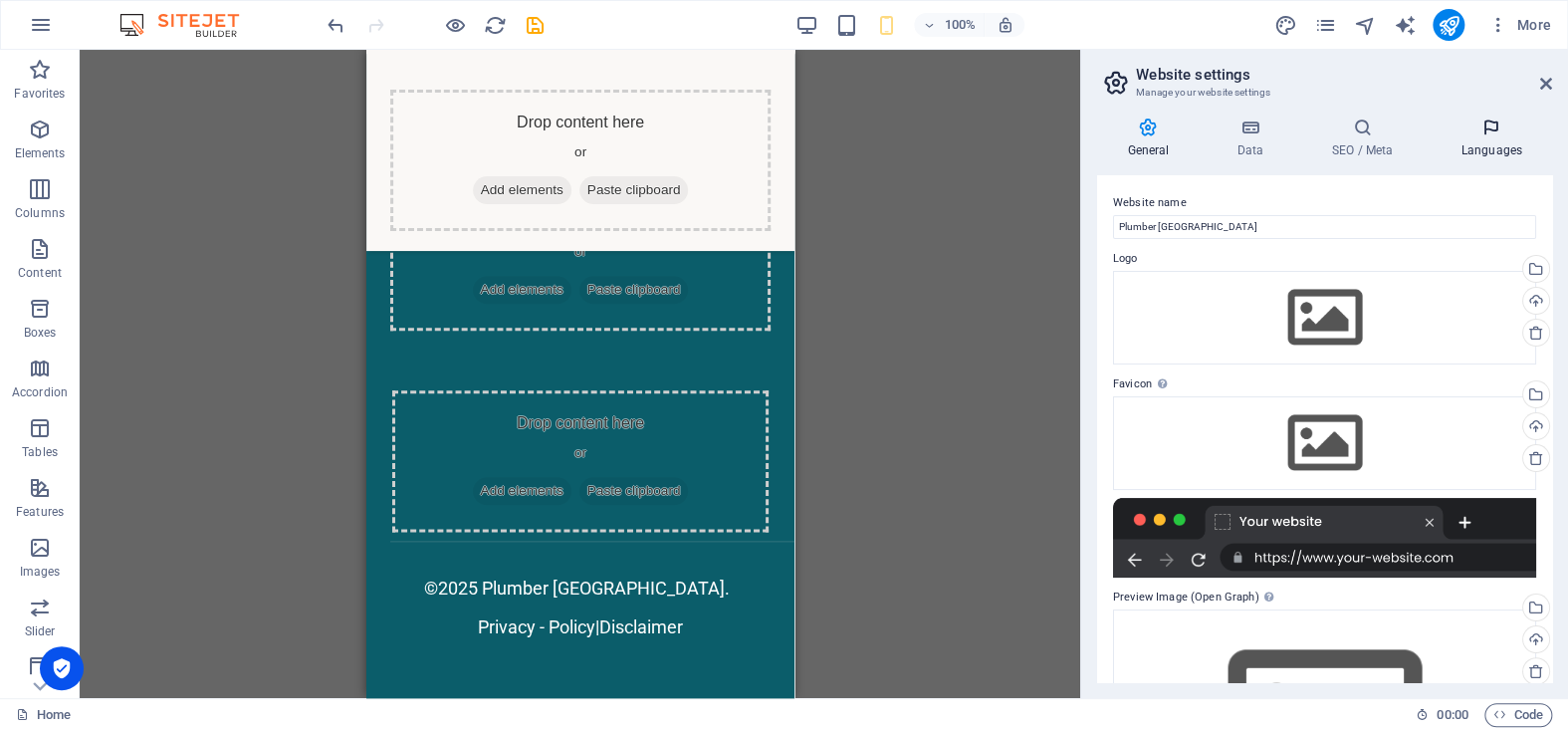 click at bounding box center [1491, 127] 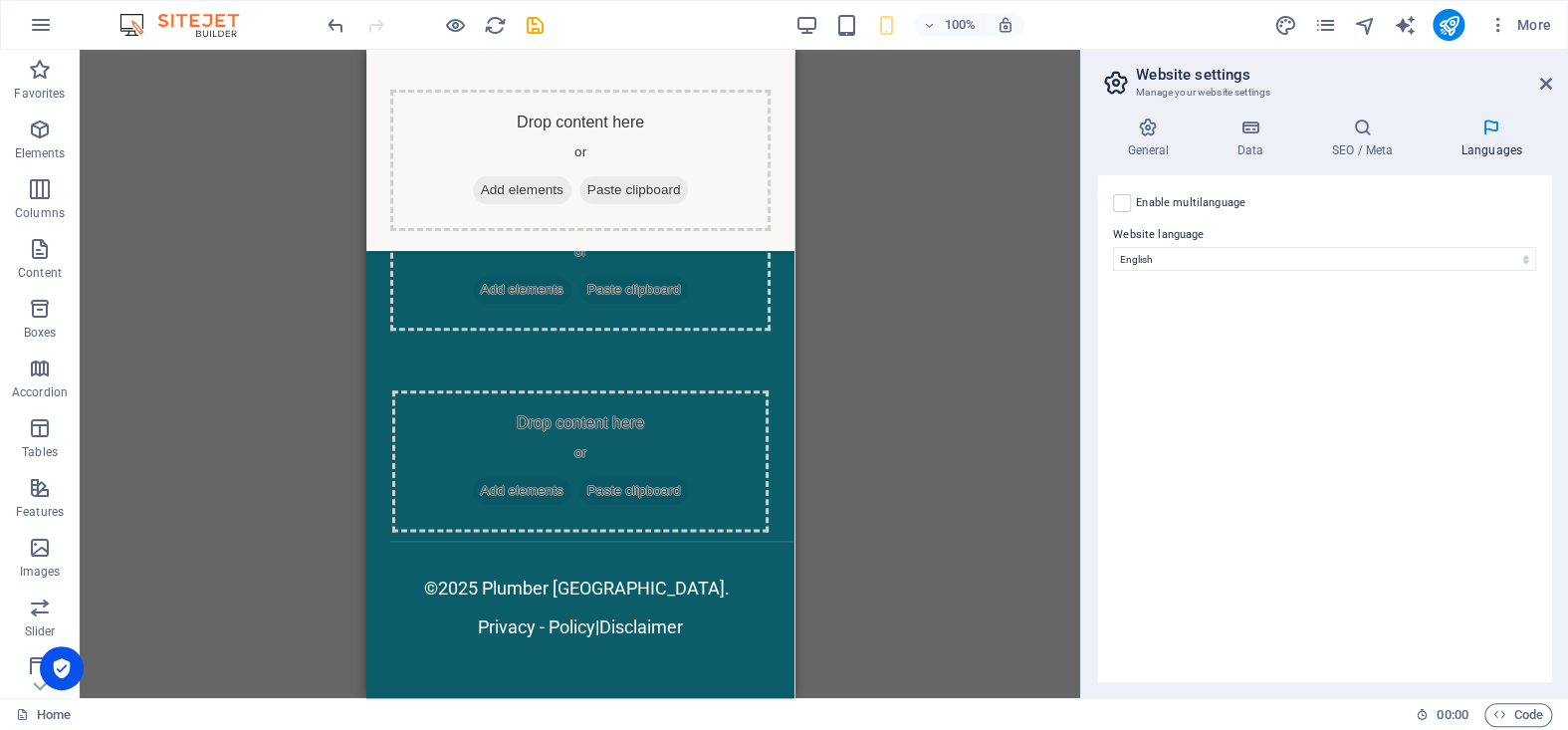 click on "Website settings" at bounding box center [1344, 75] 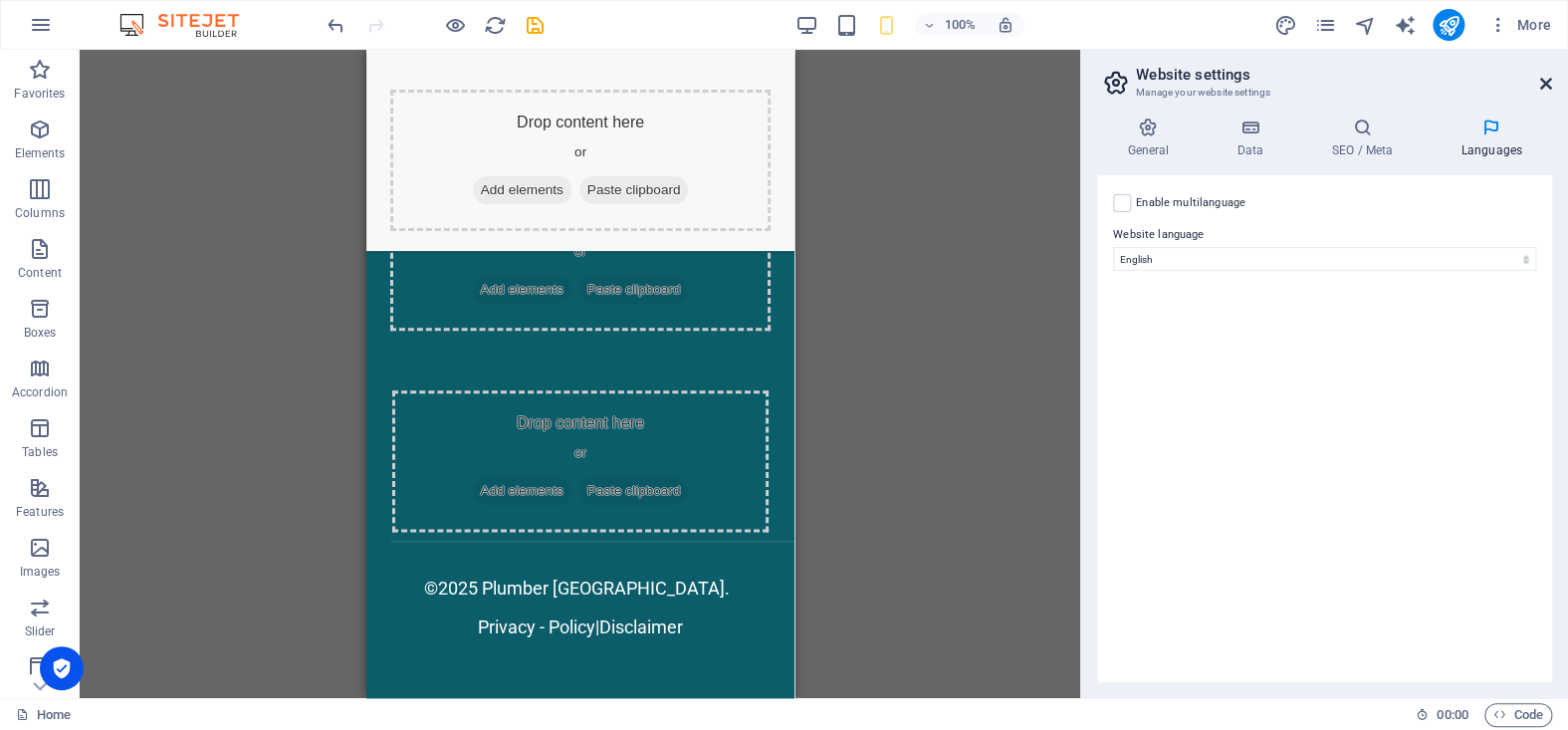 click at bounding box center [1546, 84] 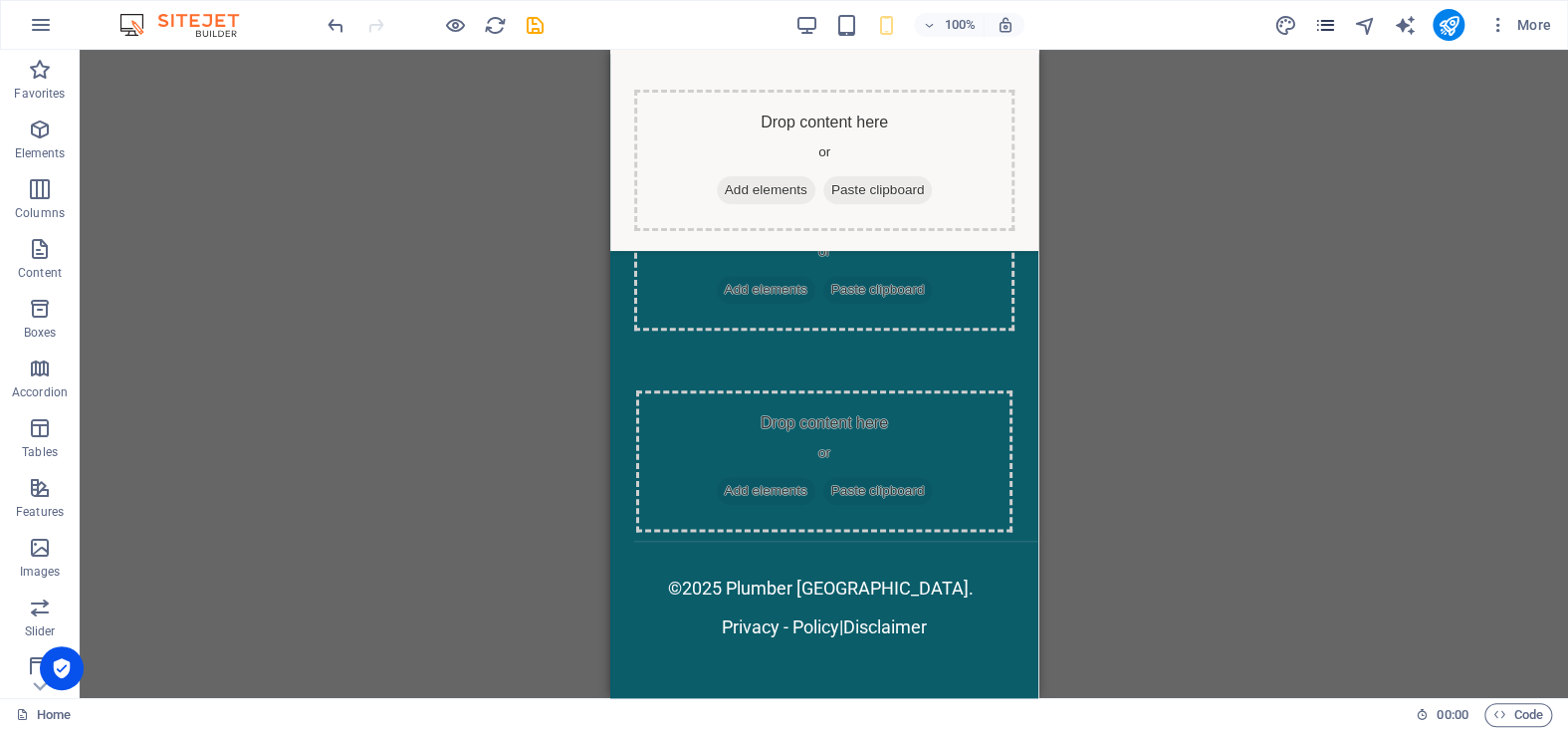 click at bounding box center [1324, 25] 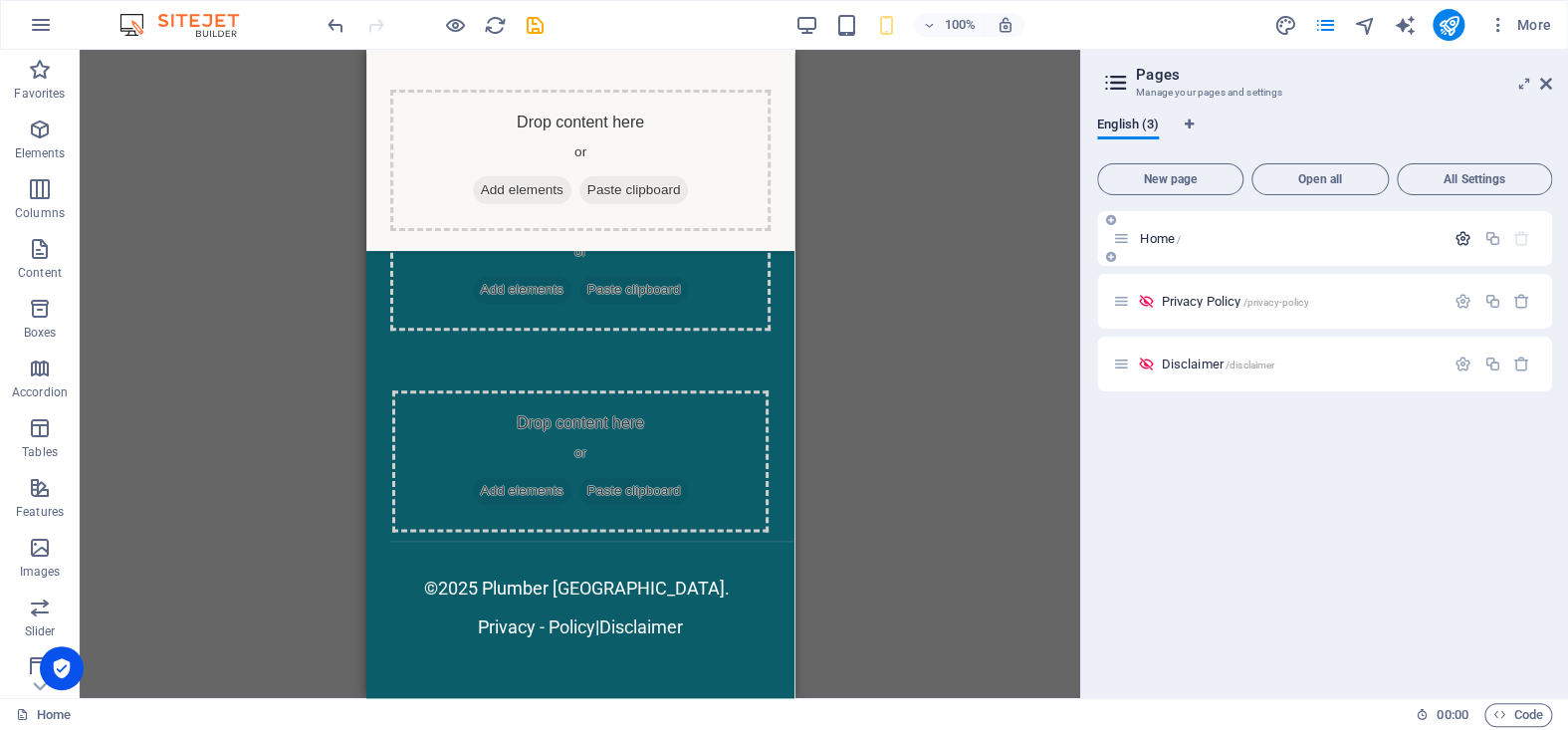click at bounding box center [1462, 238] 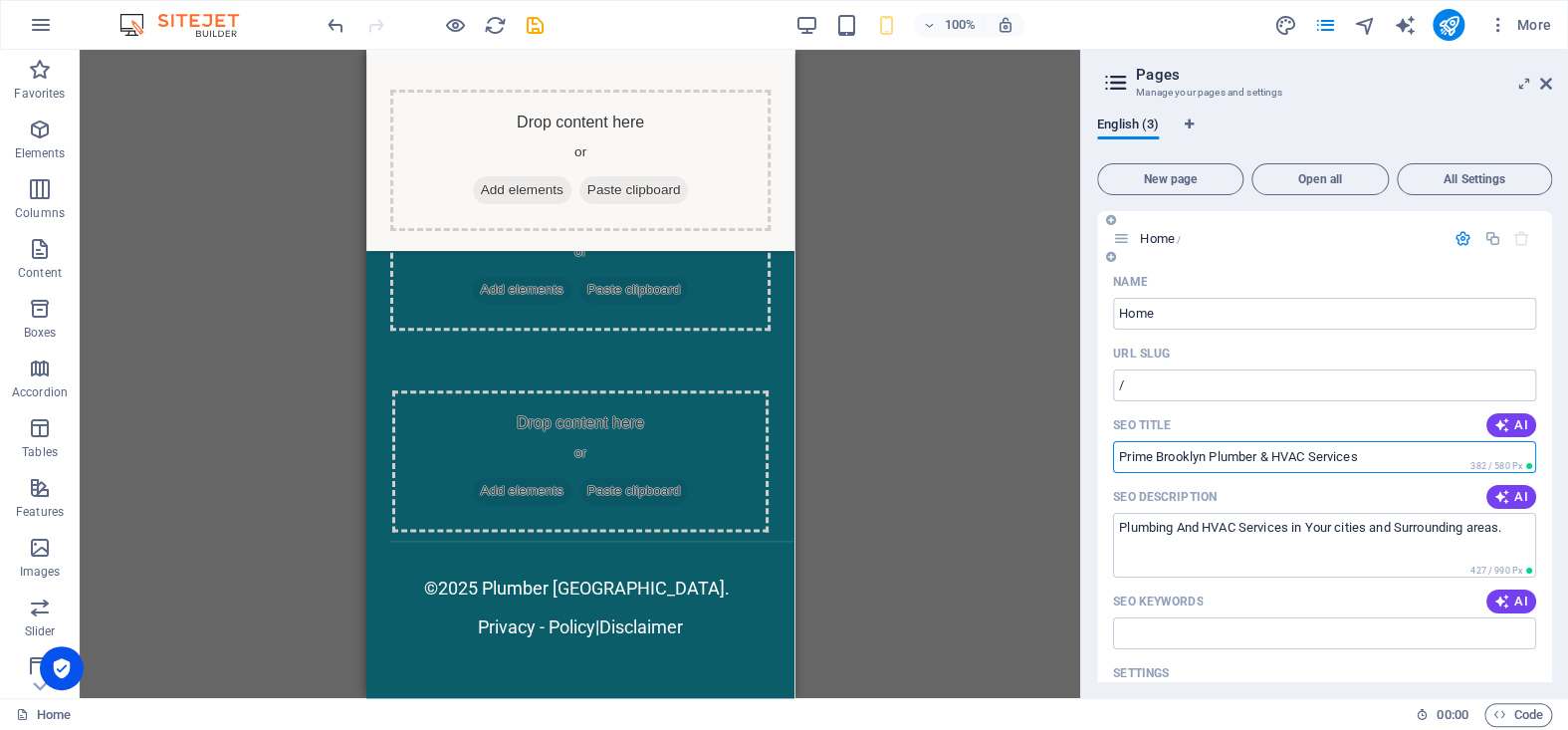 click on "Prime Brooklyn Plumber & HVAC Services" at bounding box center [1324, 457] 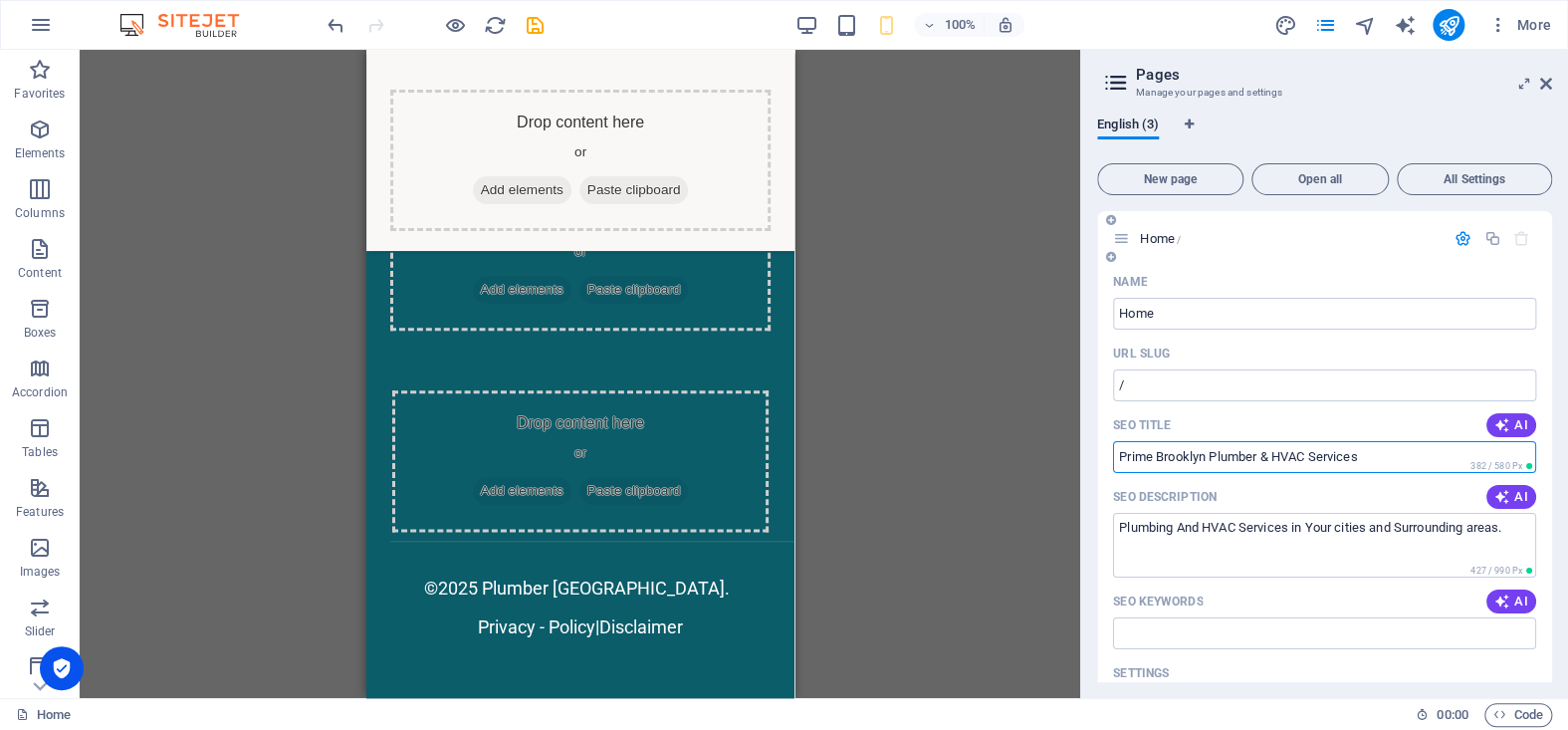 paste on "lumber [GEOGRAPHIC_DATA]" 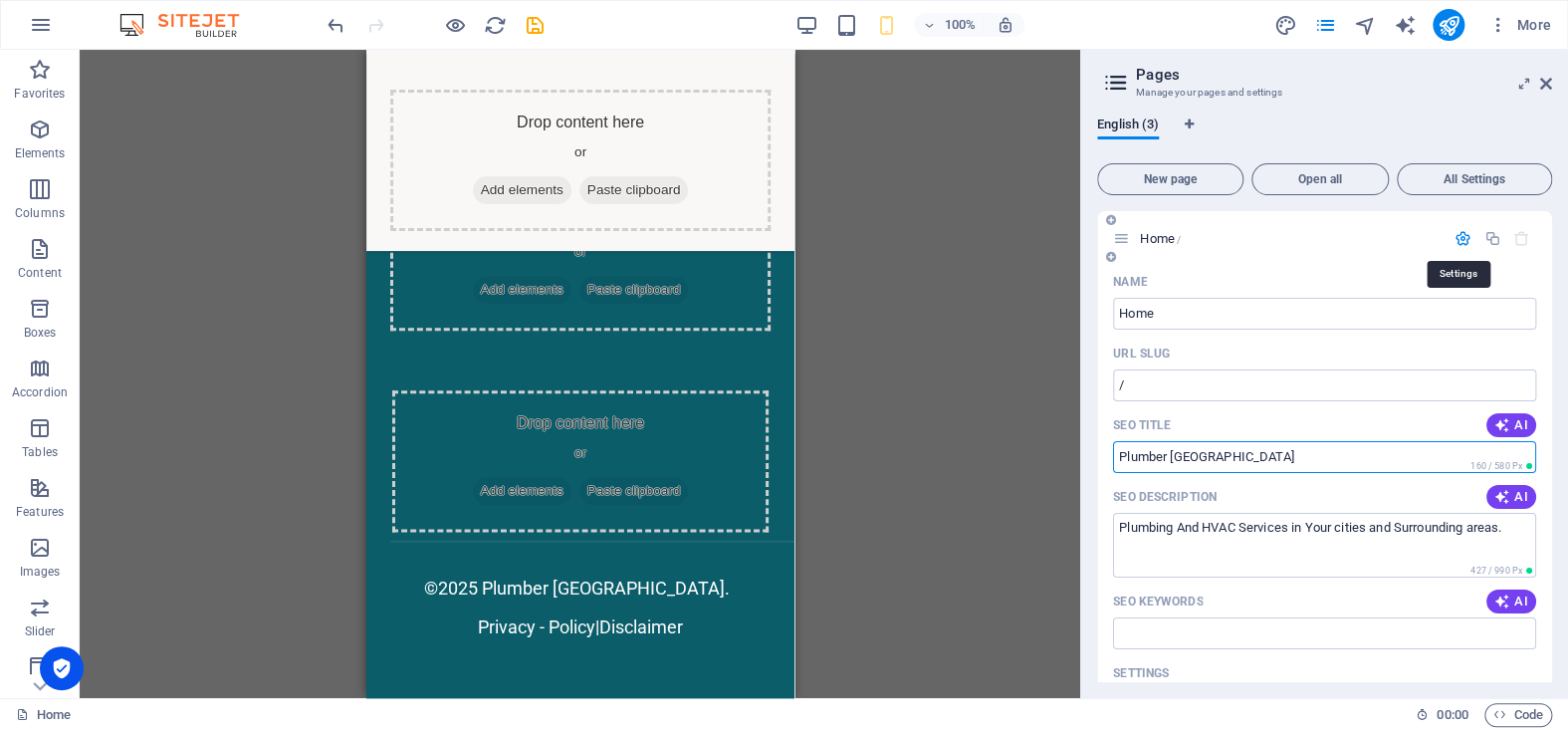 type on "Plumber [GEOGRAPHIC_DATA]" 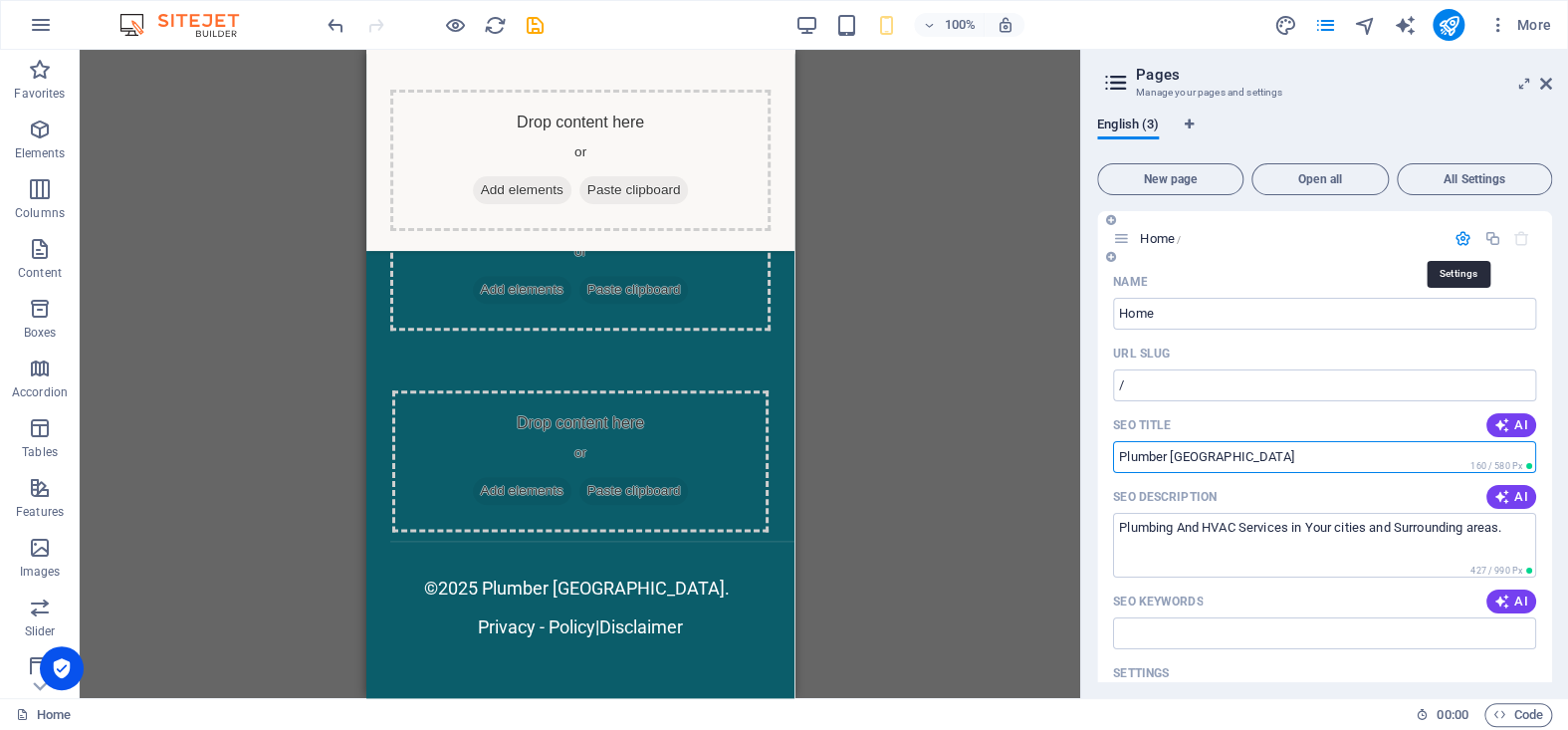 click at bounding box center (1462, 238) 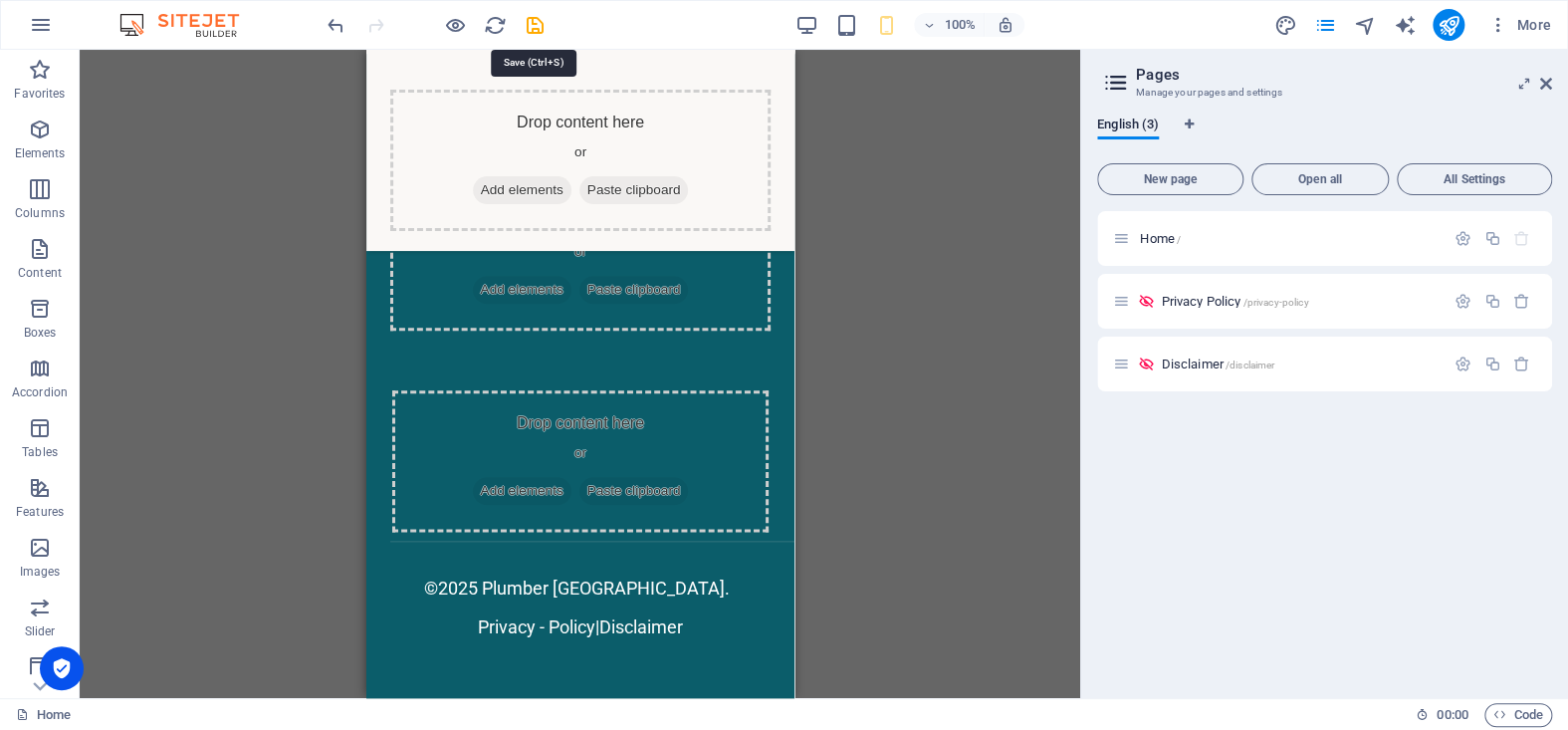 click at bounding box center (535, 25) 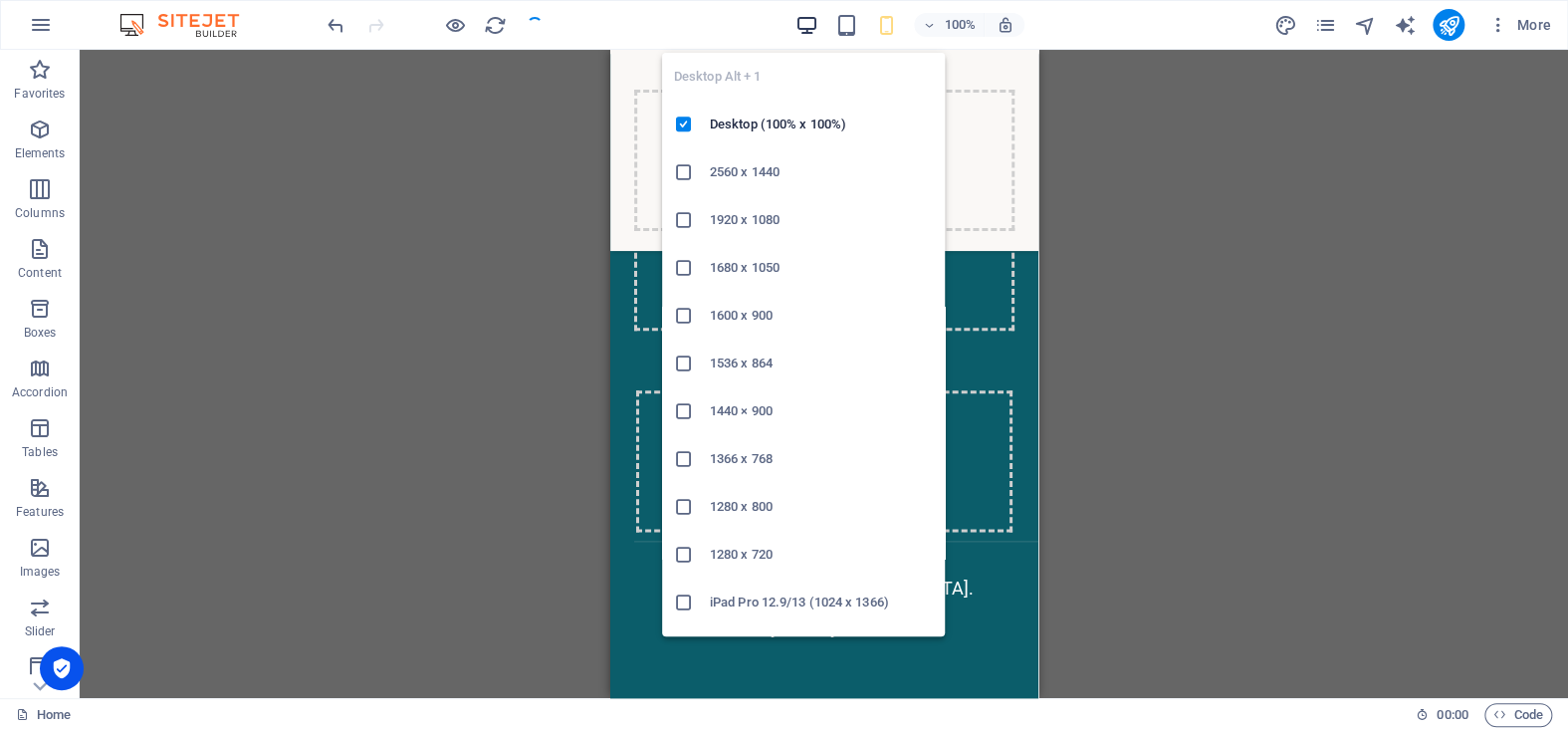 click at bounding box center (806, 25) 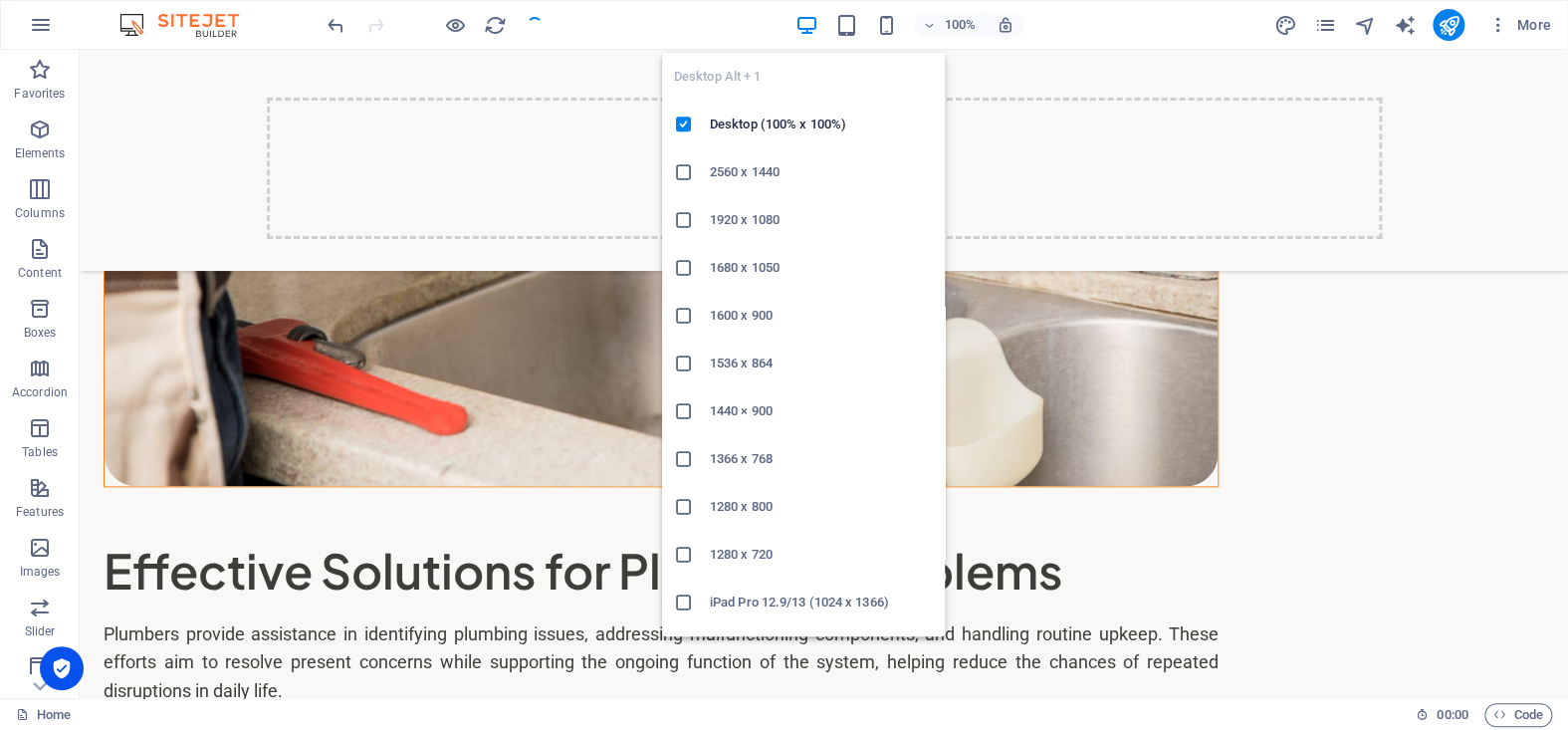 scroll, scrollTop: 3331, scrollLeft: 0, axis: vertical 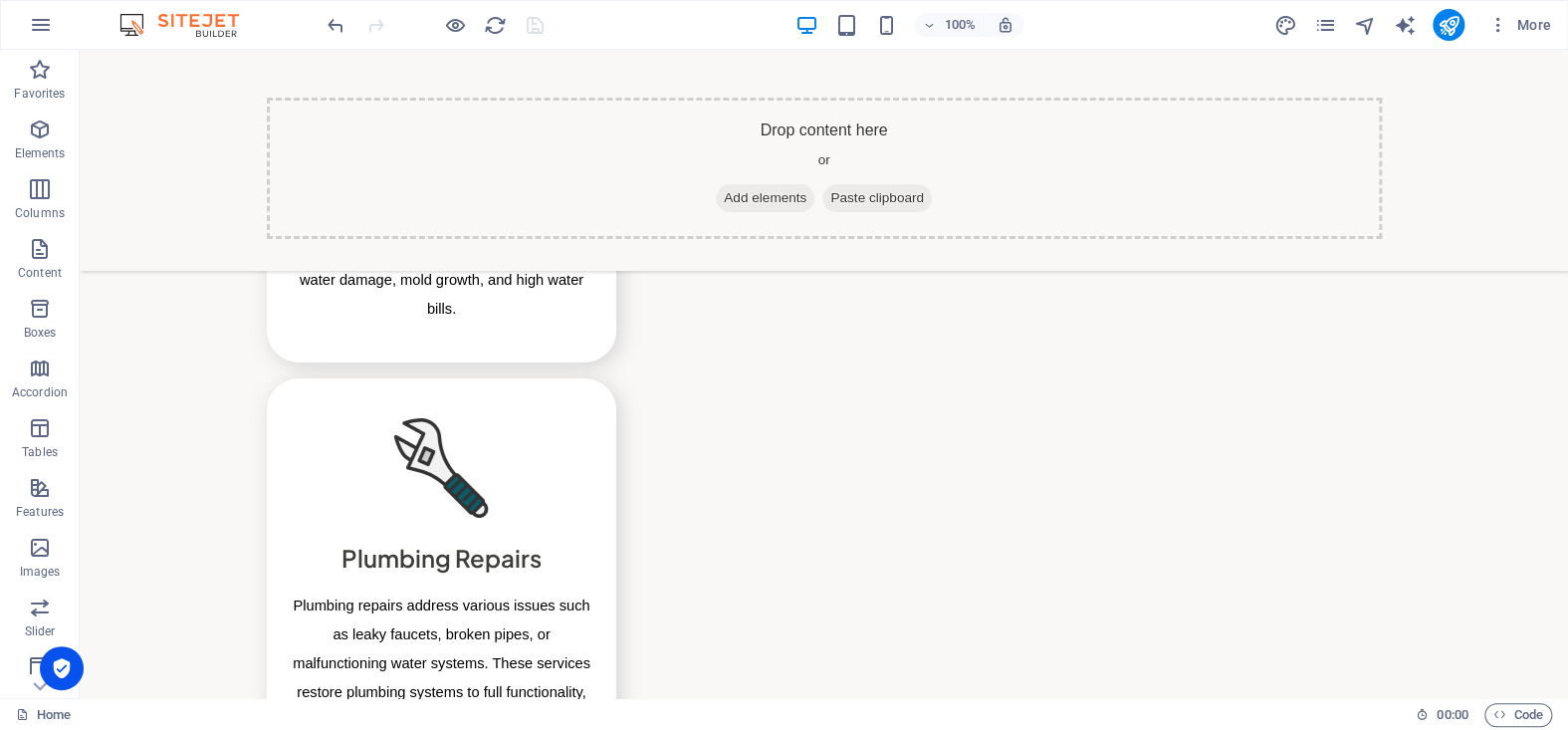 click on "100% More" at bounding box center [784, 25] 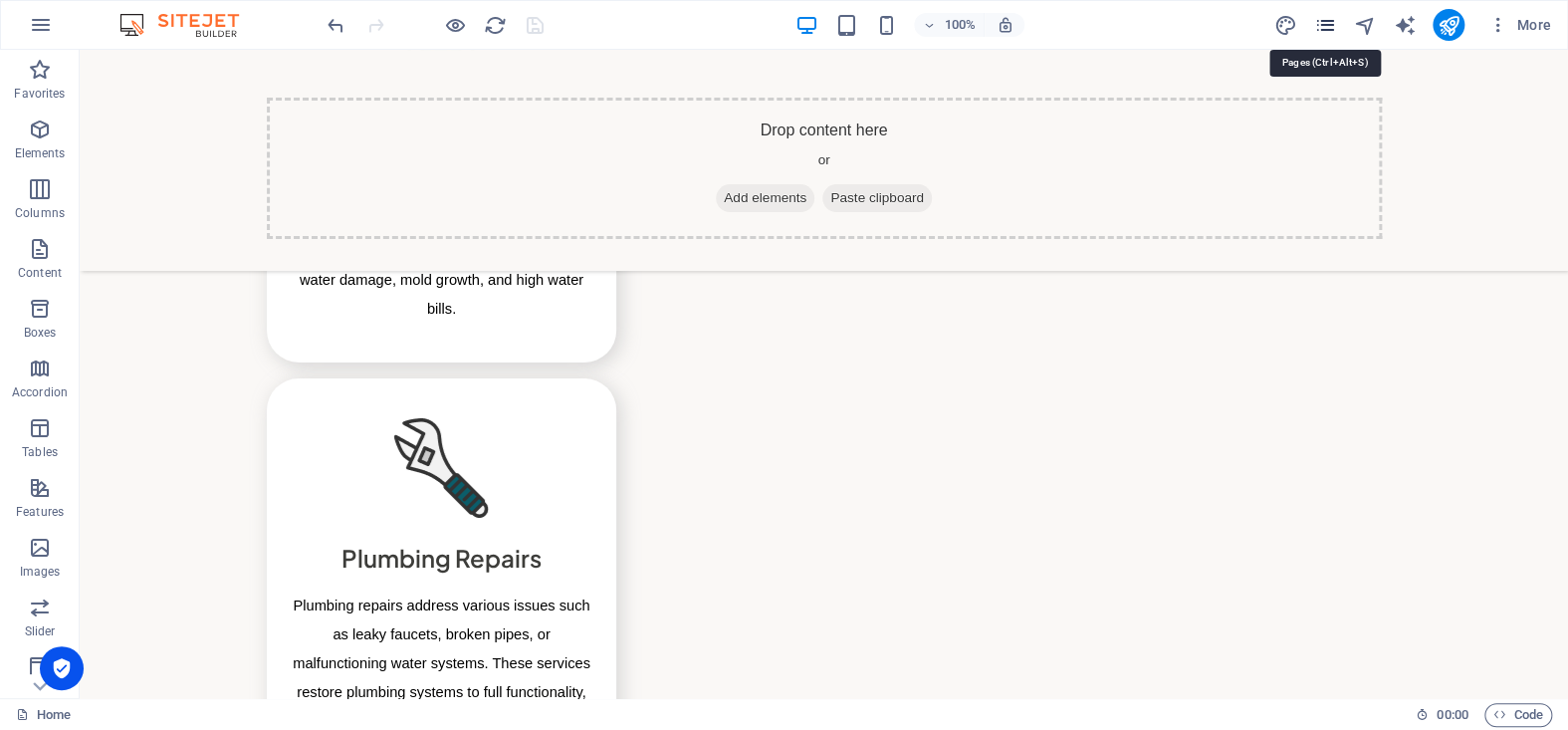 click at bounding box center (1324, 25) 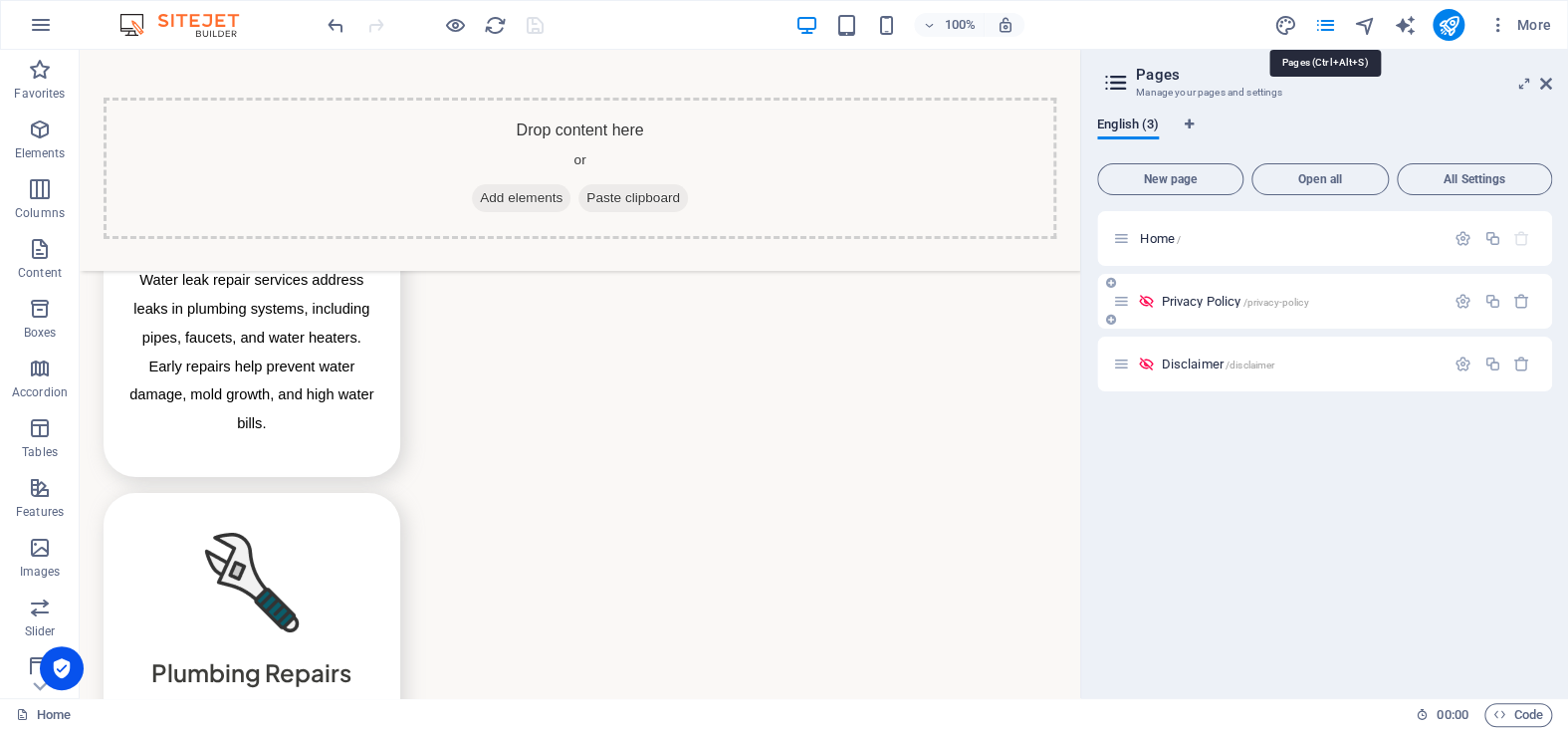 scroll, scrollTop: 3507, scrollLeft: 0, axis: vertical 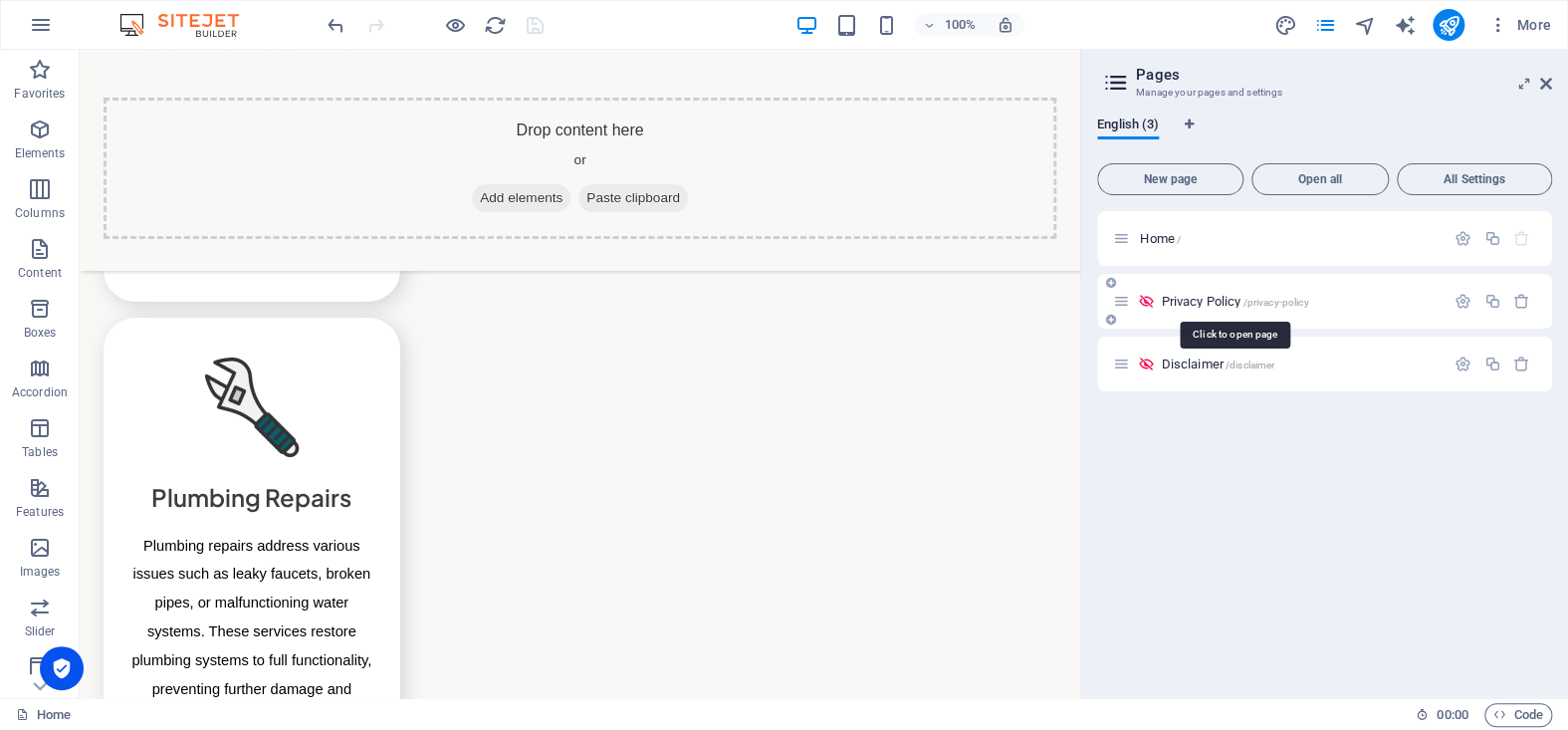 click on "/privacy-policy" at bounding box center (1275, 302) 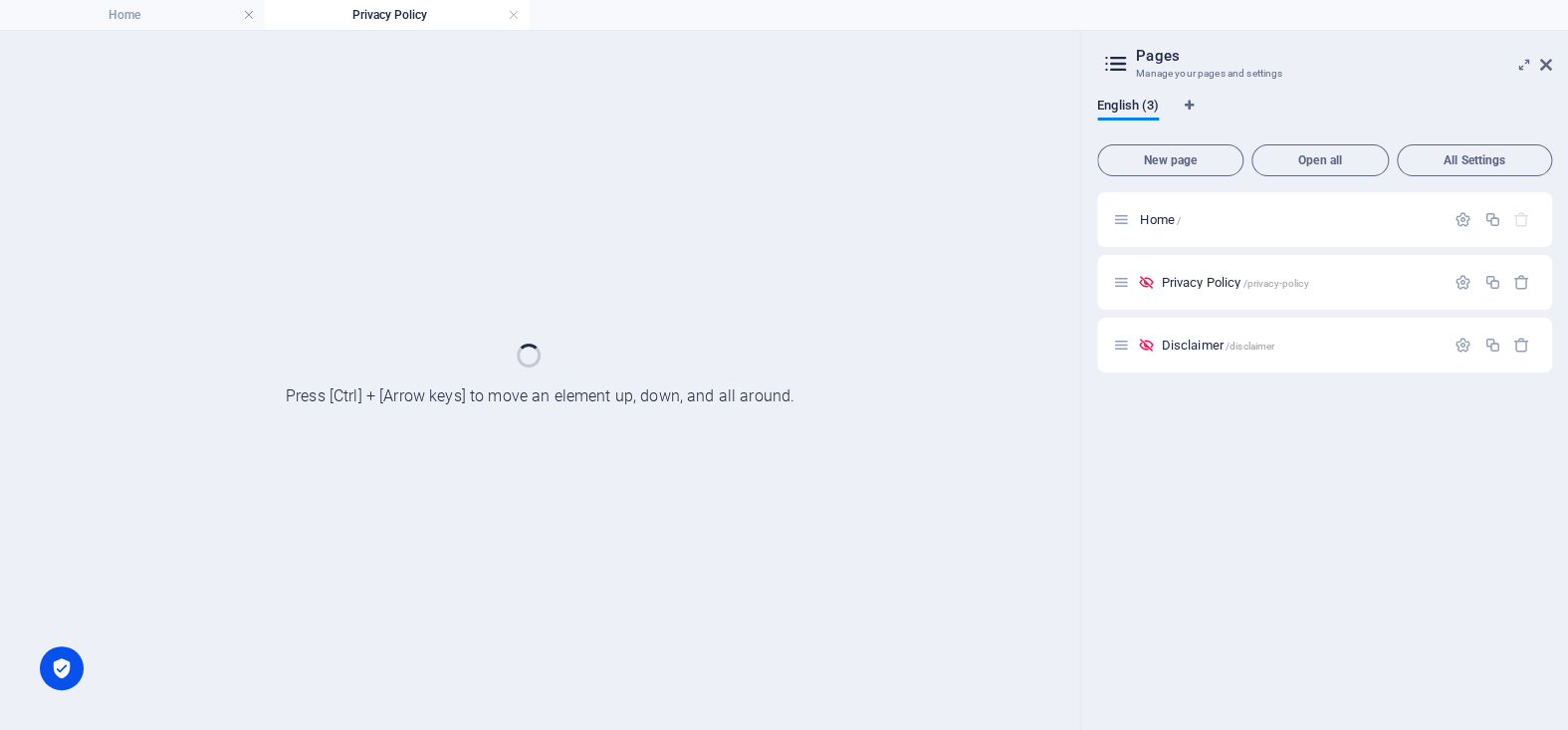 scroll, scrollTop: 0, scrollLeft: 0, axis: both 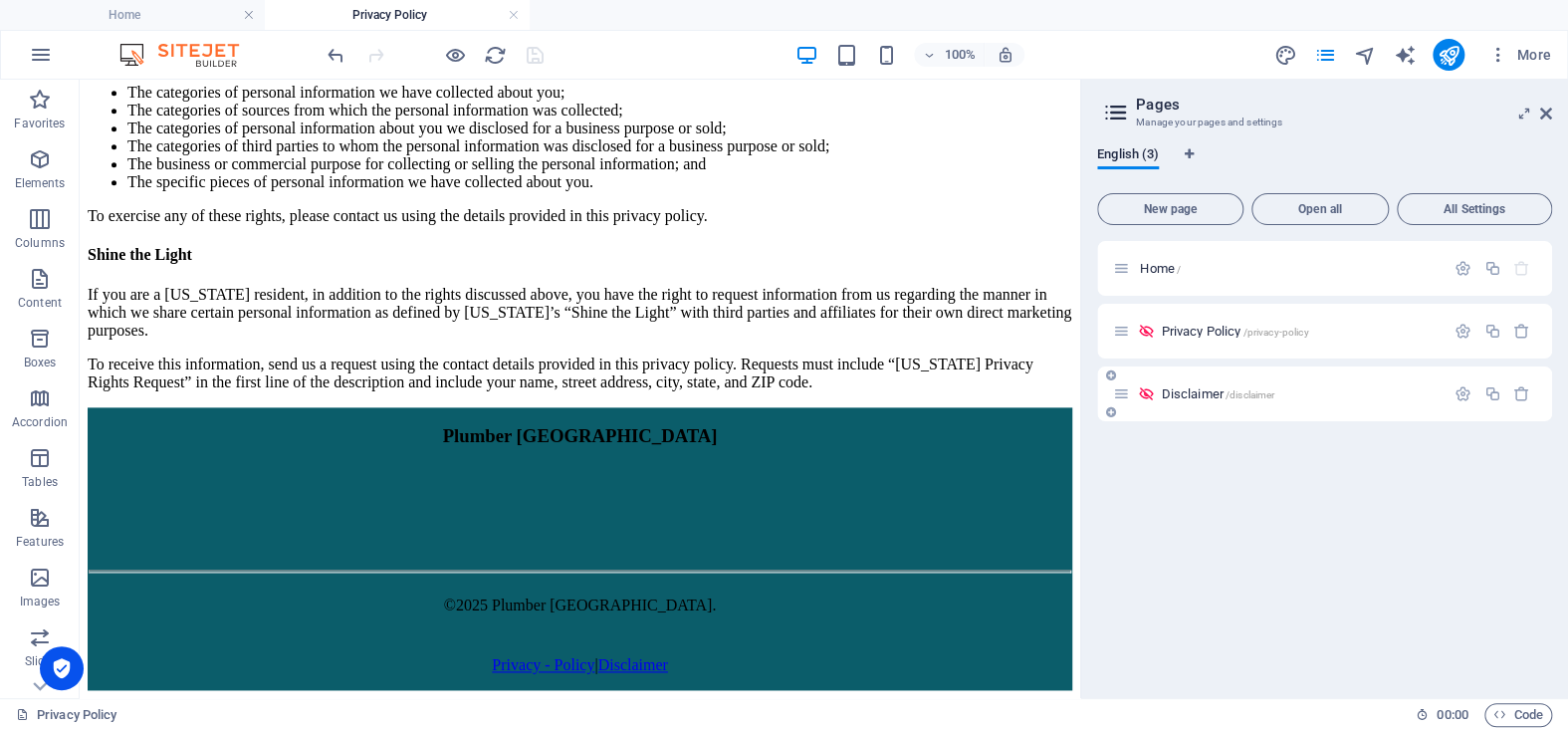 click on "/disclaimer" at bounding box center (1250, 394) 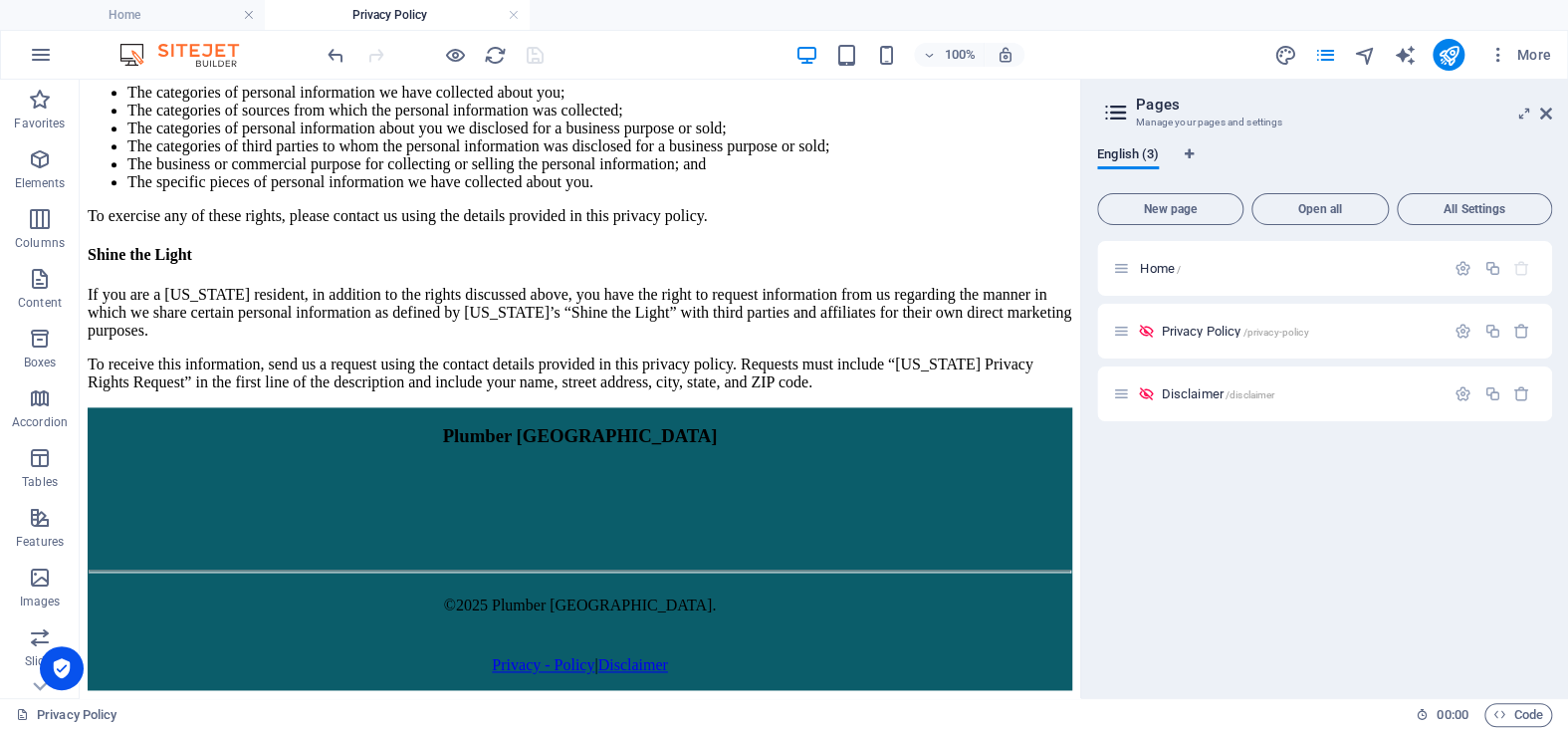 scroll, scrollTop: 0, scrollLeft: 0, axis: both 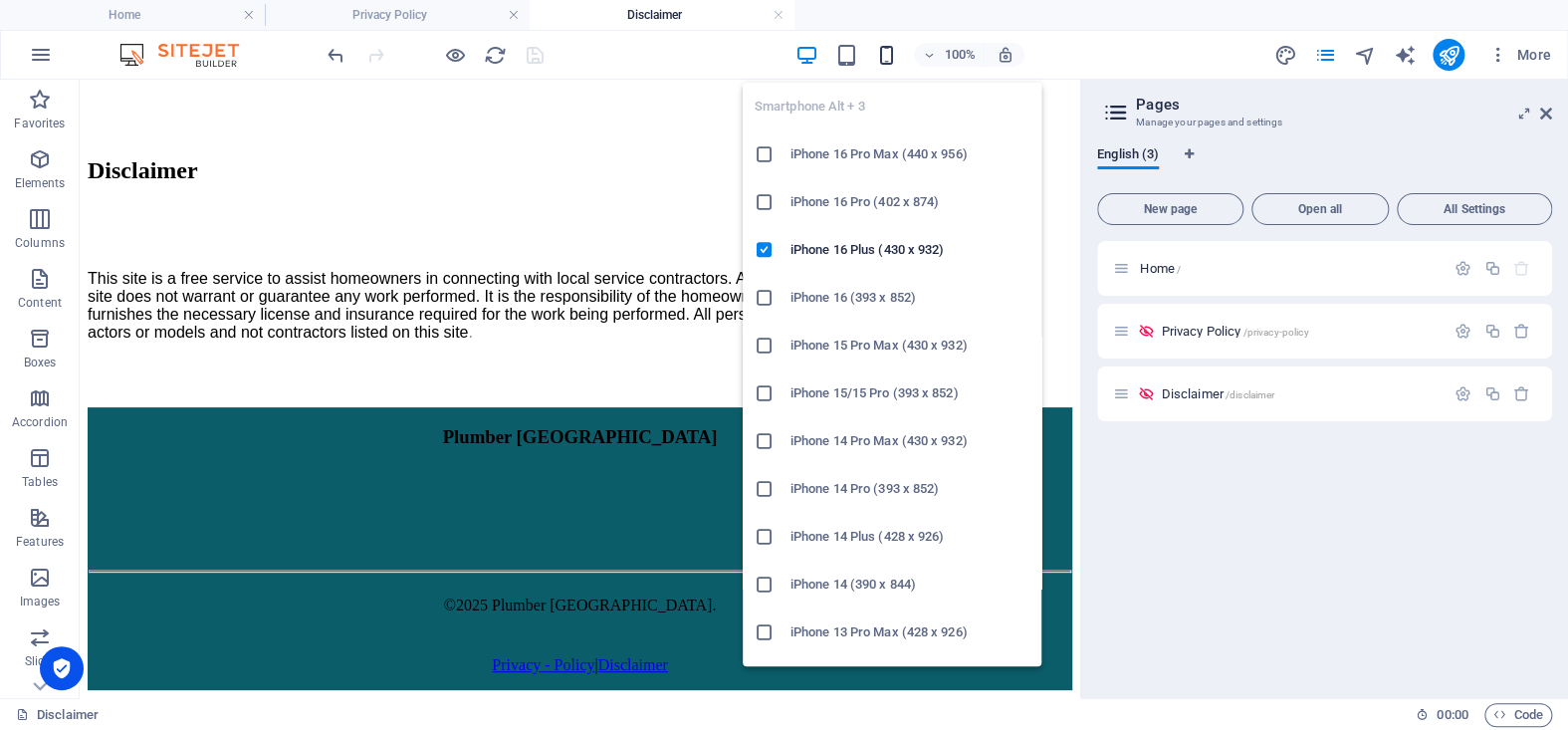 click at bounding box center [886, 55] 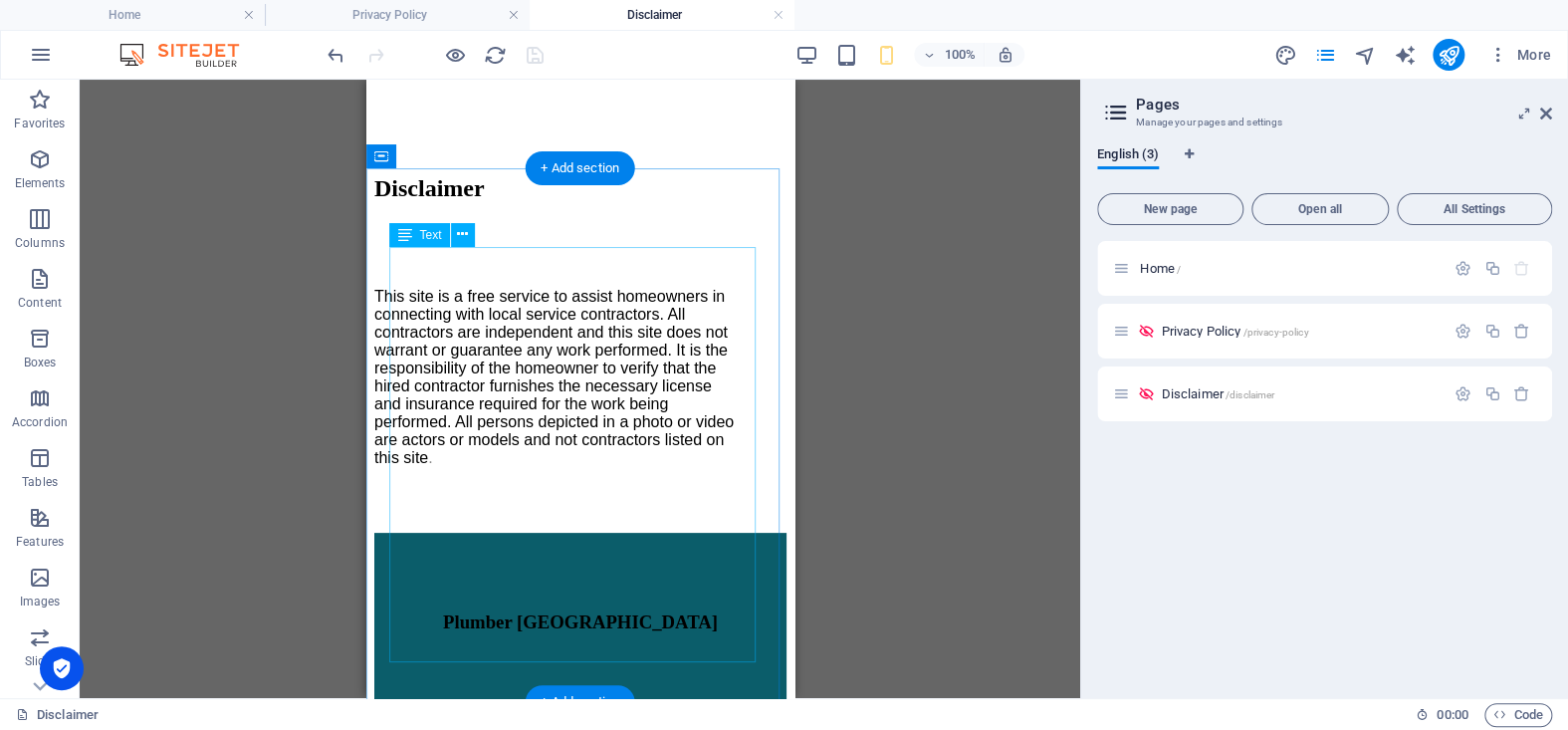 scroll, scrollTop: 0, scrollLeft: 0, axis: both 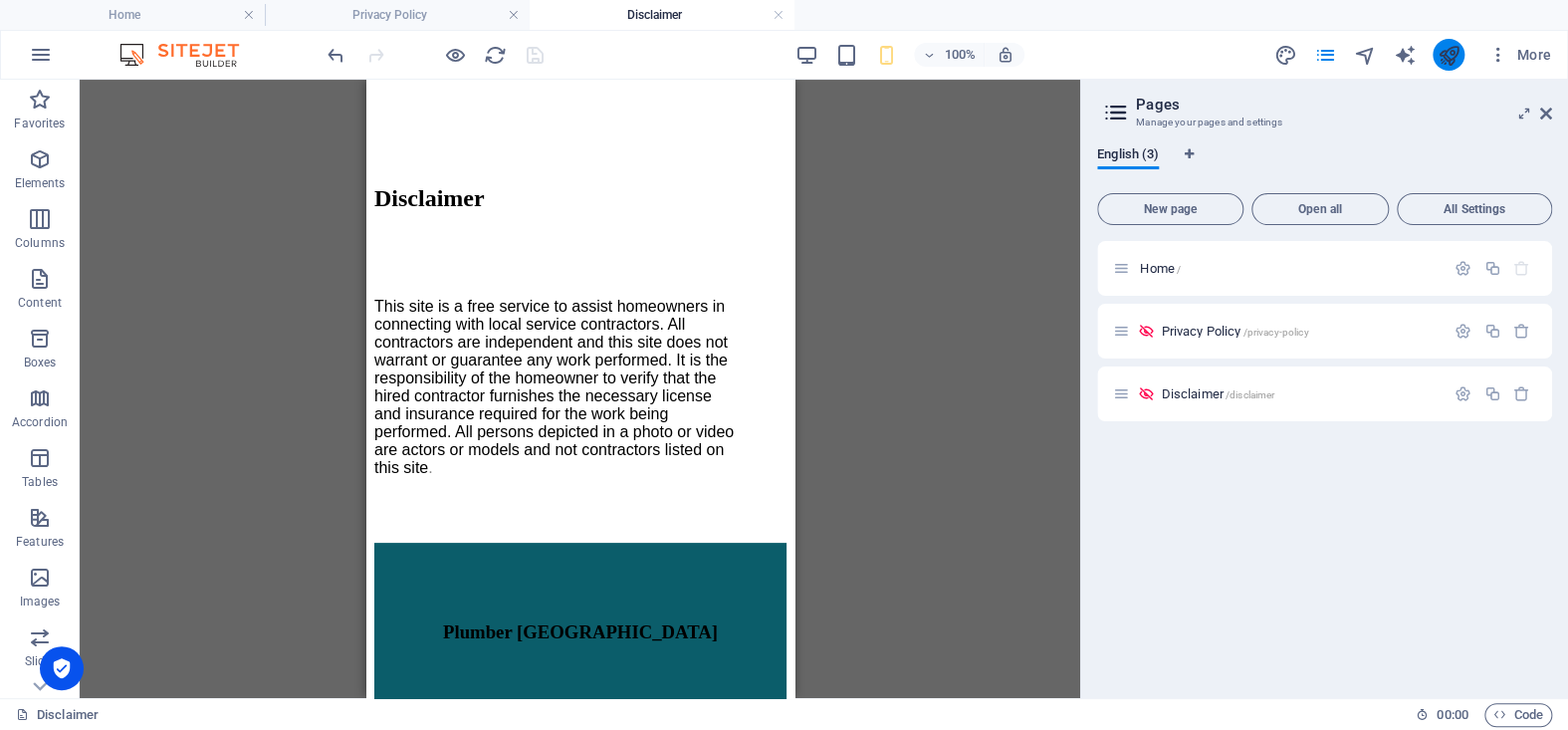 click at bounding box center (1449, 55) 